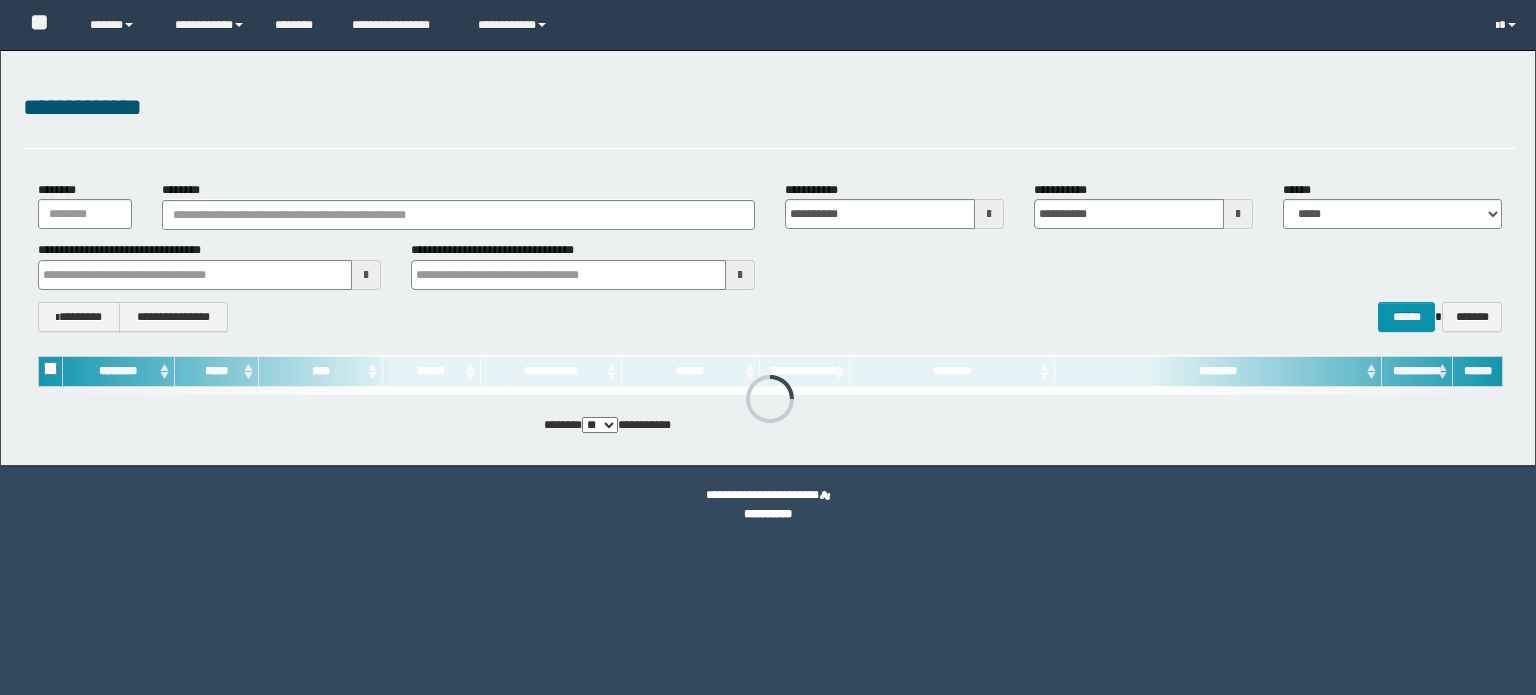 scroll, scrollTop: 0, scrollLeft: 0, axis: both 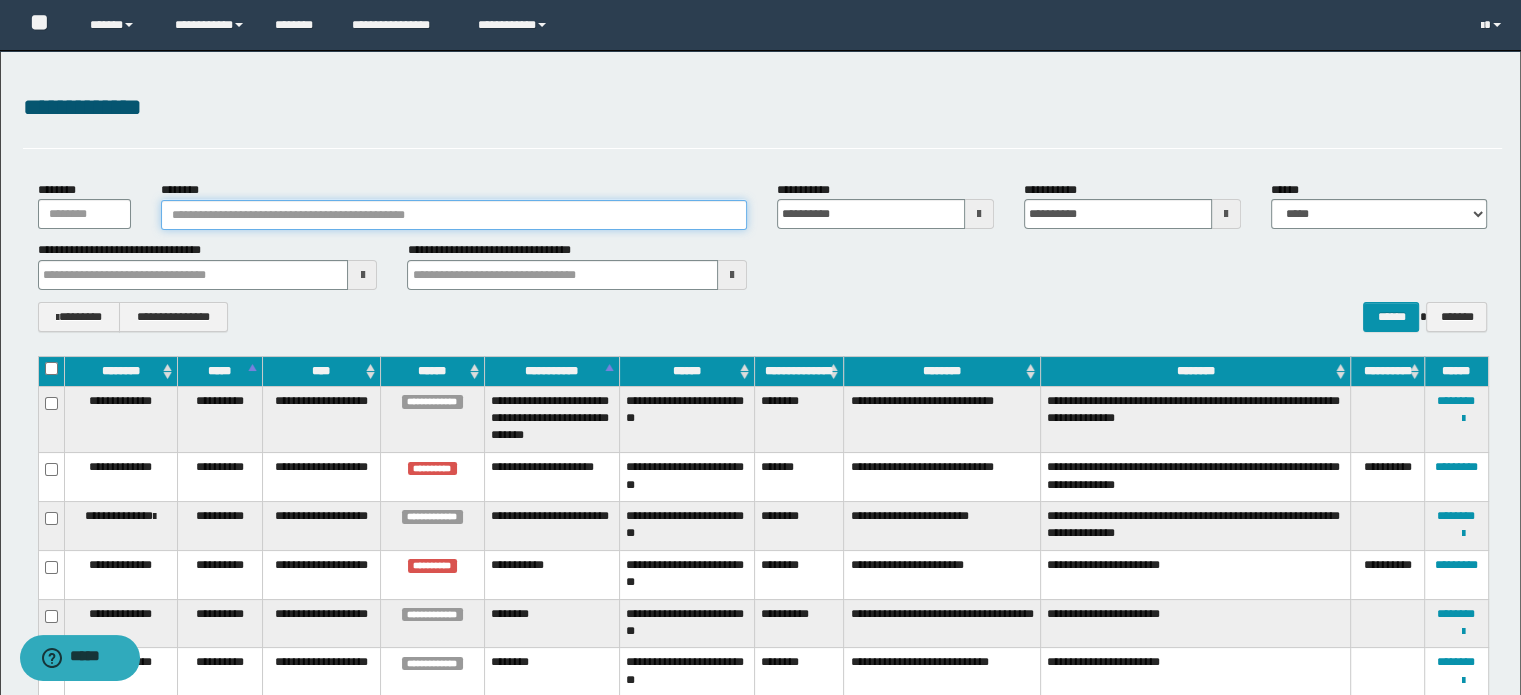 click on "********" at bounding box center (454, 215) 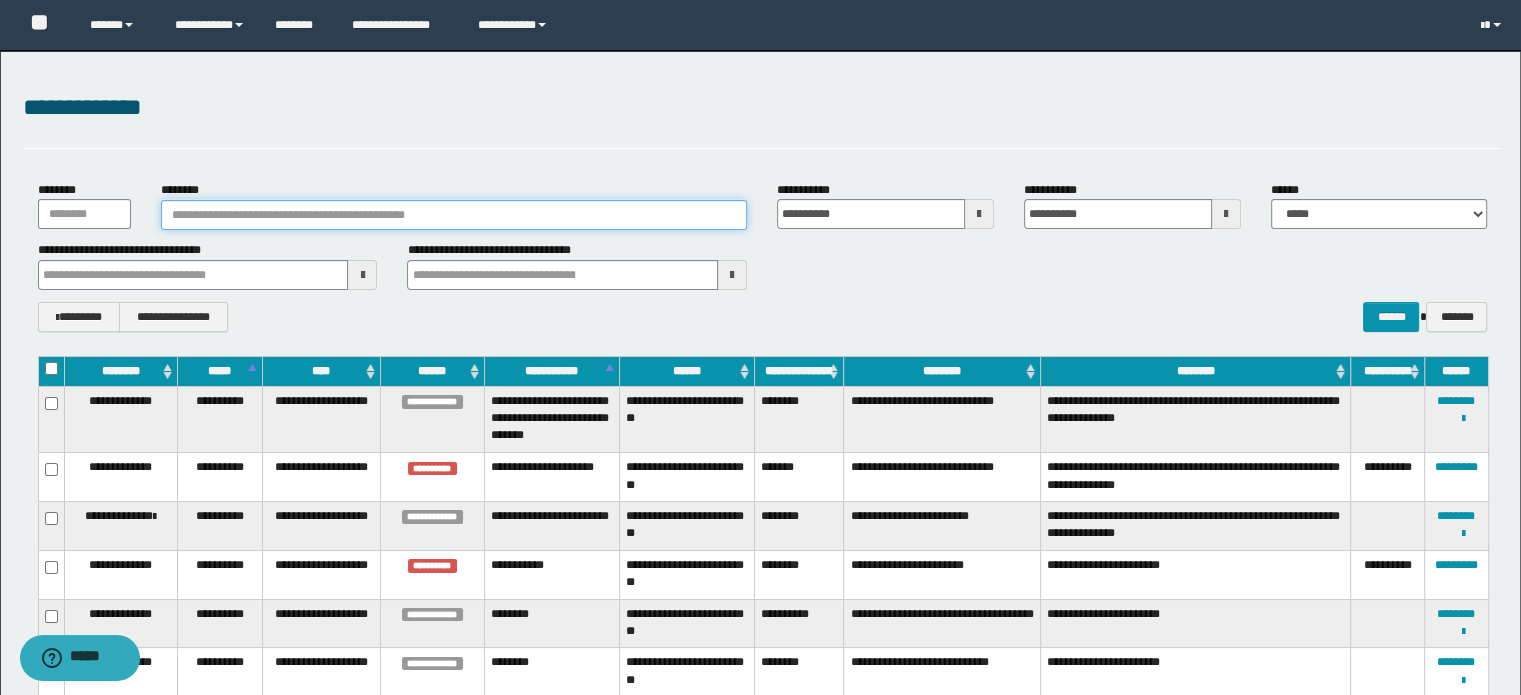 paste on "**********" 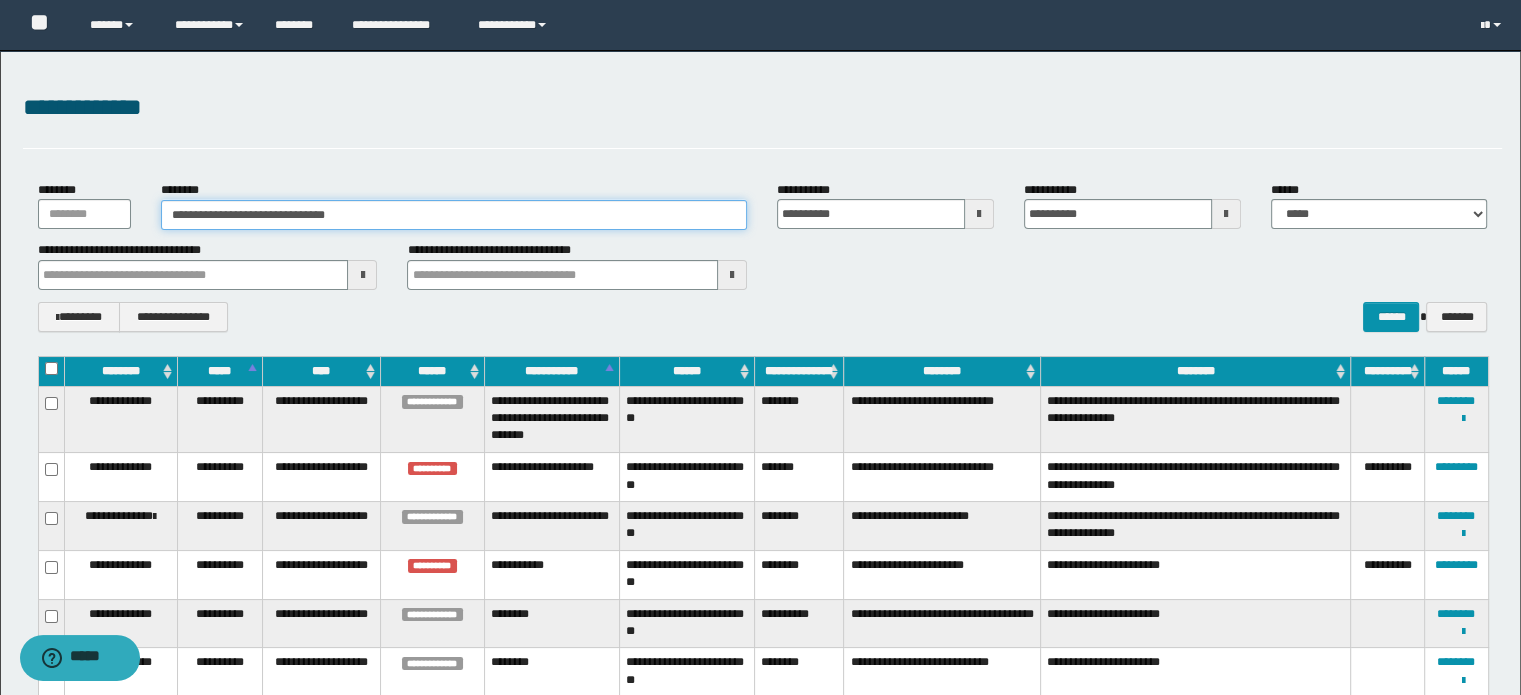 type on "**********" 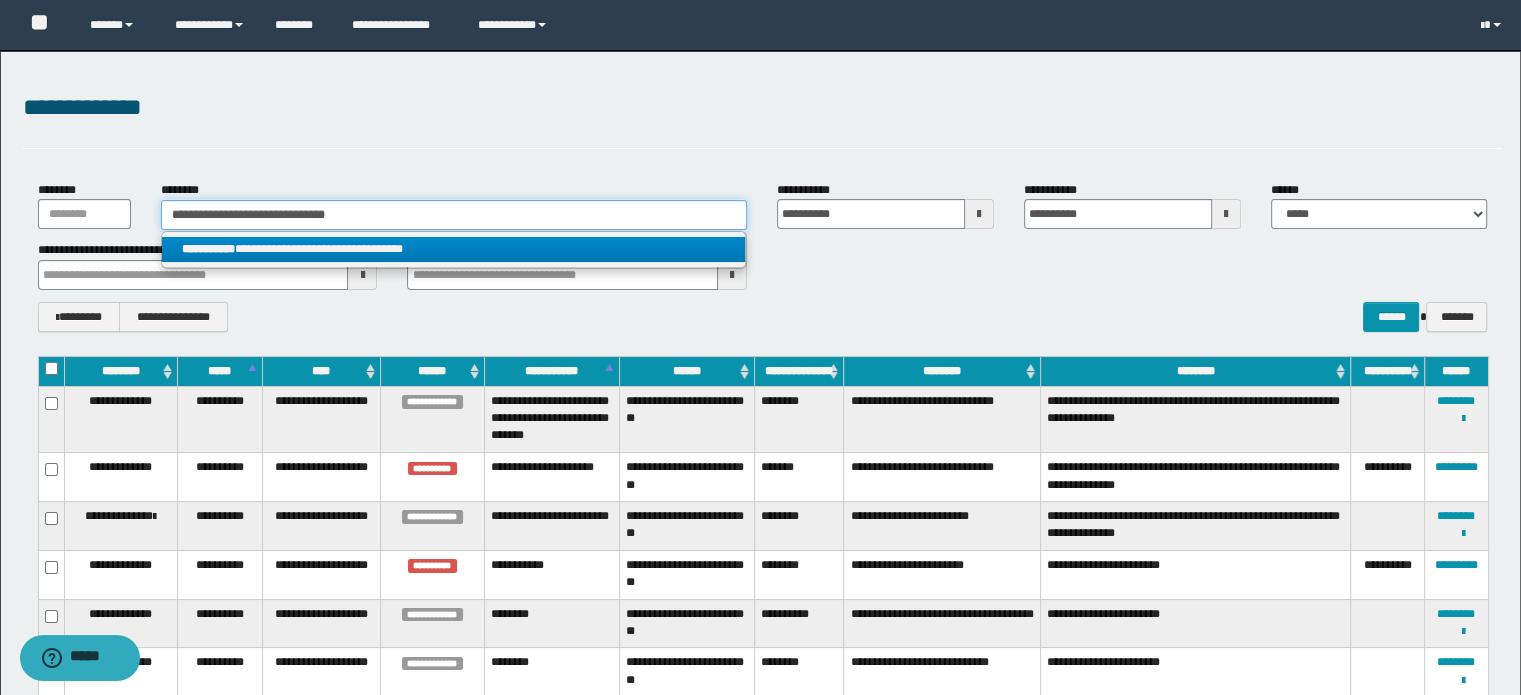 type on "**********" 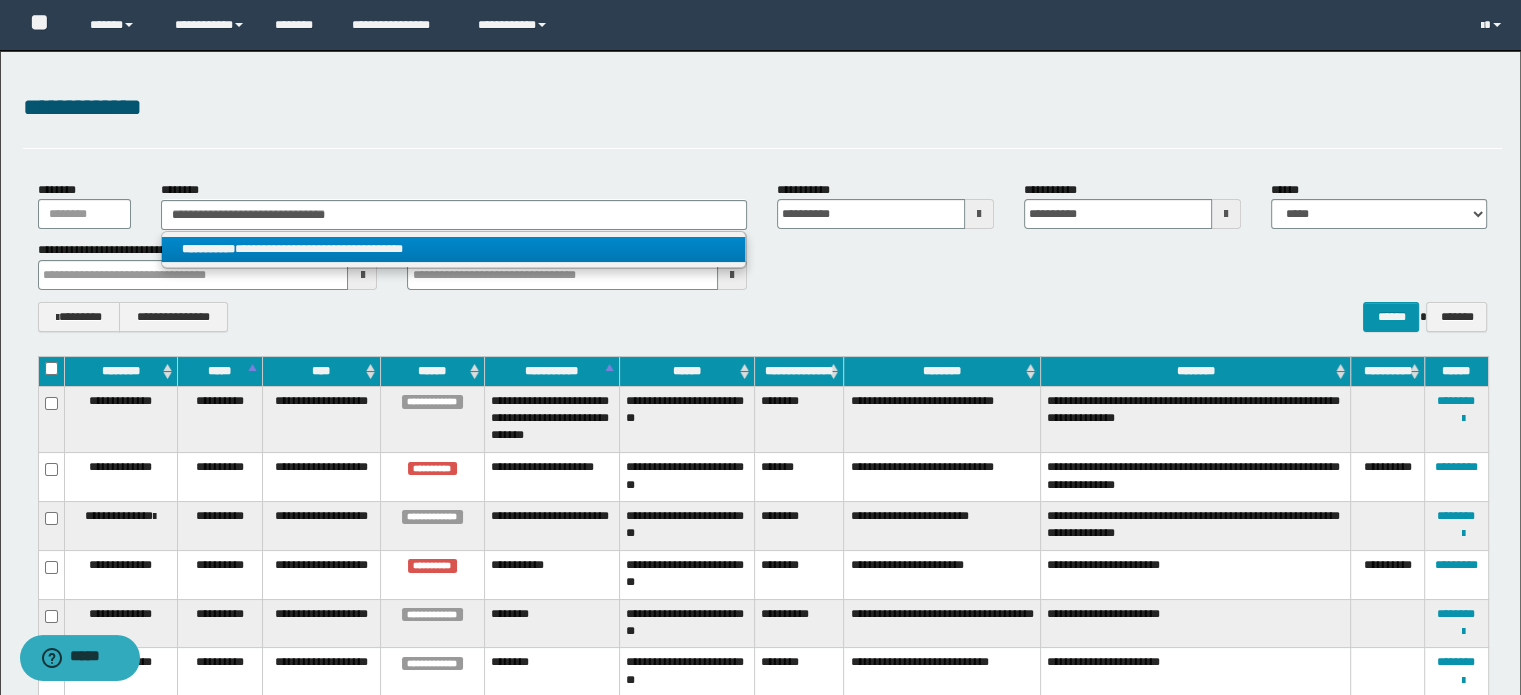click on "**********" at bounding box center (454, 249) 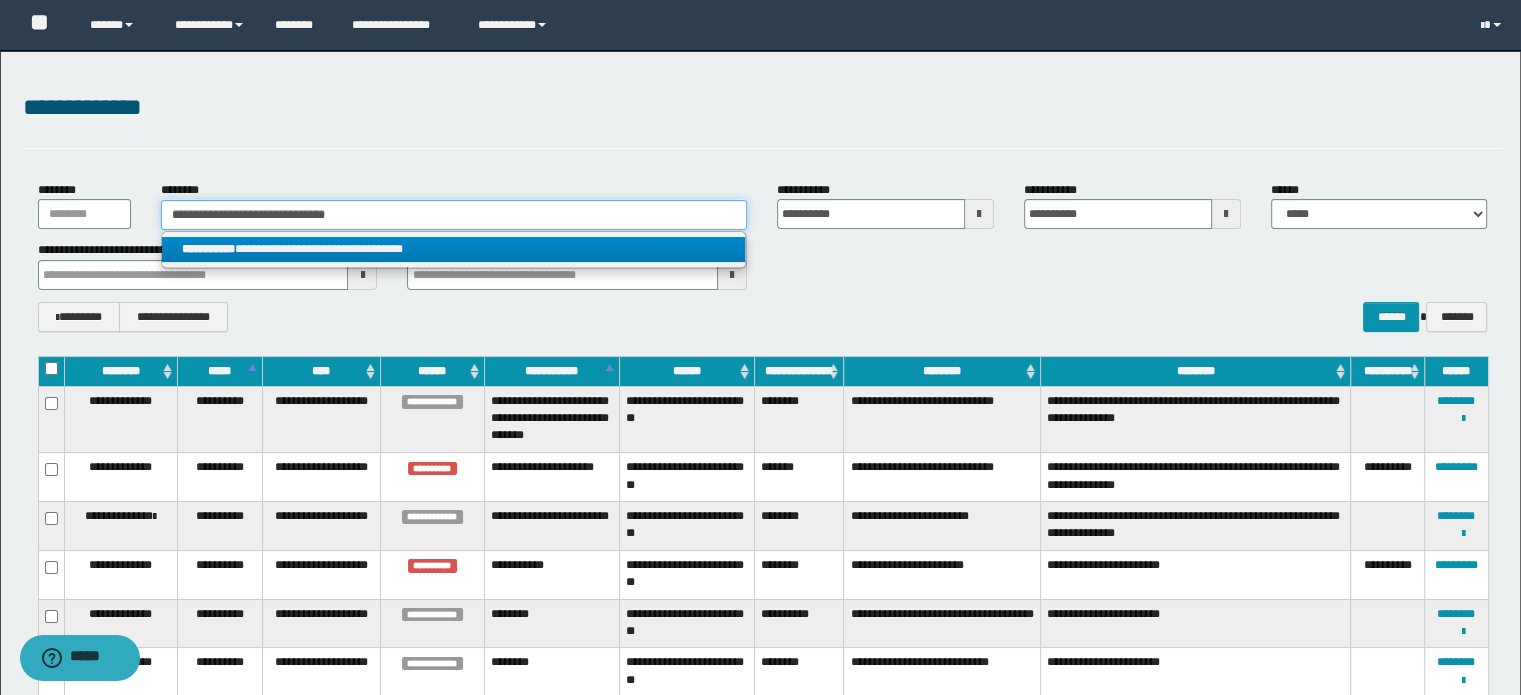 type 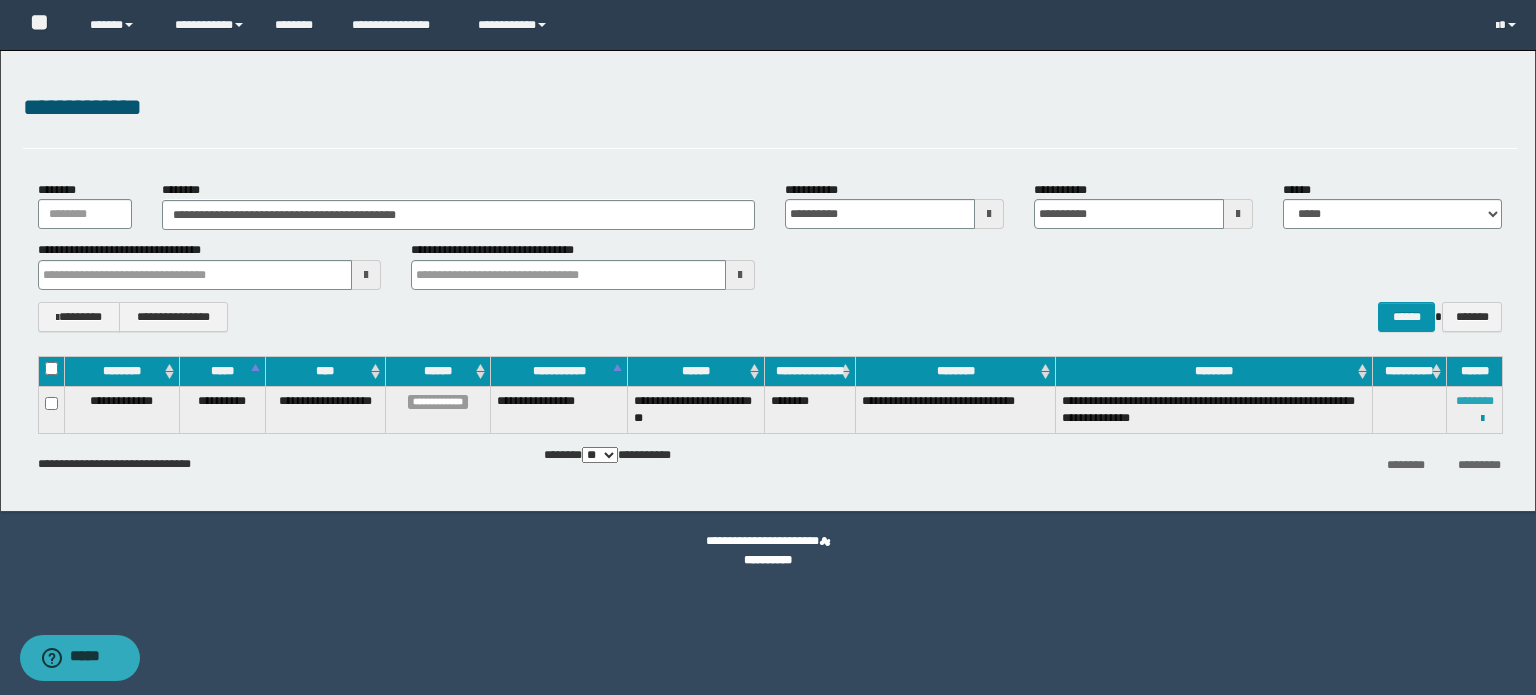 click on "********" at bounding box center [1475, 401] 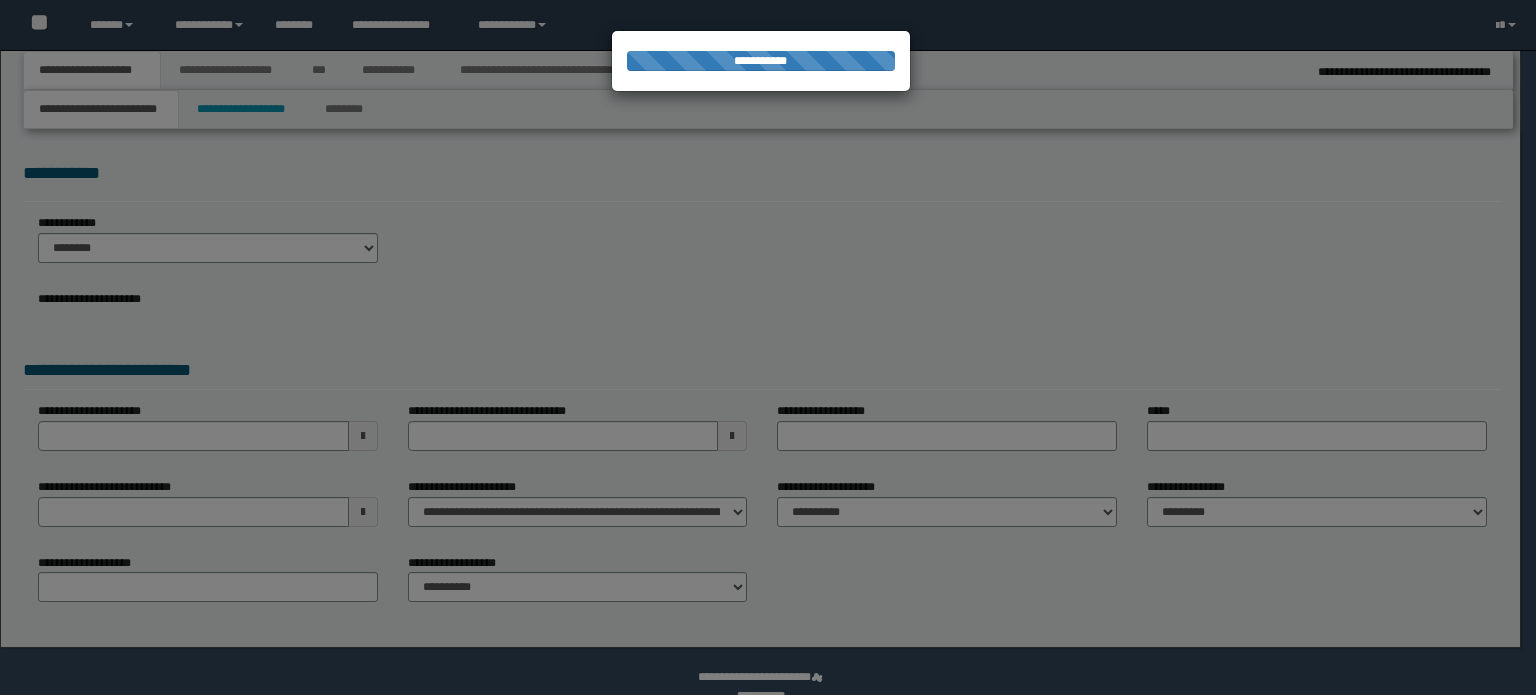 scroll, scrollTop: 0, scrollLeft: 0, axis: both 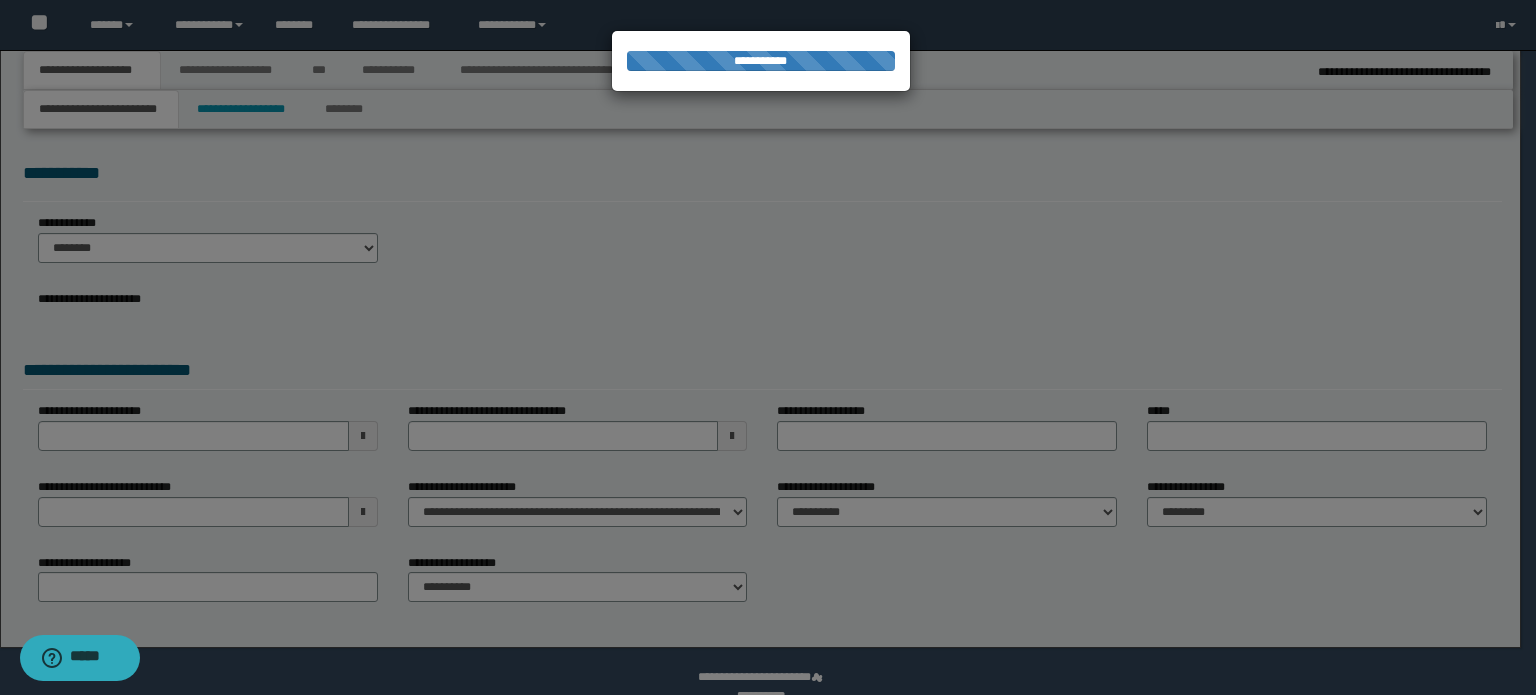 select on "*" 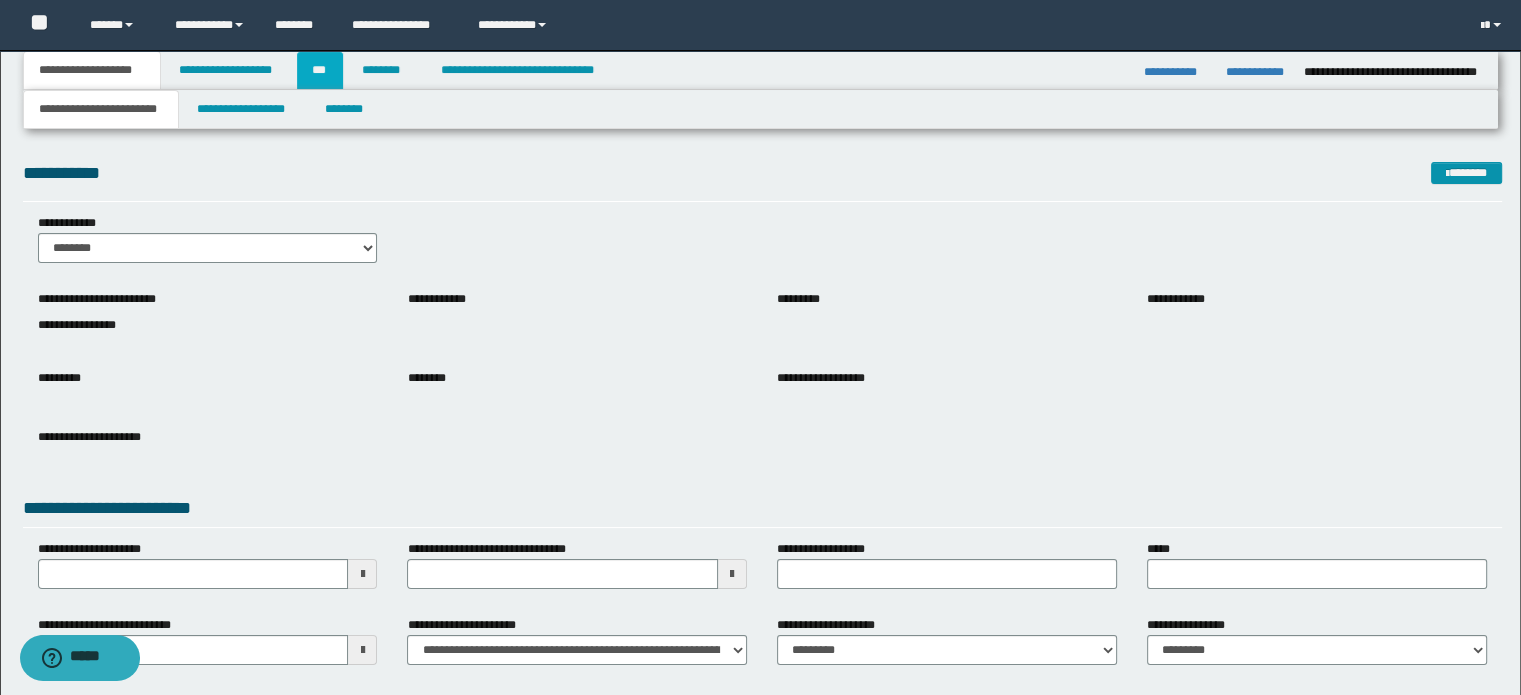 click on "***" at bounding box center [320, 70] 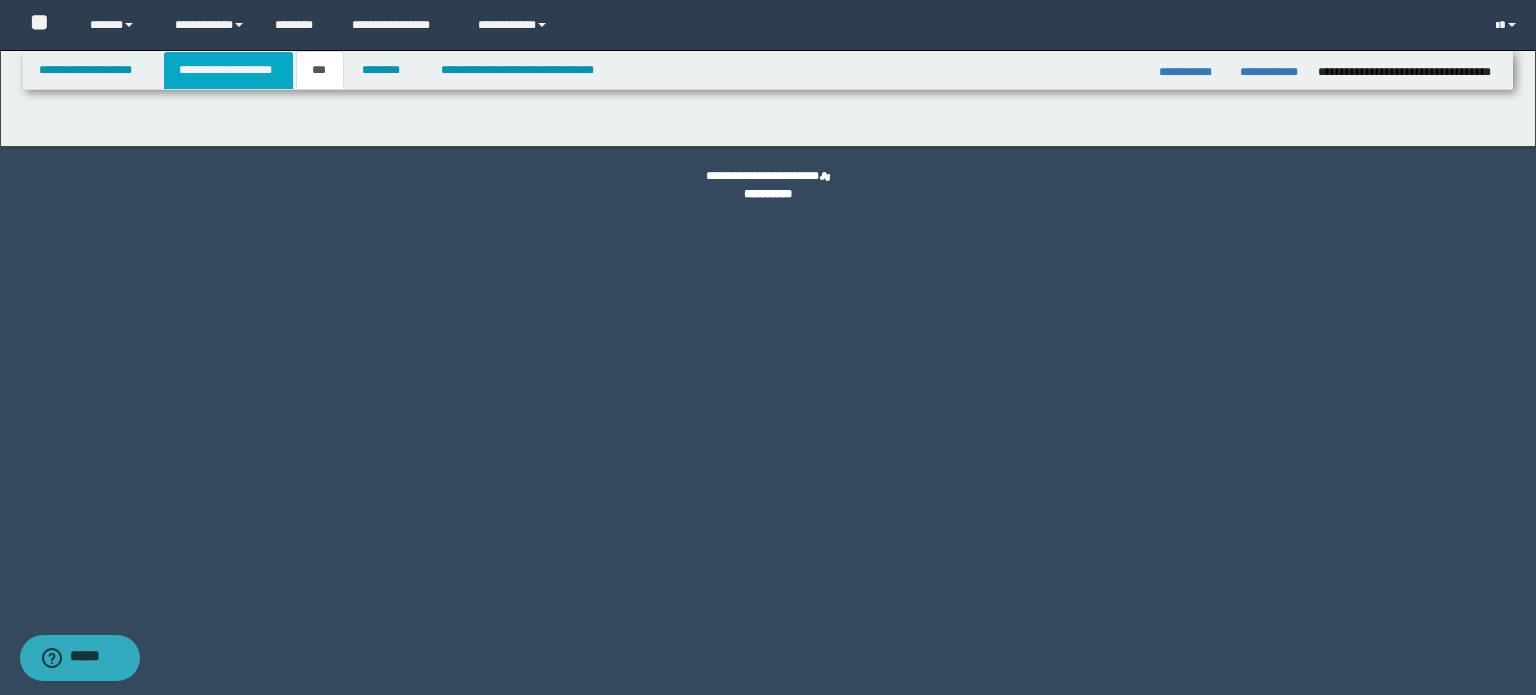 click on "**********" at bounding box center [228, 70] 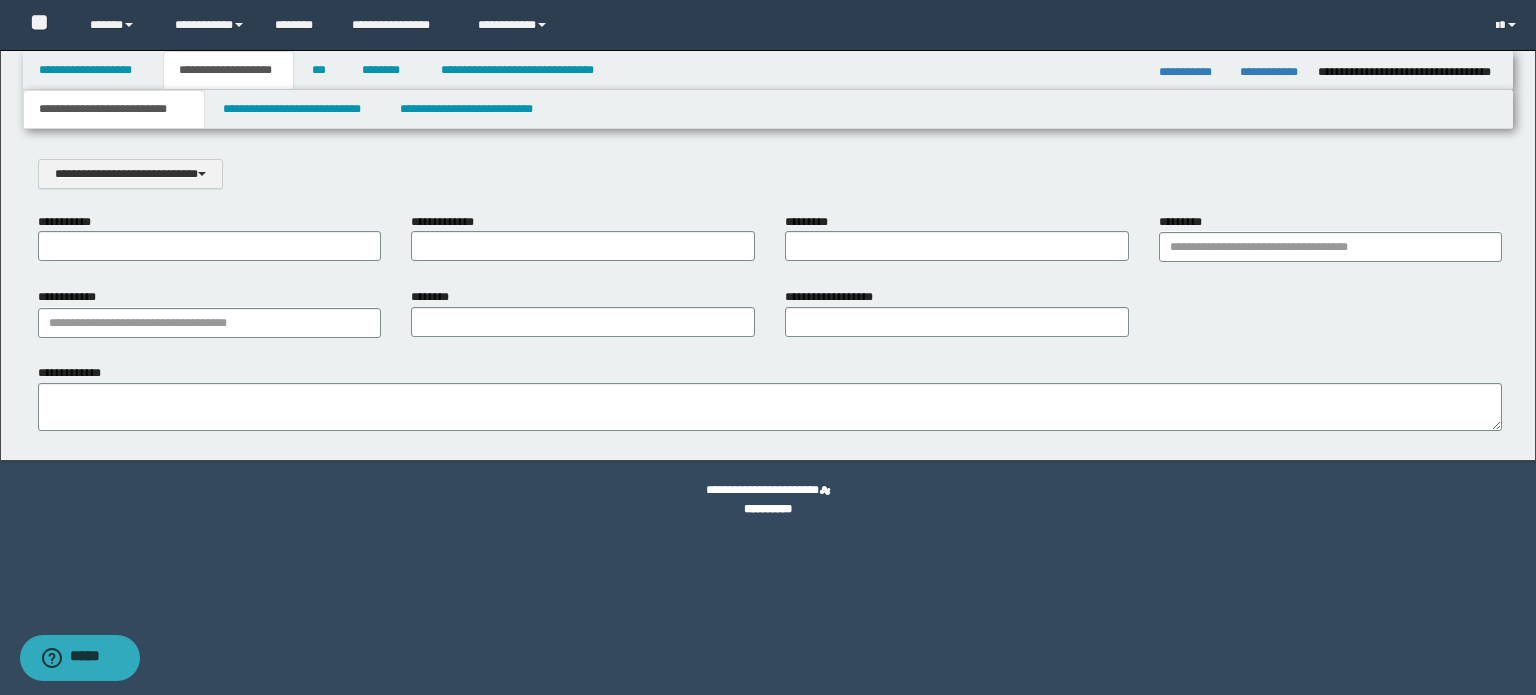 scroll, scrollTop: 0, scrollLeft: 0, axis: both 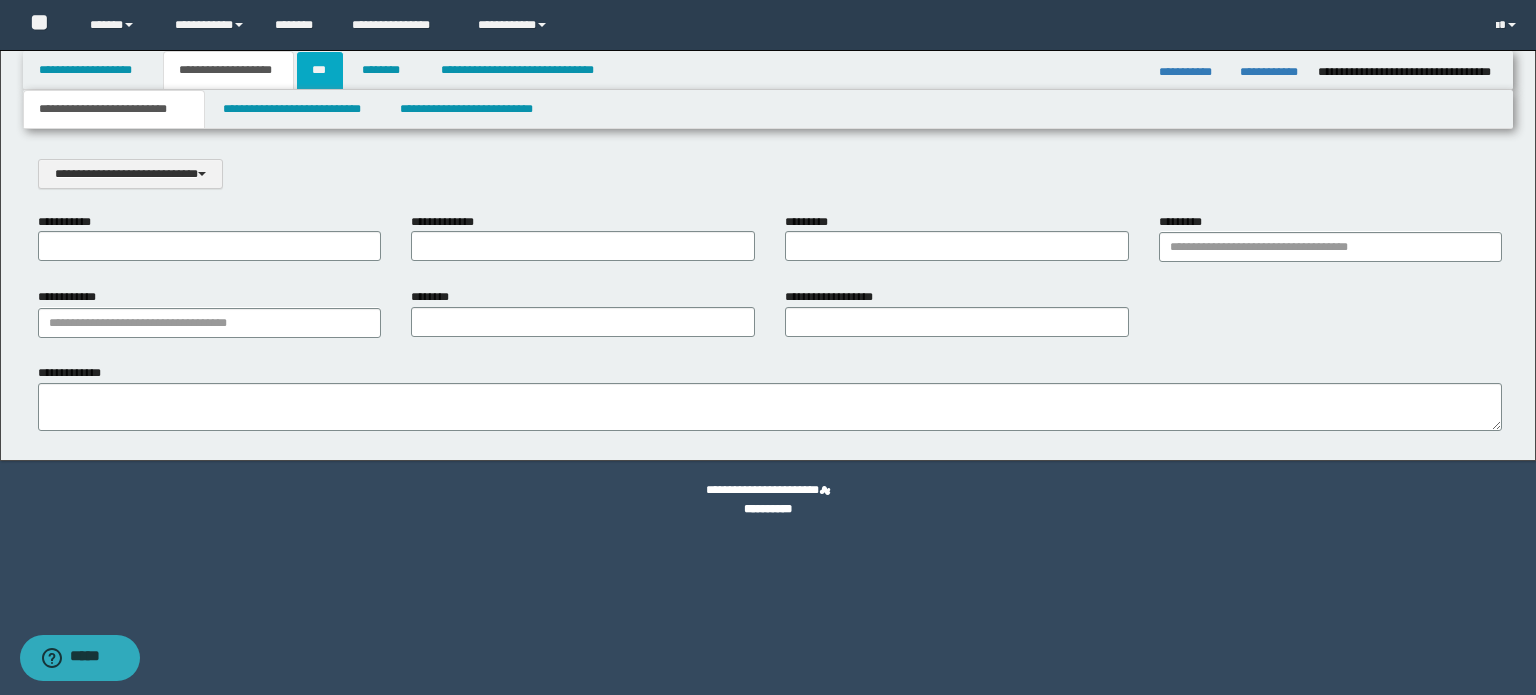 click on "***" at bounding box center [320, 70] 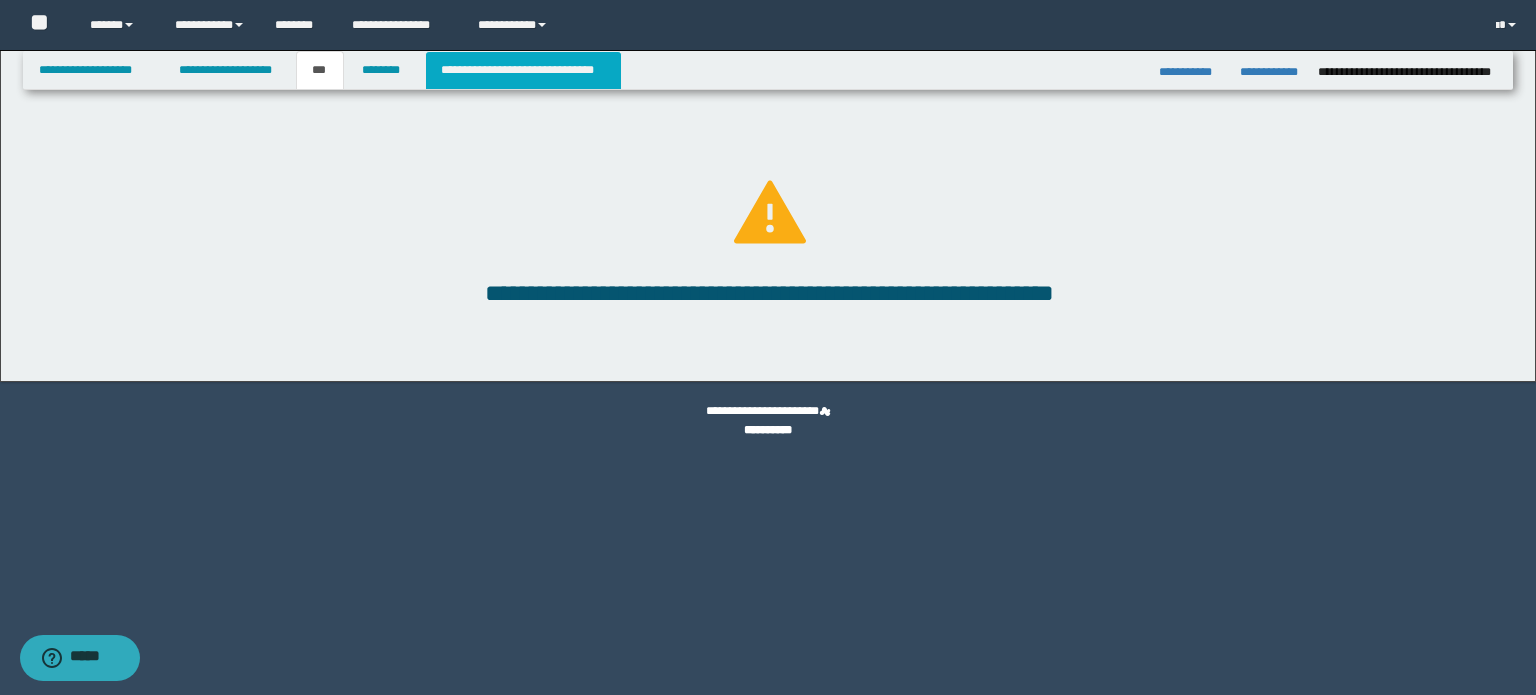 click on "**********" at bounding box center (523, 70) 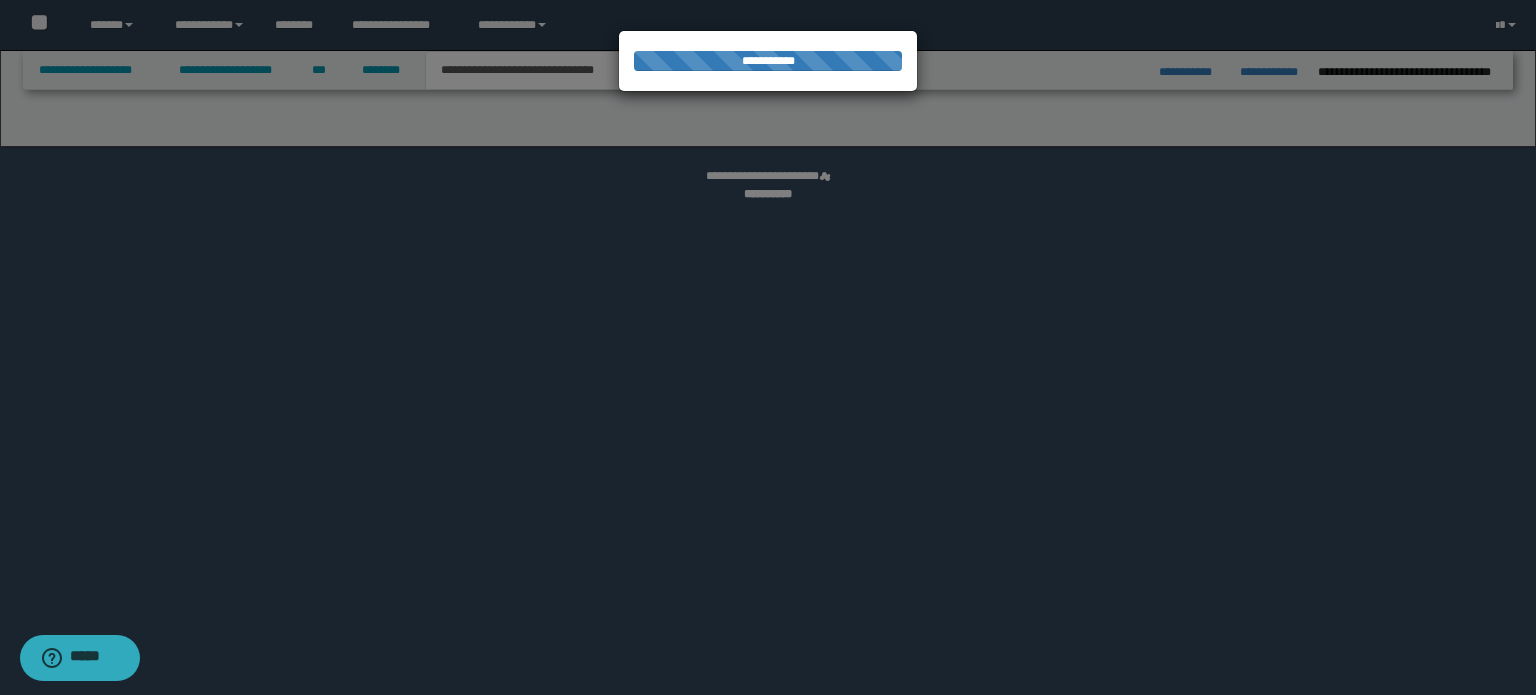 select on "*" 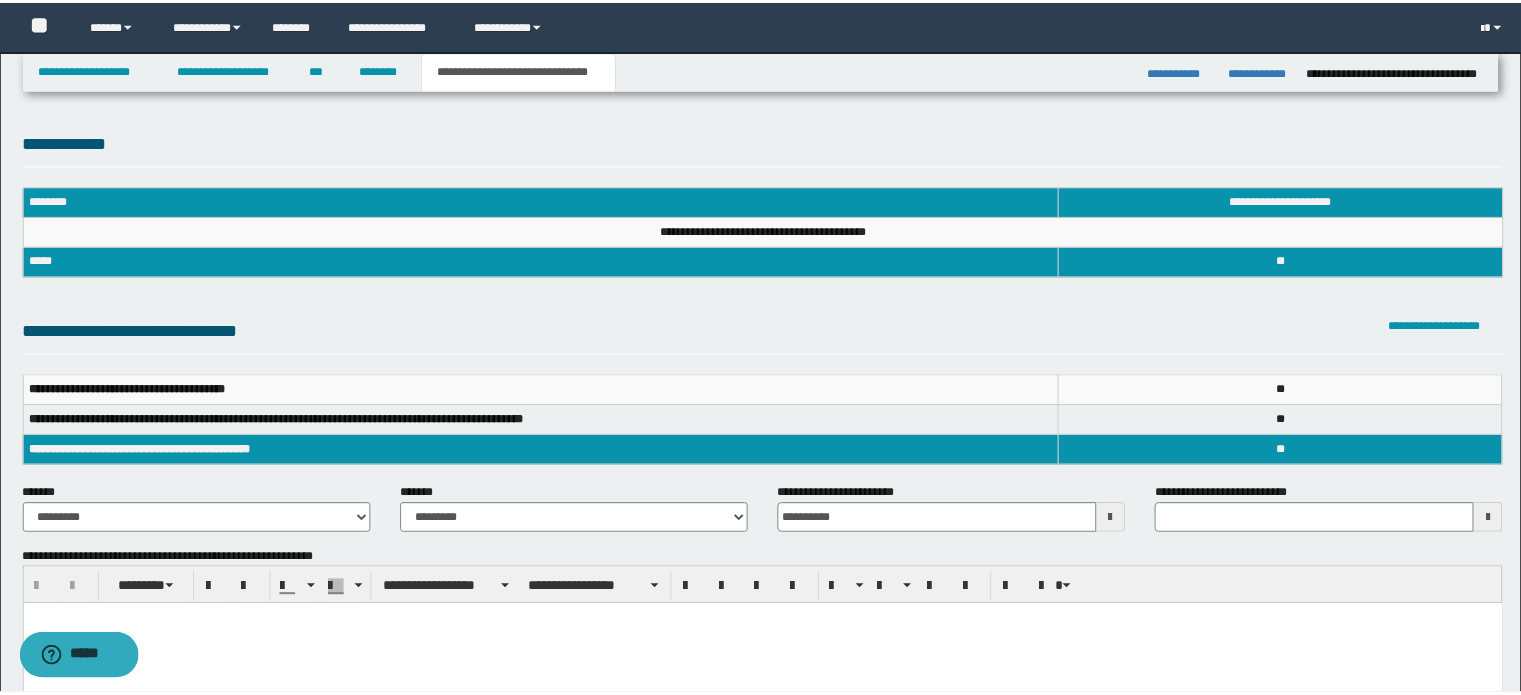 scroll, scrollTop: 0, scrollLeft: 0, axis: both 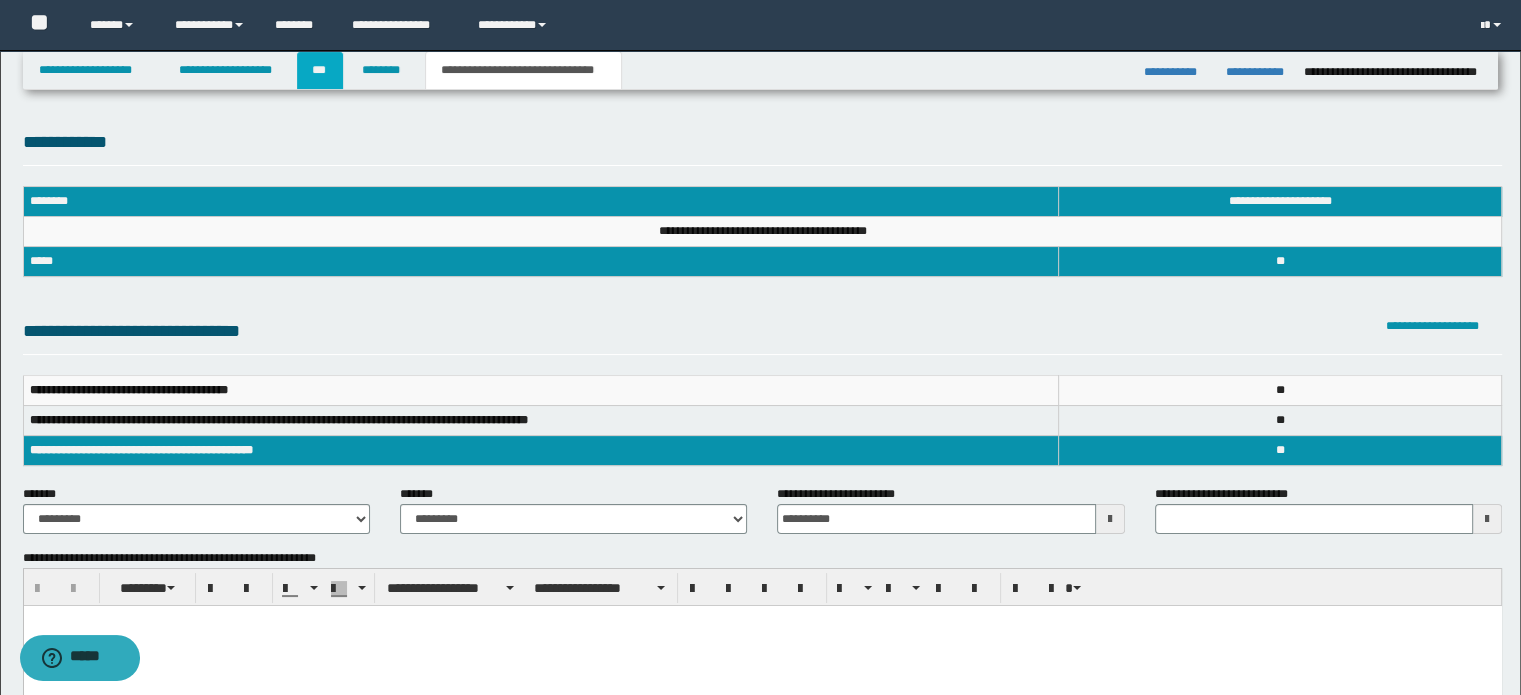 click on "***" at bounding box center [320, 70] 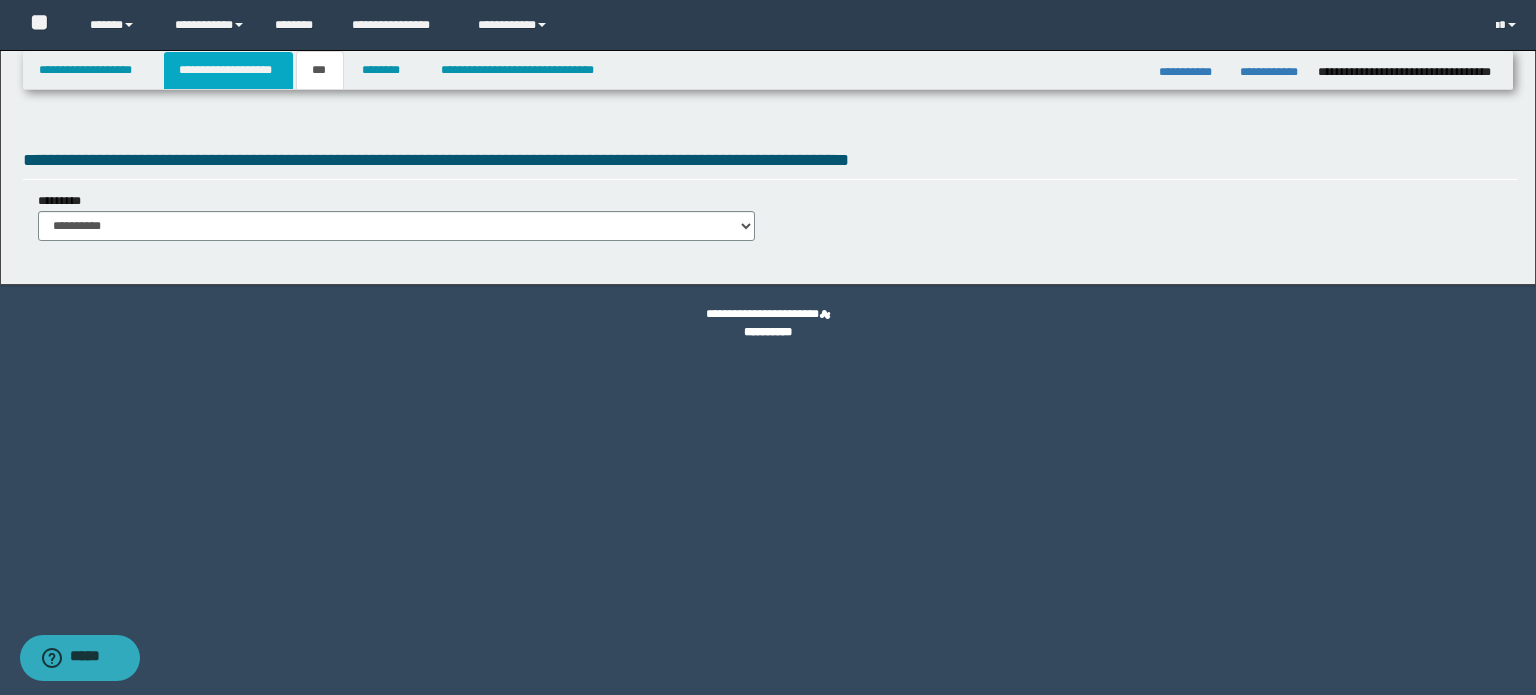 click on "**********" at bounding box center [228, 70] 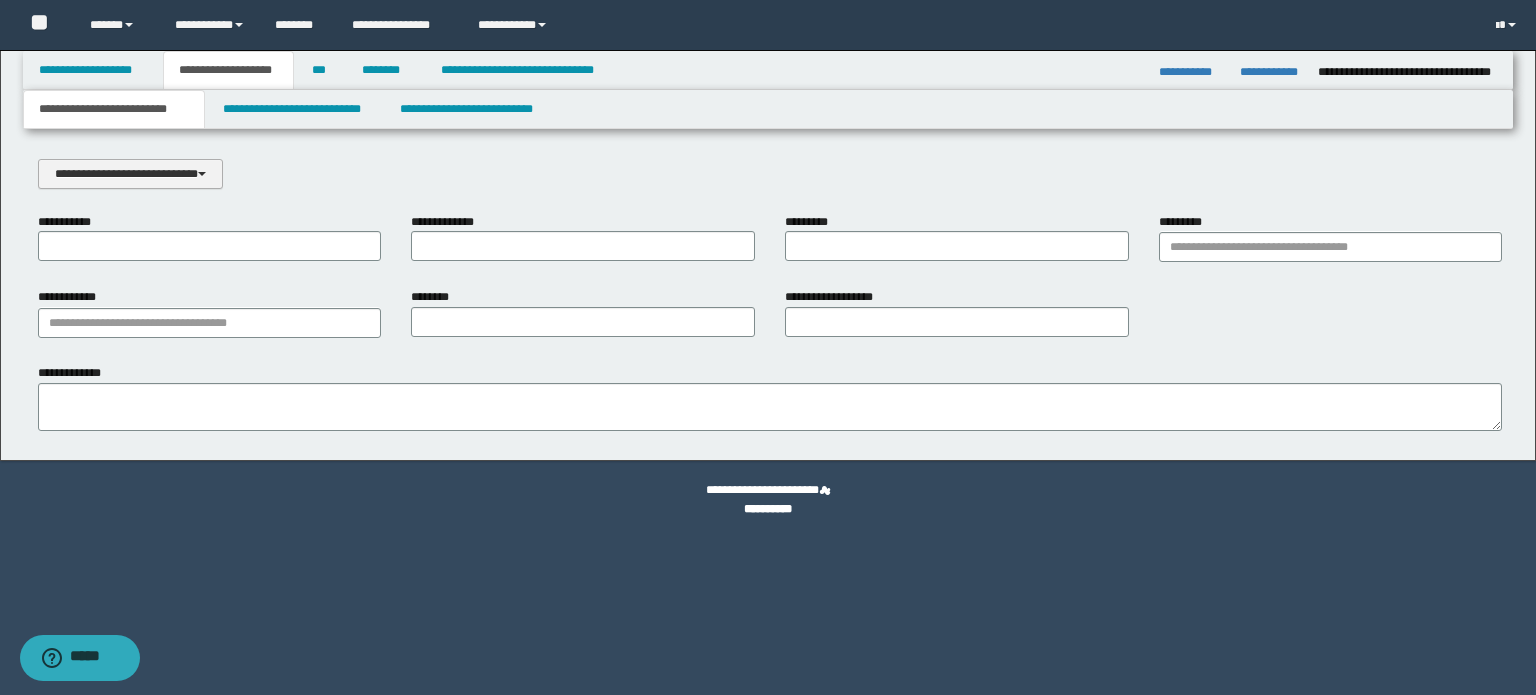 click on "**********" at bounding box center [130, 174] 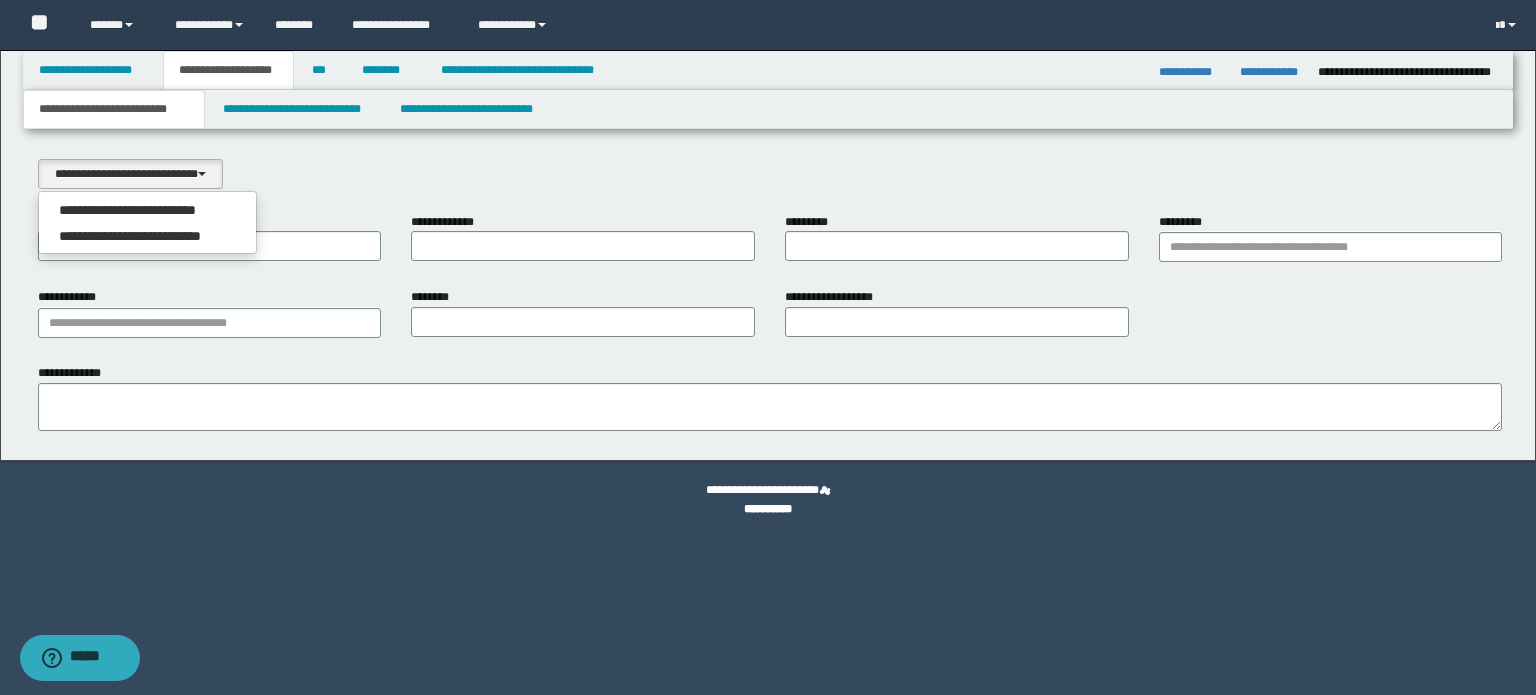 drag, startPoint x: 171, startPoint y: 206, endPoint x: 228, endPoint y: 163, distance: 71.40028 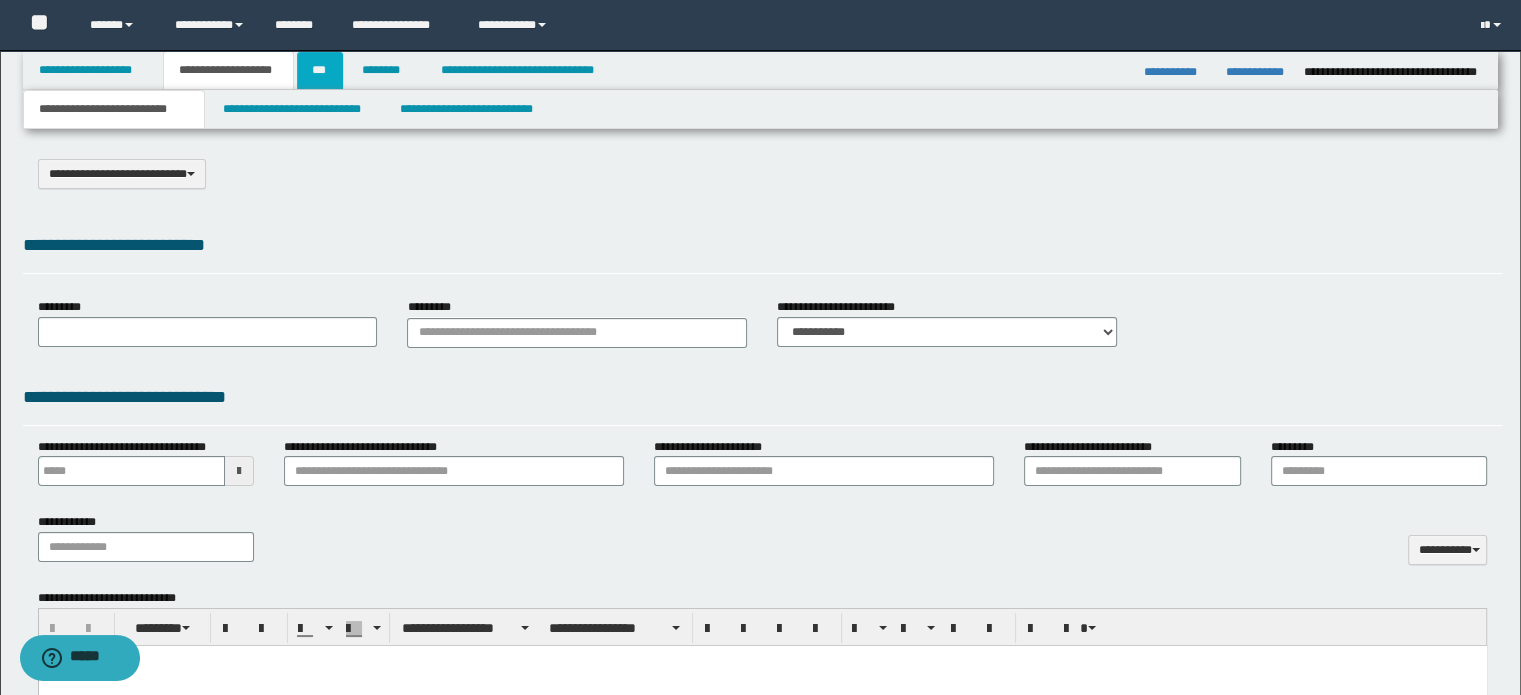 click on "***" at bounding box center [320, 70] 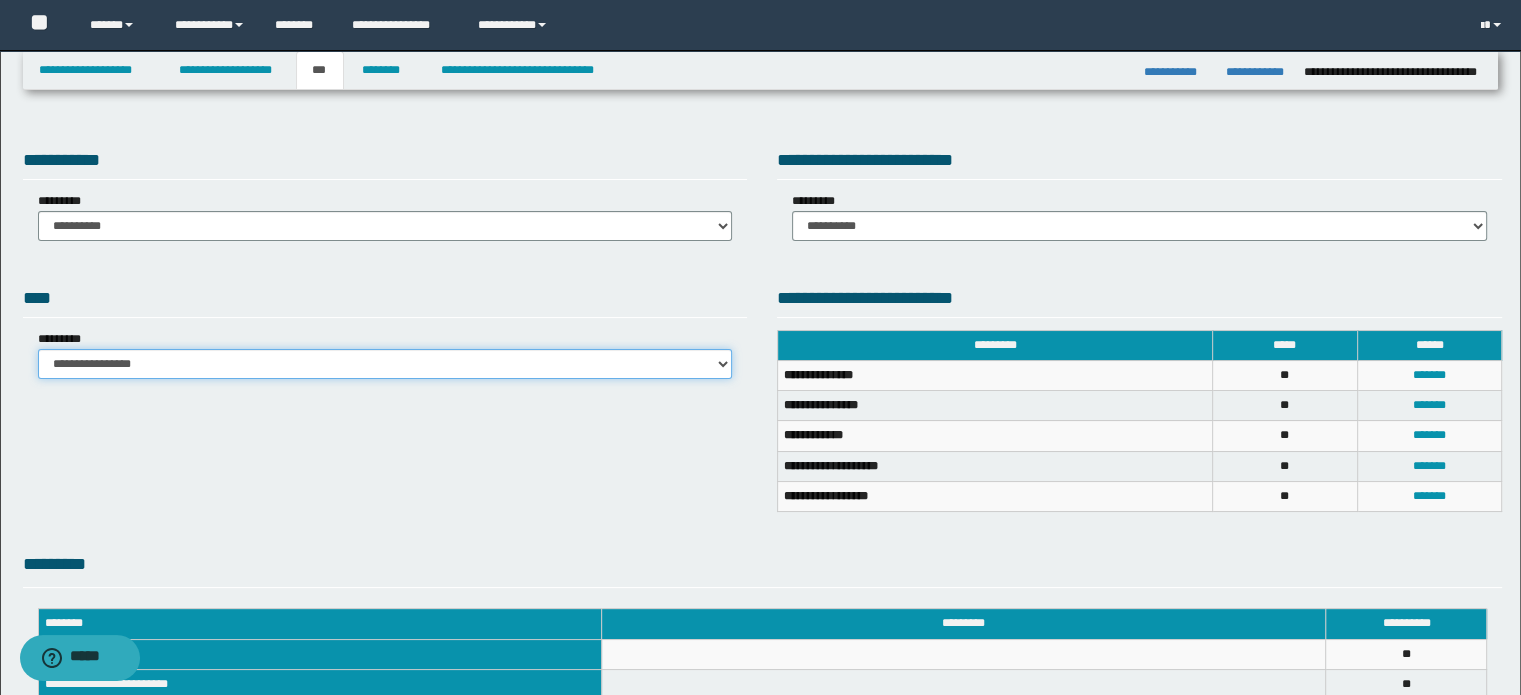 click on "**********" at bounding box center [385, 364] 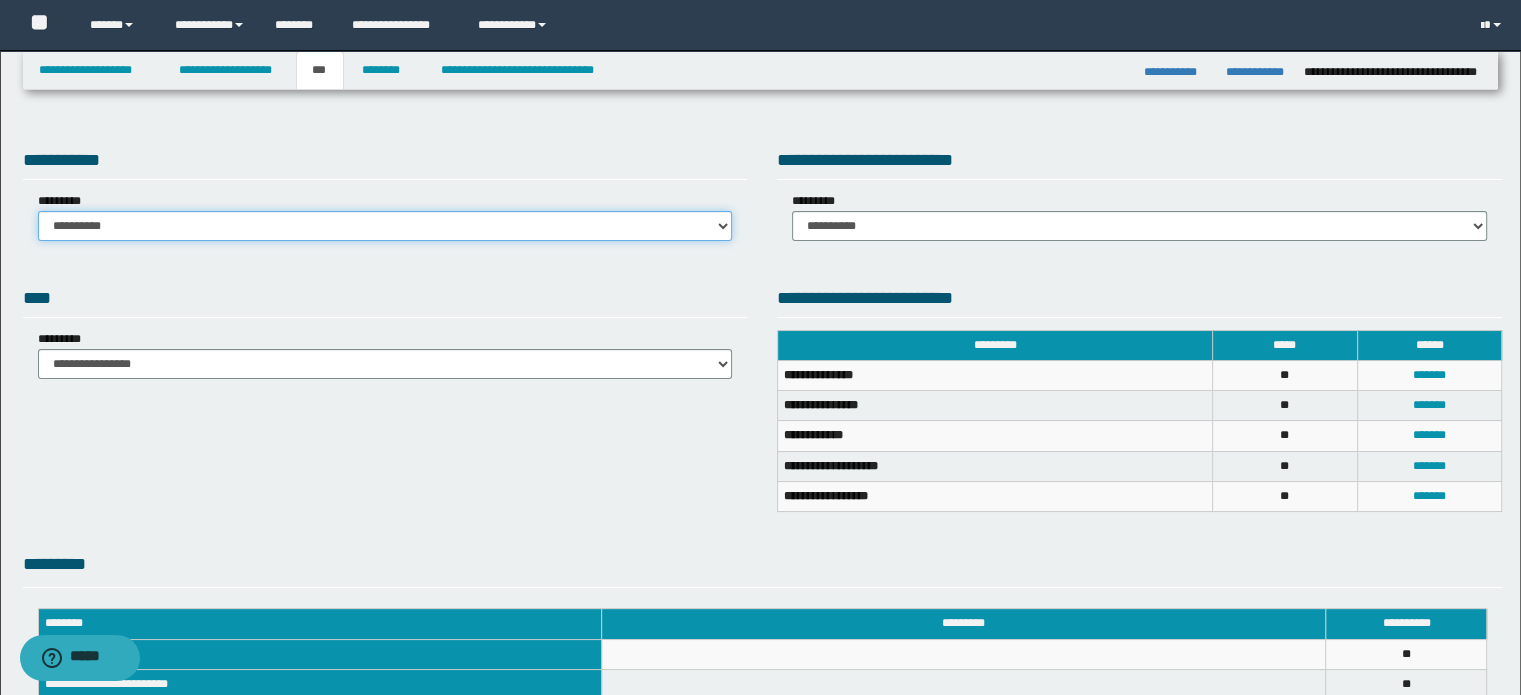 click on "**********" at bounding box center [385, 226] 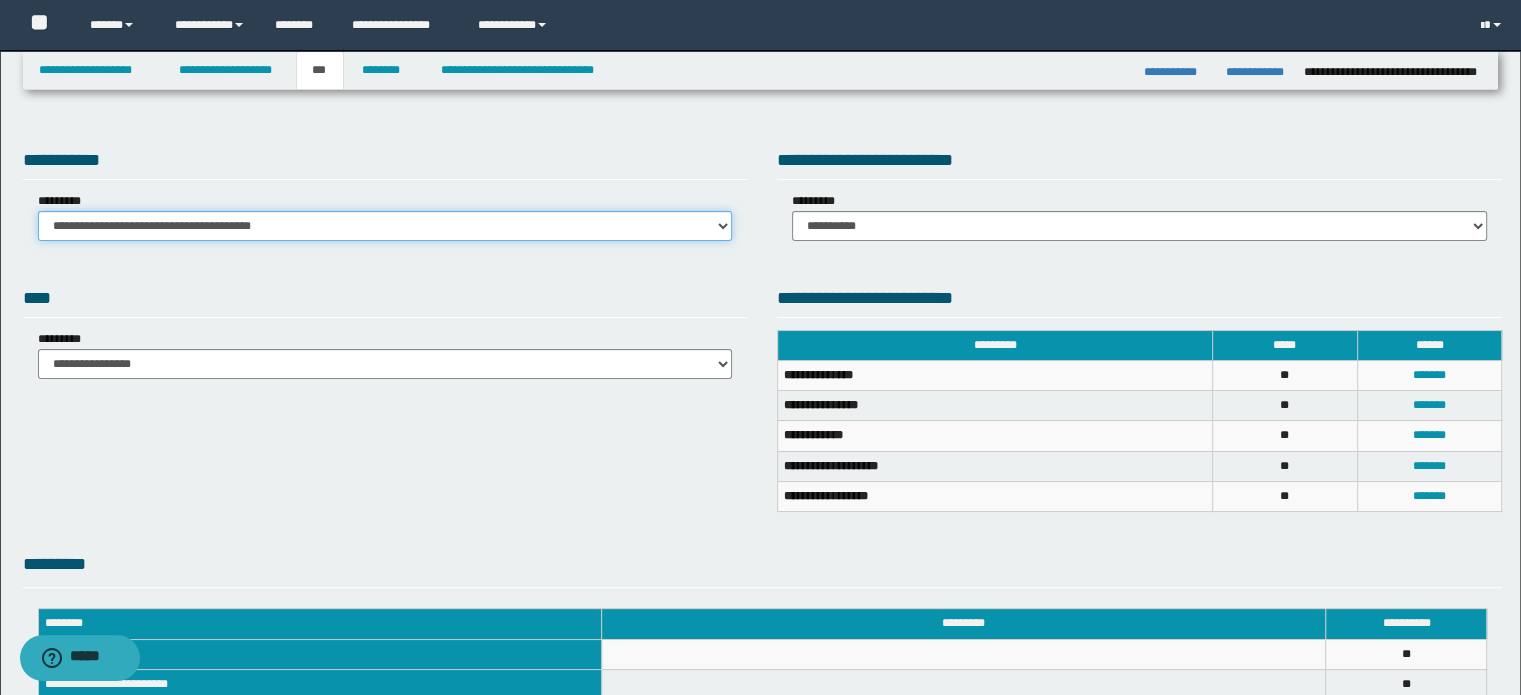 click on "**********" at bounding box center [385, 226] 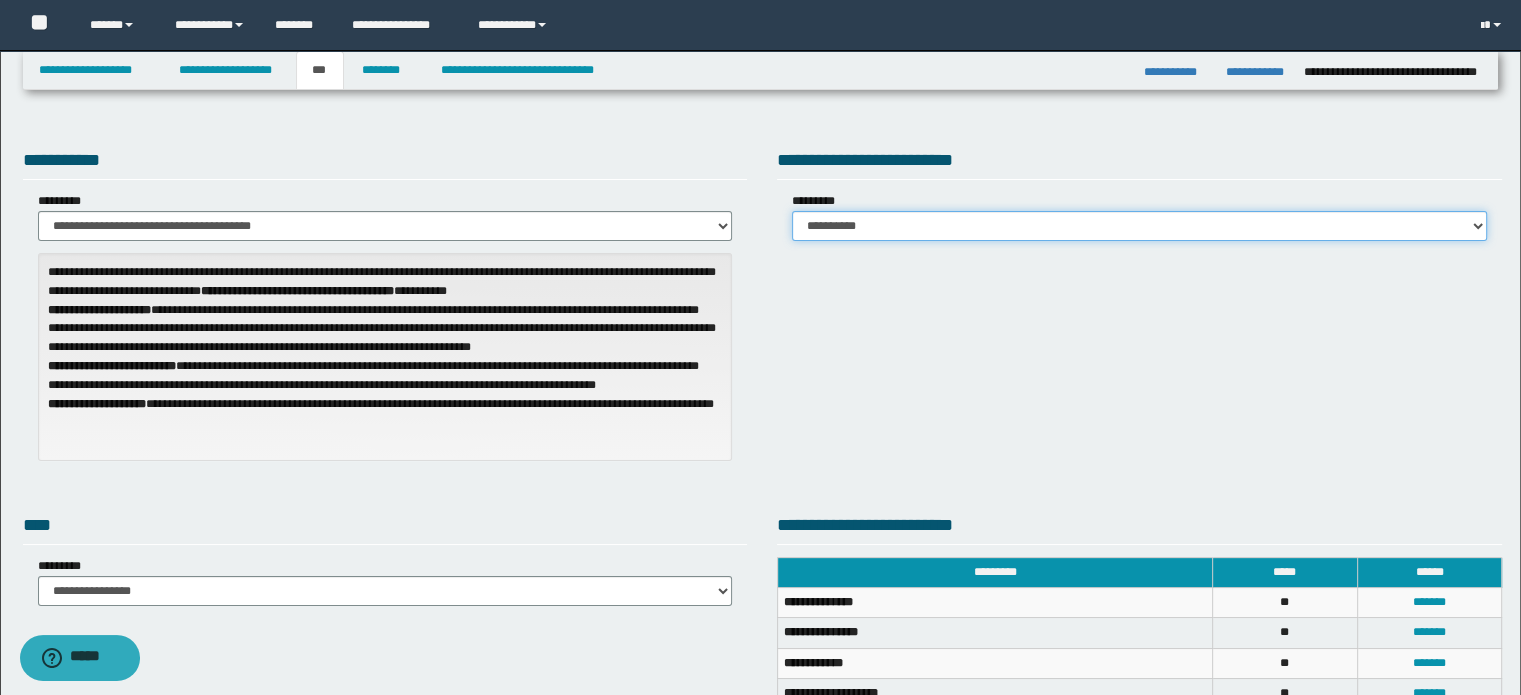 click on "**********" at bounding box center (1139, 226) 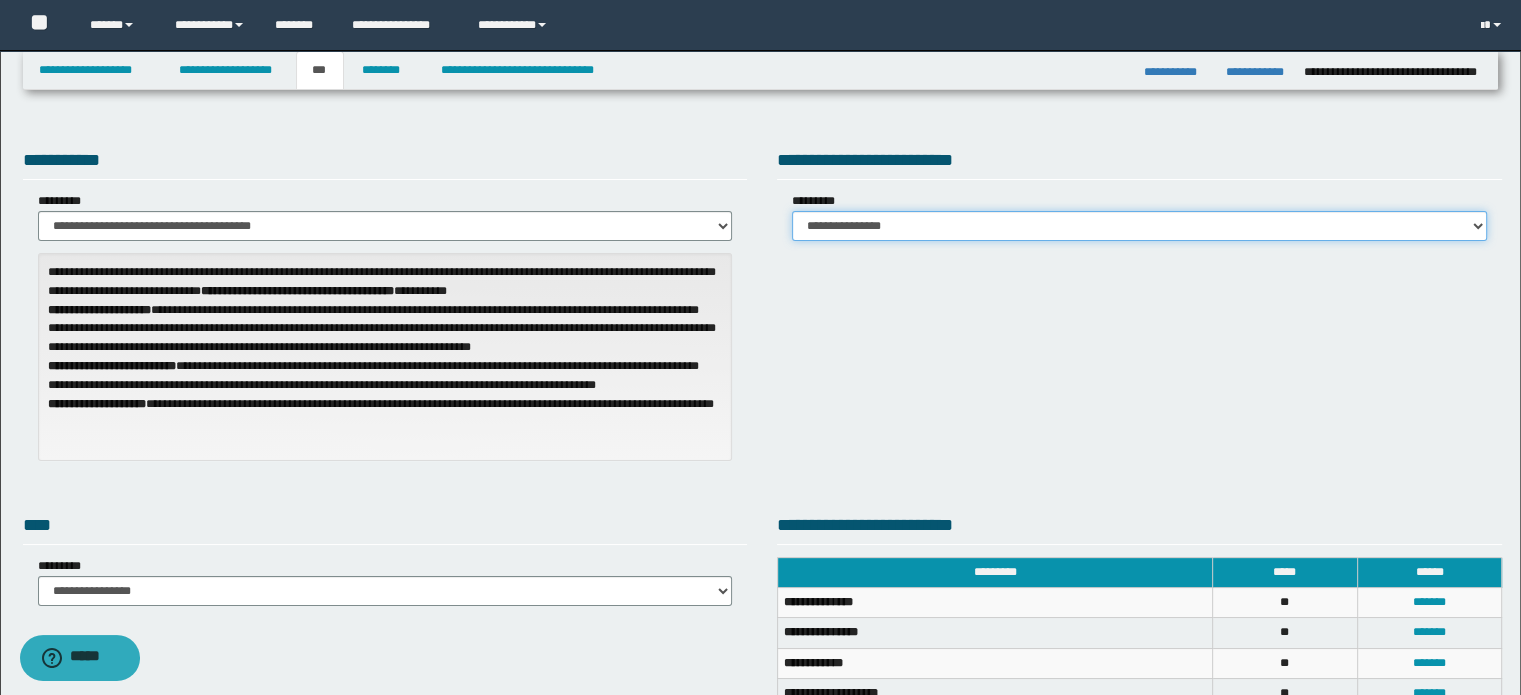 click on "**********" at bounding box center (1139, 226) 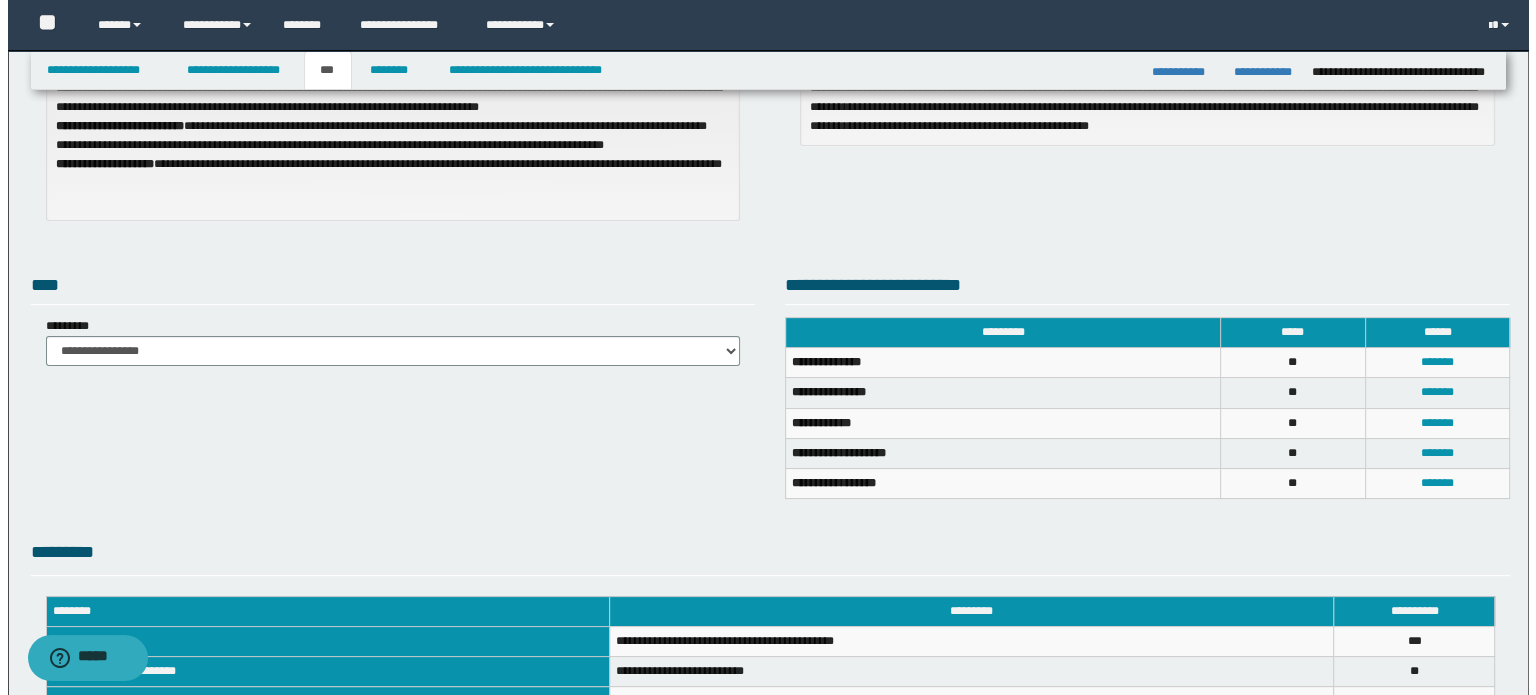 scroll, scrollTop: 400, scrollLeft: 0, axis: vertical 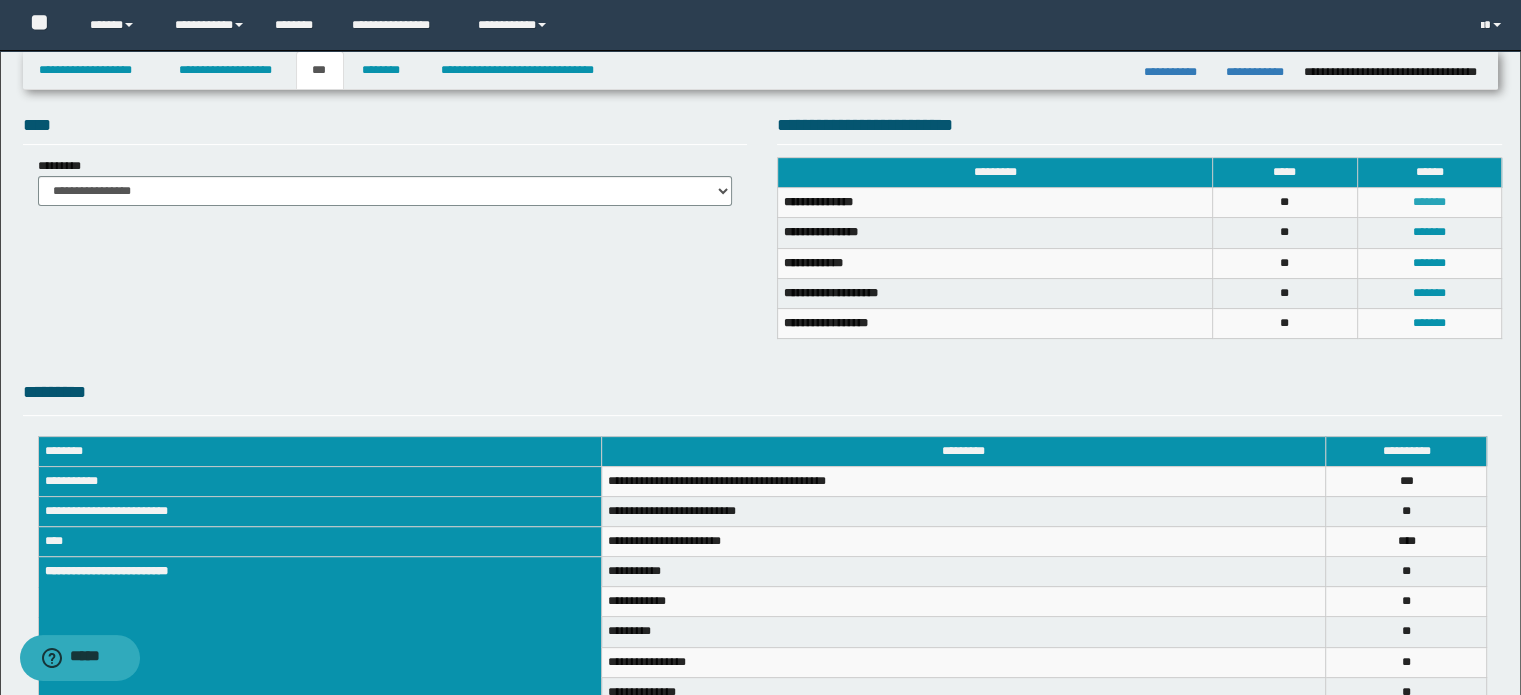 click on "*******" at bounding box center (1429, 202) 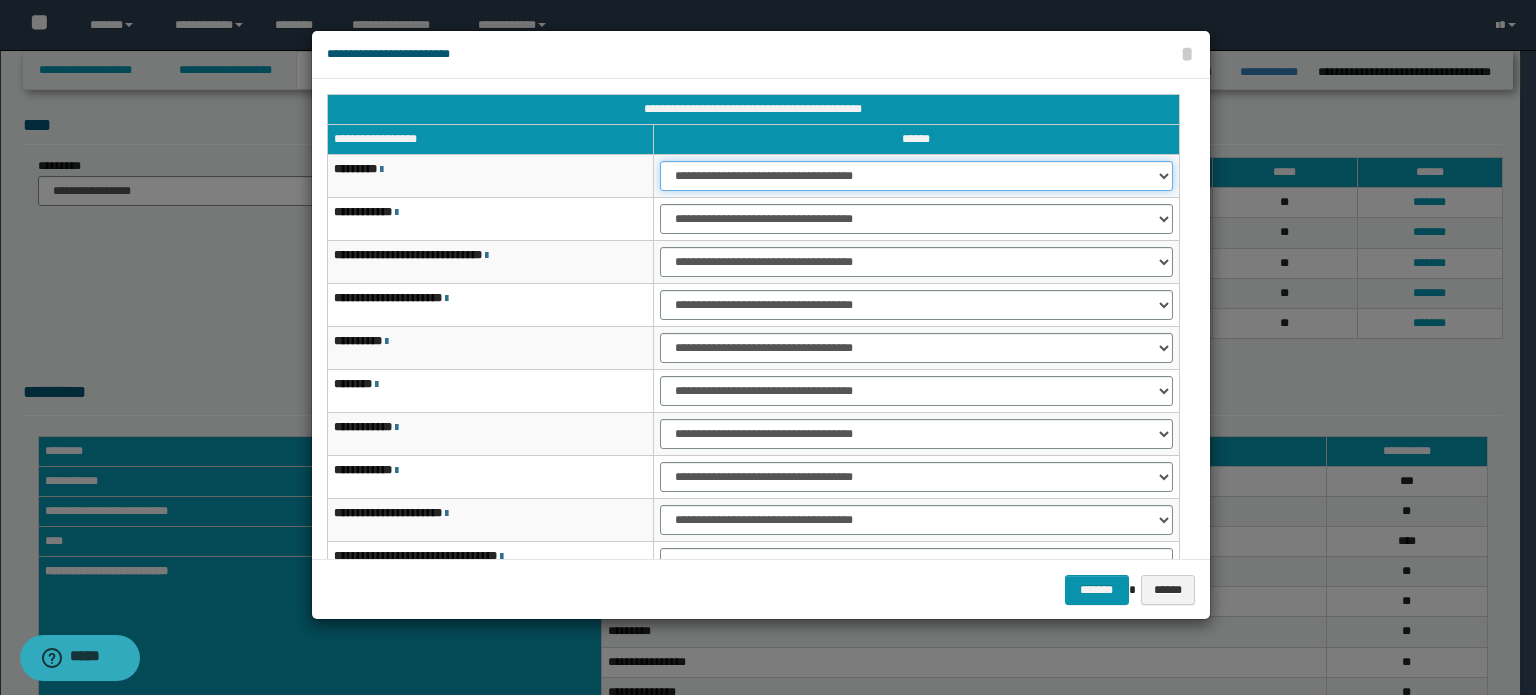click on "**********" at bounding box center [916, 176] 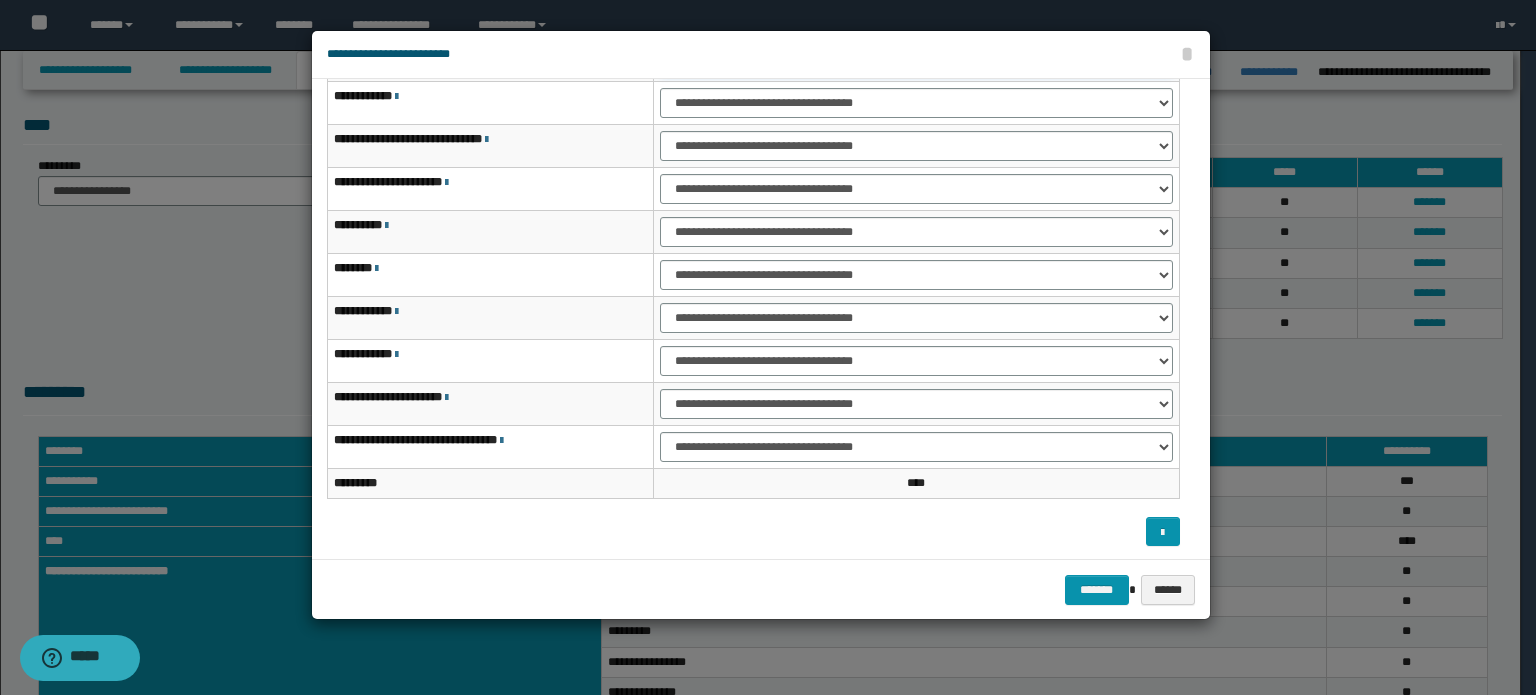 scroll, scrollTop: 118, scrollLeft: 0, axis: vertical 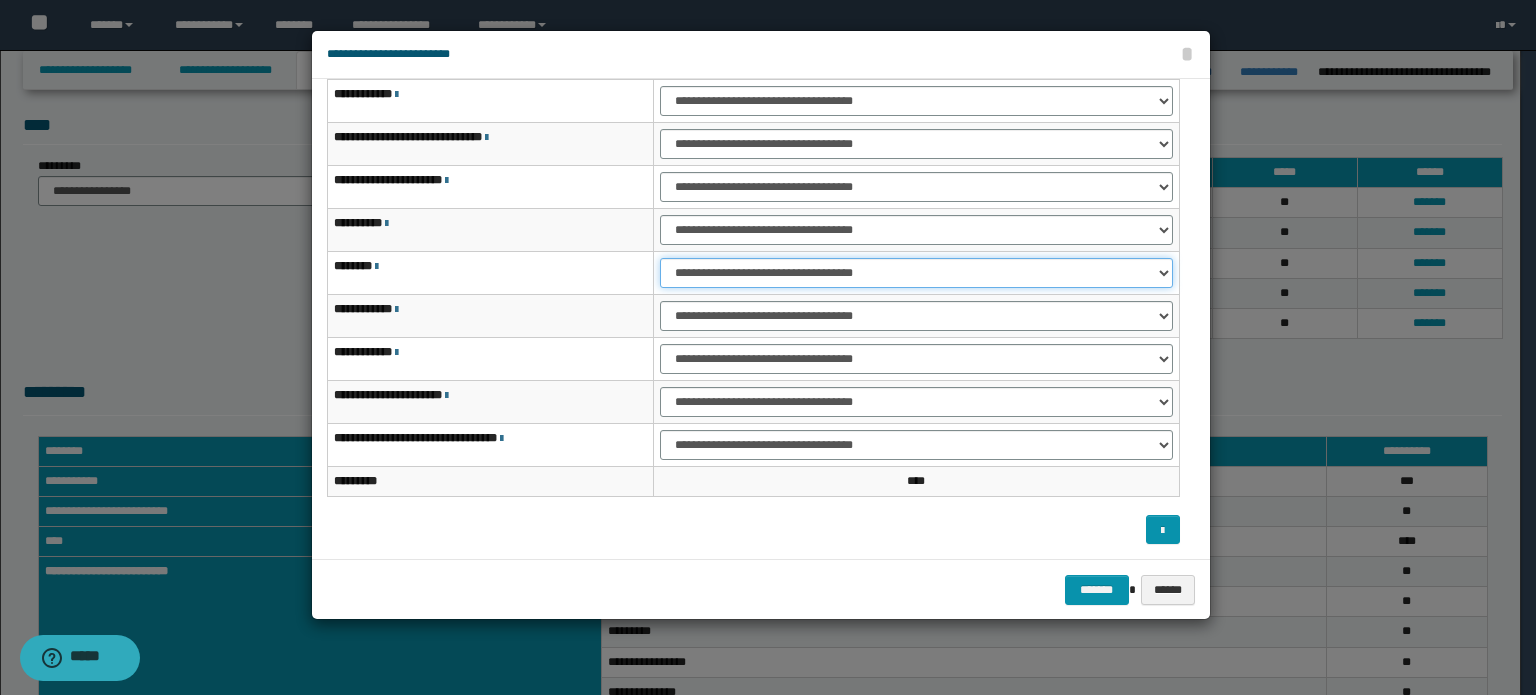 click on "**********" at bounding box center [916, 273] 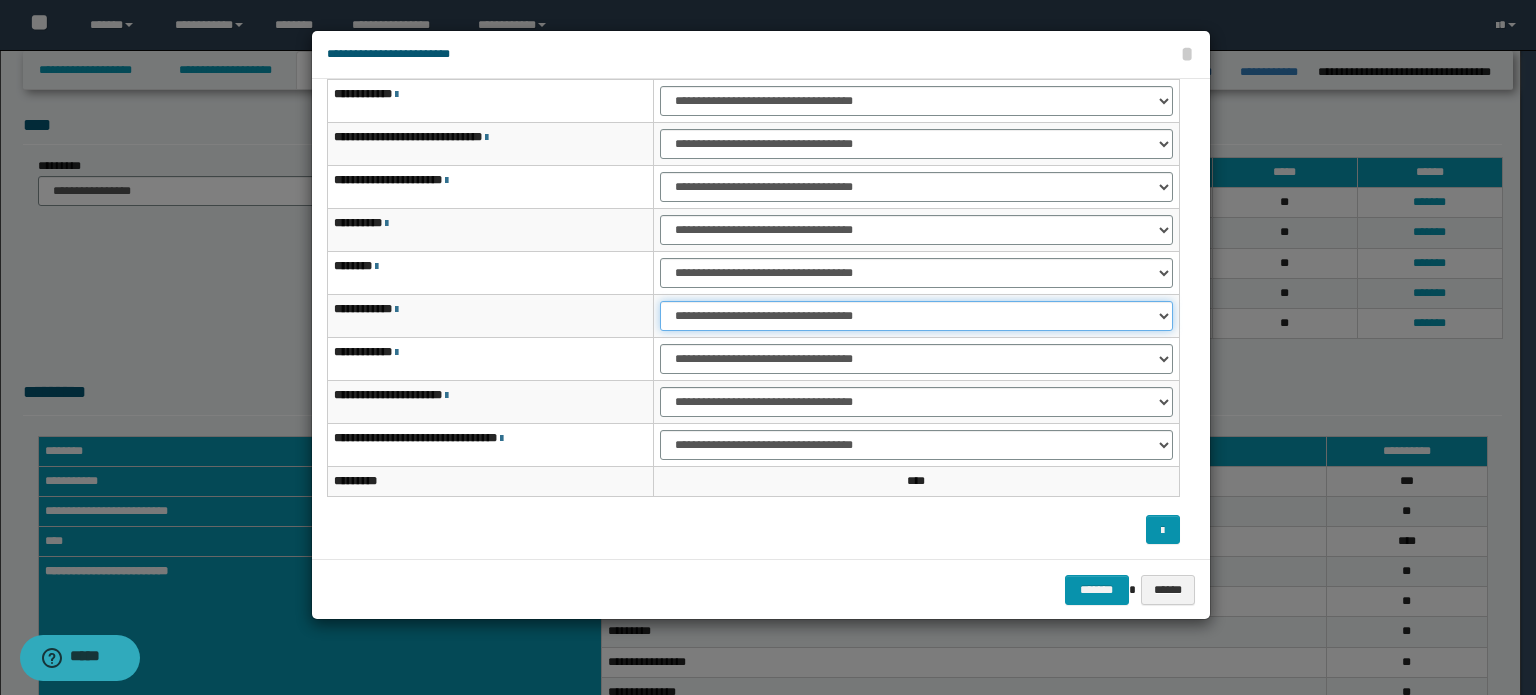 click on "**********" at bounding box center (916, 316) 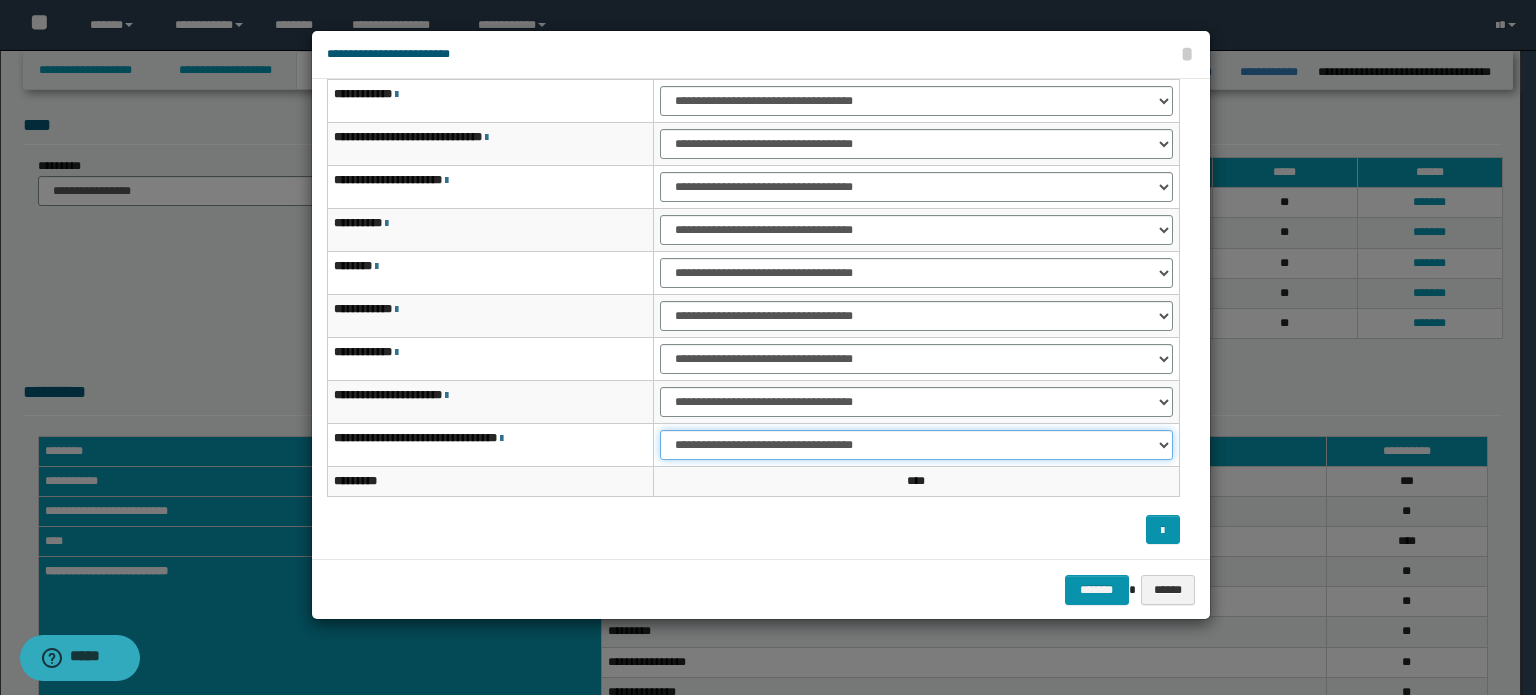 drag, startPoint x: 1036, startPoint y: 434, endPoint x: 1031, endPoint y: 445, distance: 12.083046 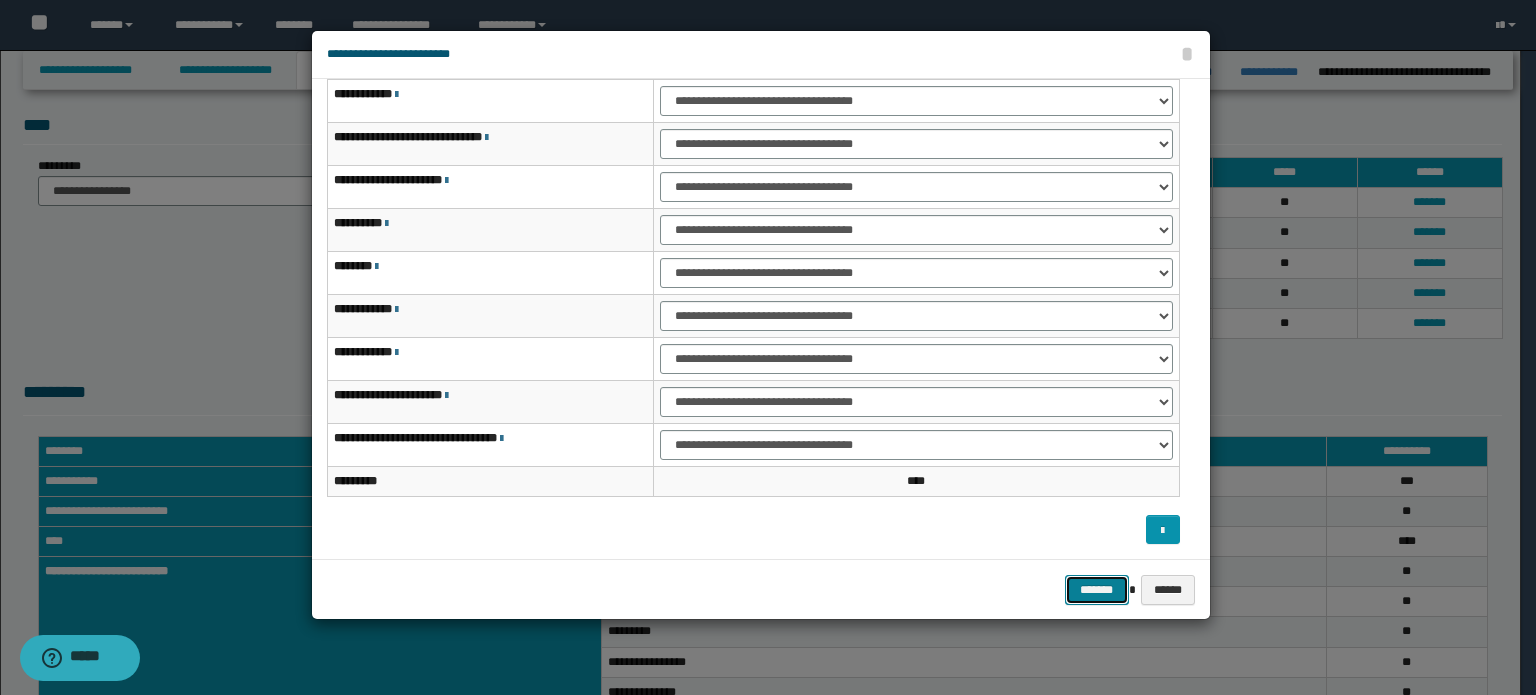 click on "*******" at bounding box center [1097, 590] 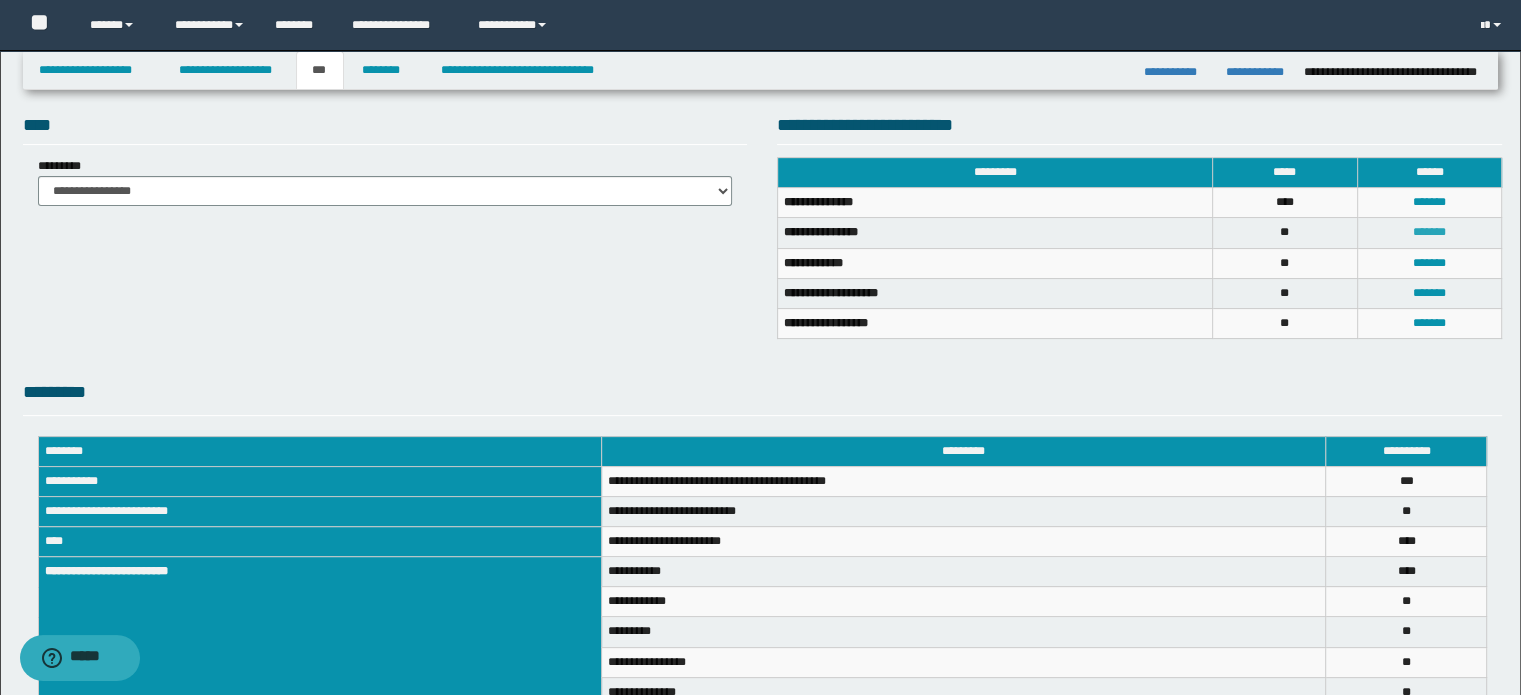 click on "*******" at bounding box center [1429, 232] 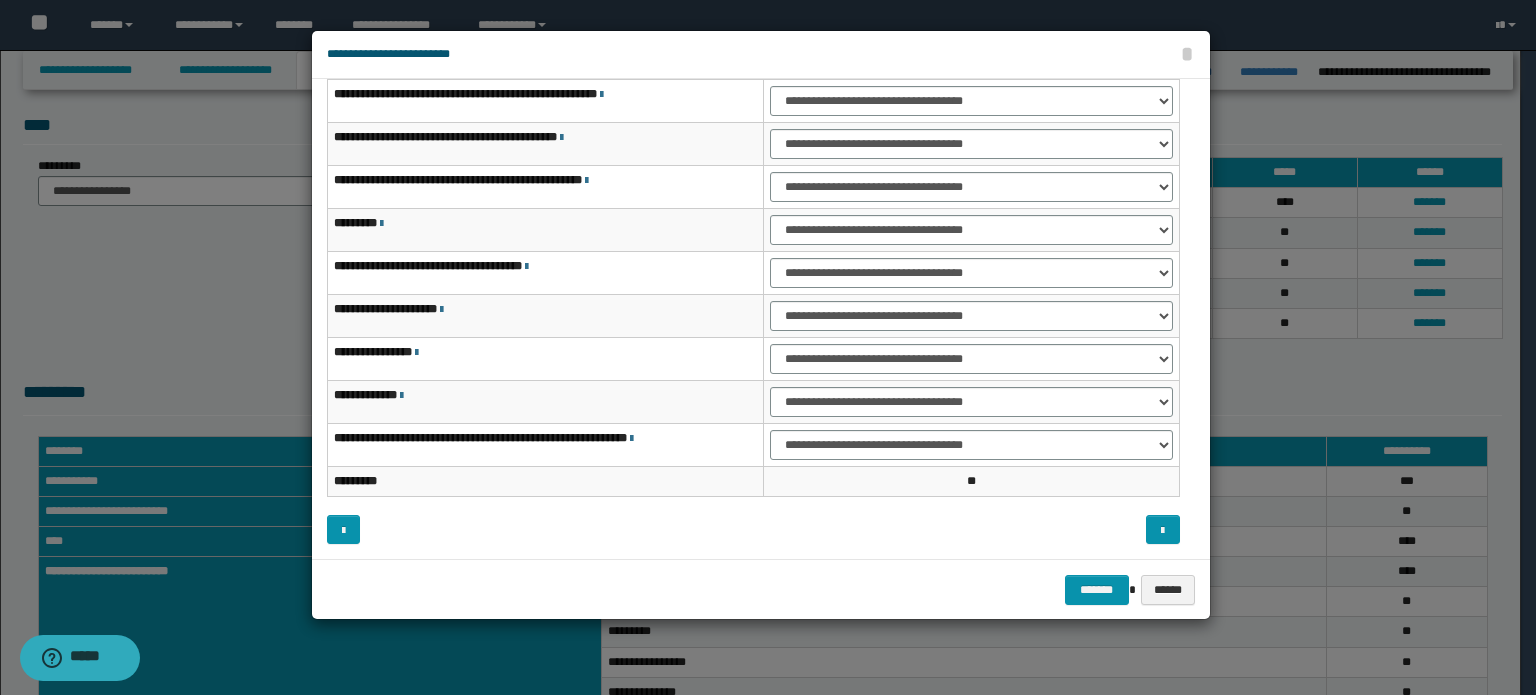 scroll, scrollTop: 0, scrollLeft: 0, axis: both 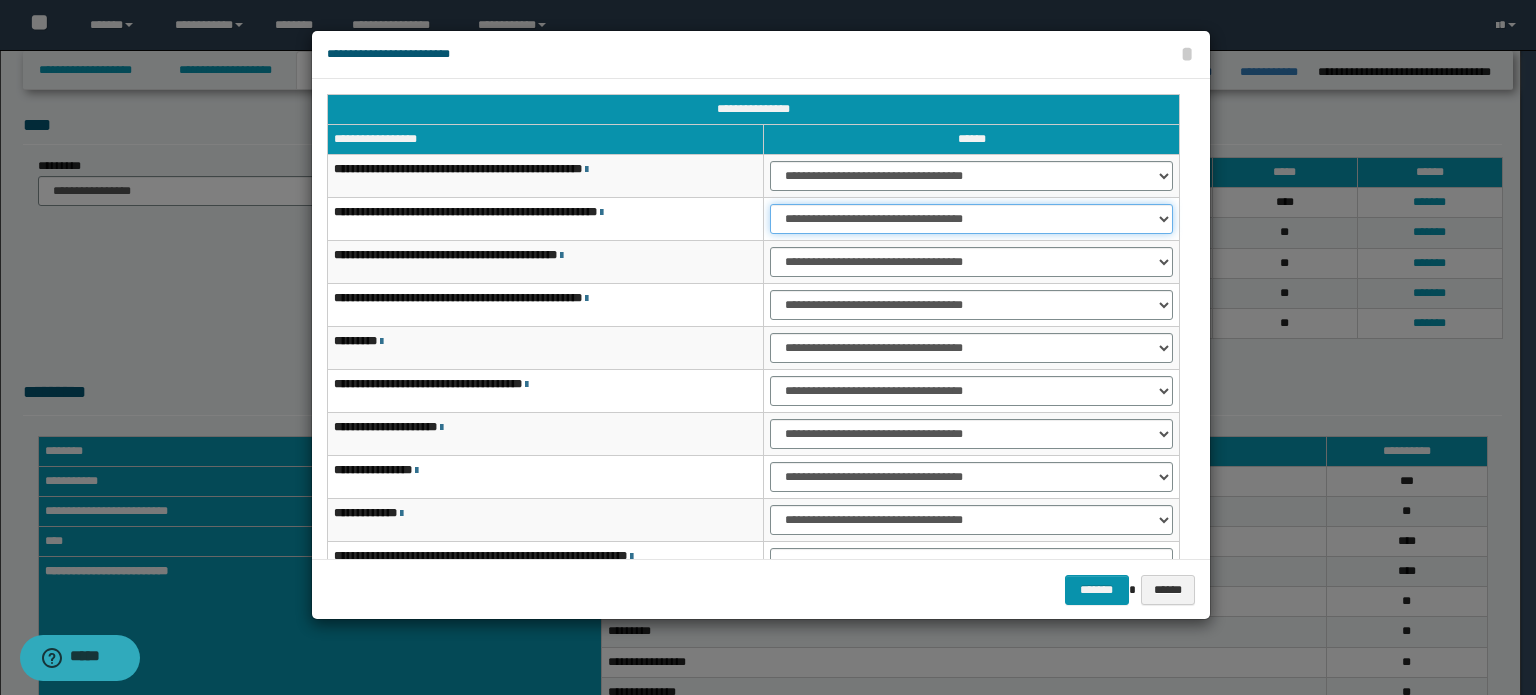 click on "**********" at bounding box center (971, 219) 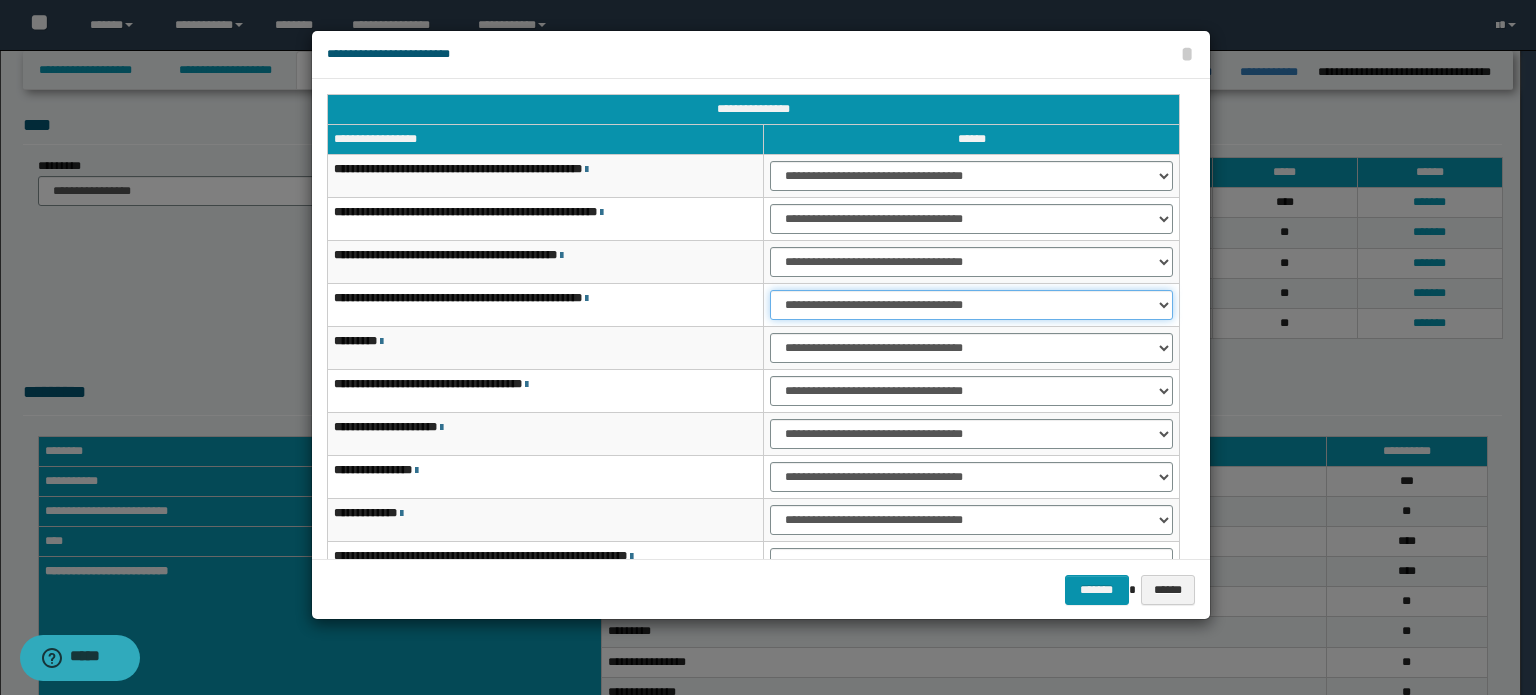 click on "**********" at bounding box center [971, 305] 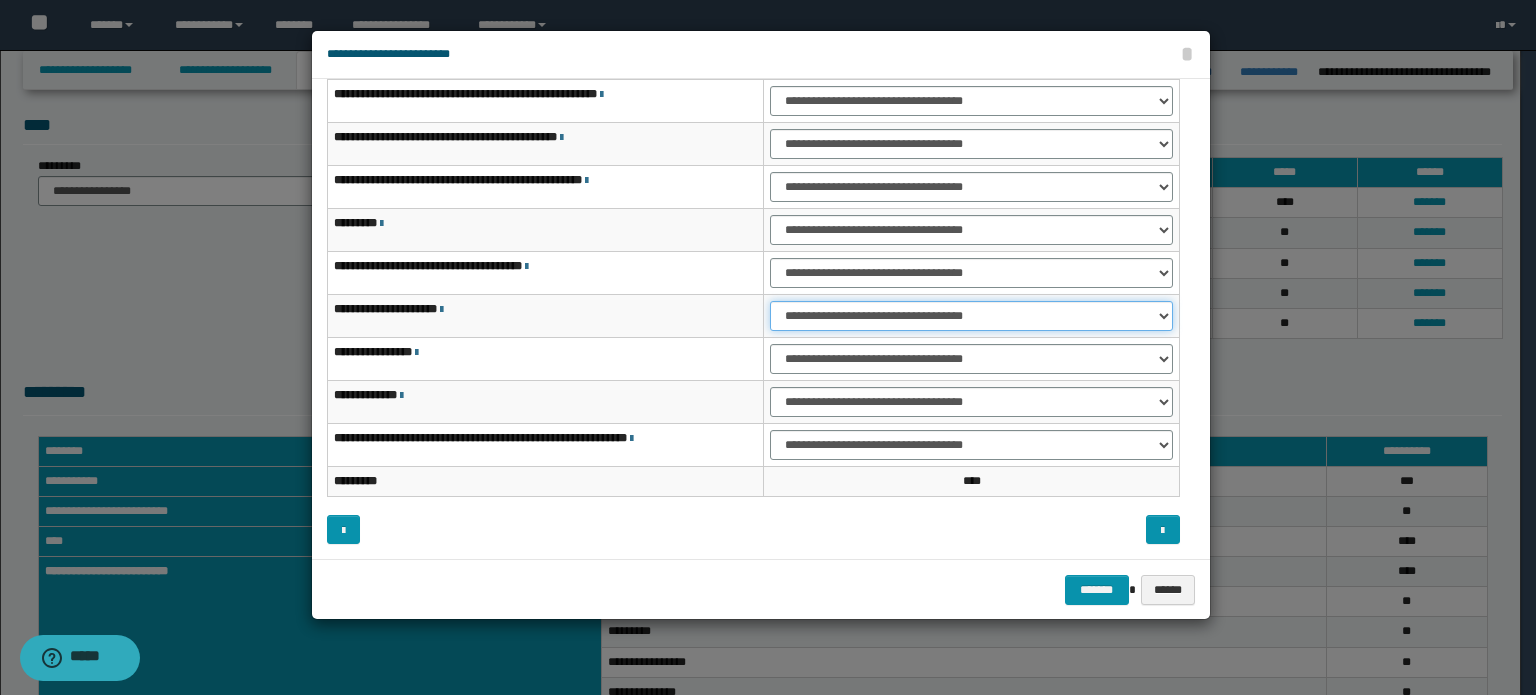 click on "**********" at bounding box center [971, 316] 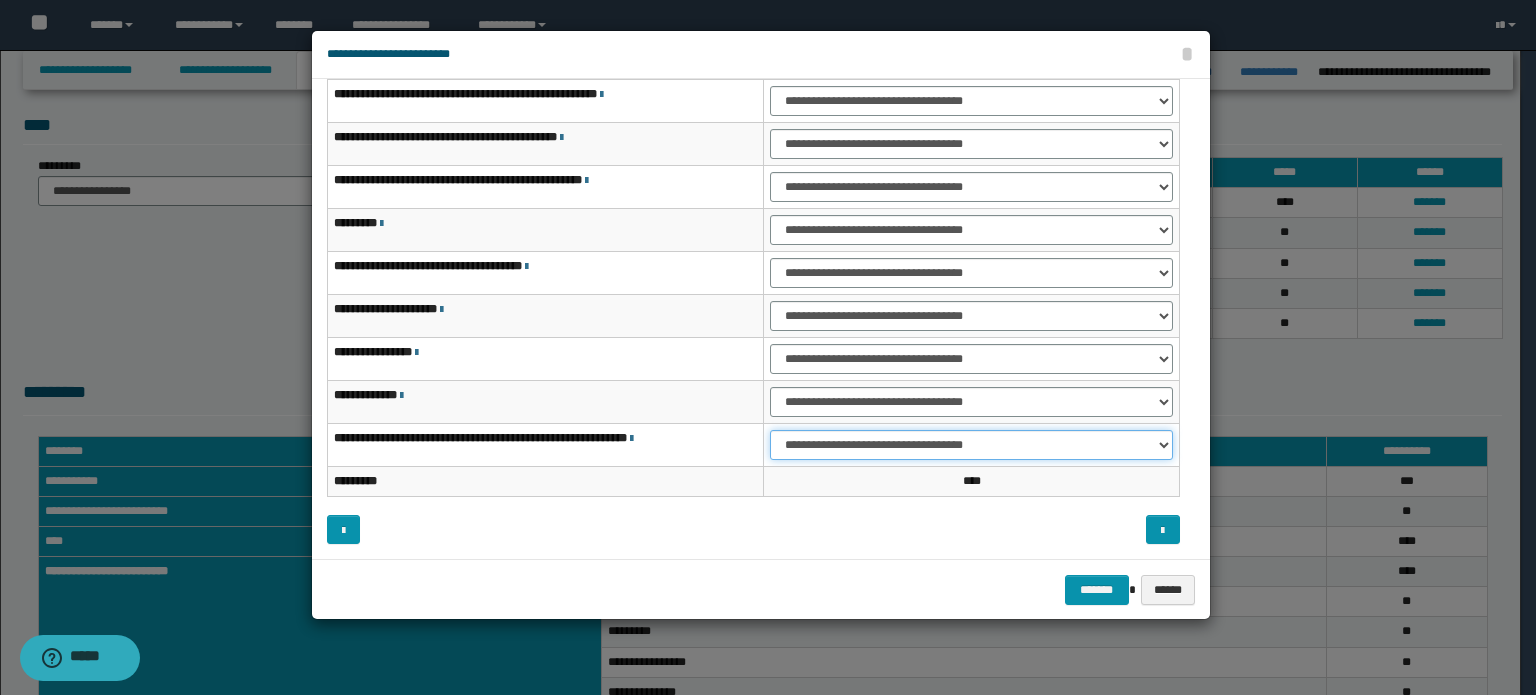 click on "**********" at bounding box center (971, 445) 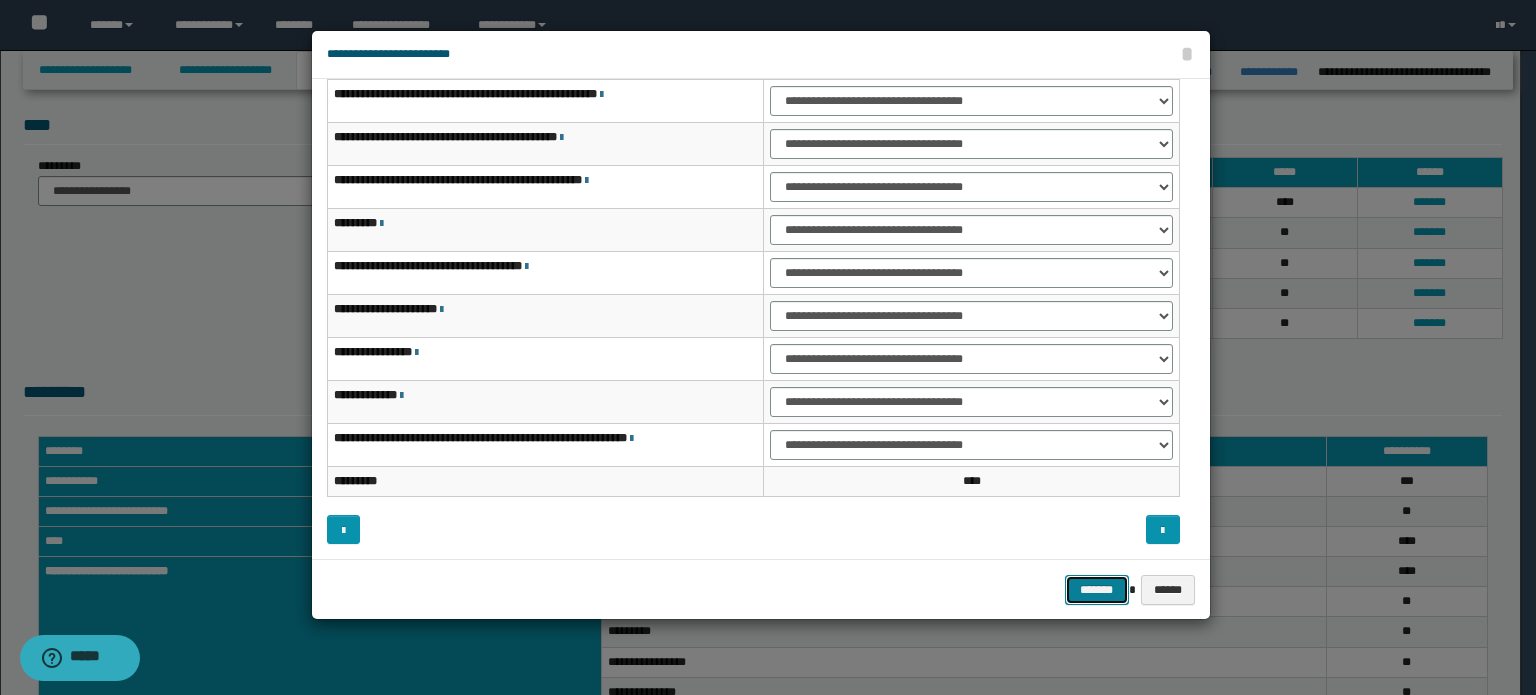 click on "*******" at bounding box center [1097, 590] 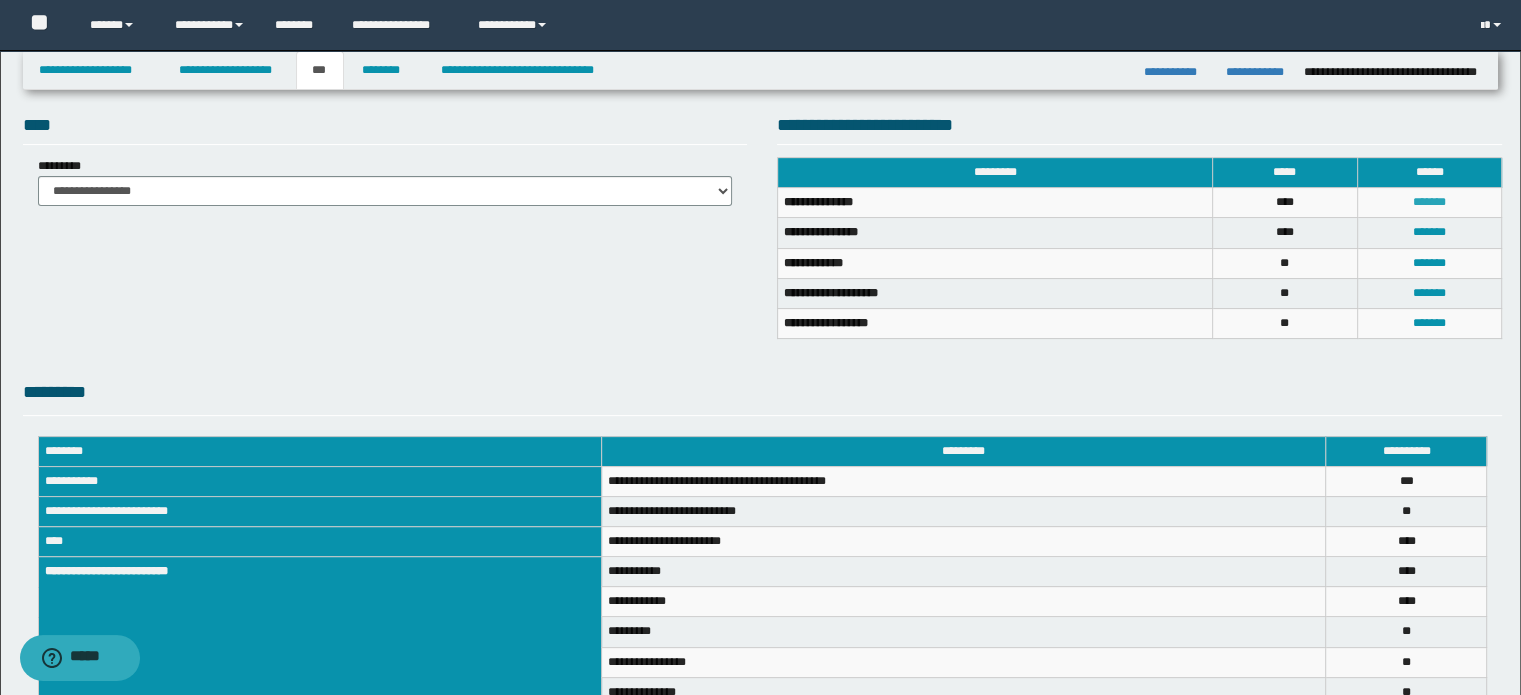 click on "*******" at bounding box center (1429, 202) 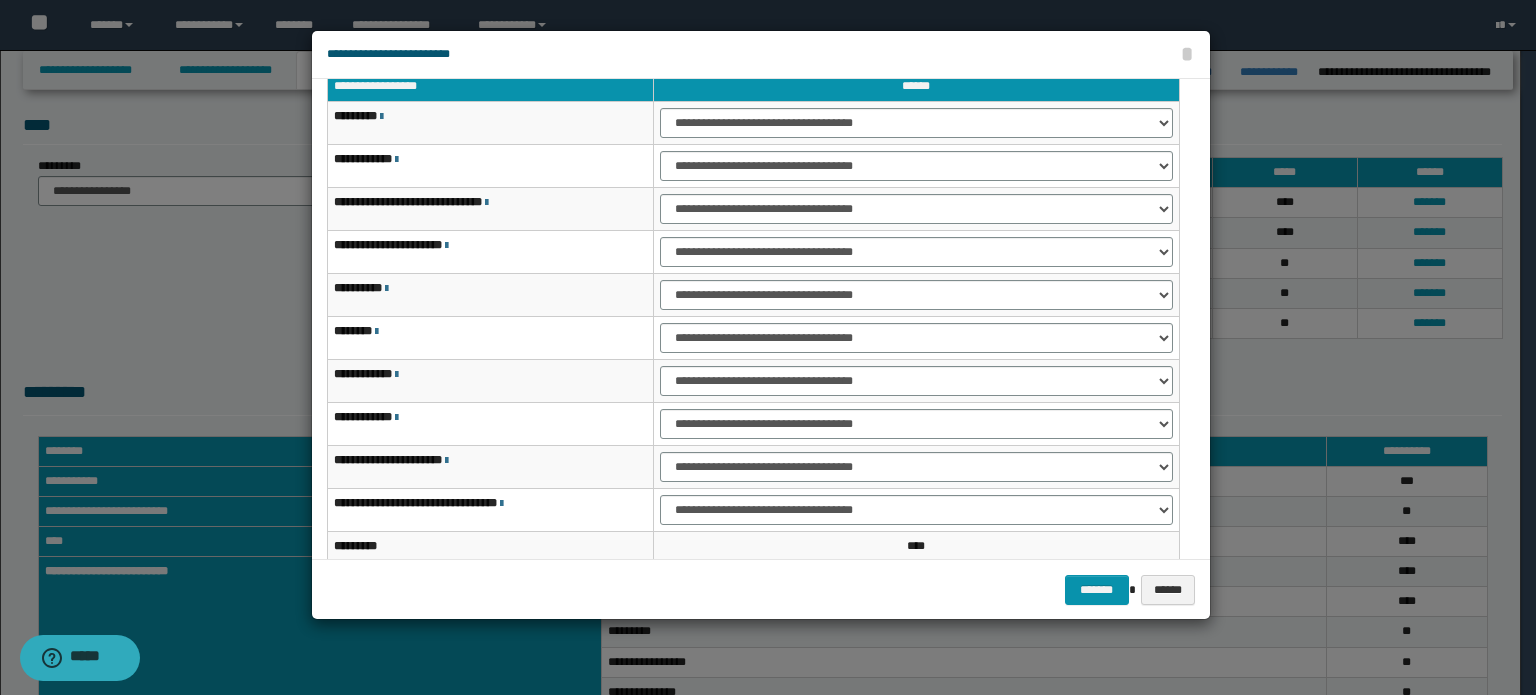 scroll, scrollTop: 0, scrollLeft: 0, axis: both 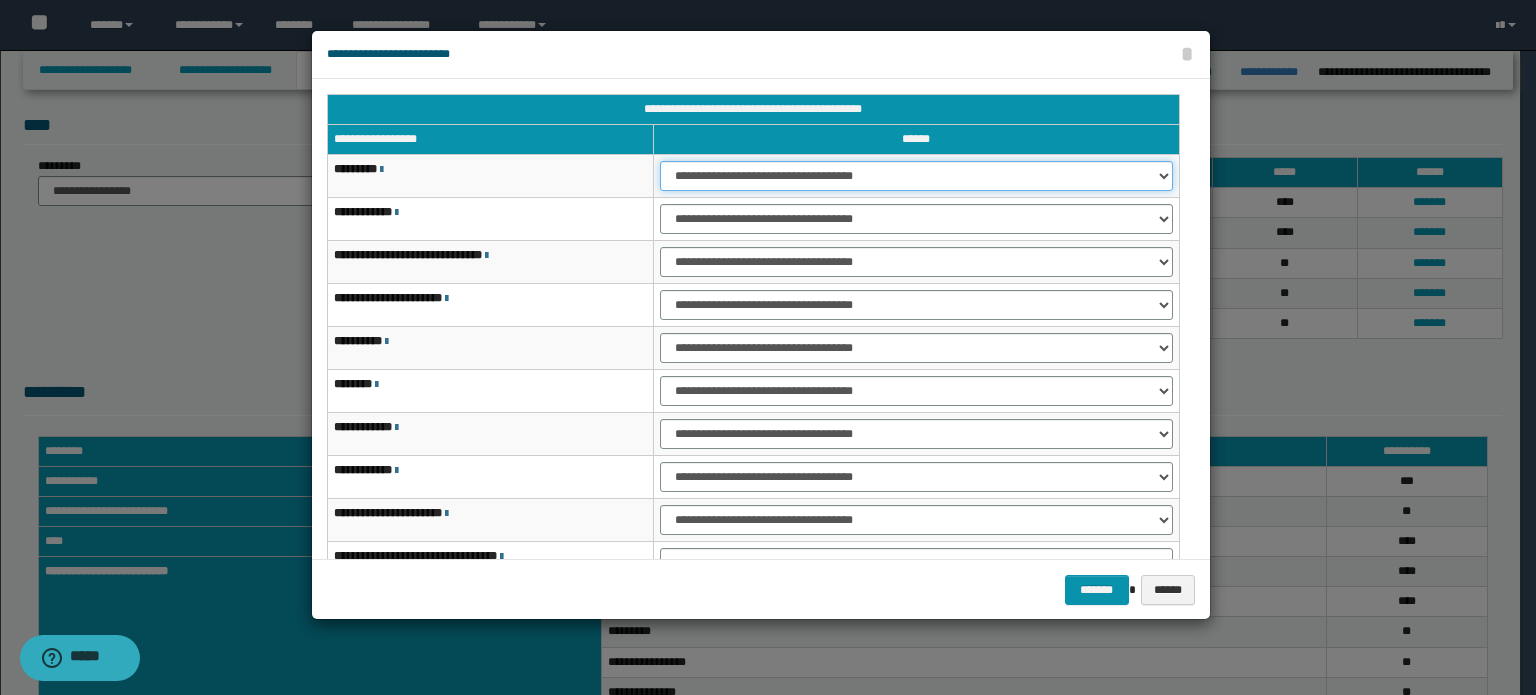 click on "**********" at bounding box center [916, 176] 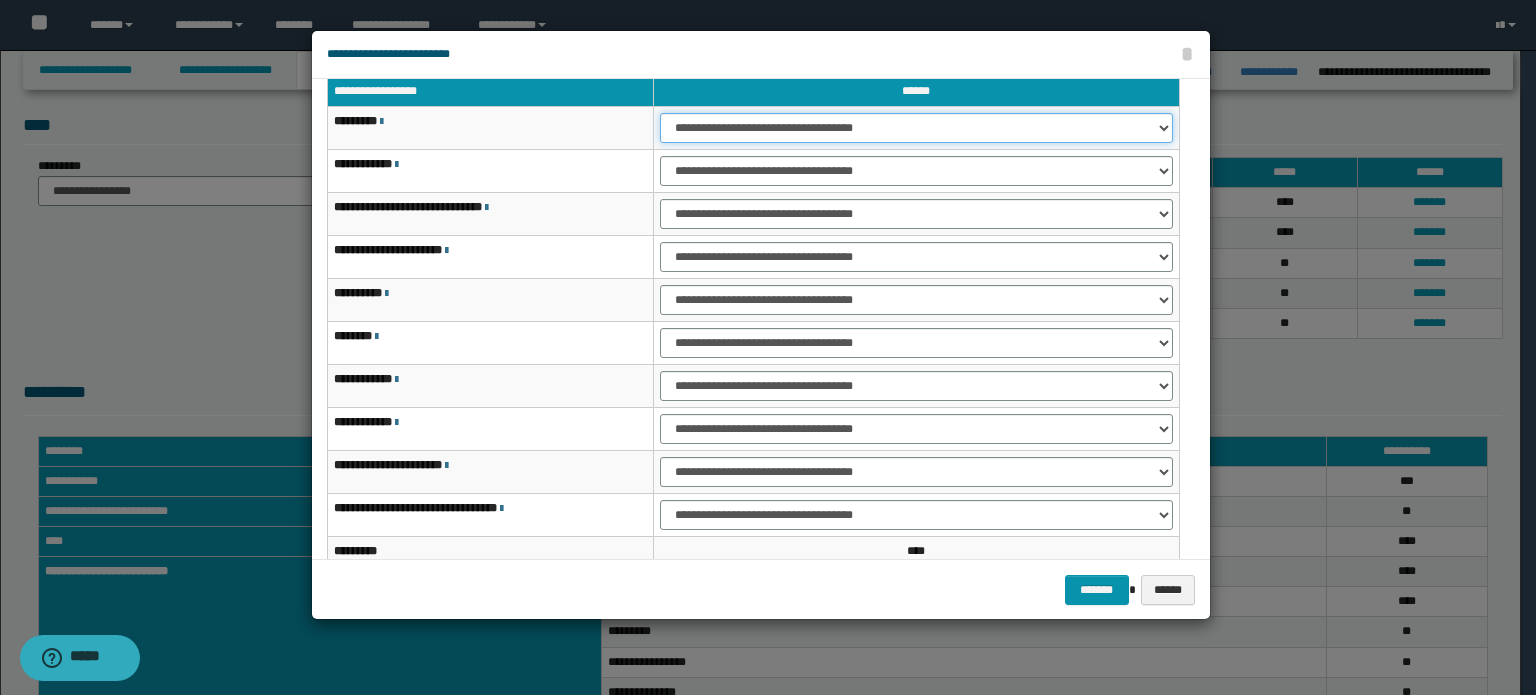 scroll, scrollTop: 118, scrollLeft: 0, axis: vertical 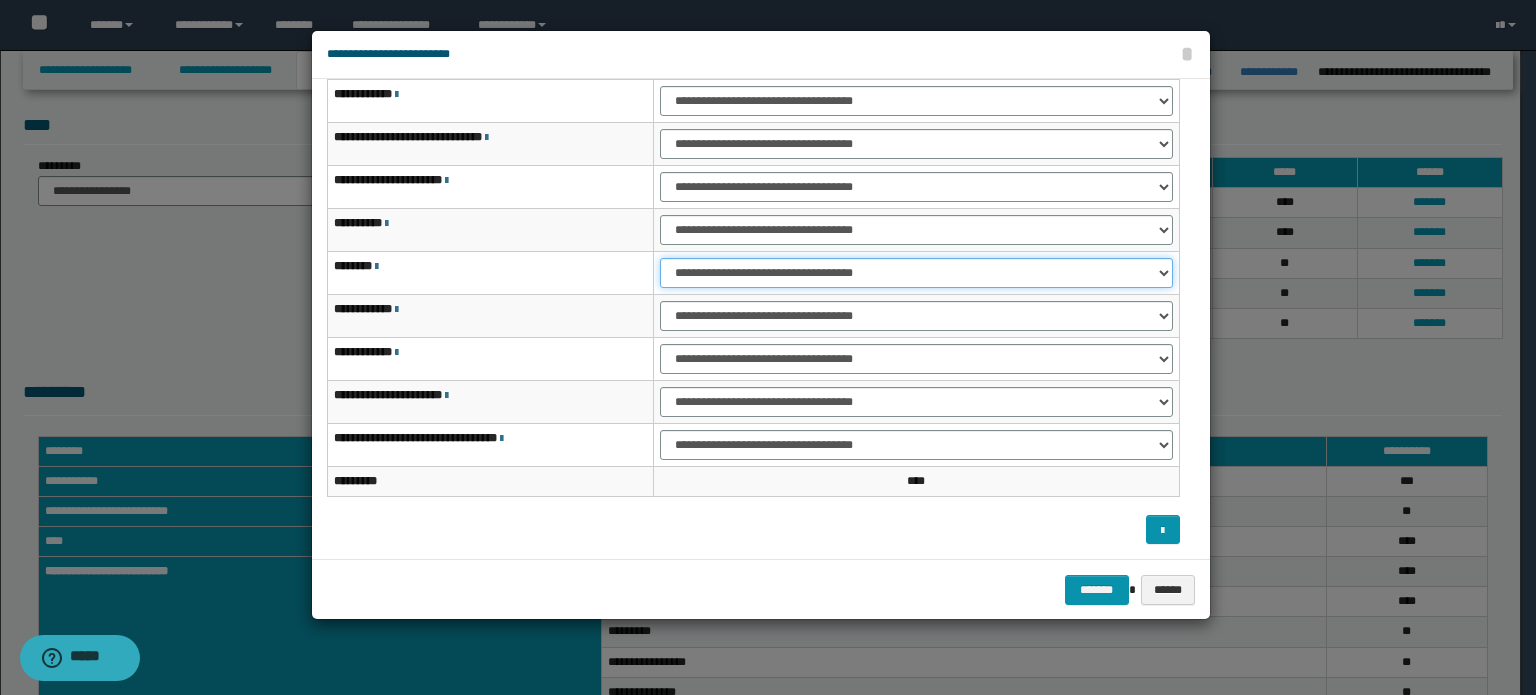 click on "**********" at bounding box center [916, 273] 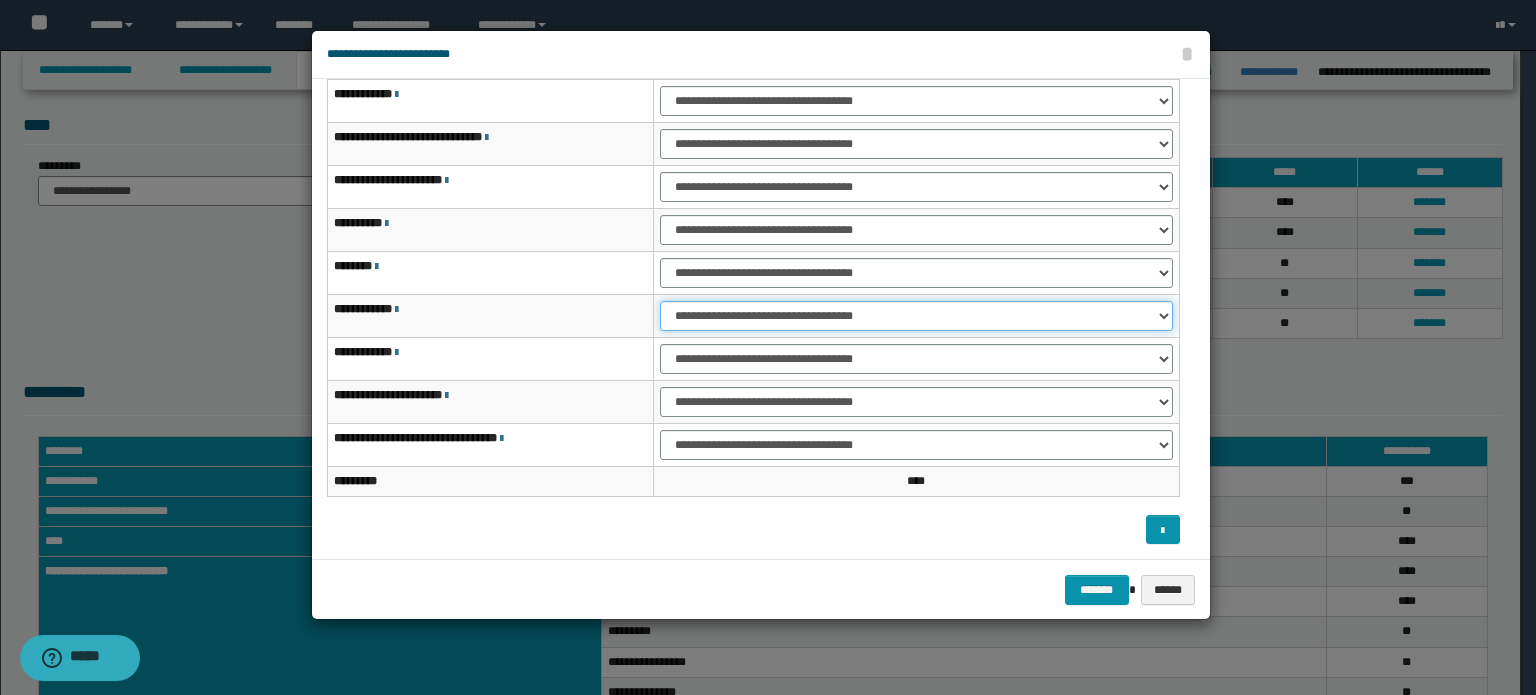 click on "**********" at bounding box center (916, 316) 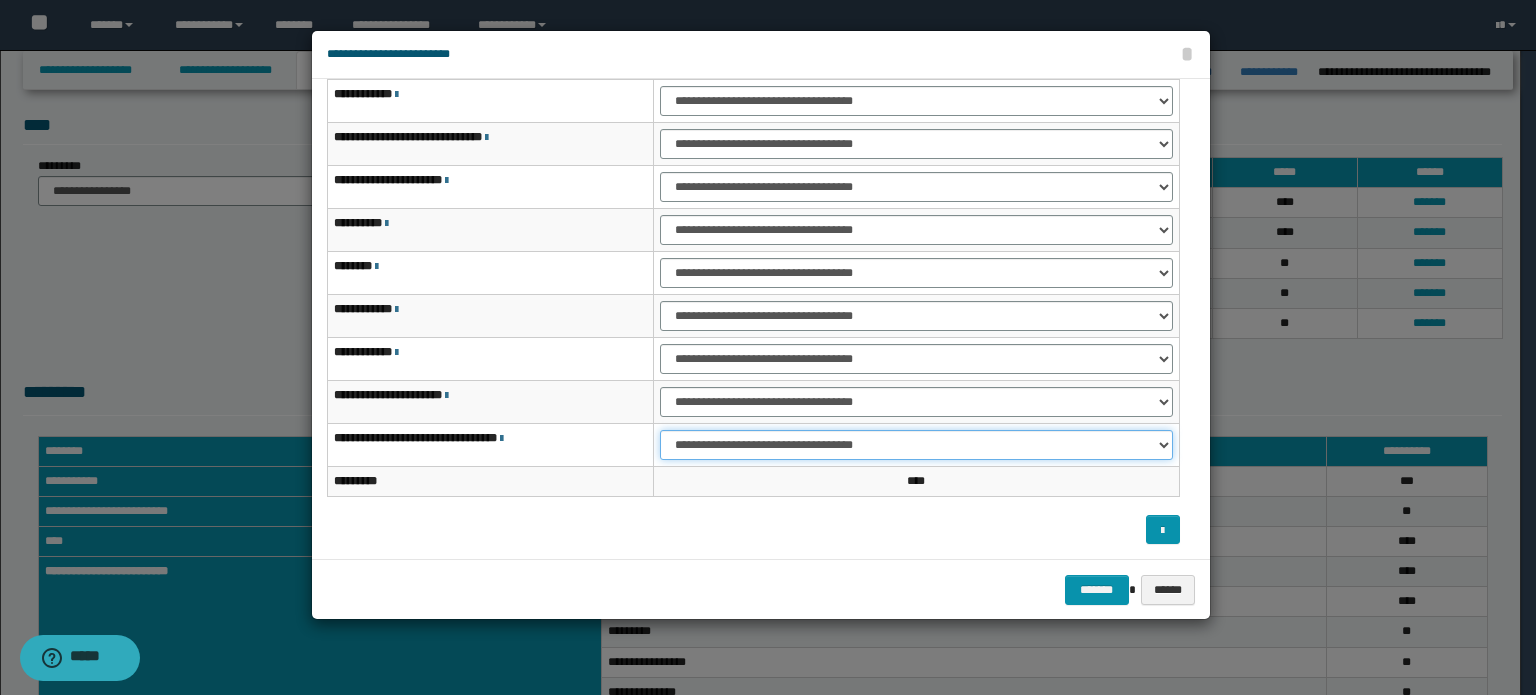 click on "**********" at bounding box center [916, 445] 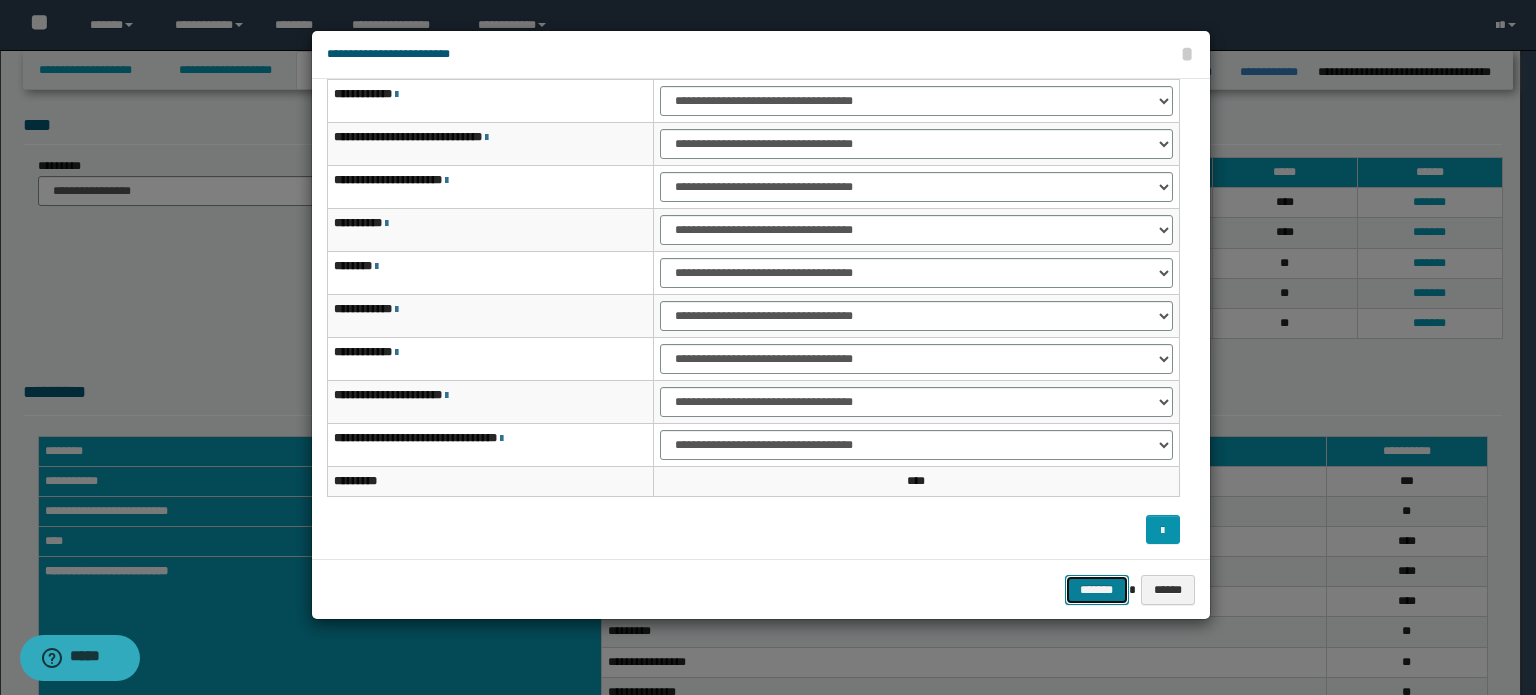 click on "*******" at bounding box center [1097, 590] 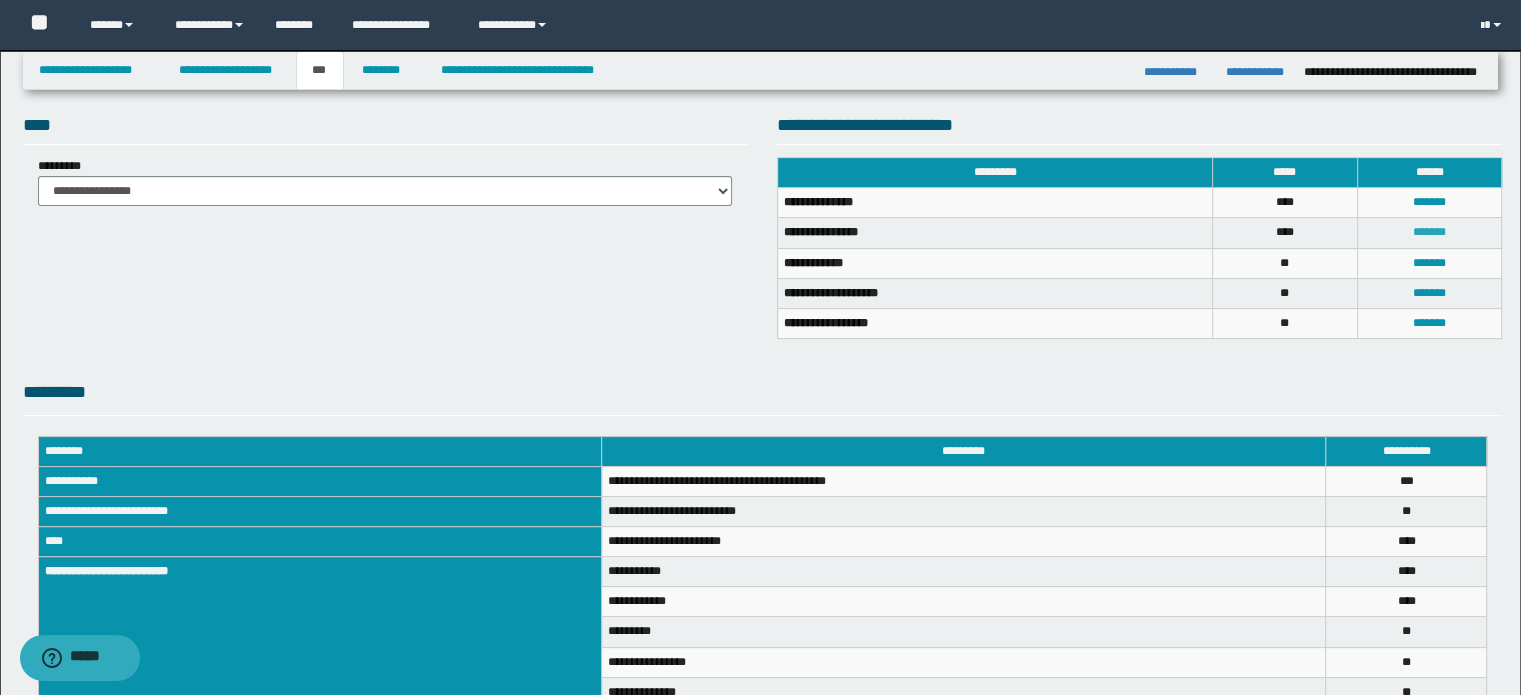 click on "*******" at bounding box center (1429, 232) 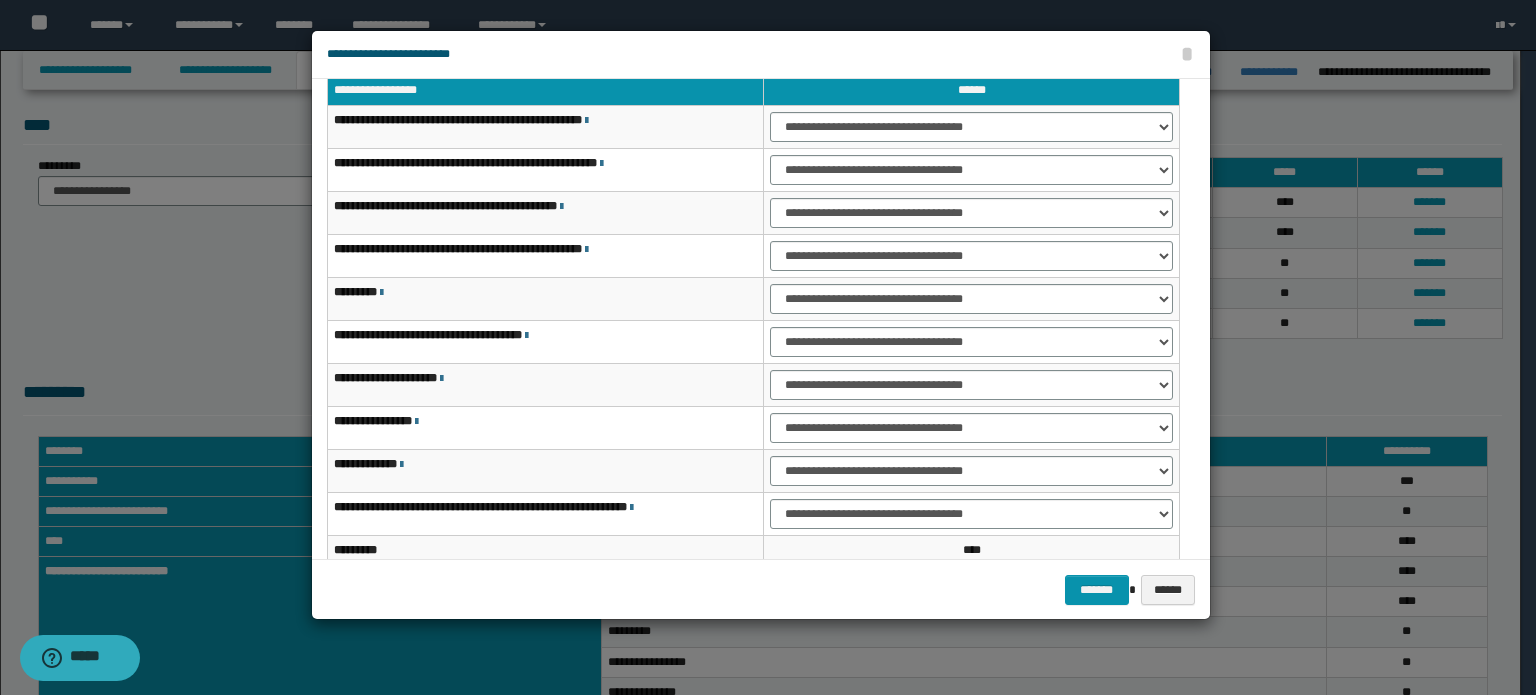 scroll, scrollTop: 0, scrollLeft: 0, axis: both 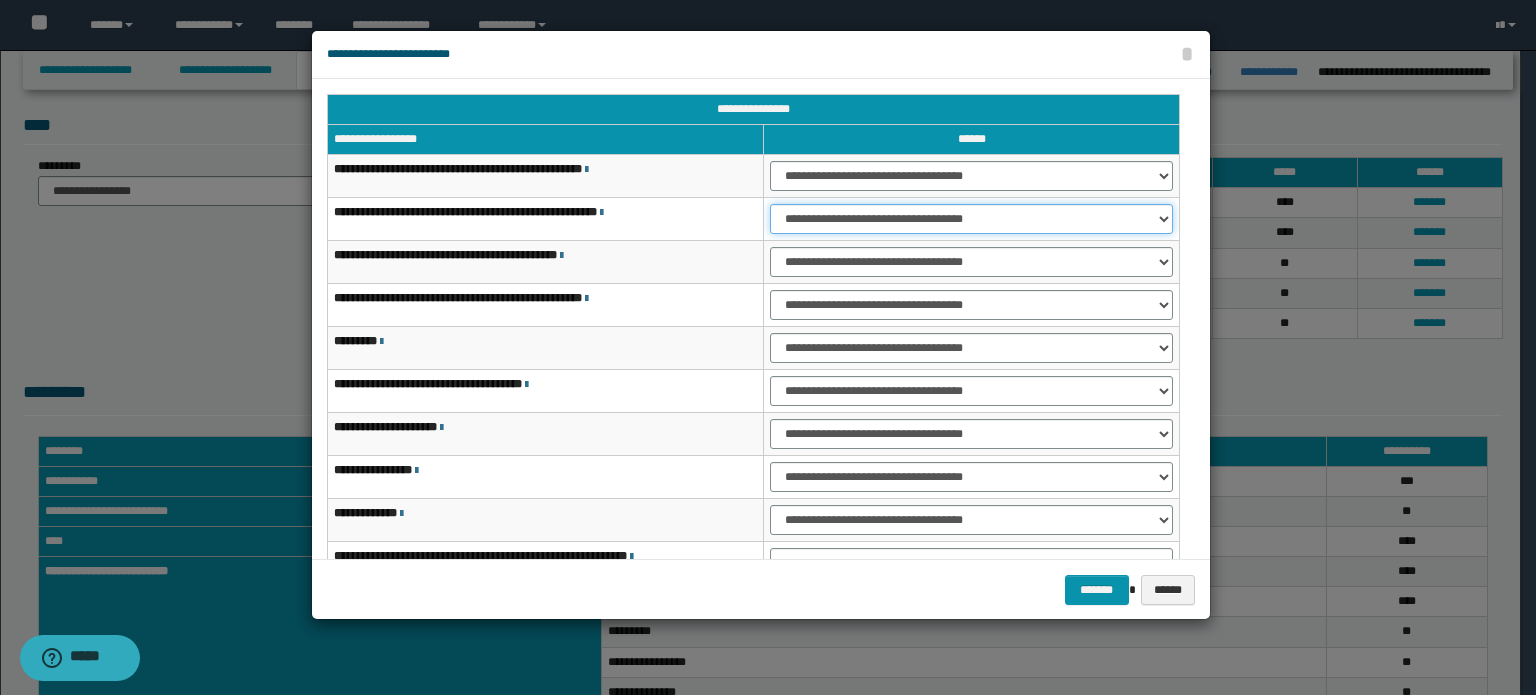 click on "**********" at bounding box center [971, 219] 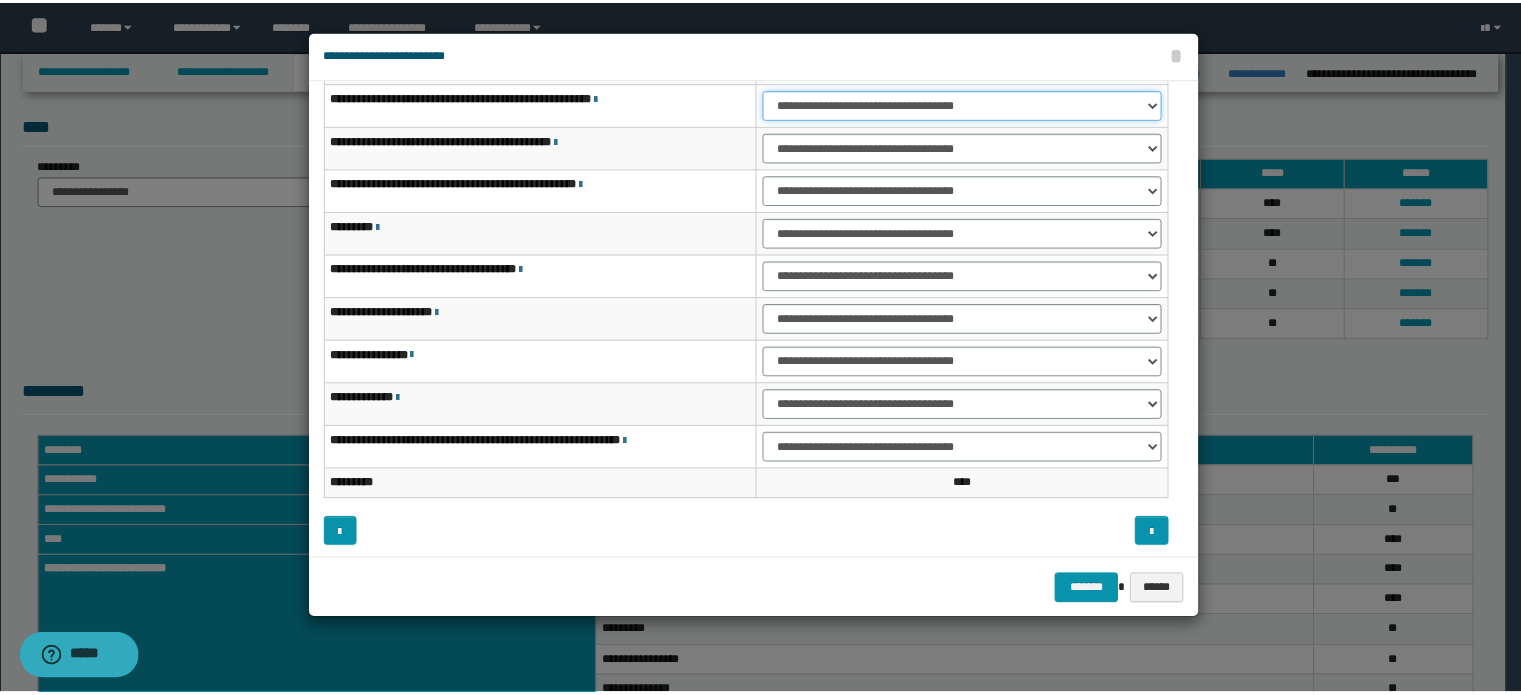 scroll, scrollTop: 118, scrollLeft: 0, axis: vertical 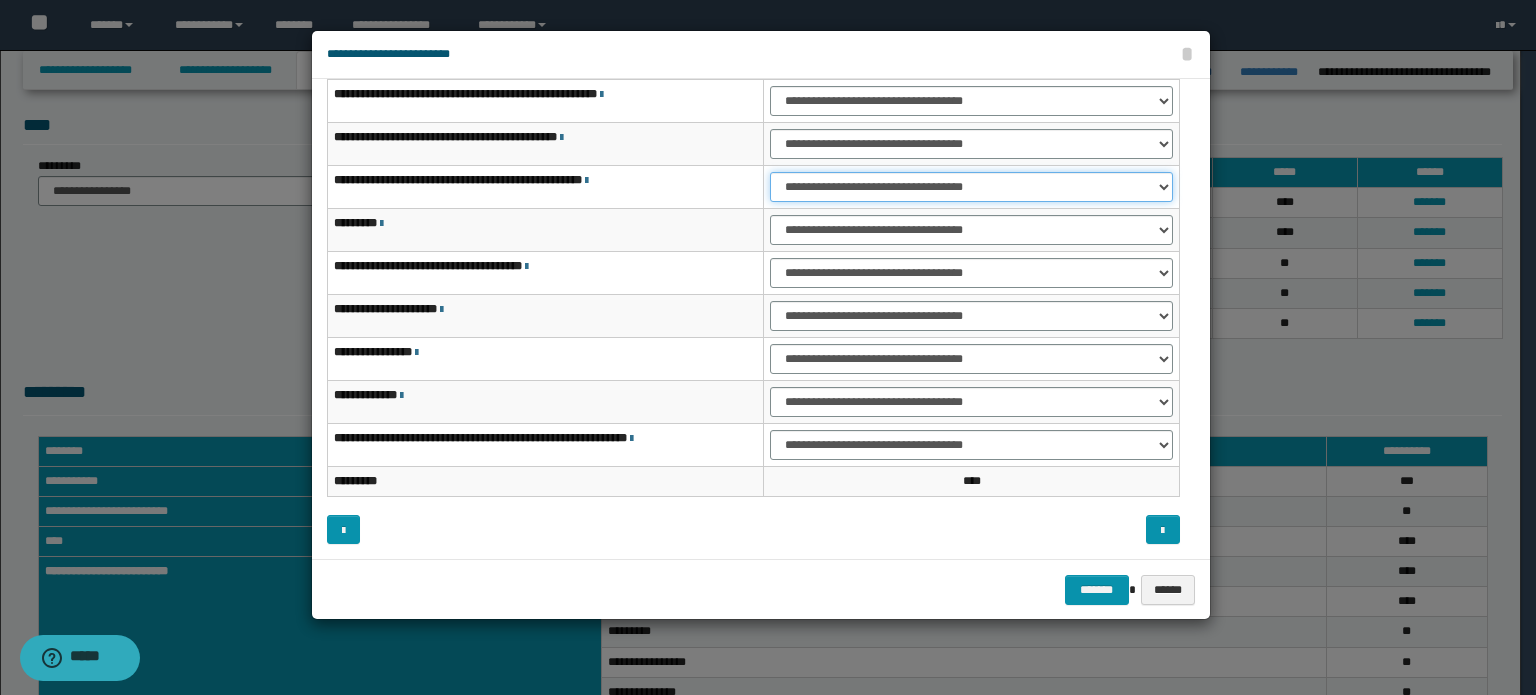 click on "**********" at bounding box center [971, 187] 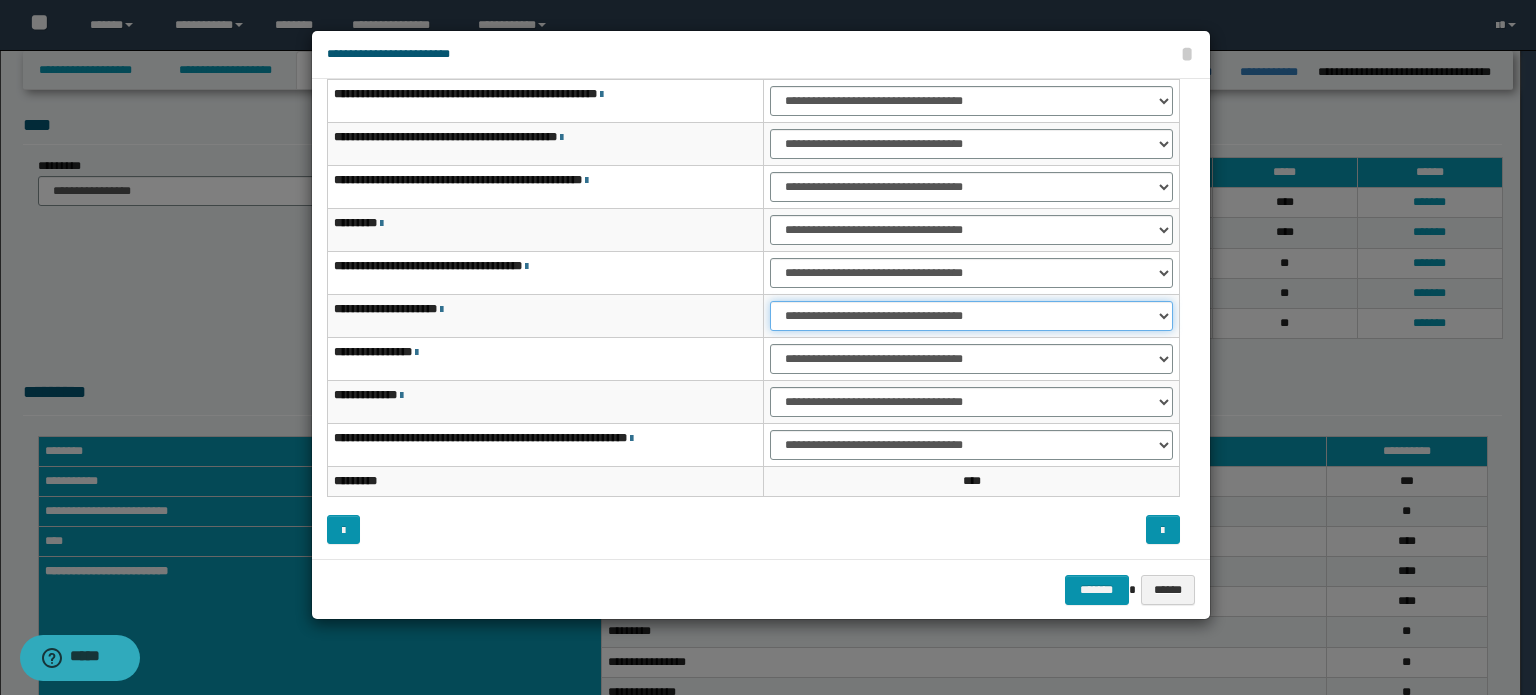 click on "**********" at bounding box center [971, 316] 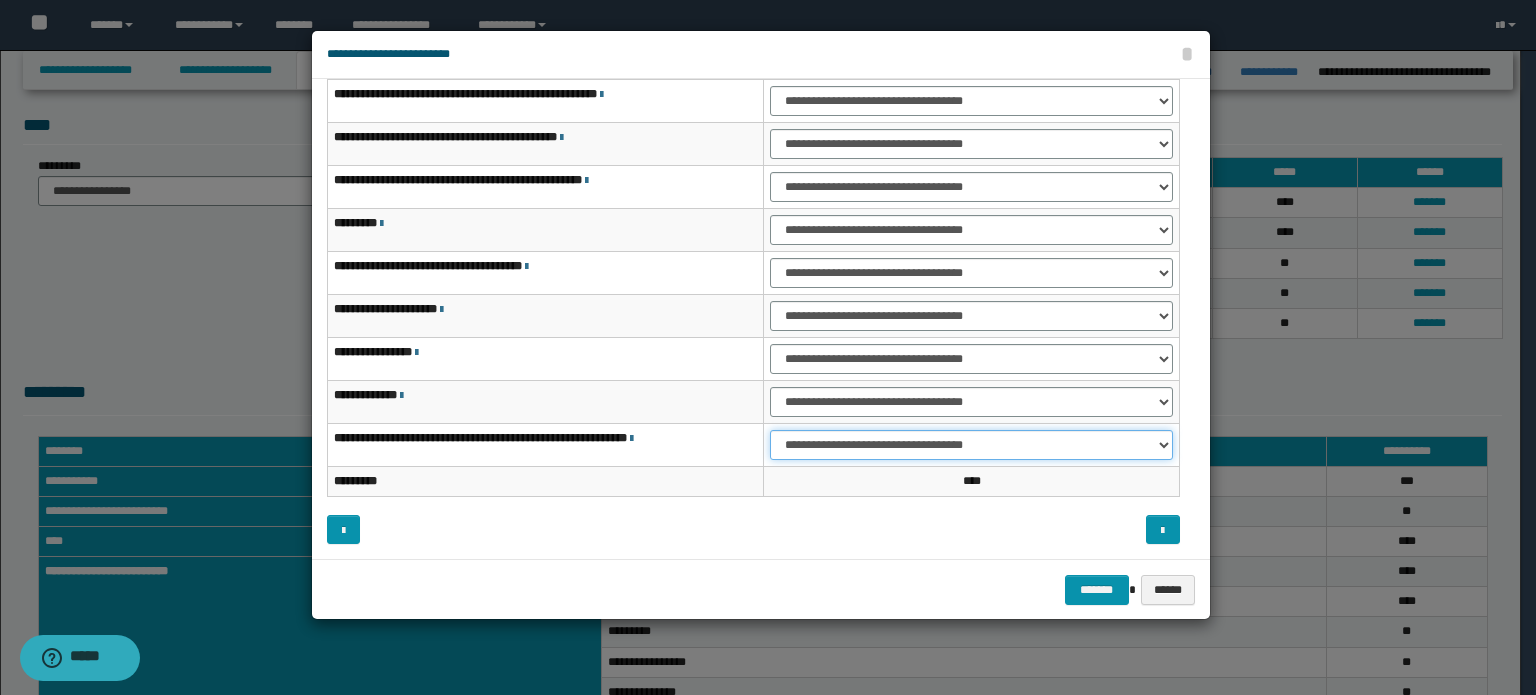 drag, startPoint x: 1101, startPoint y: 439, endPoint x: 1098, endPoint y: 455, distance: 16.27882 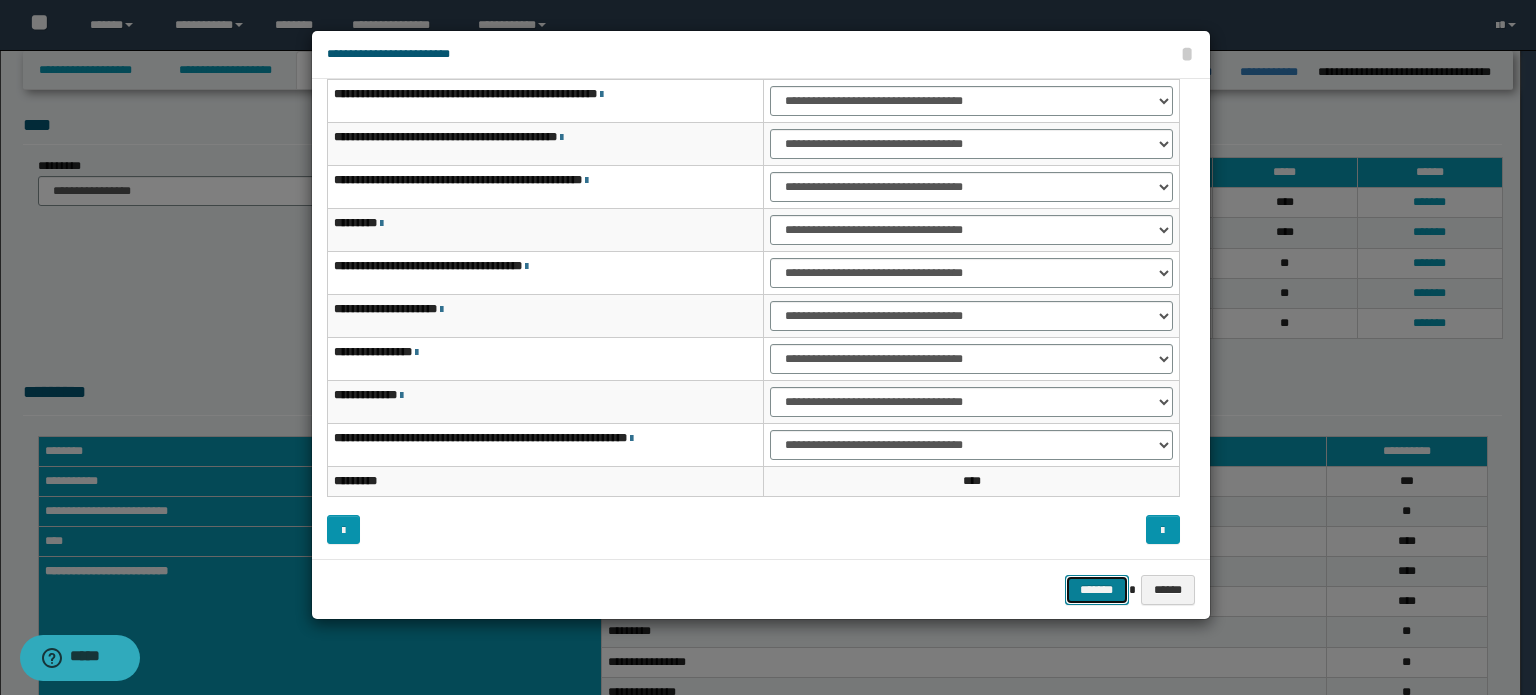 click on "*******" at bounding box center (1097, 590) 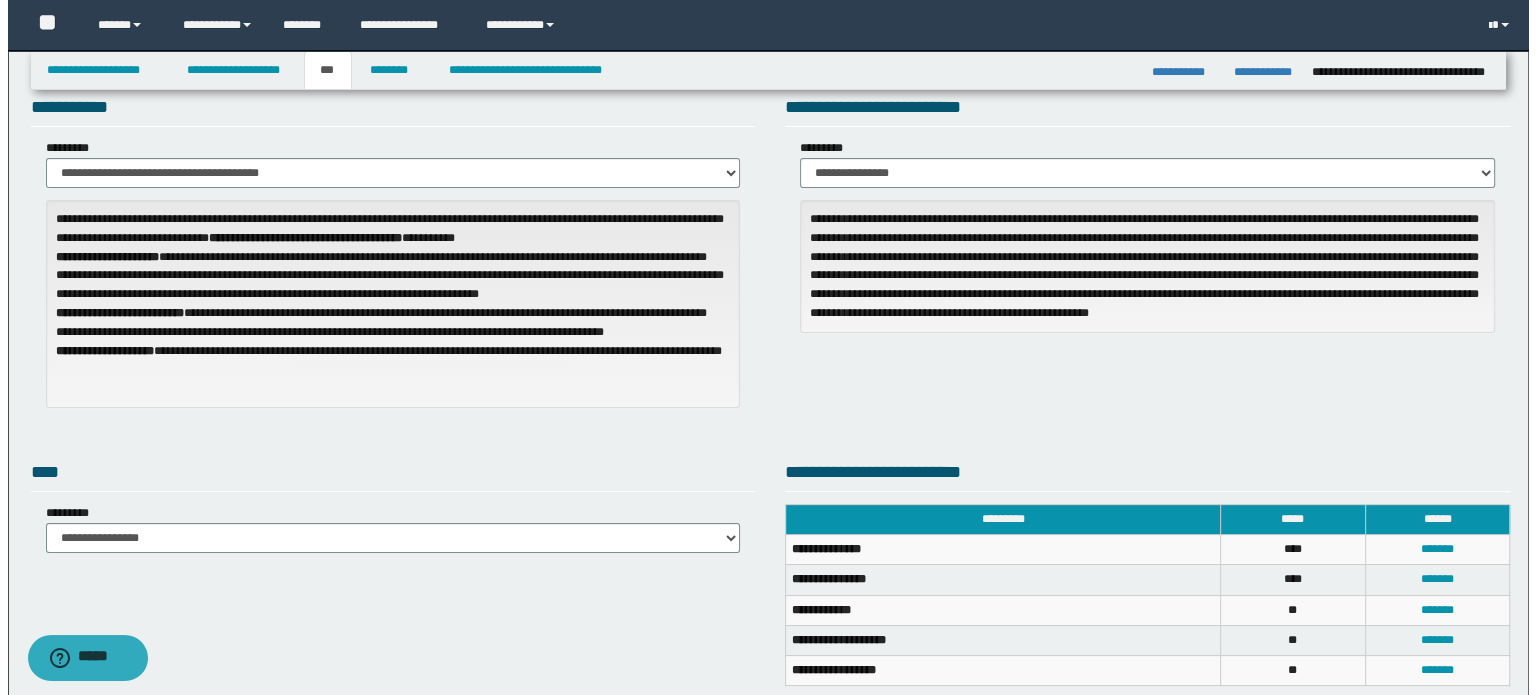 scroll, scrollTop: 200, scrollLeft: 0, axis: vertical 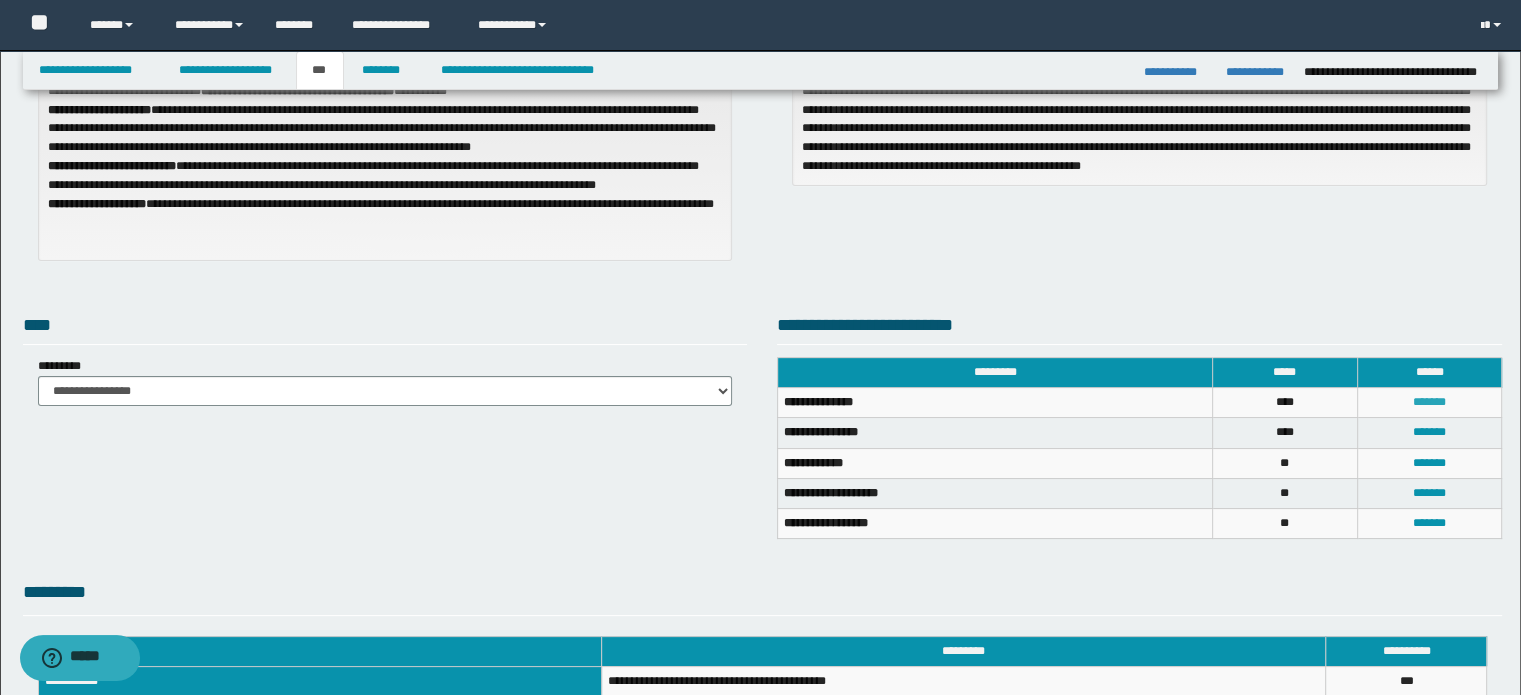 click on "*******" at bounding box center (1429, 402) 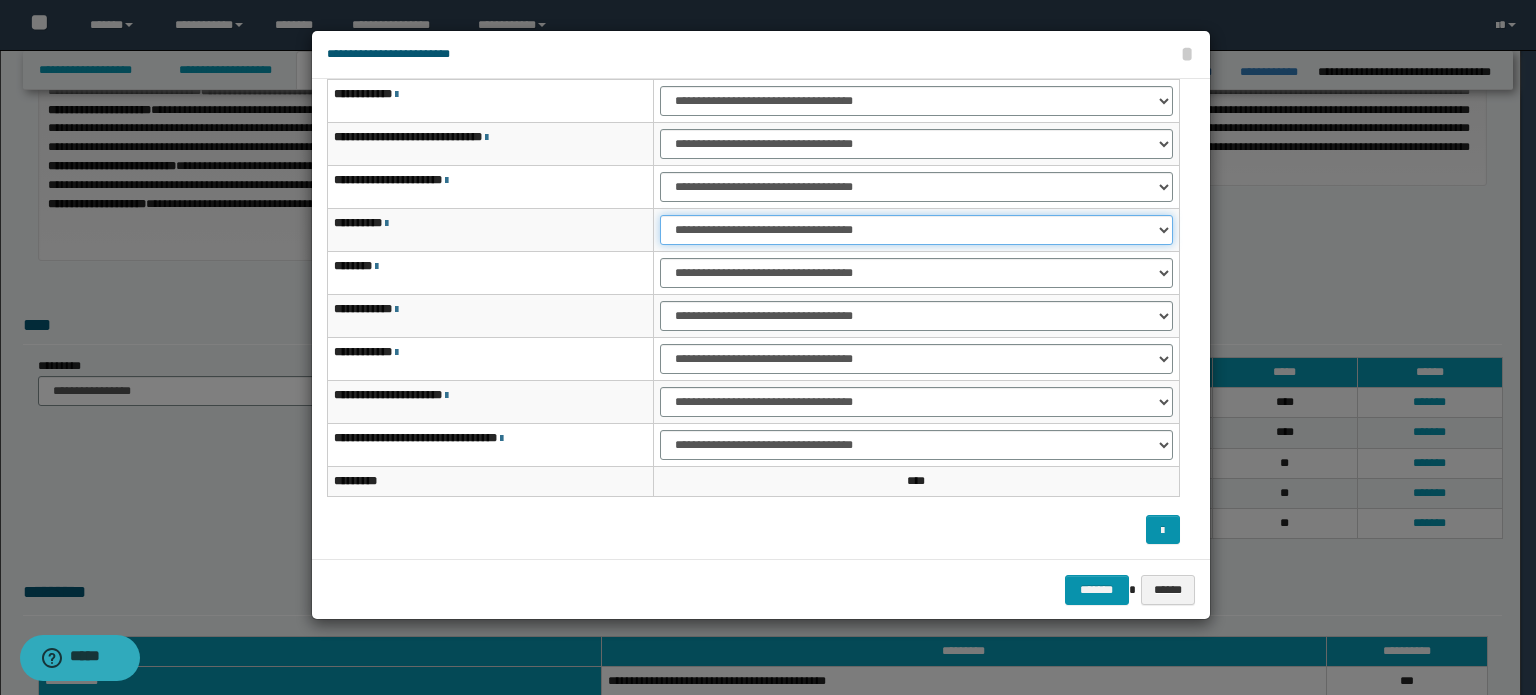 click on "**********" at bounding box center [916, 230] 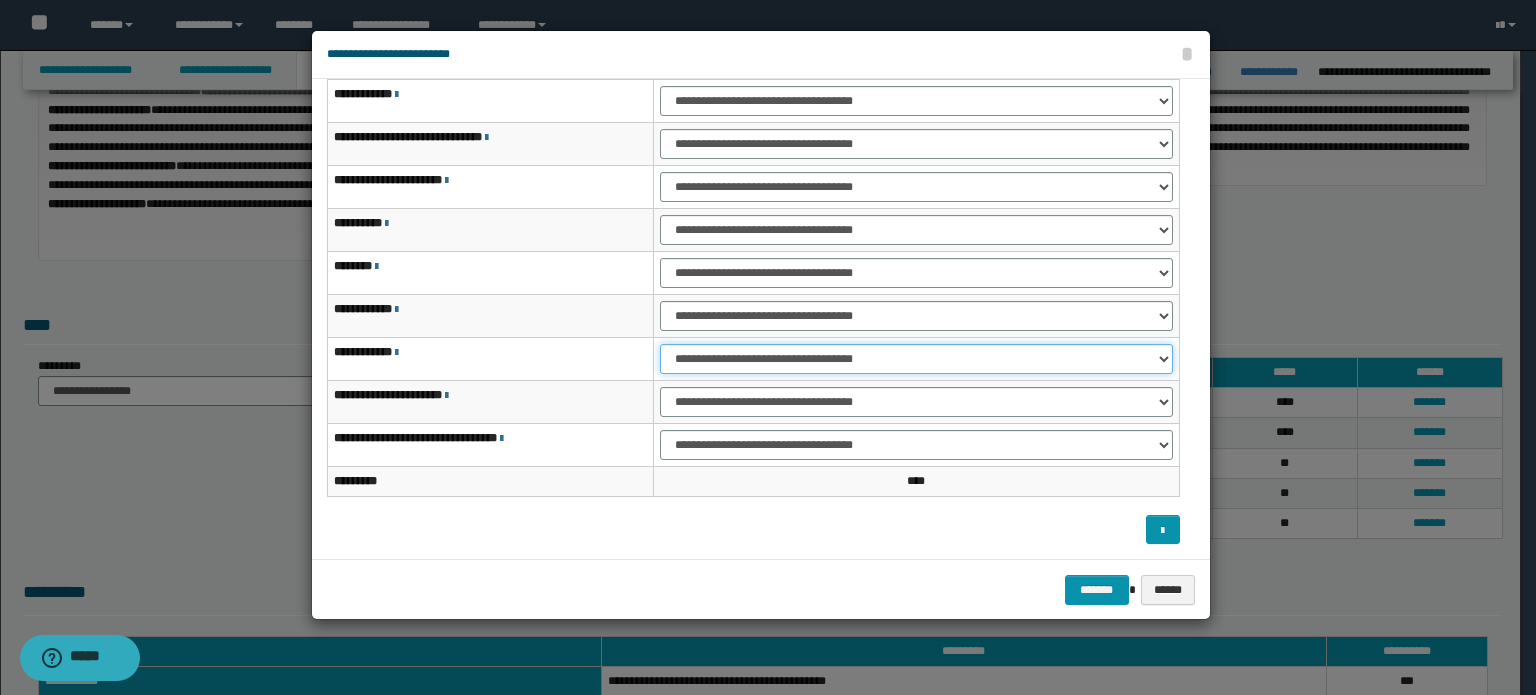 click on "**********" at bounding box center [916, 359] 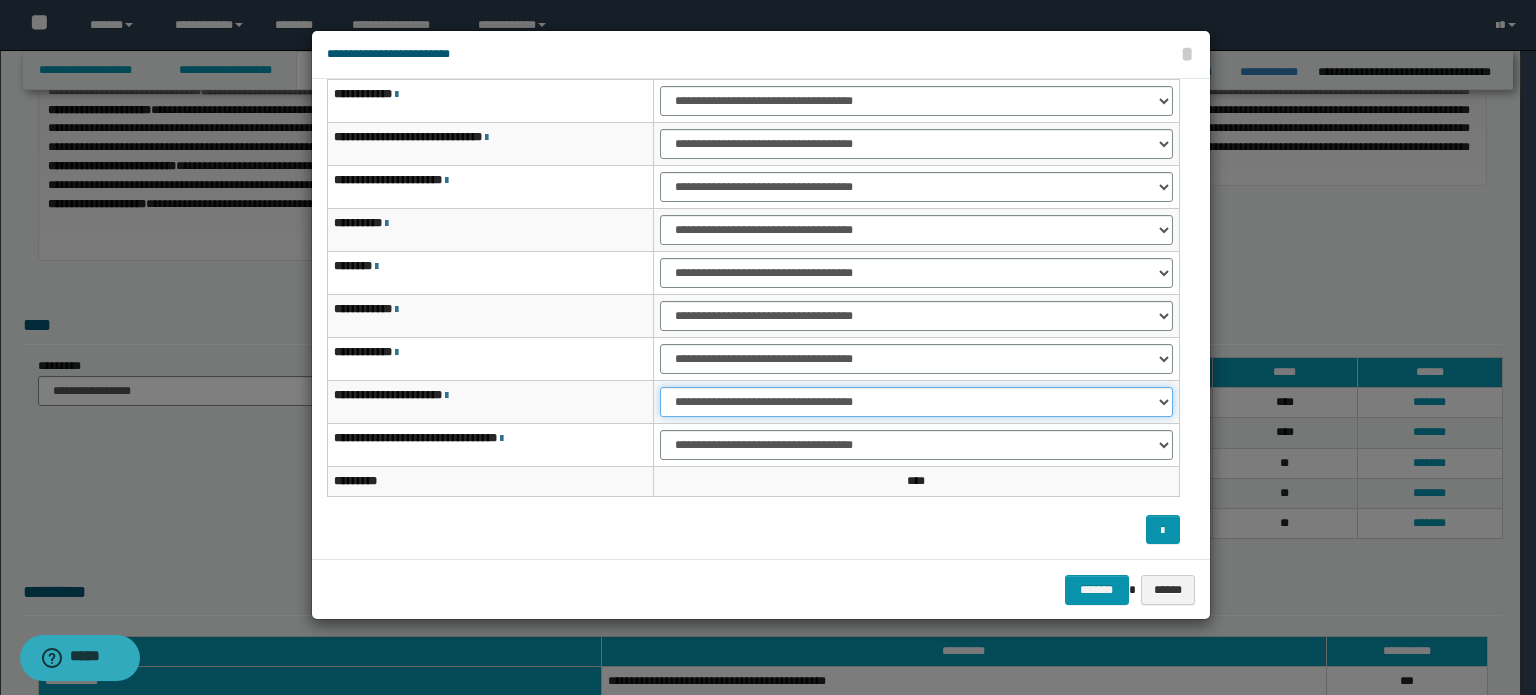 drag, startPoint x: 1021, startPoint y: 395, endPoint x: 1020, endPoint y: 406, distance: 11.045361 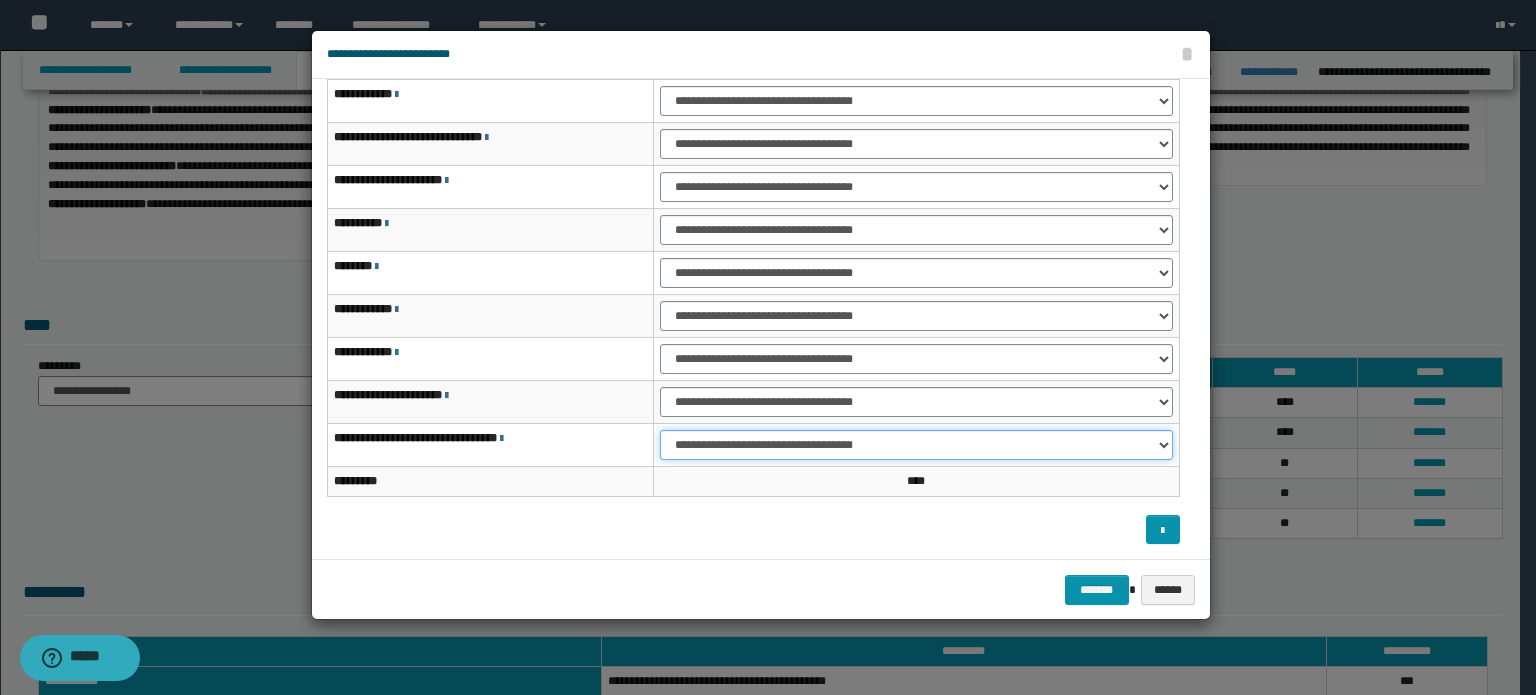 click on "**********" at bounding box center [916, 445] 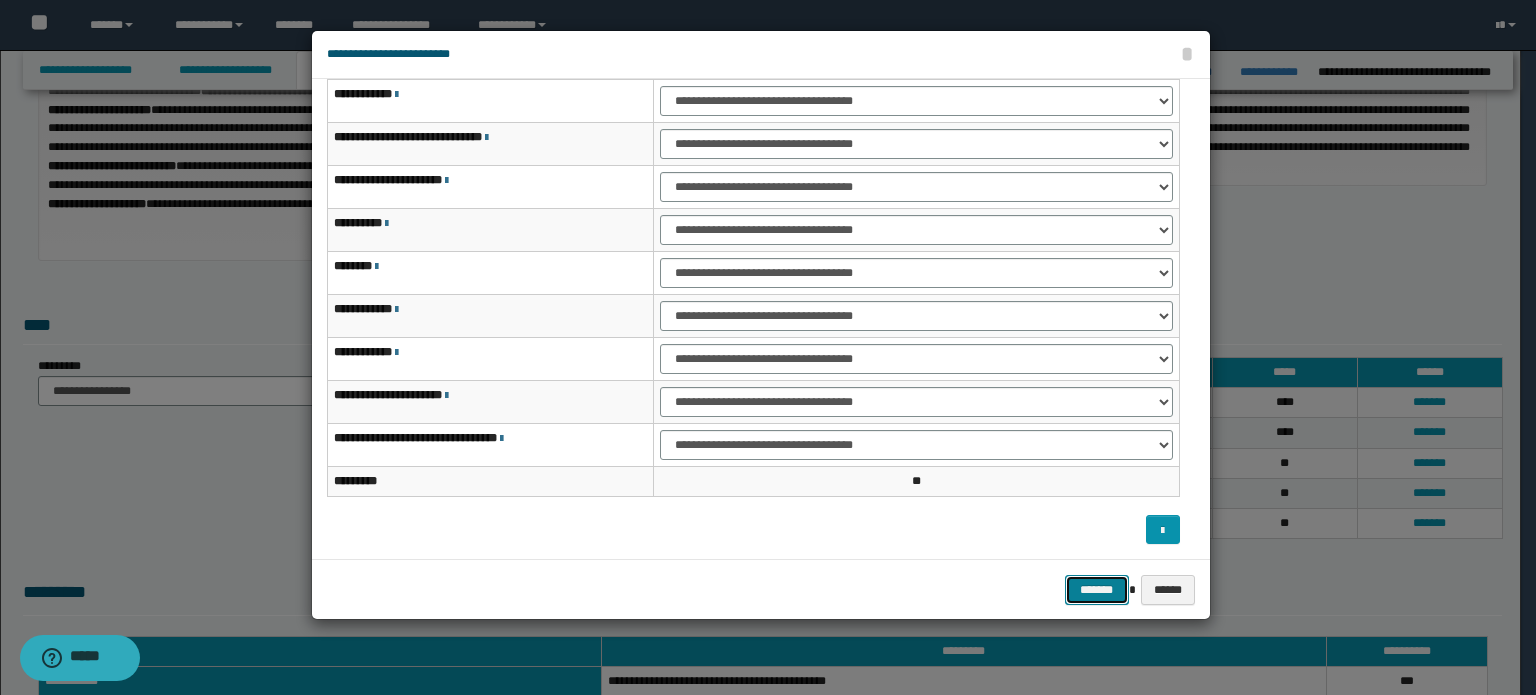 click on "*******" at bounding box center [1097, 590] 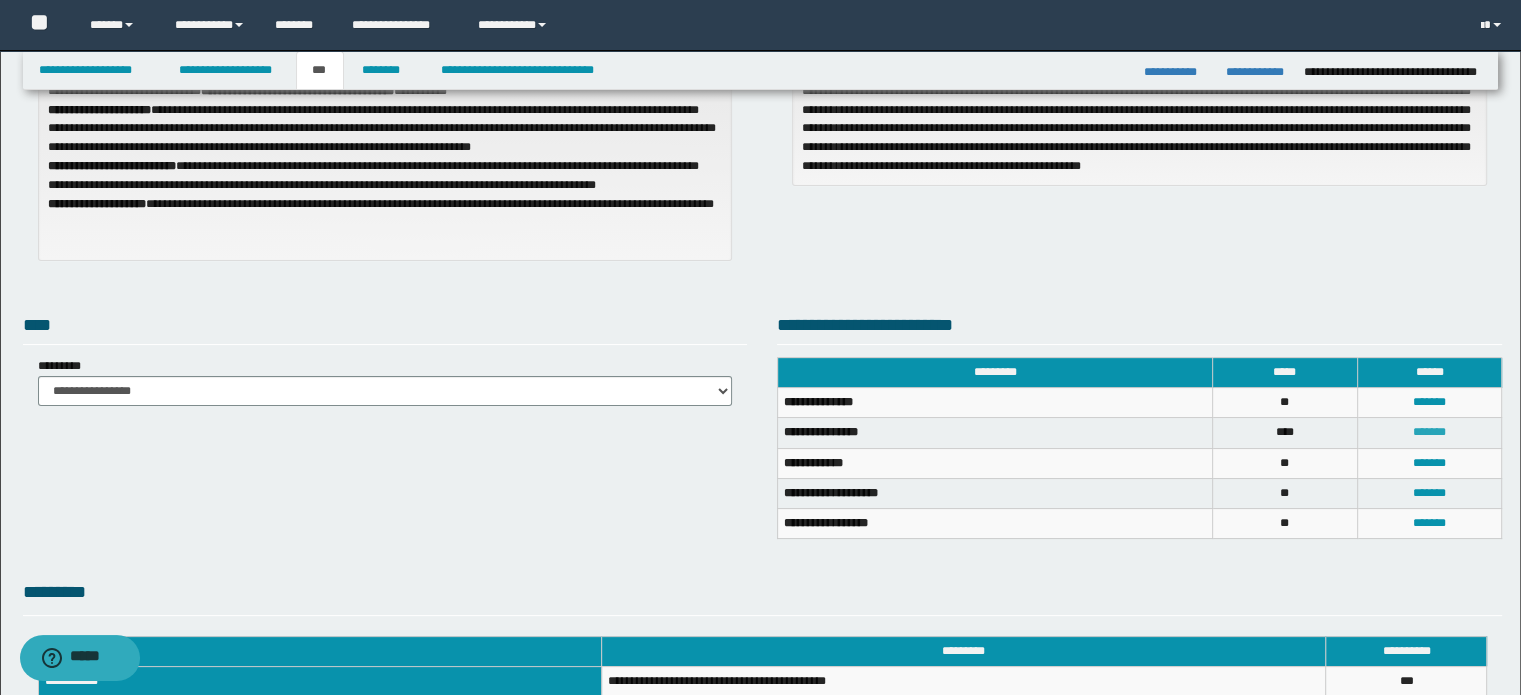 click on "*******" at bounding box center (1429, 432) 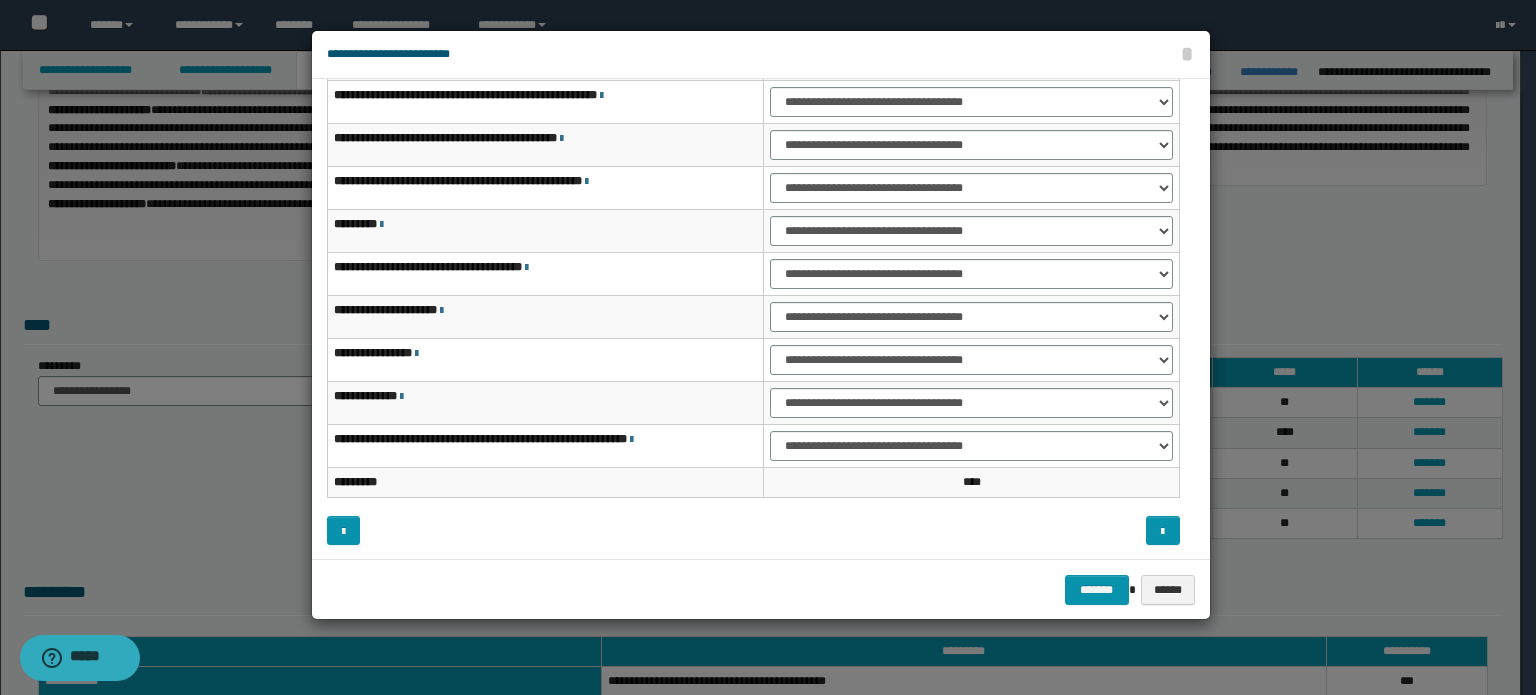 scroll, scrollTop: 118, scrollLeft: 0, axis: vertical 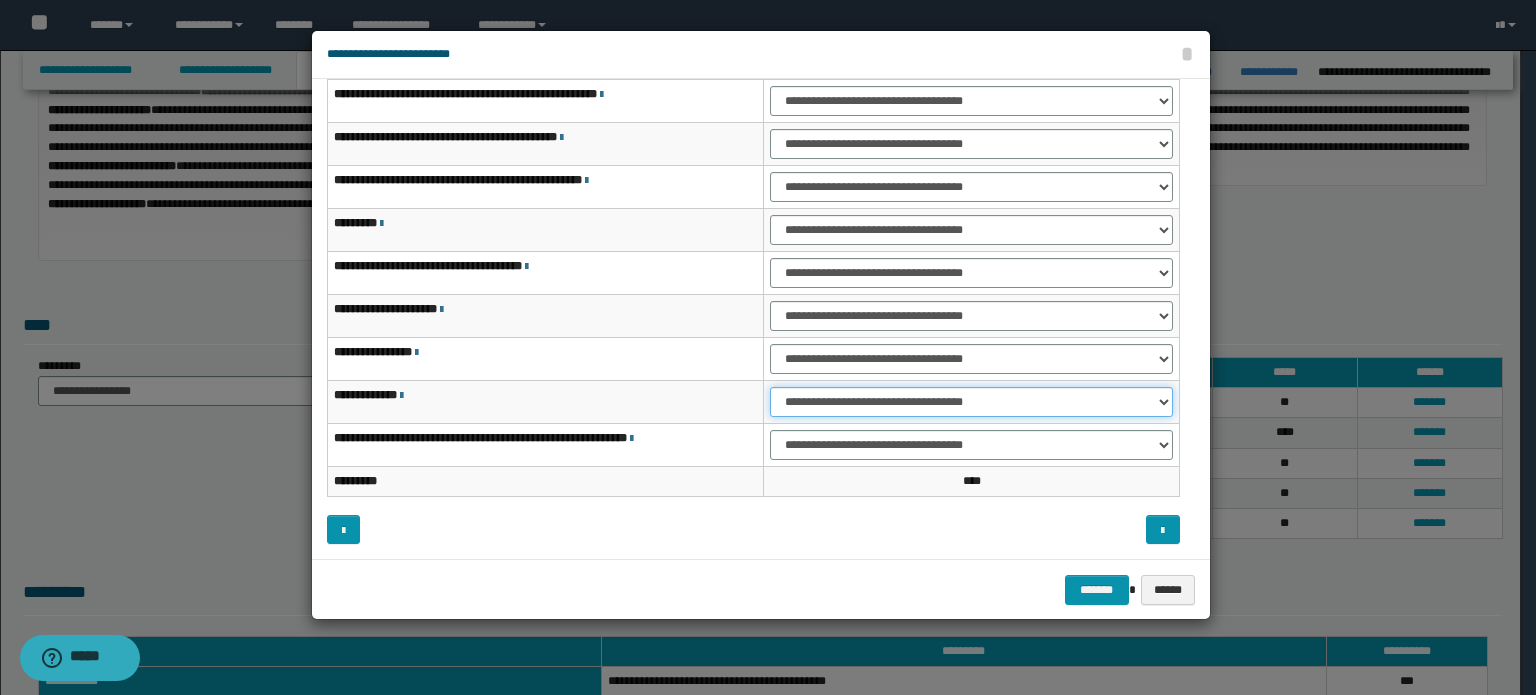 click on "**********" at bounding box center [971, 402] 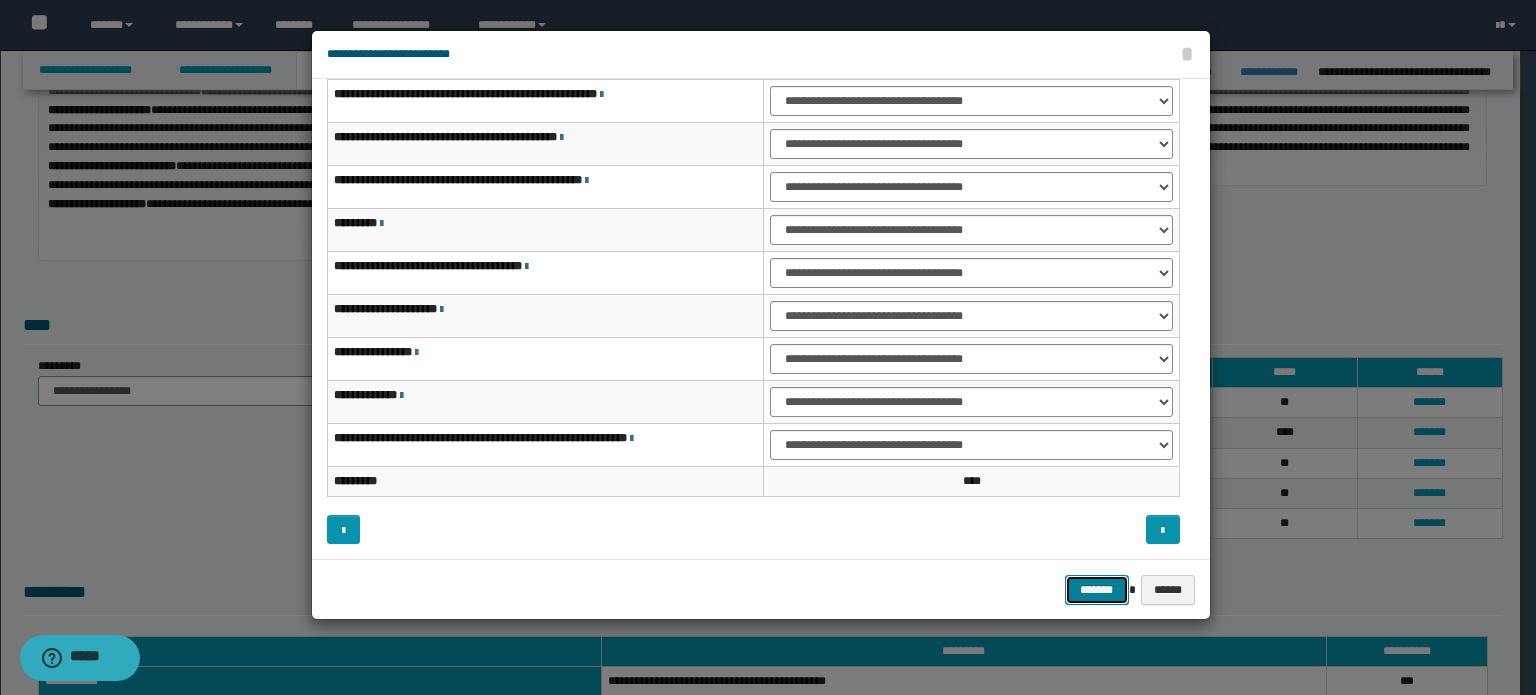 click on "*******" at bounding box center [1097, 590] 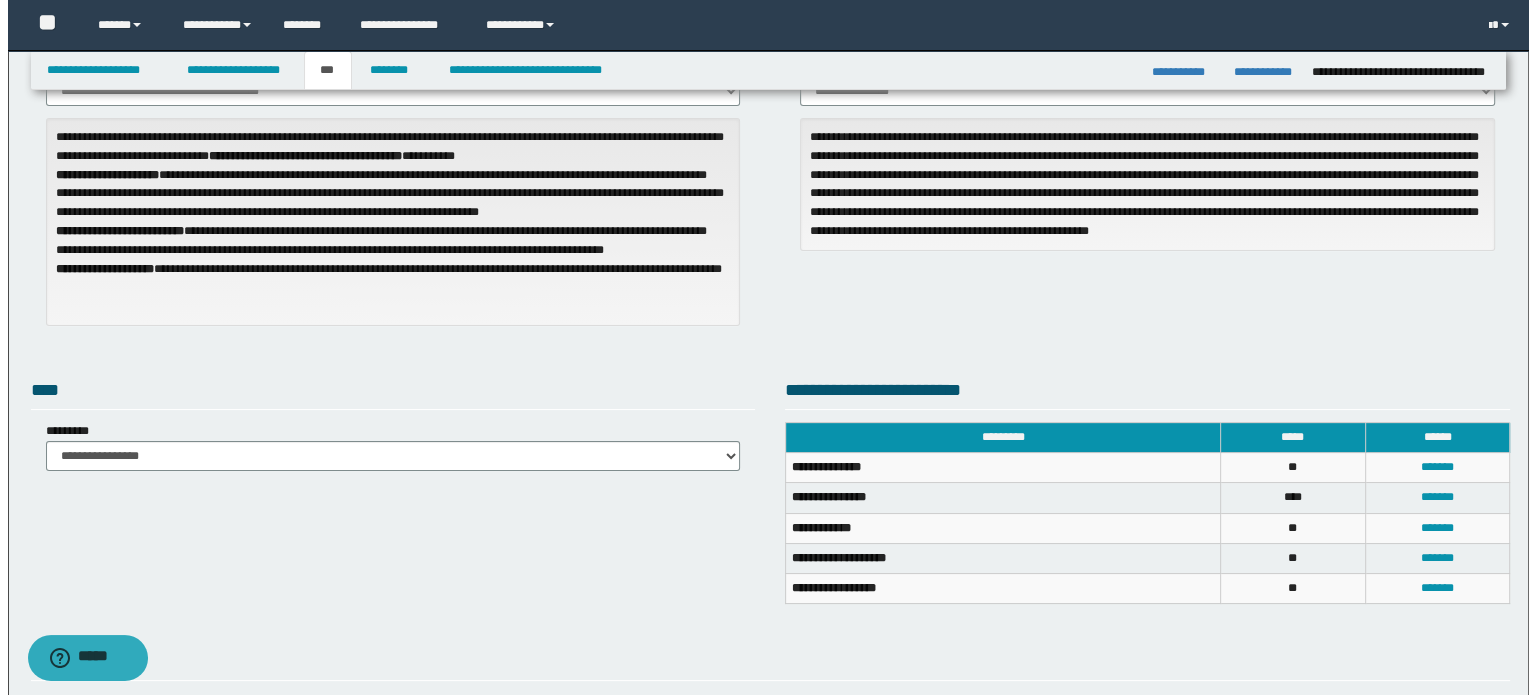 scroll, scrollTop: 400, scrollLeft: 0, axis: vertical 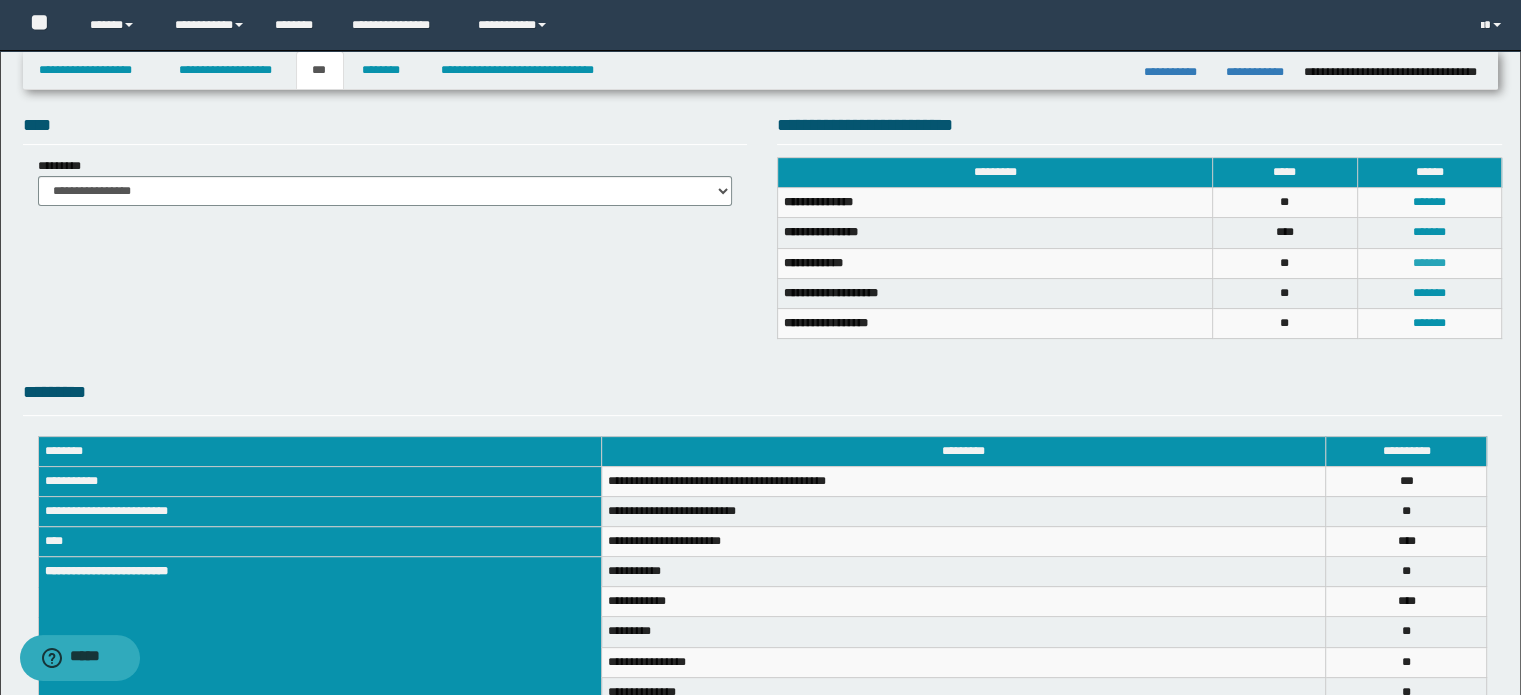 click on "*******" at bounding box center (1429, 263) 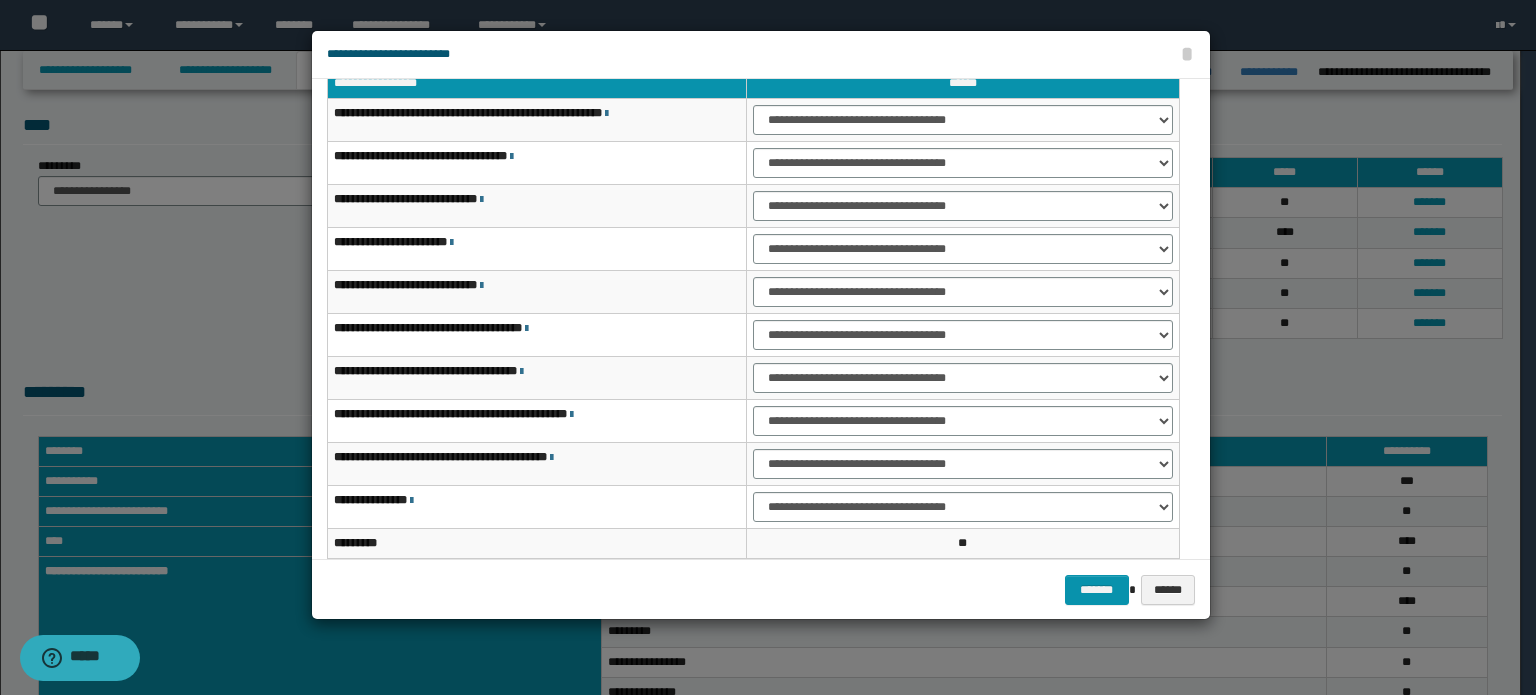 scroll, scrollTop: 0, scrollLeft: 0, axis: both 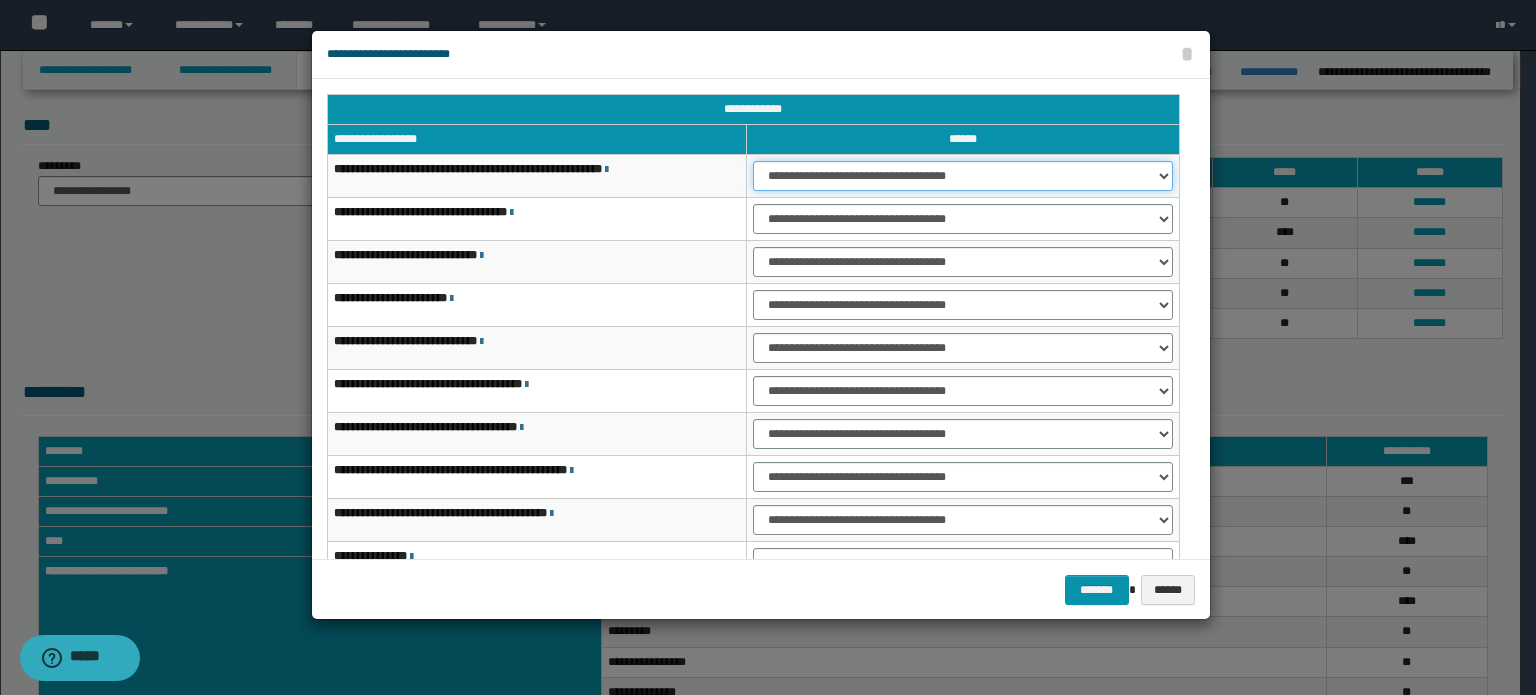 click on "**********" at bounding box center [963, 176] 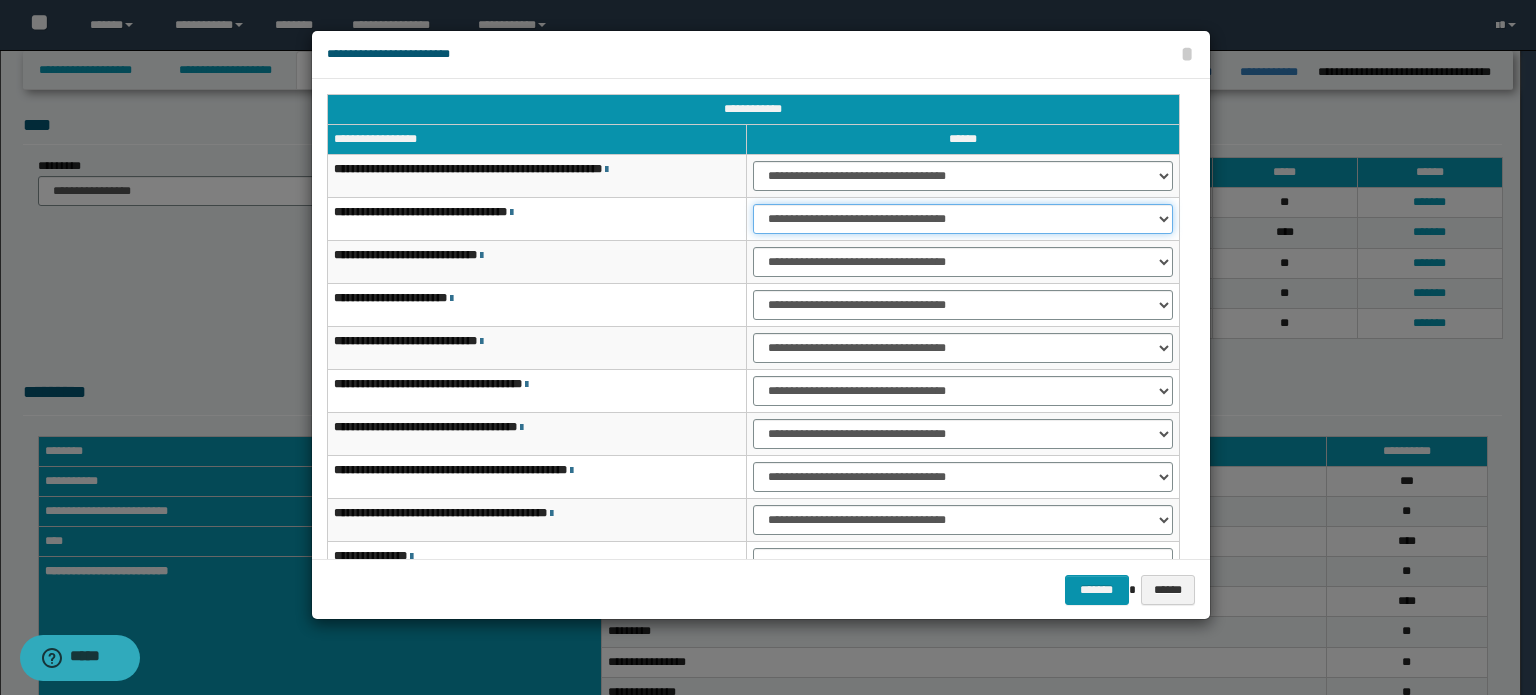 drag, startPoint x: 1000, startPoint y: 214, endPoint x: 996, endPoint y: 229, distance: 15.524175 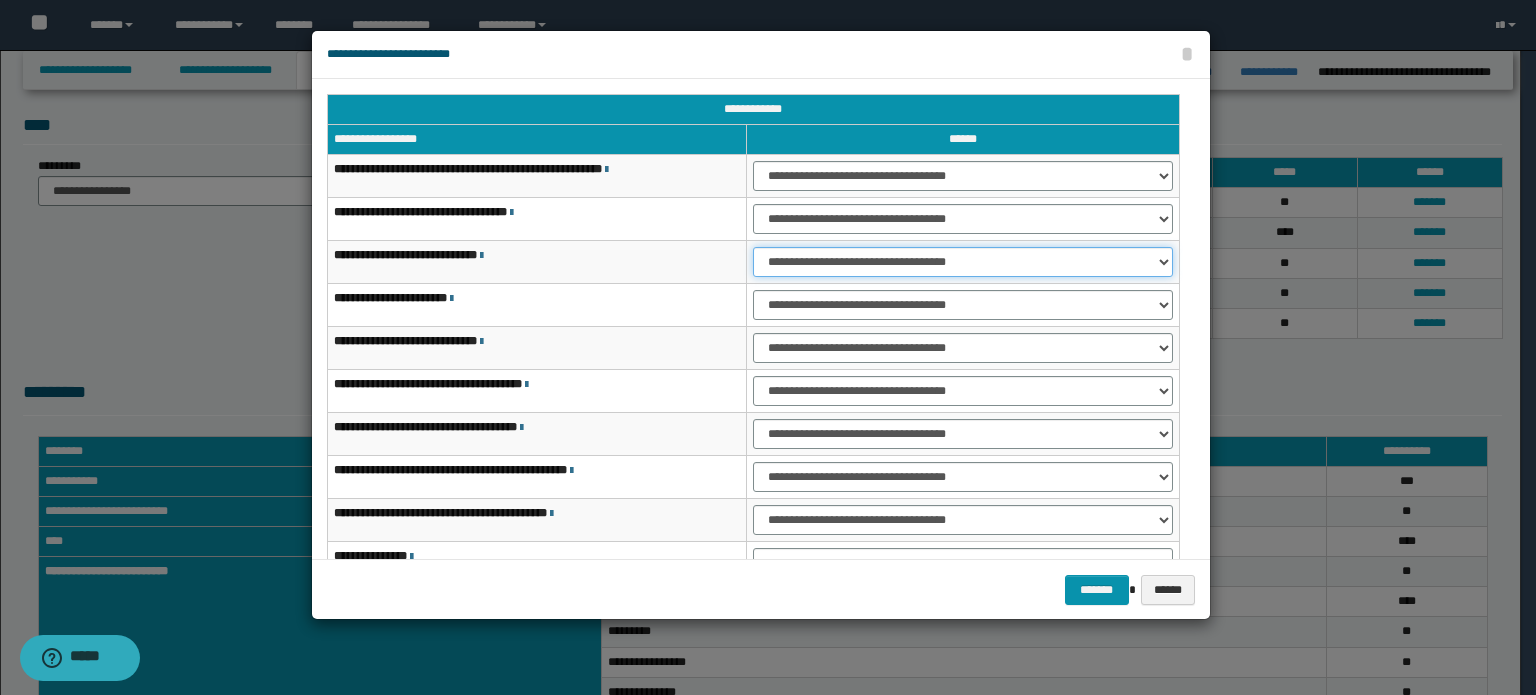 click on "**********" at bounding box center (963, 262) 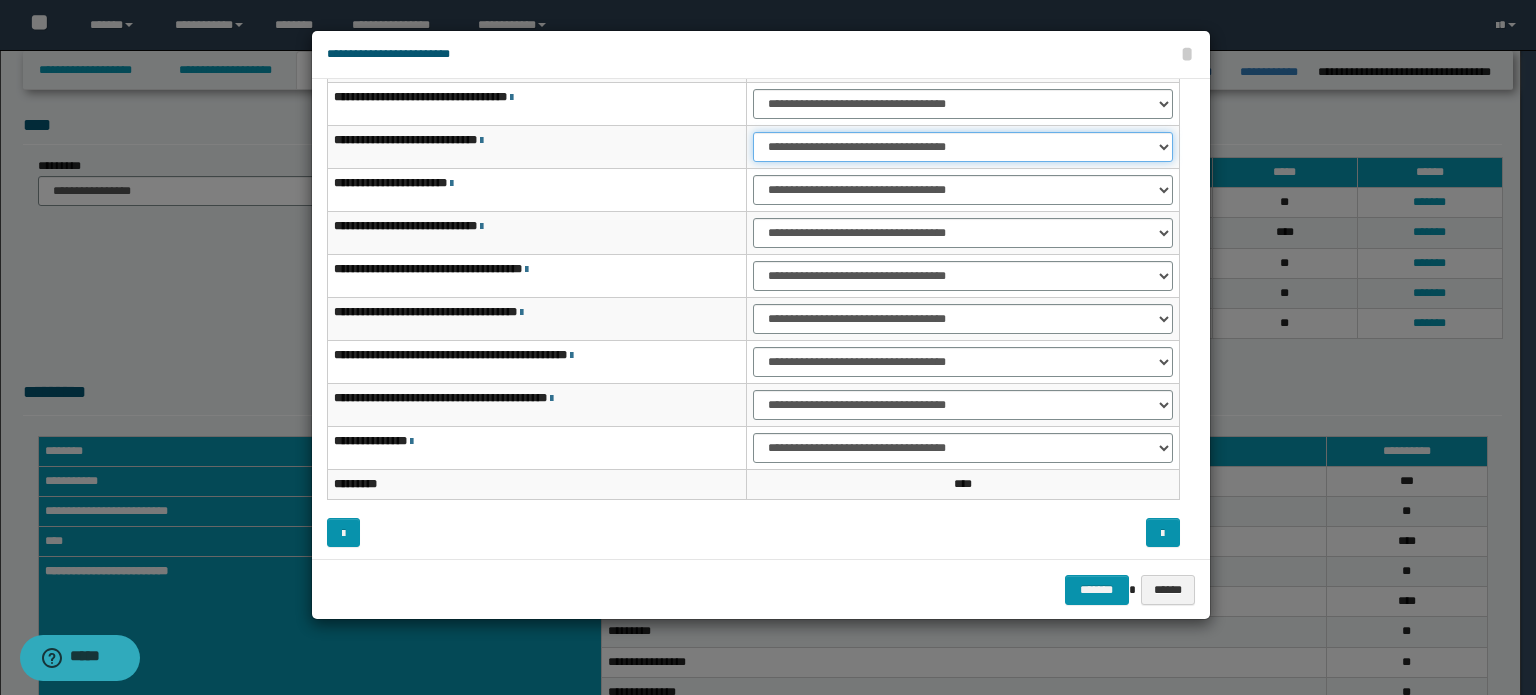 scroll, scrollTop: 118, scrollLeft: 0, axis: vertical 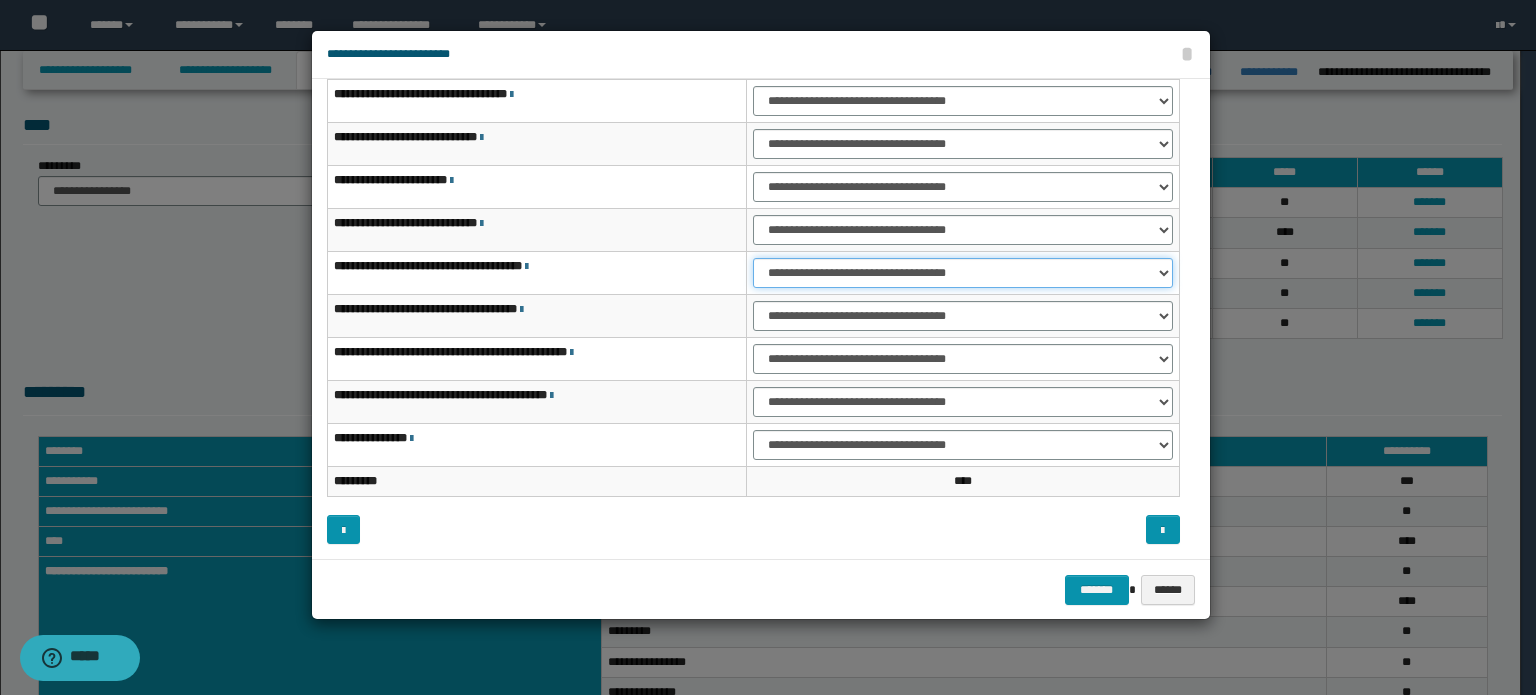 click on "**********" at bounding box center (963, 273) 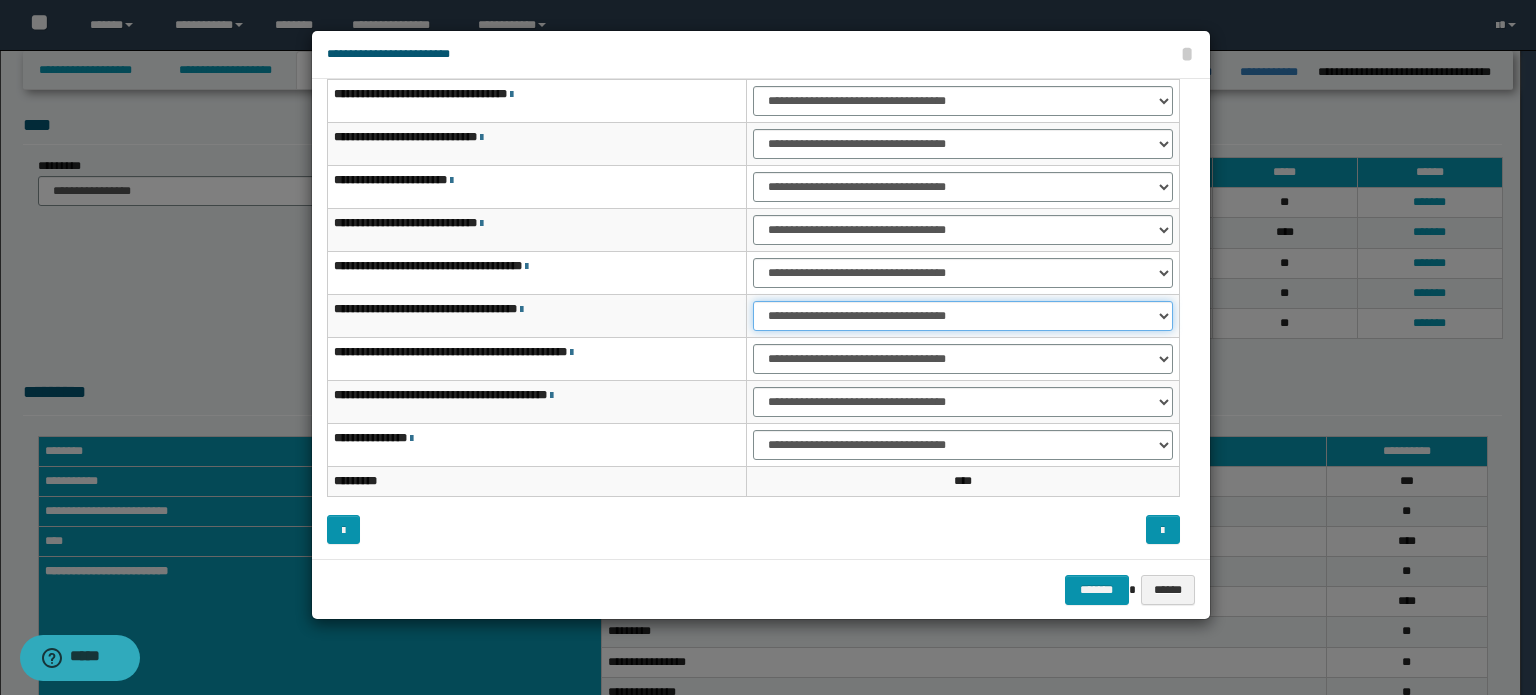 drag, startPoint x: 1016, startPoint y: 312, endPoint x: 1012, endPoint y: 326, distance: 14.56022 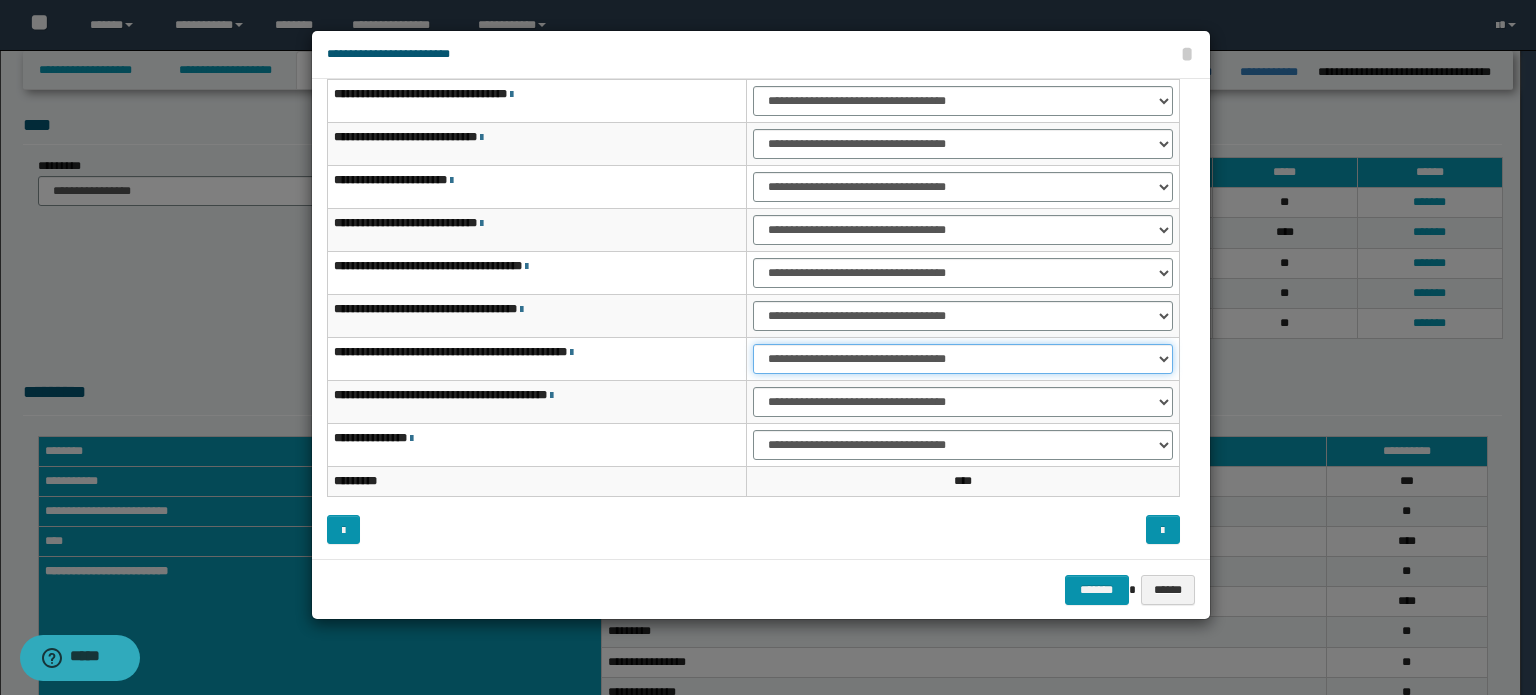 click on "**********" at bounding box center [963, 359] 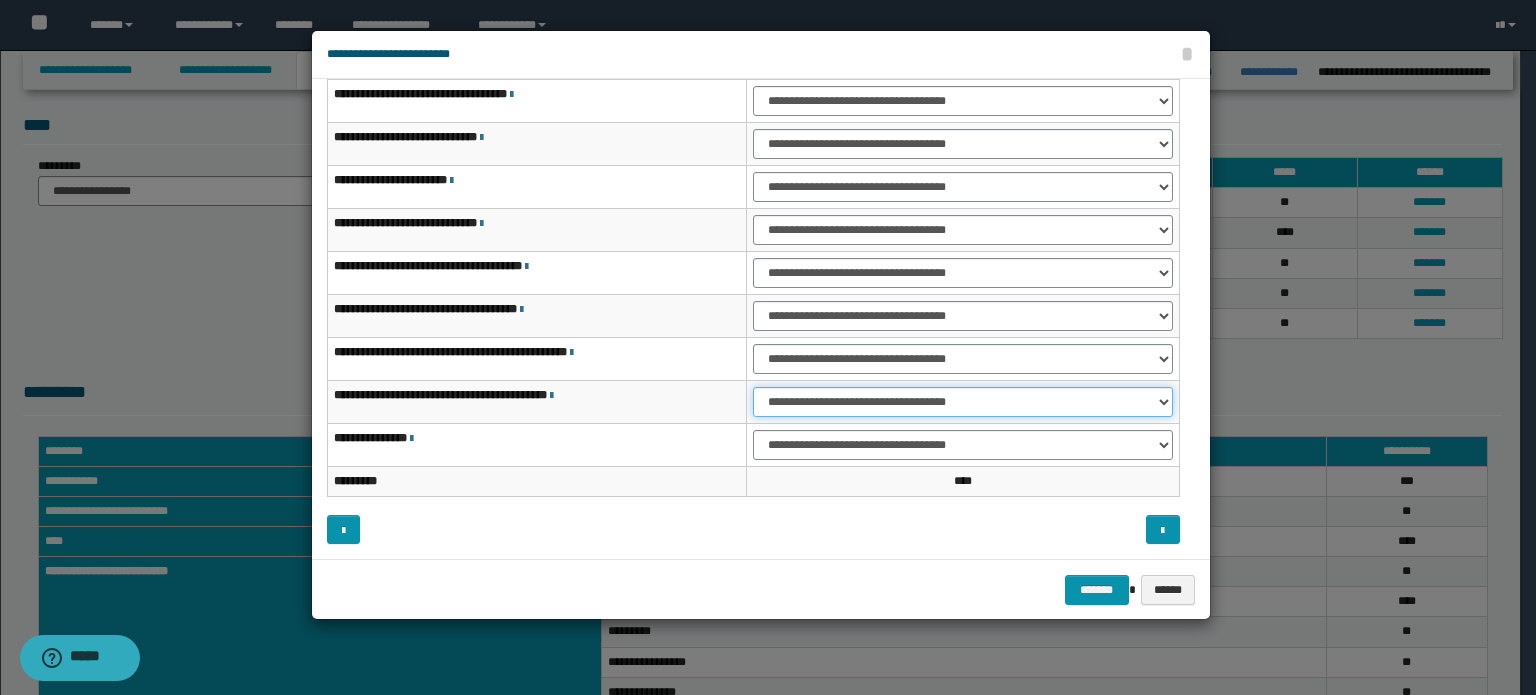drag, startPoint x: 1029, startPoint y: 391, endPoint x: 1024, endPoint y: 412, distance: 21.587032 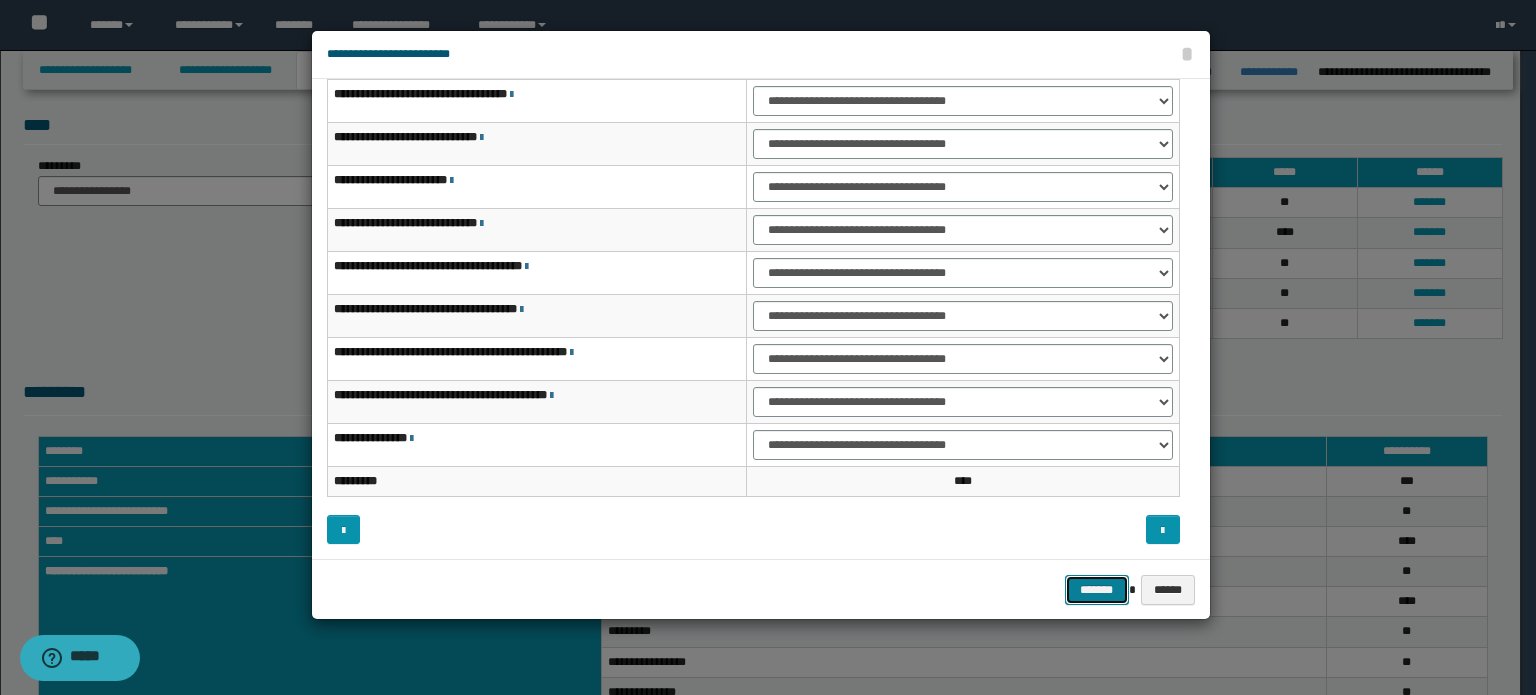 click on "*******" at bounding box center (1097, 590) 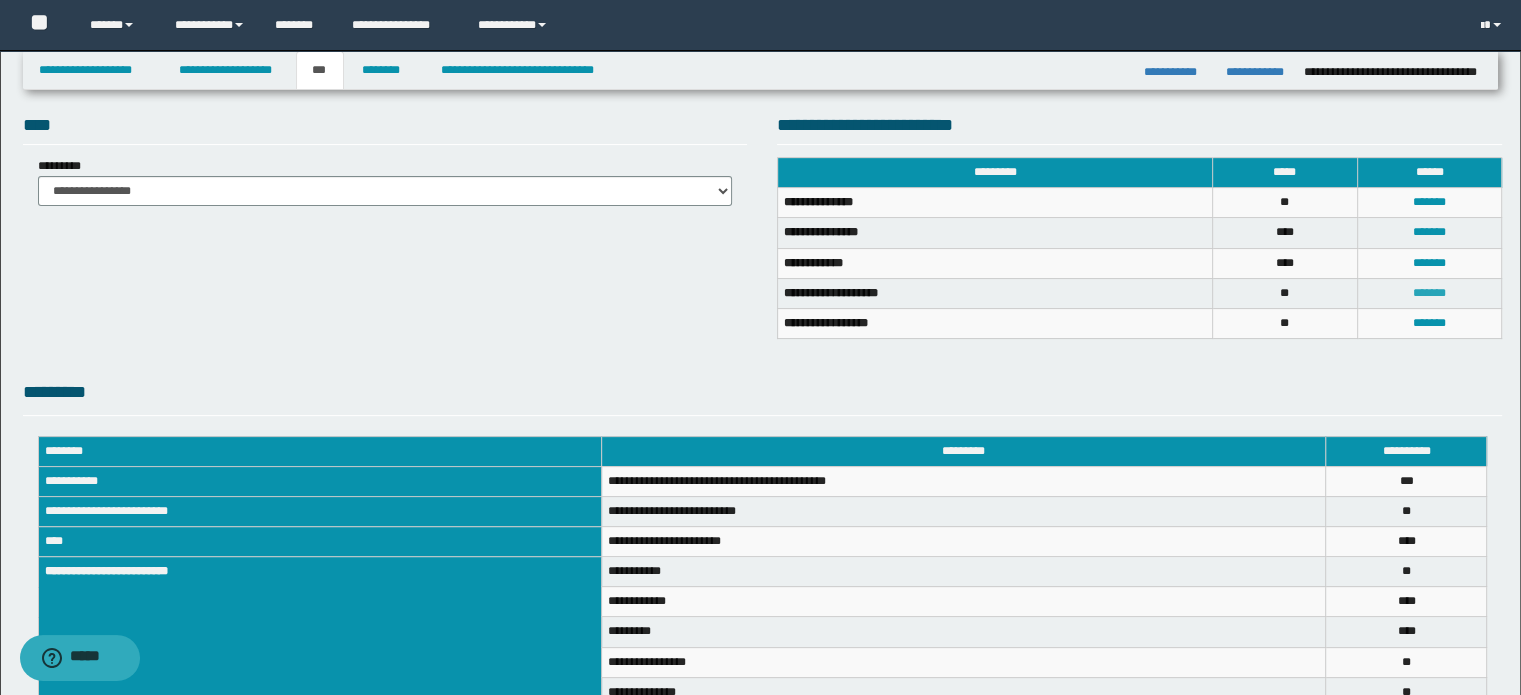 click on "*******" at bounding box center (1429, 293) 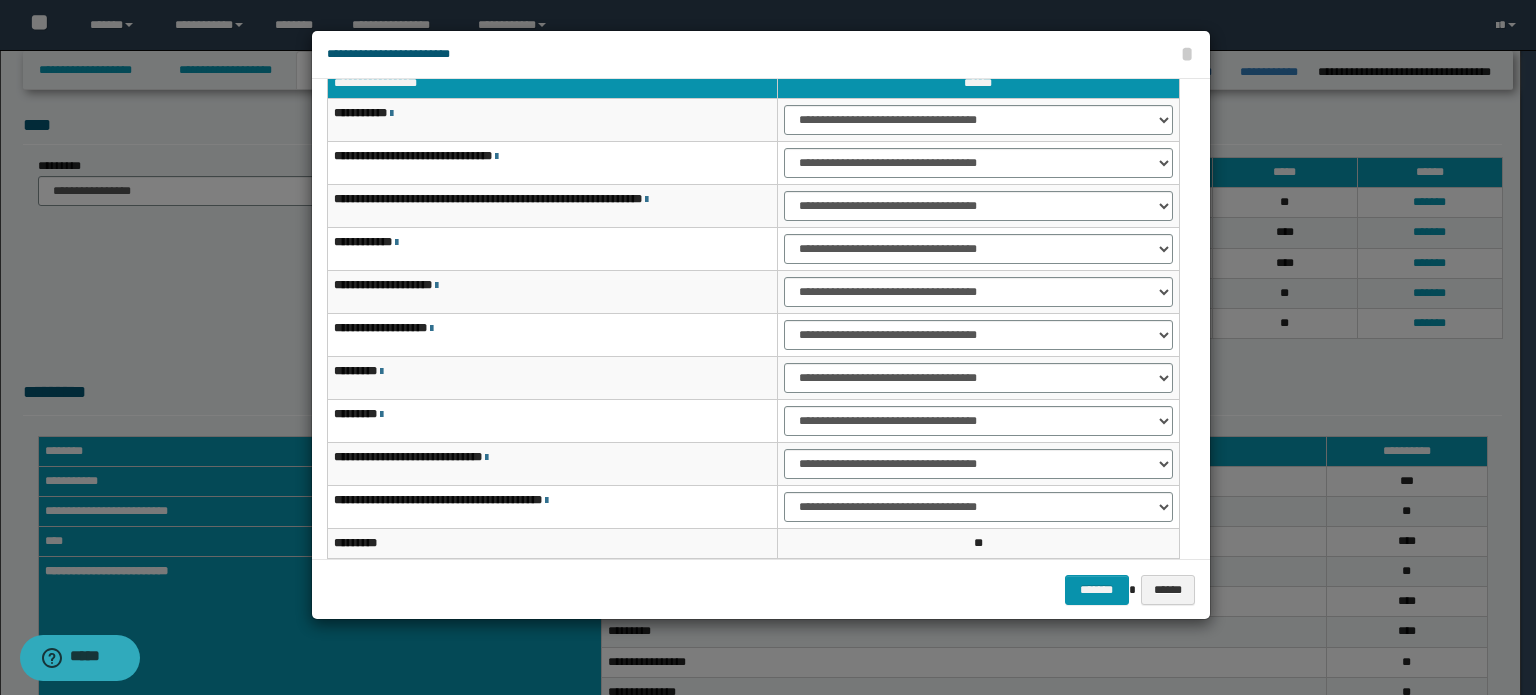 scroll, scrollTop: 0, scrollLeft: 0, axis: both 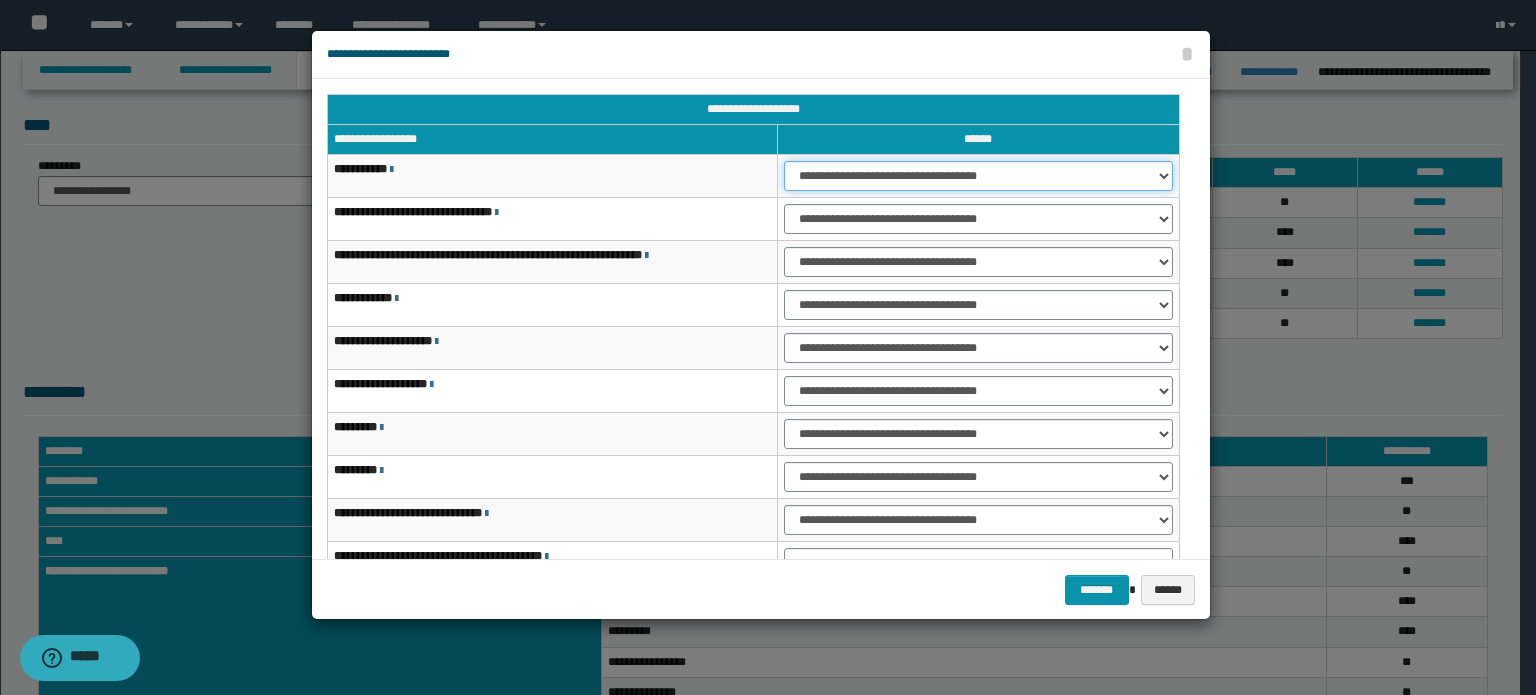 click on "**********" at bounding box center [978, 176] 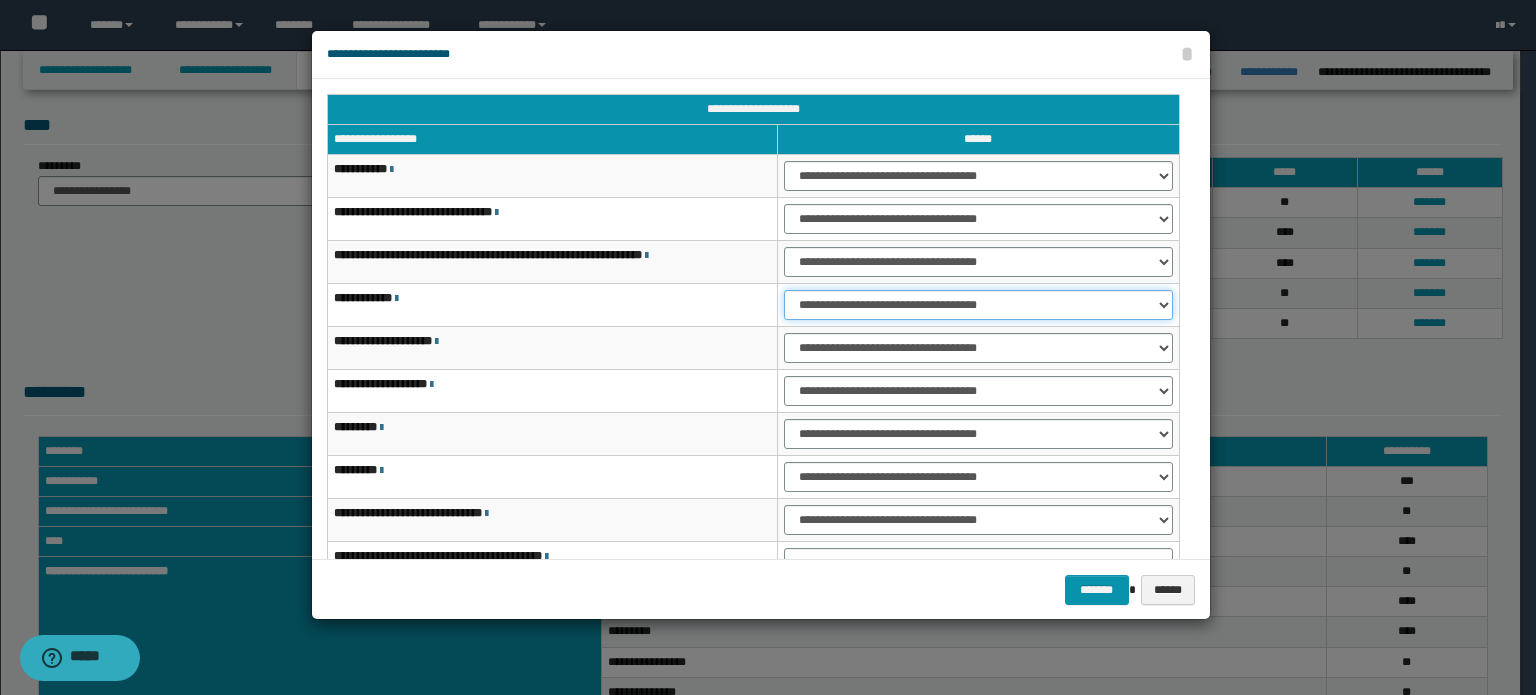 click on "**********" at bounding box center (978, 305) 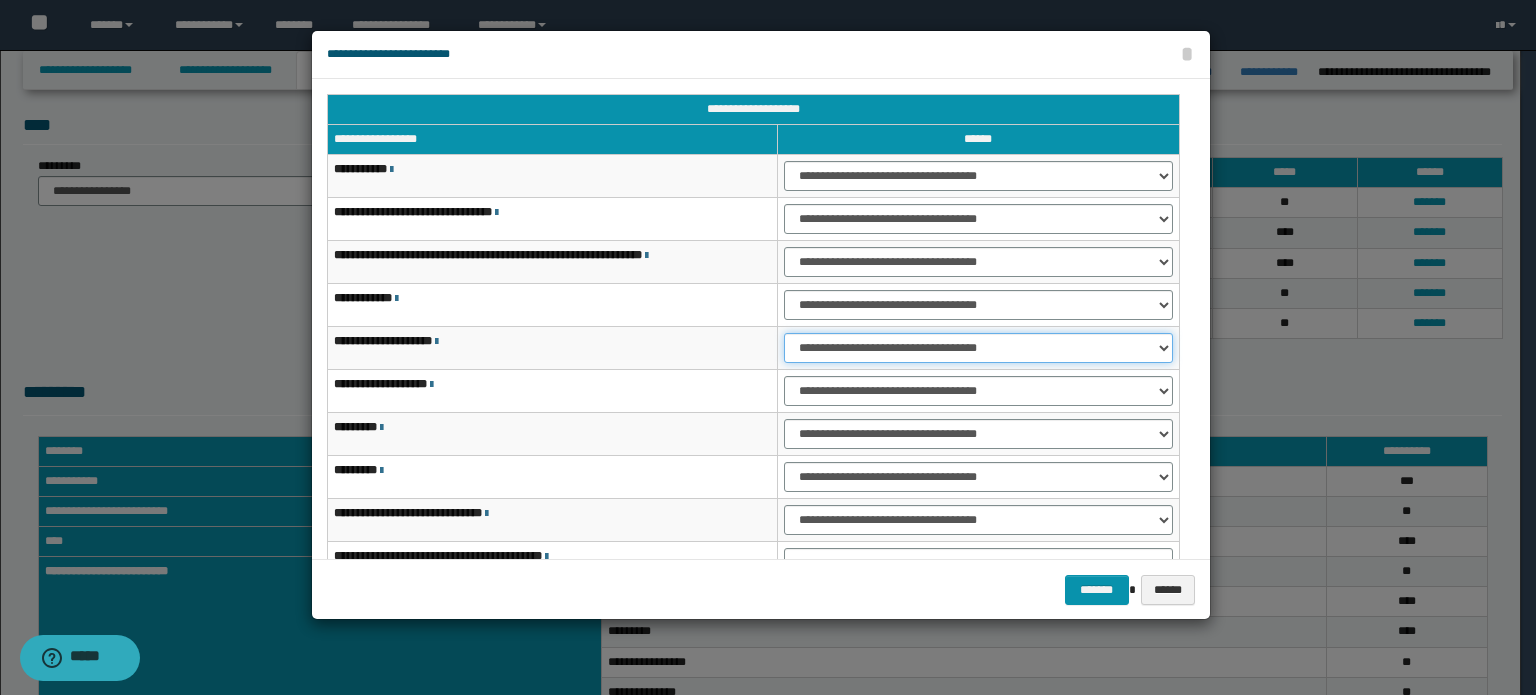 drag, startPoint x: 1031, startPoint y: 342, endPoint x: 1026, endPoint y: 355, distance: 13.928389 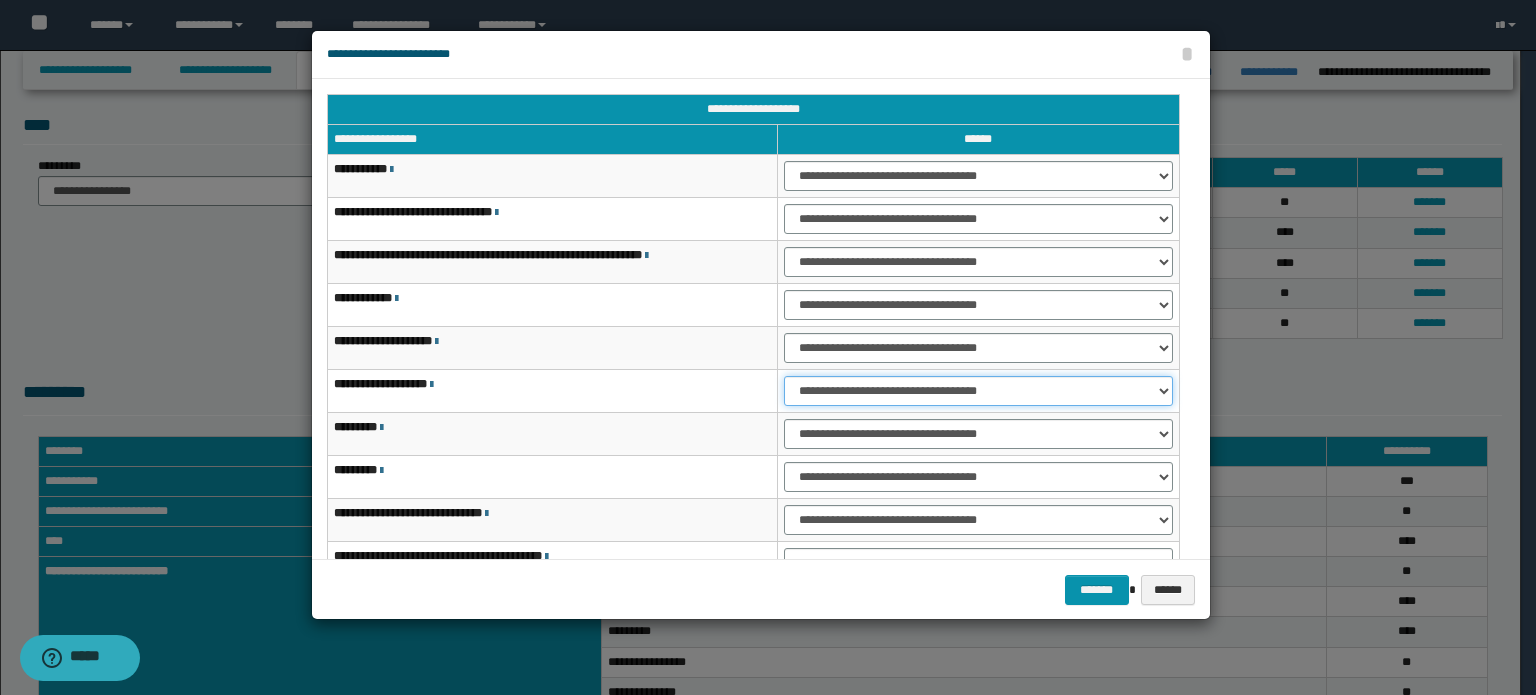 click on "**********" at bounding box center [978, 391] 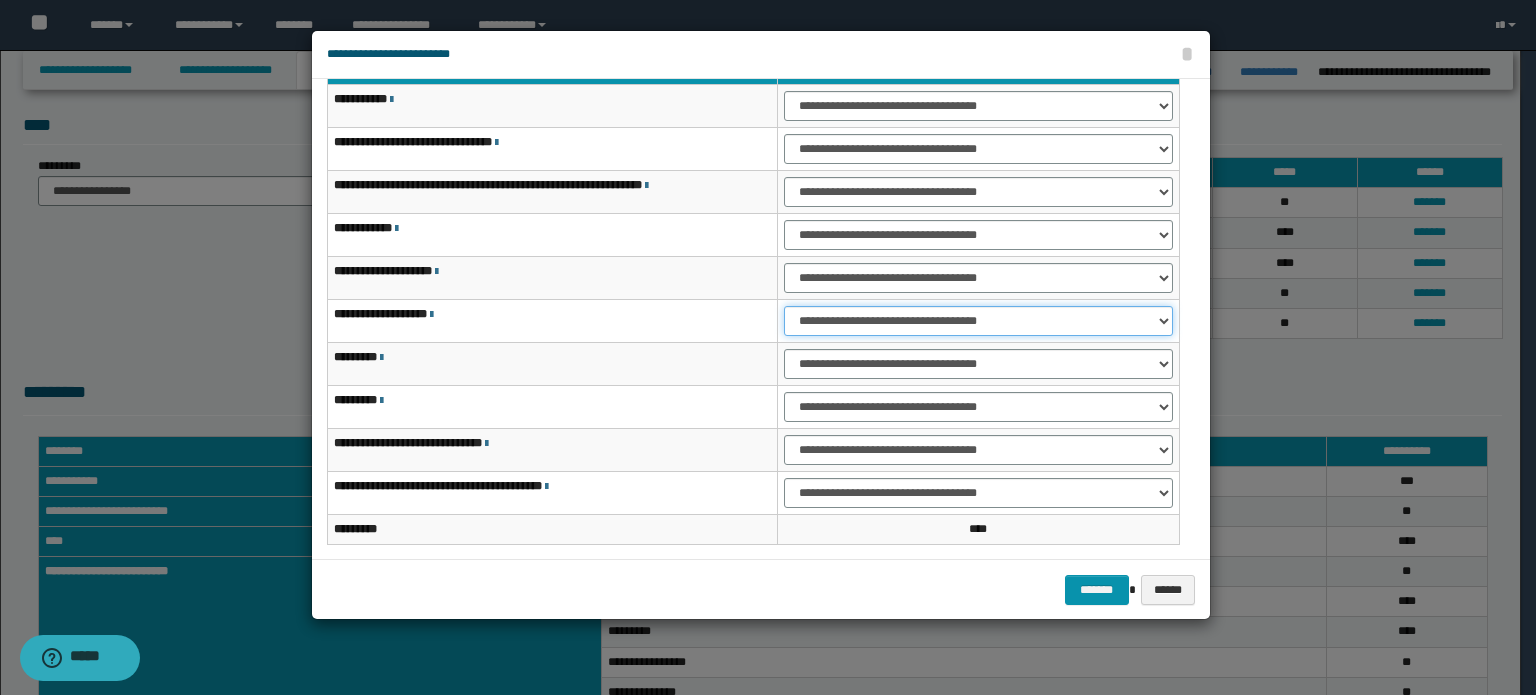 scroll, scrollTop: 118, scrollLeft: 0, axis: vertical 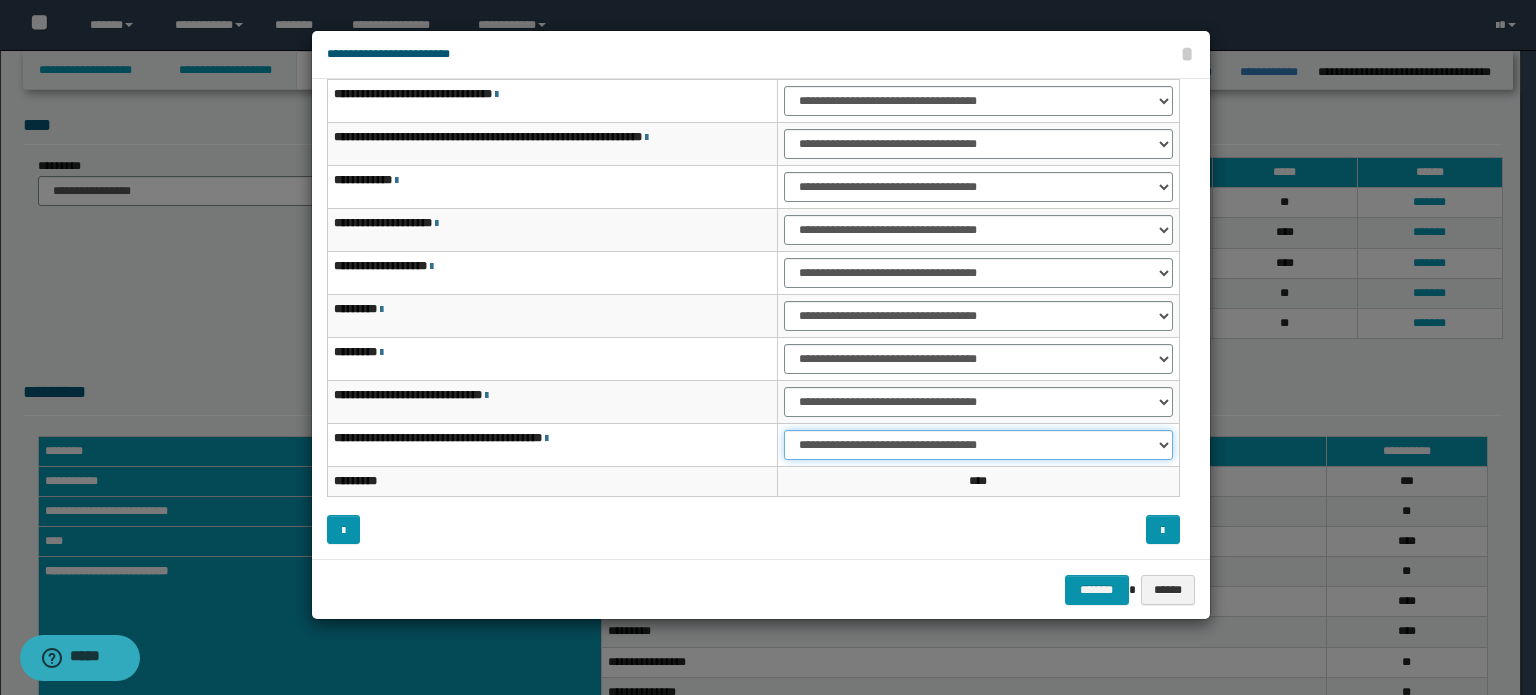 drag, startPoint x: 1151, startPoint y: 431, endPoint x: 1144, endPoint y: 443, distance: 13.892444 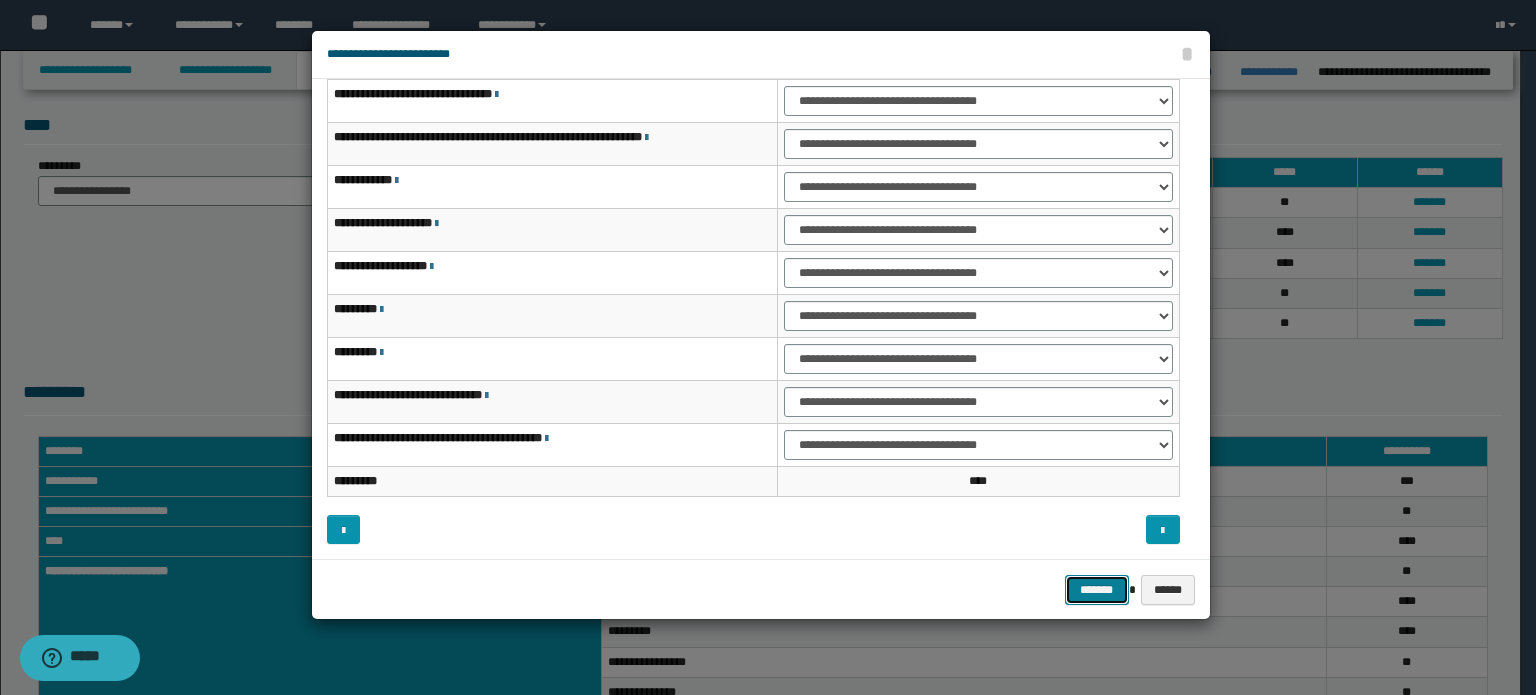 click on "*******" at bounding box center (1097, 590) 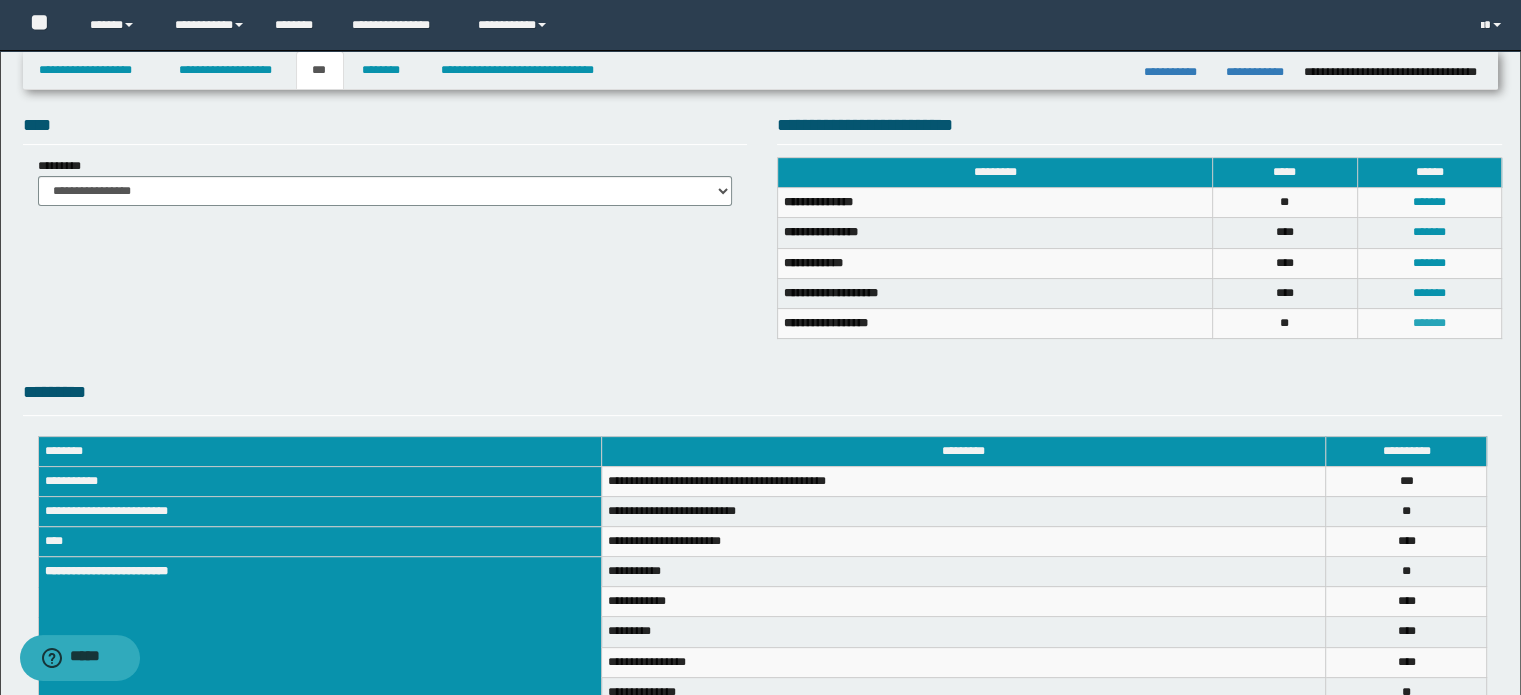 click on "*******" at bounding box center [1429, 323] 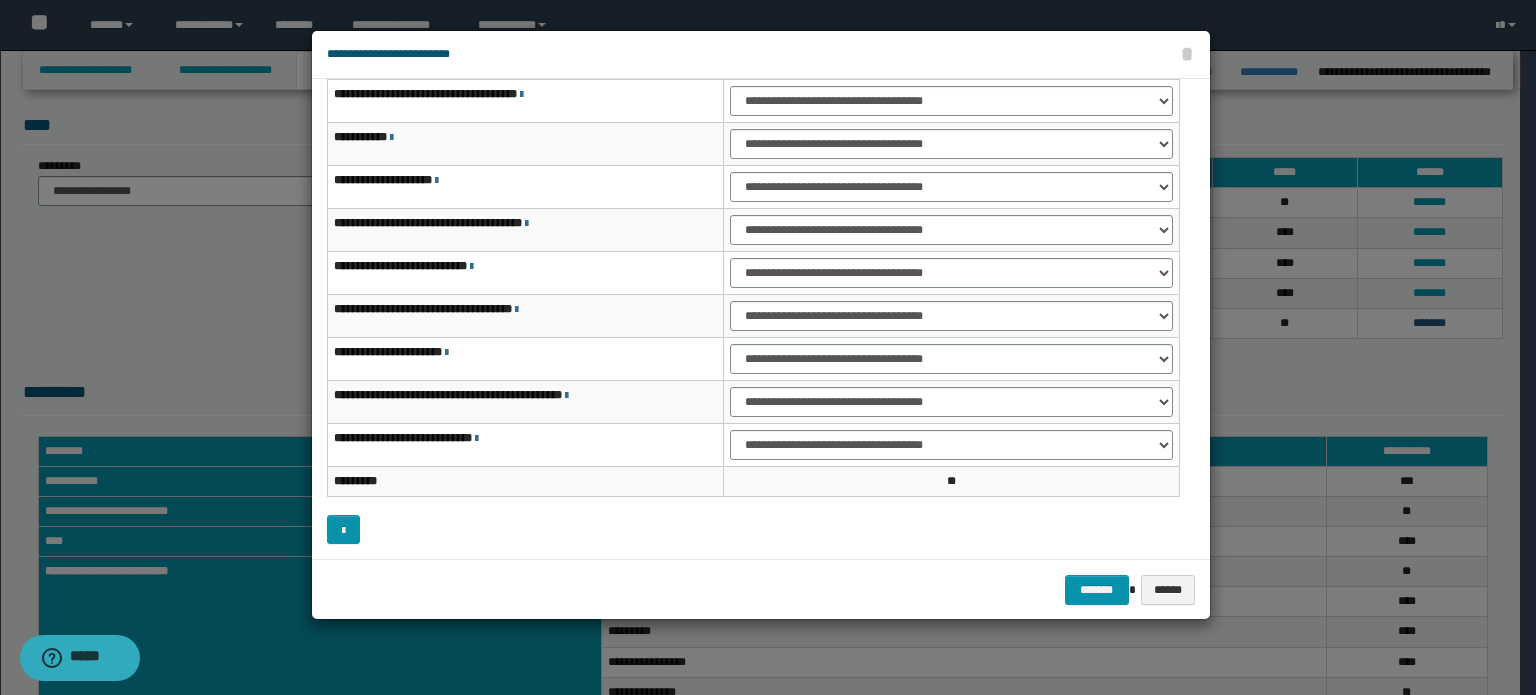 scroll, scrollTop: 57, scrollLeft: 0, axis: vertical 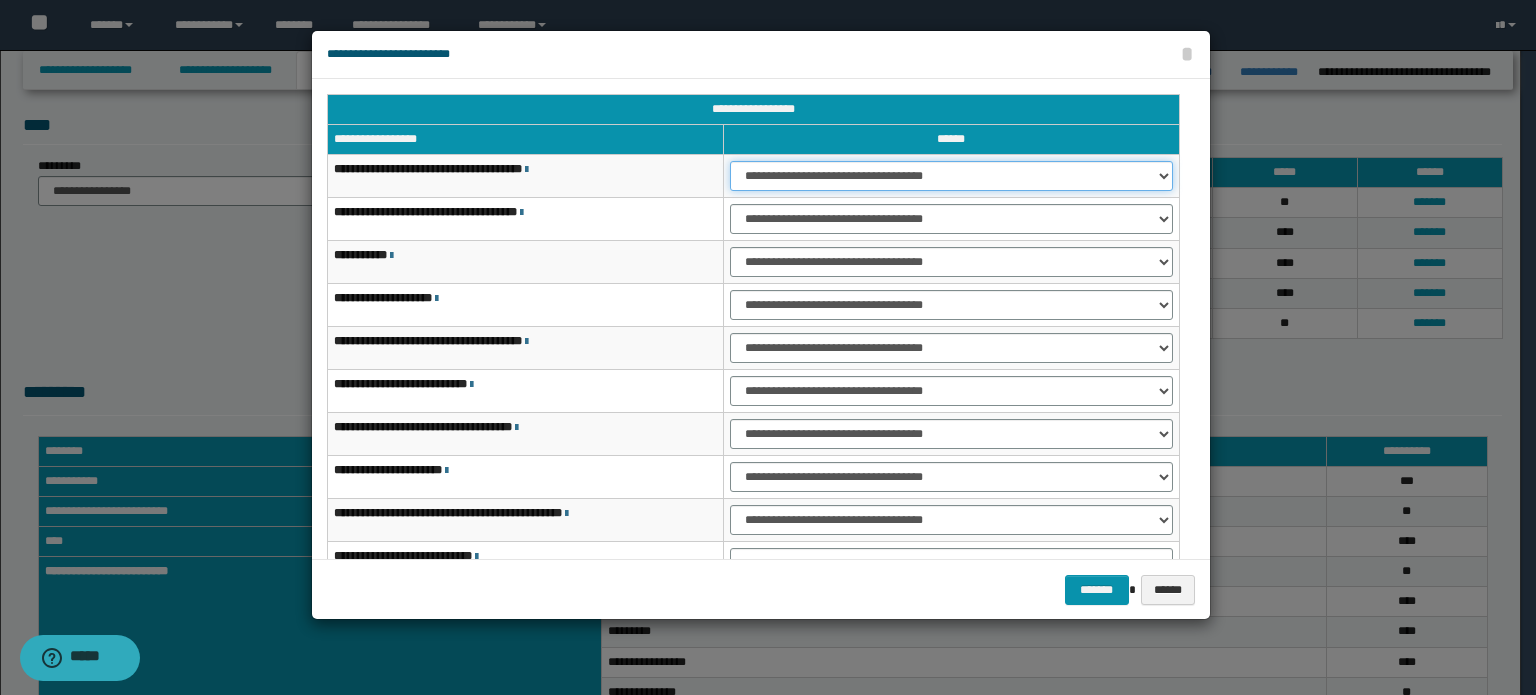 drag, startPoint x: 978, startPoint y: 167, endPoint x: 979, endPoint y: 187, distance: 20.024984 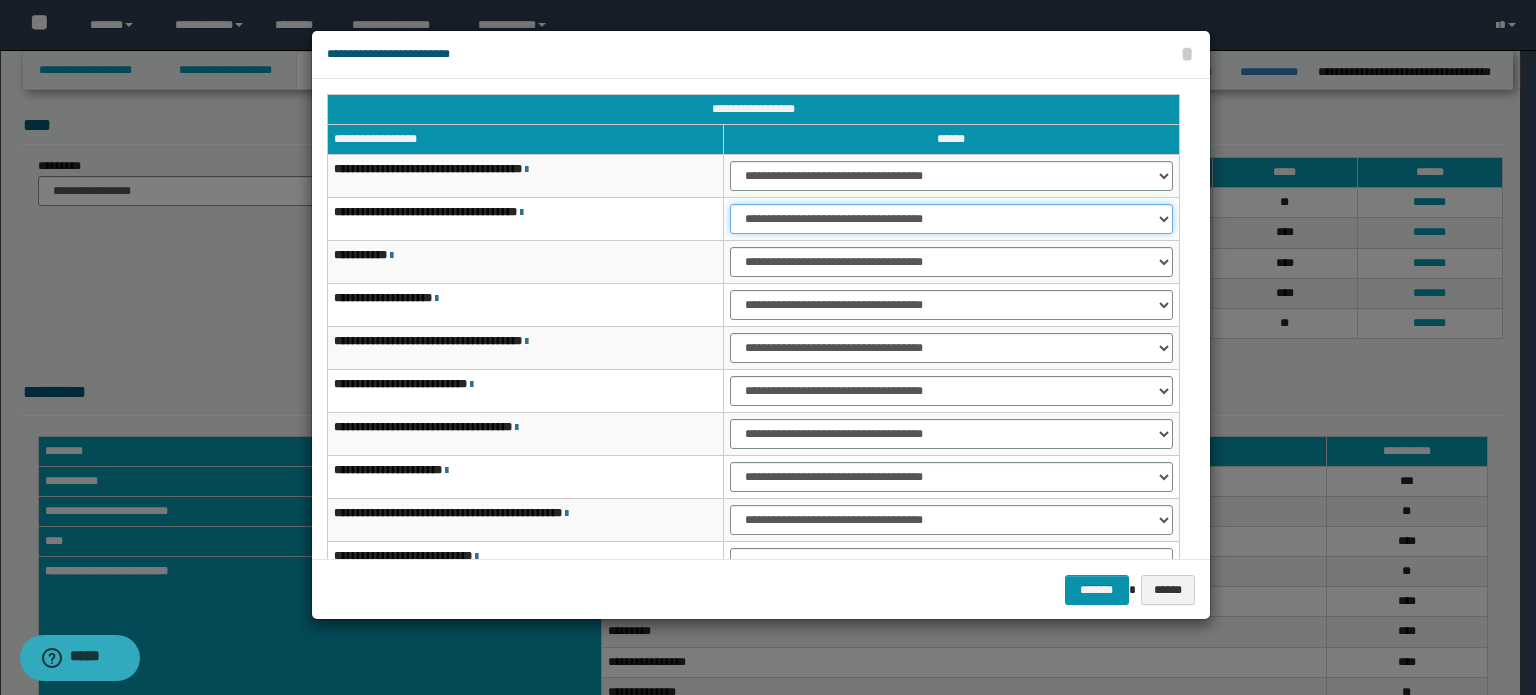 click on "**********" at bounding box center (951, 219) 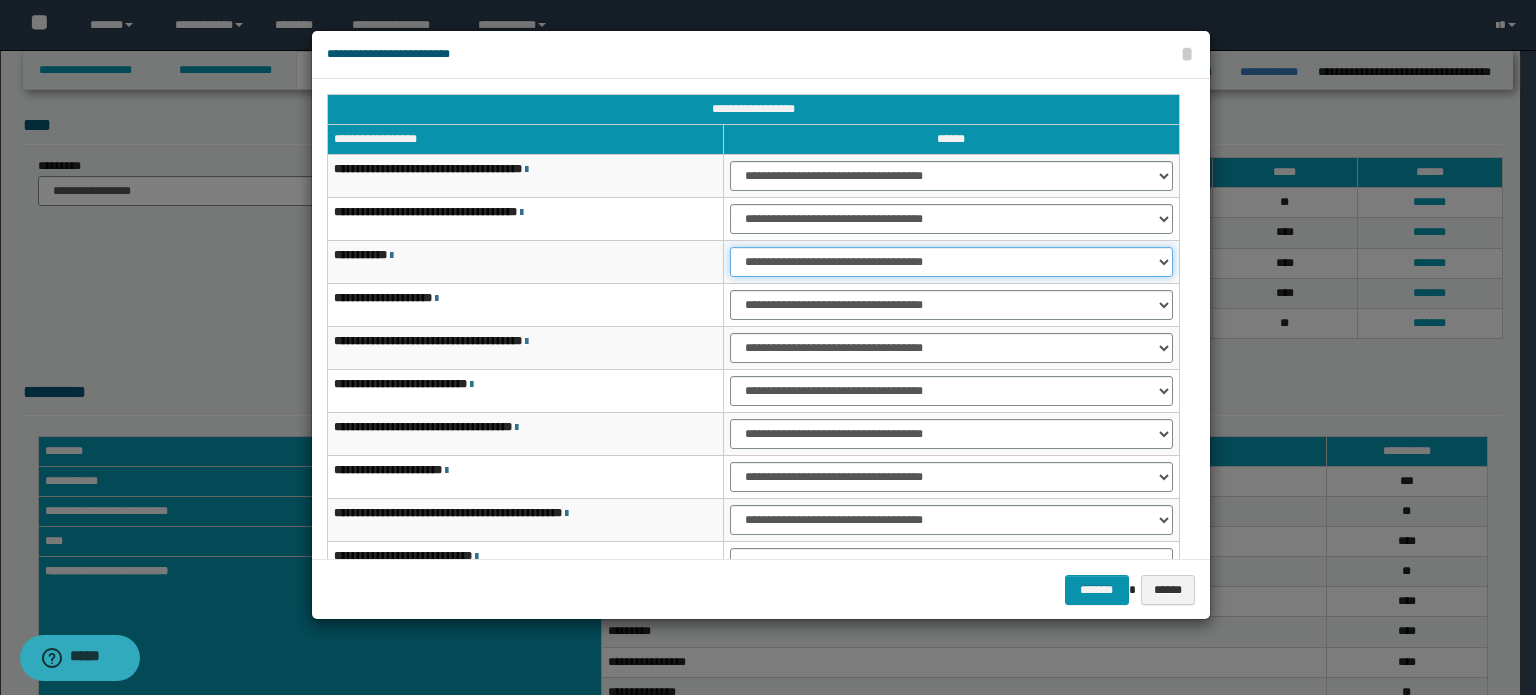 click on "**********" at bounding box center [951, 262] 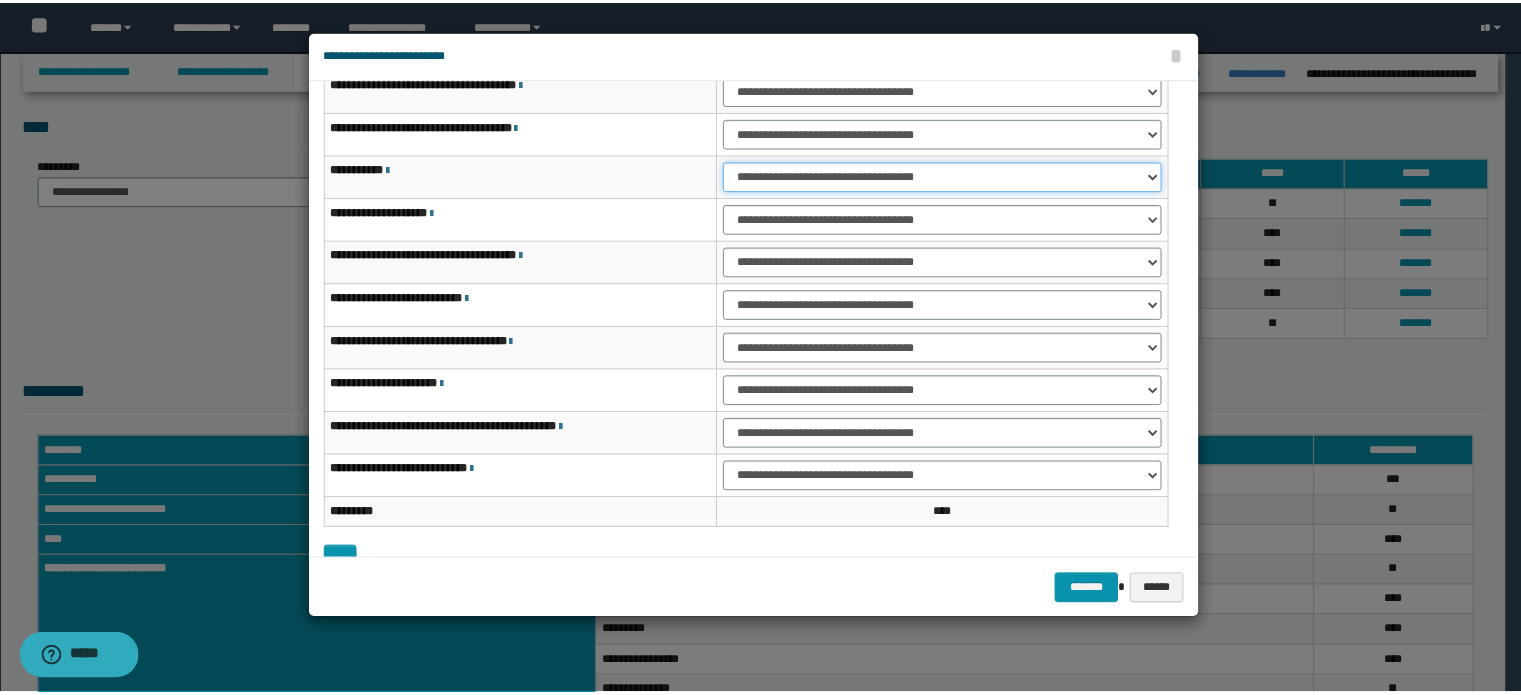 scroll, scrollTop: 118, scrollLeft: 0, axis: vertical 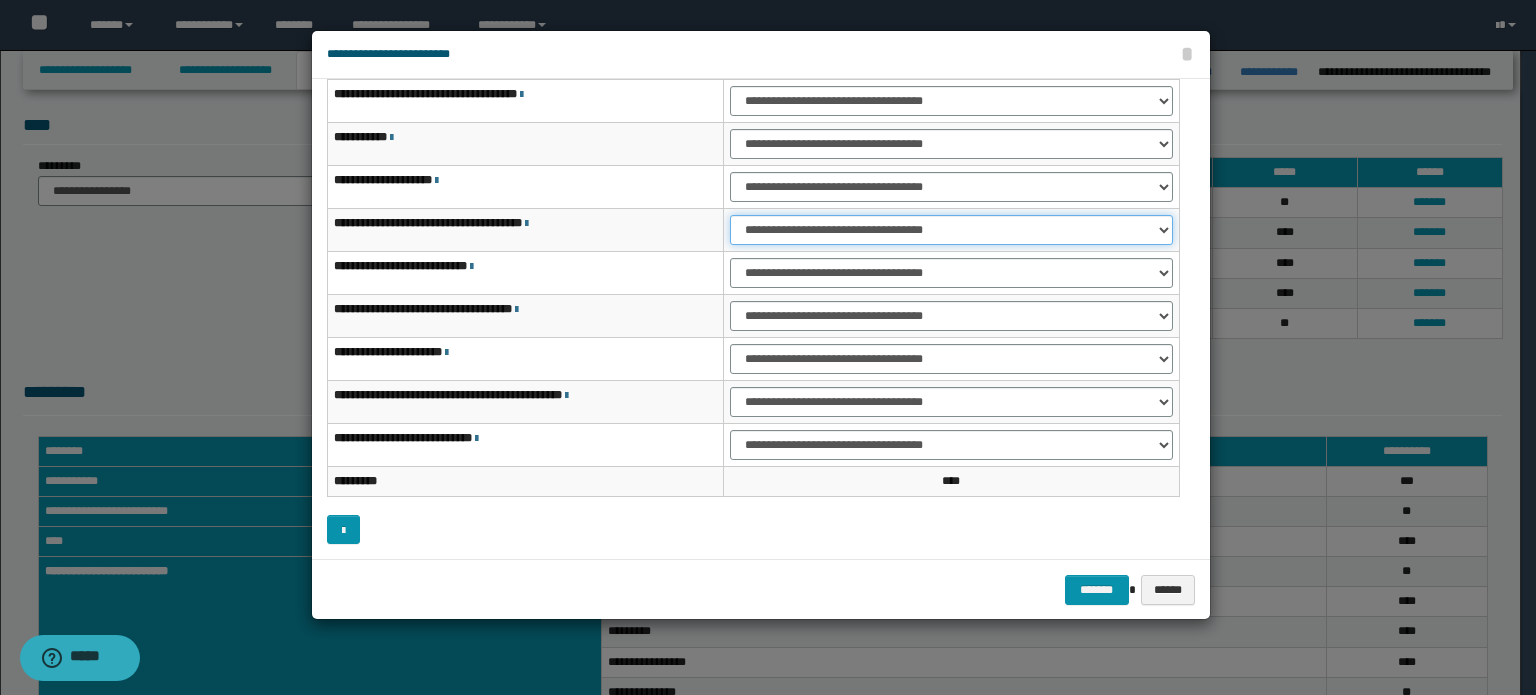 click on "**********" at bounding box center [951, 230] 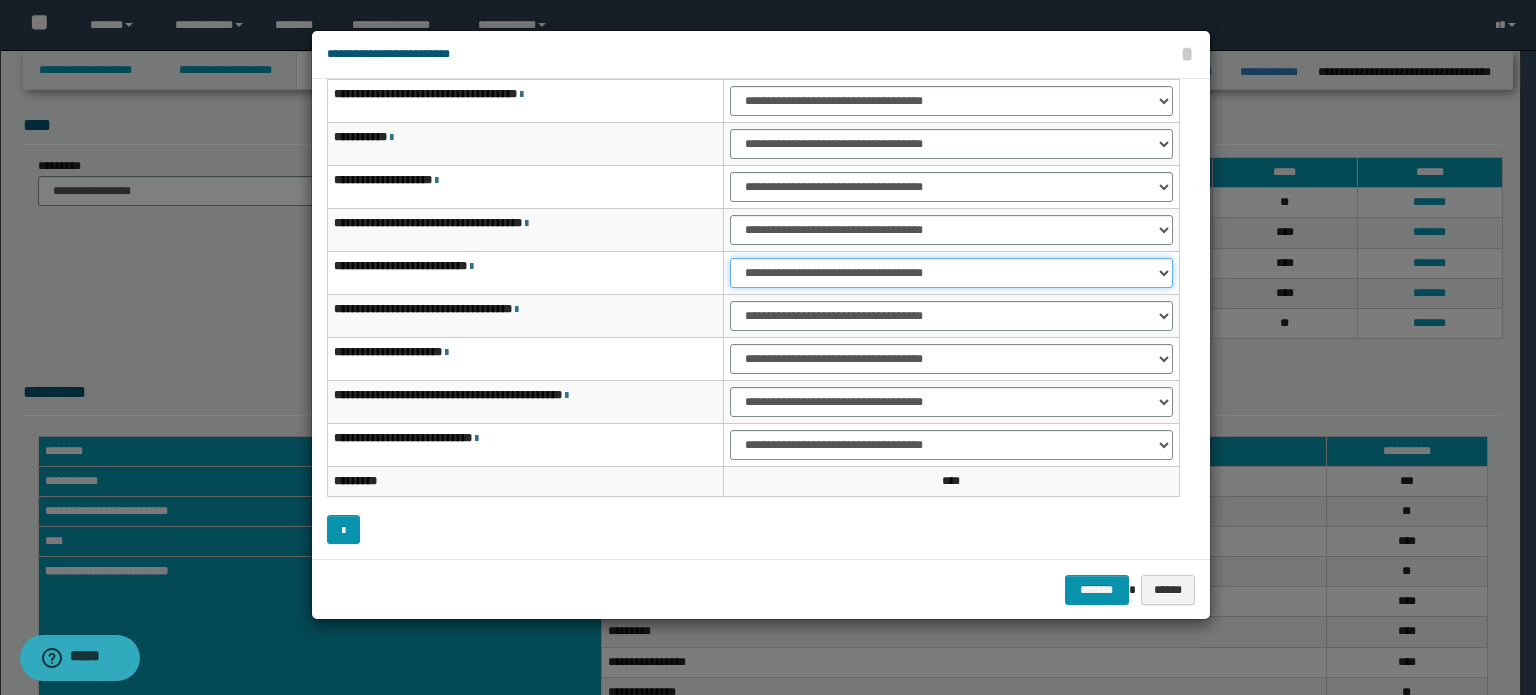 click on "**********" at bounding box center [951, 273] 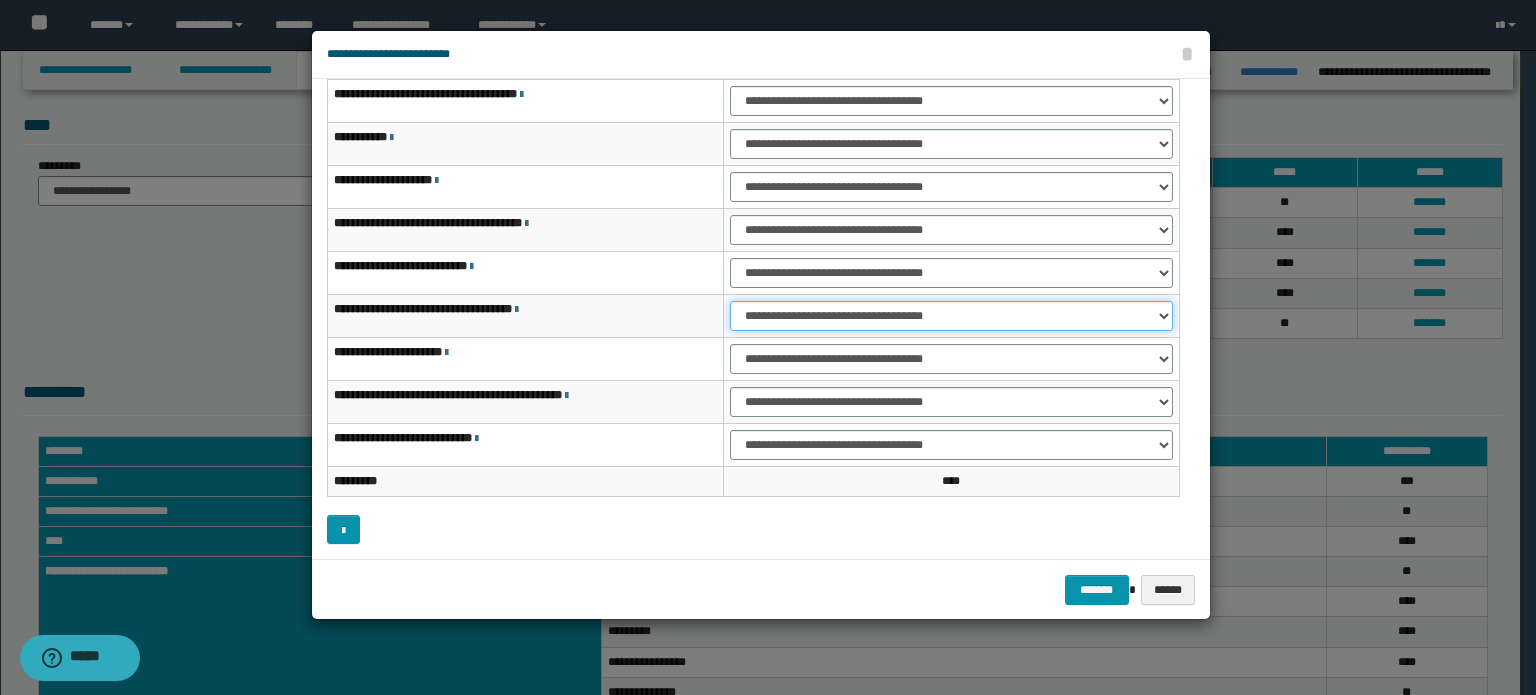 click on "**********" at bounding box center (951, 316) 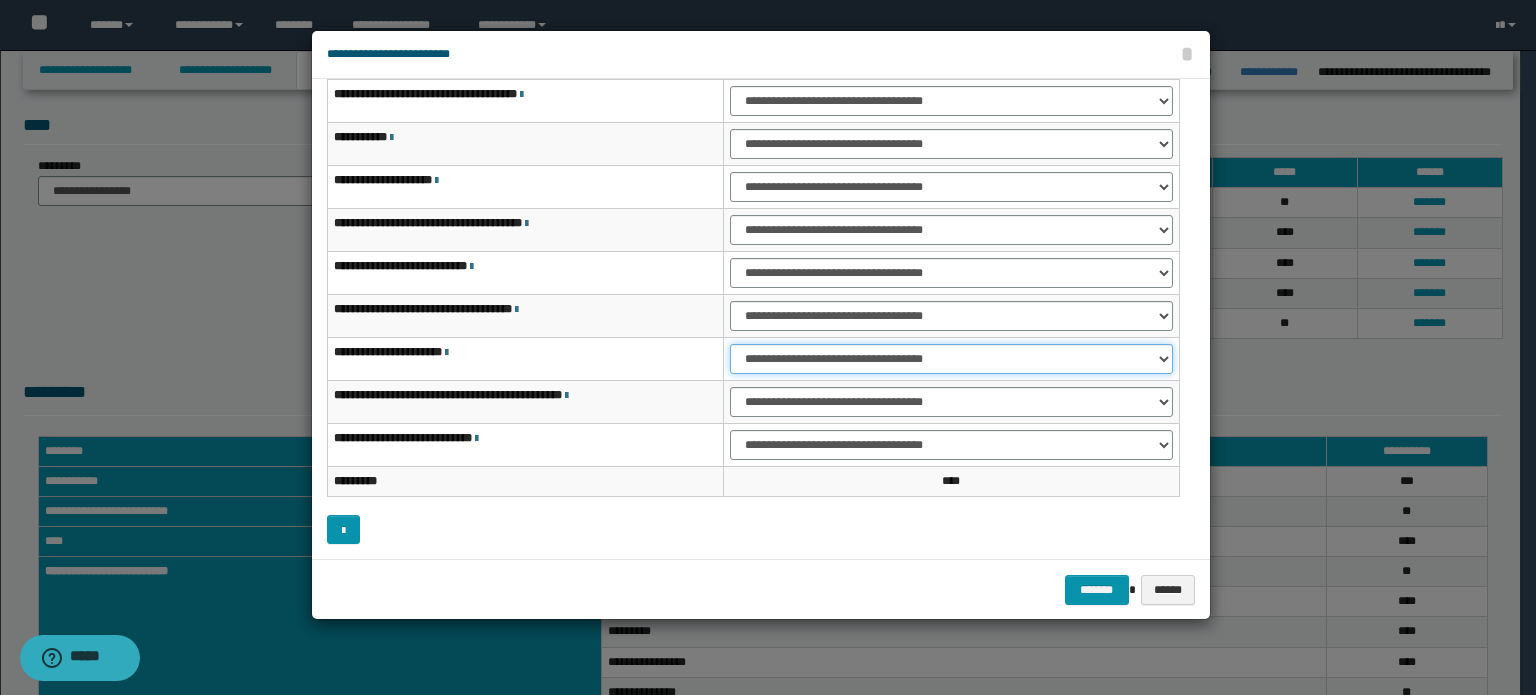 click on "**********" at bounding box center [951, 359] 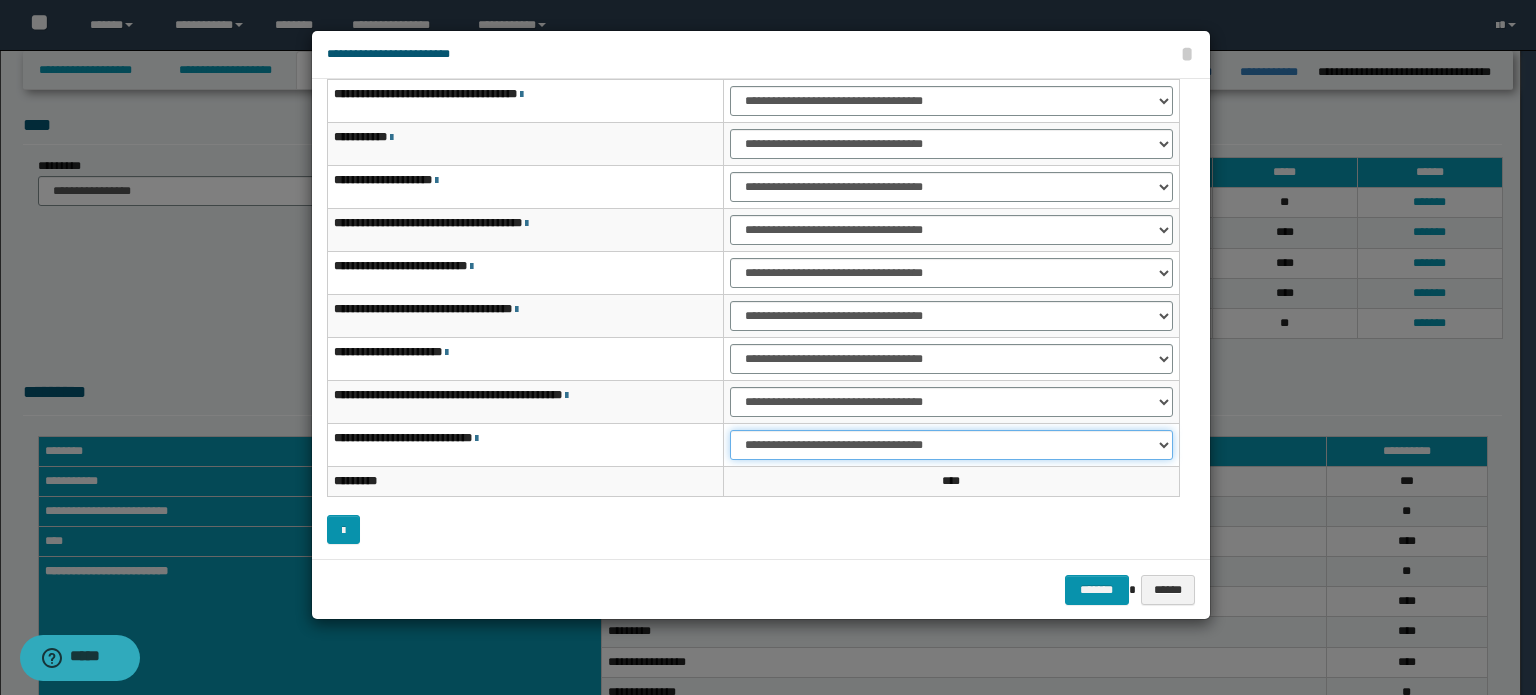 drag, startPoint x: 1090, startPoint y: 436, endPoint x: 1086, endPoint y: 449, distance: 13.601471 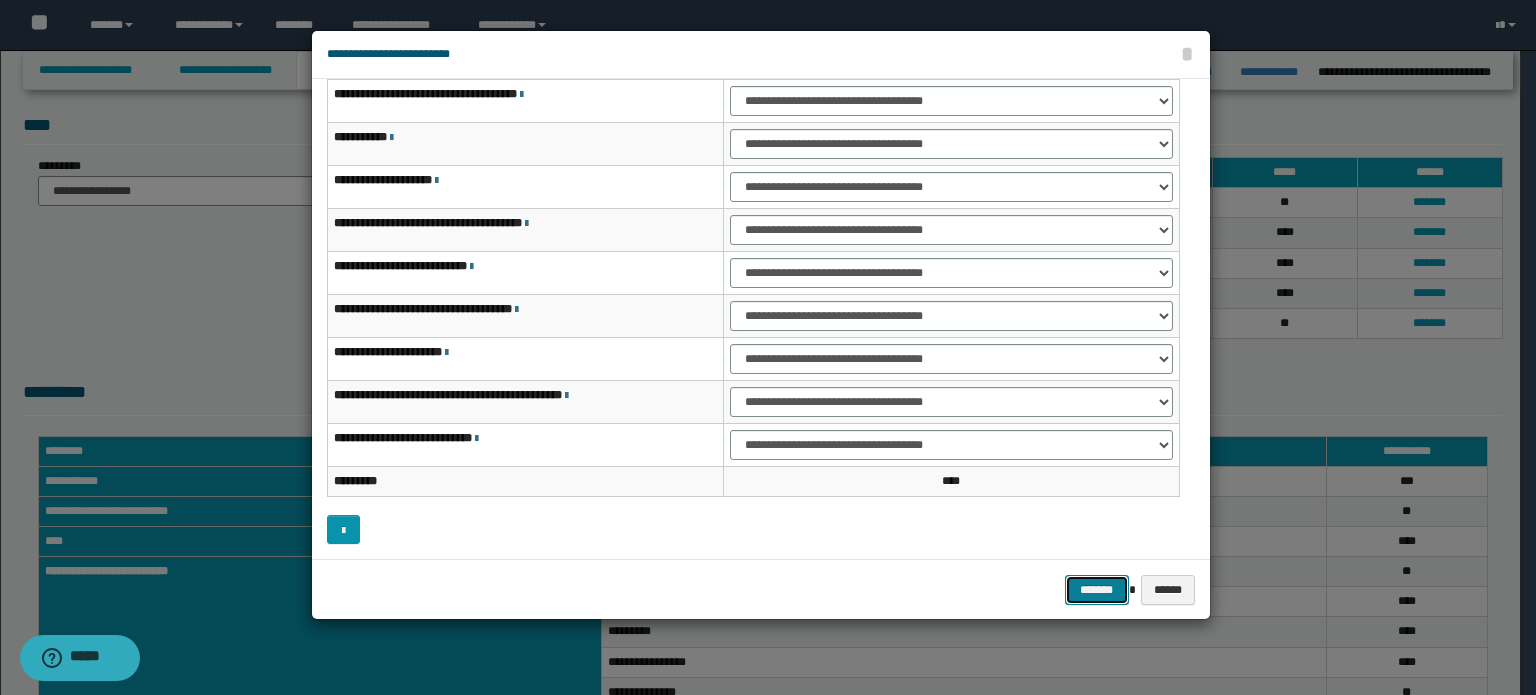 click on "*******" at bounding box center (1097, 590) 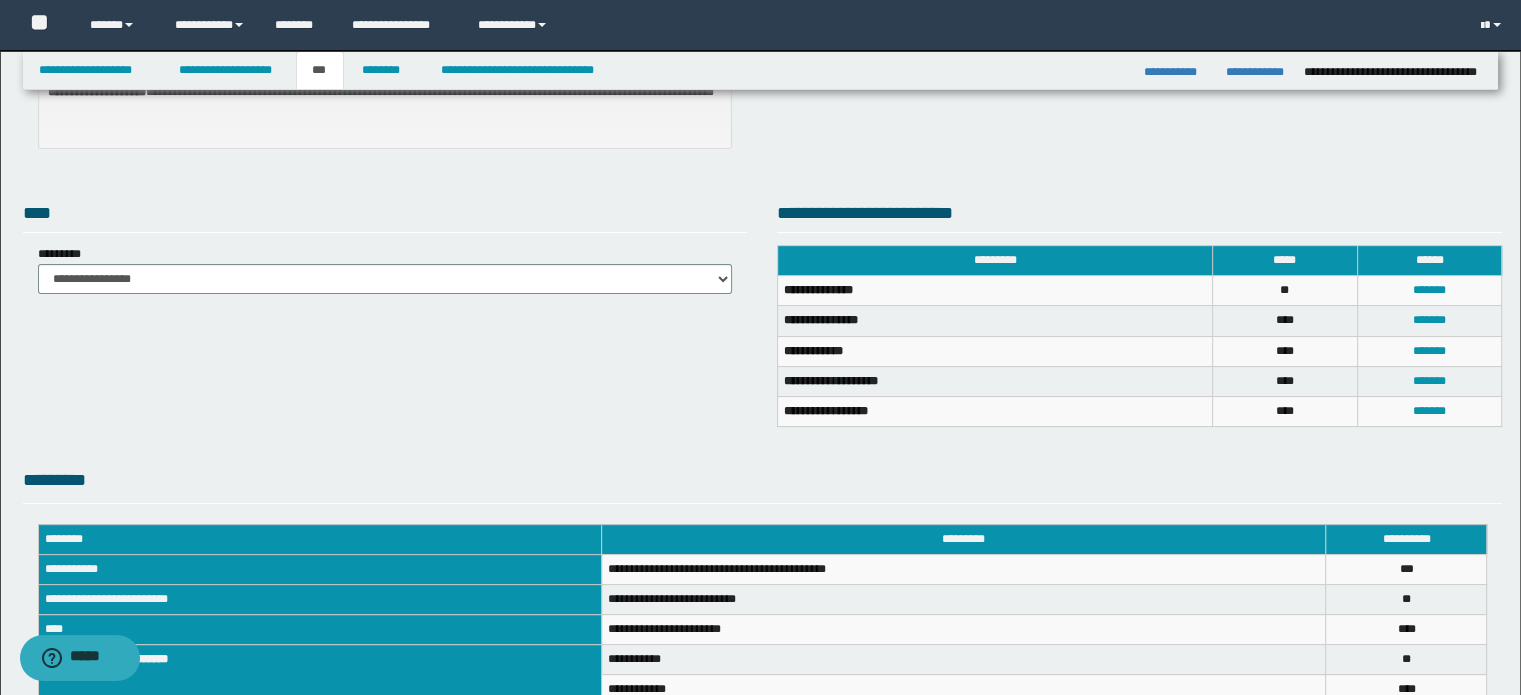 scroll, scrollTop: 0, scrollLeft: 0, axis: both 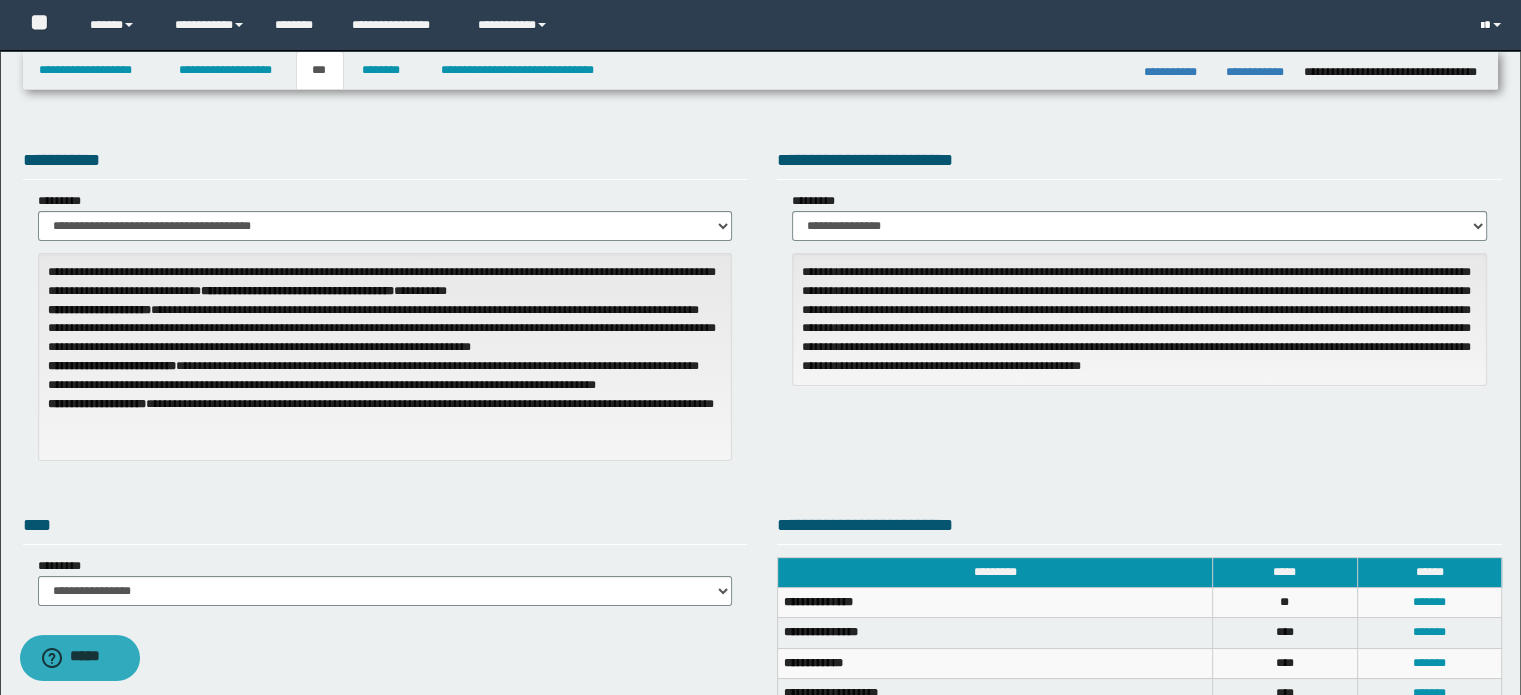 click at bounding box center (1493, 25) 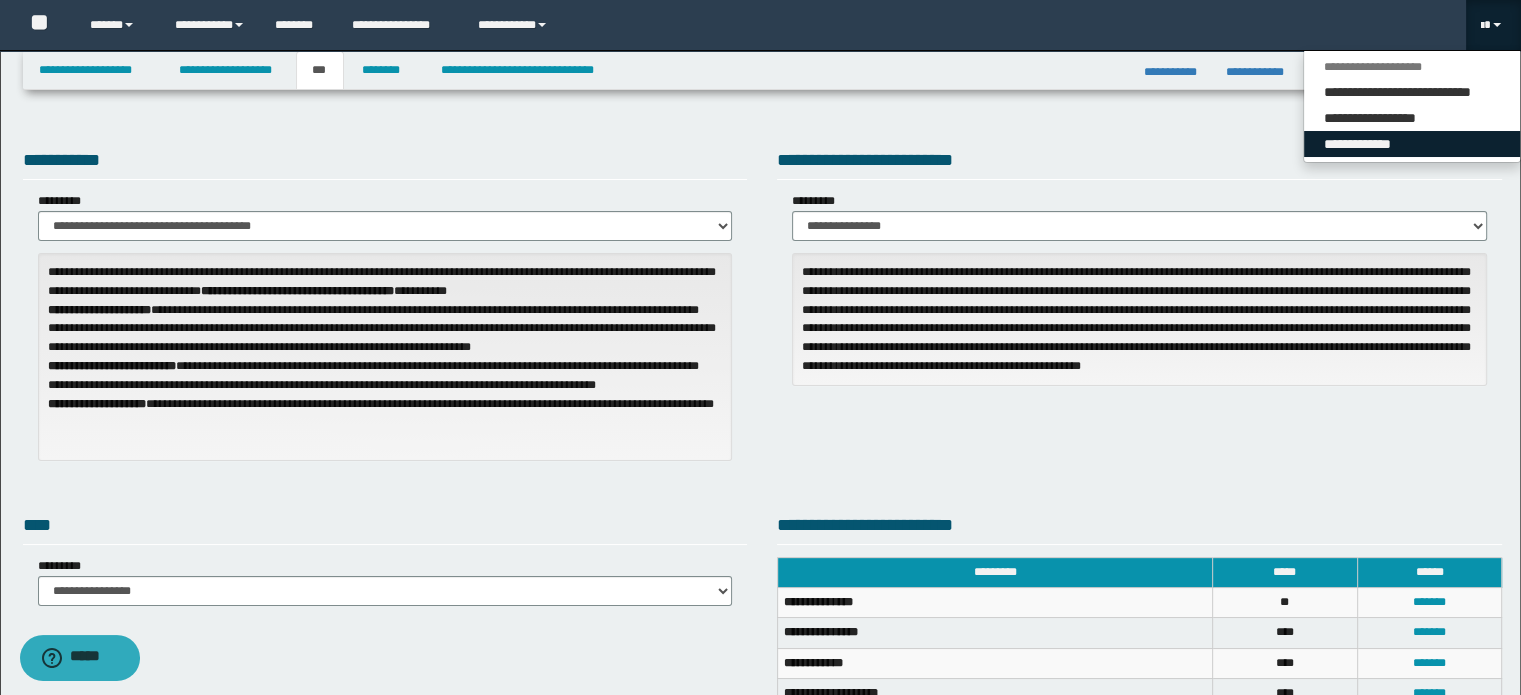 click on "**********" at bounding box center (1412, 144) 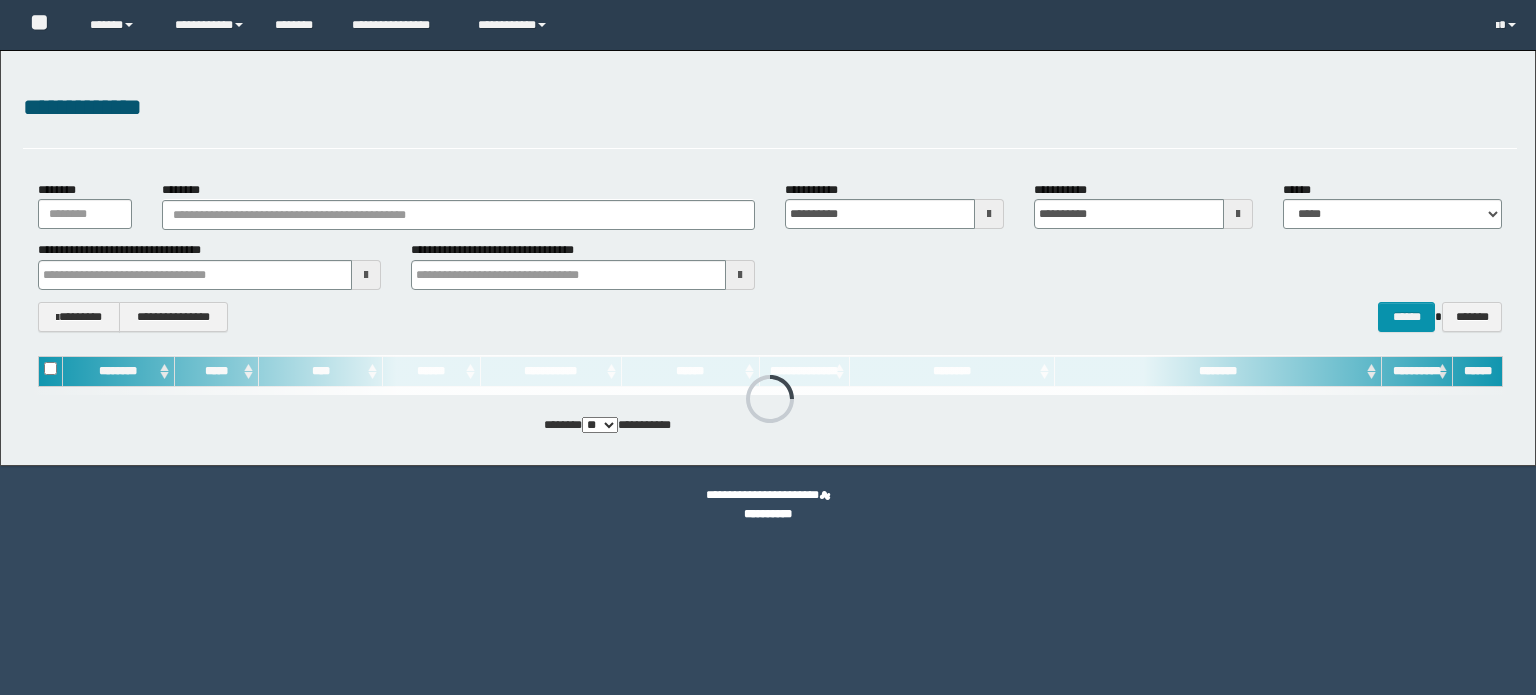 scroll, scrollTop: 0, scrollLeft: 0, axis: both 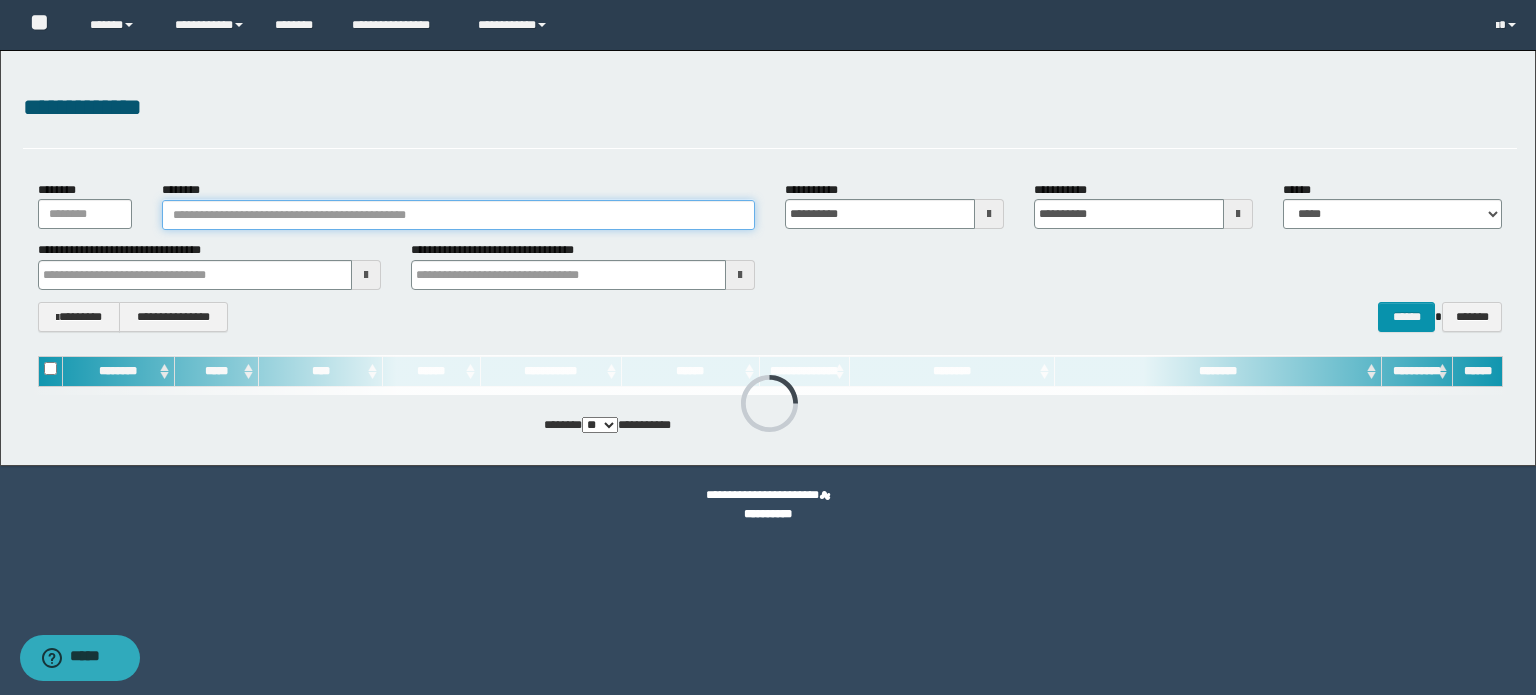 click on "********" at bounding box center [458, 215] 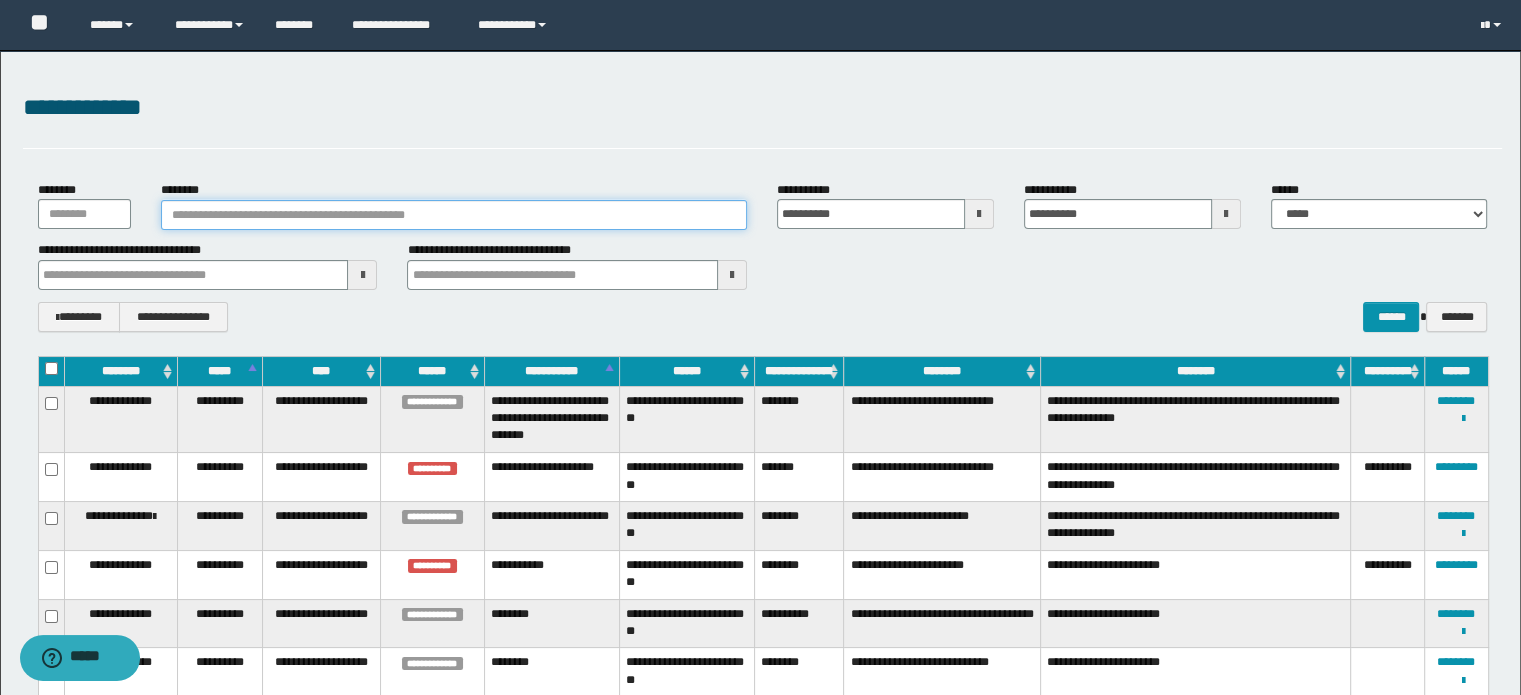 paste on "**********" 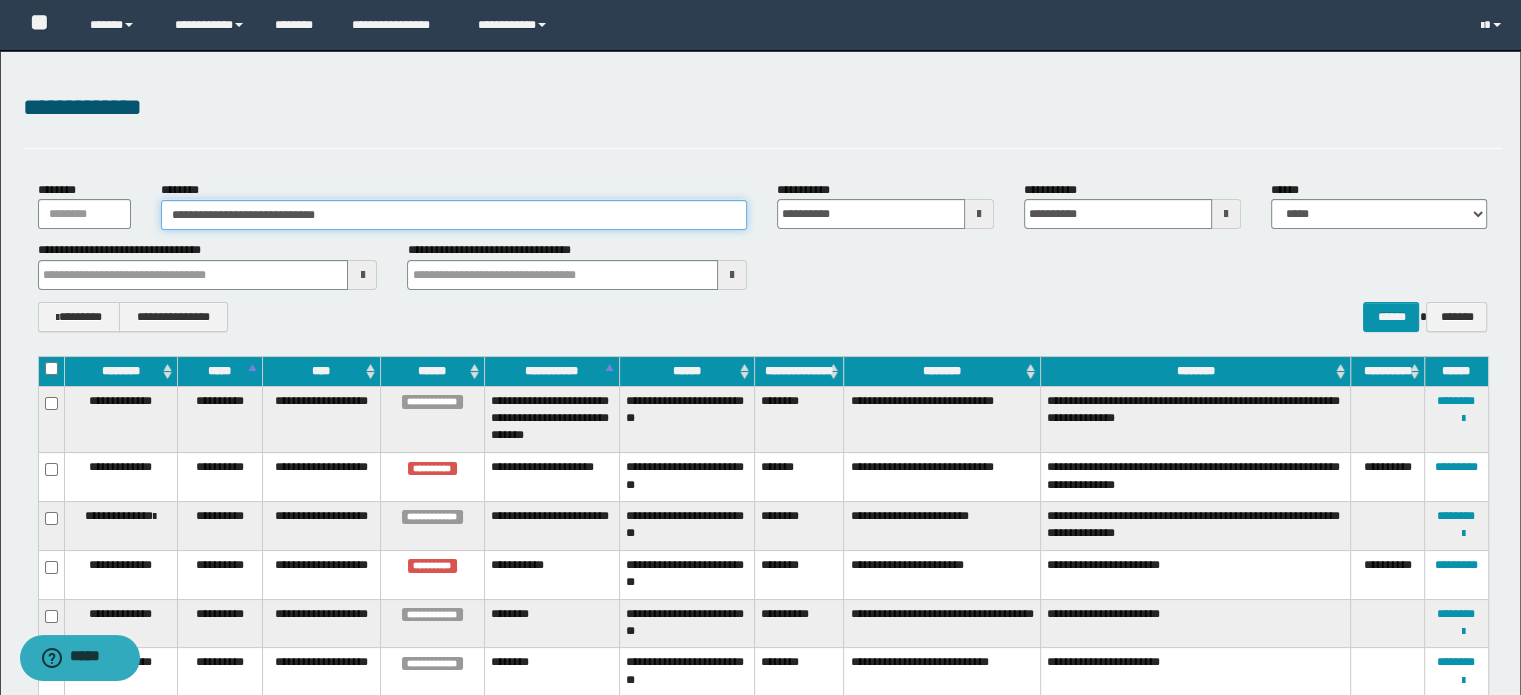 type on "**********" 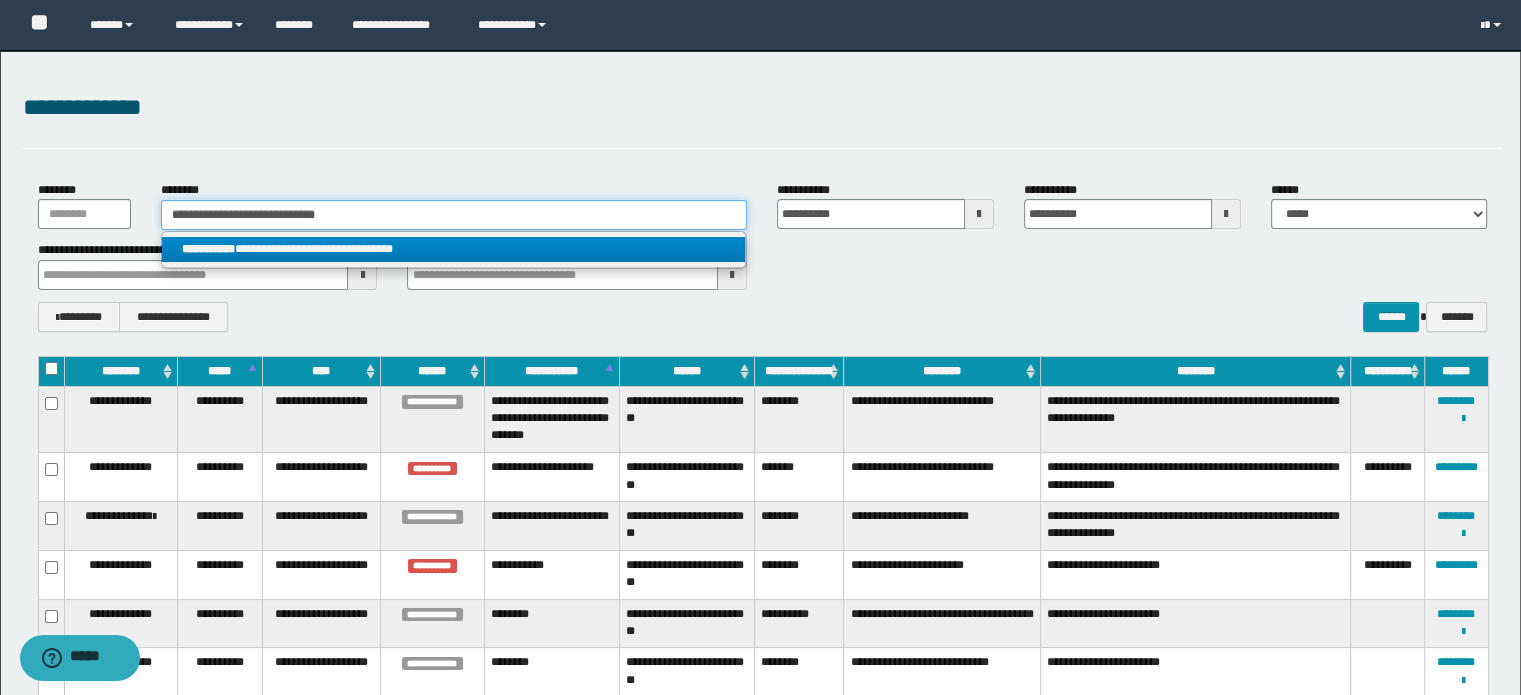 type on "**********" 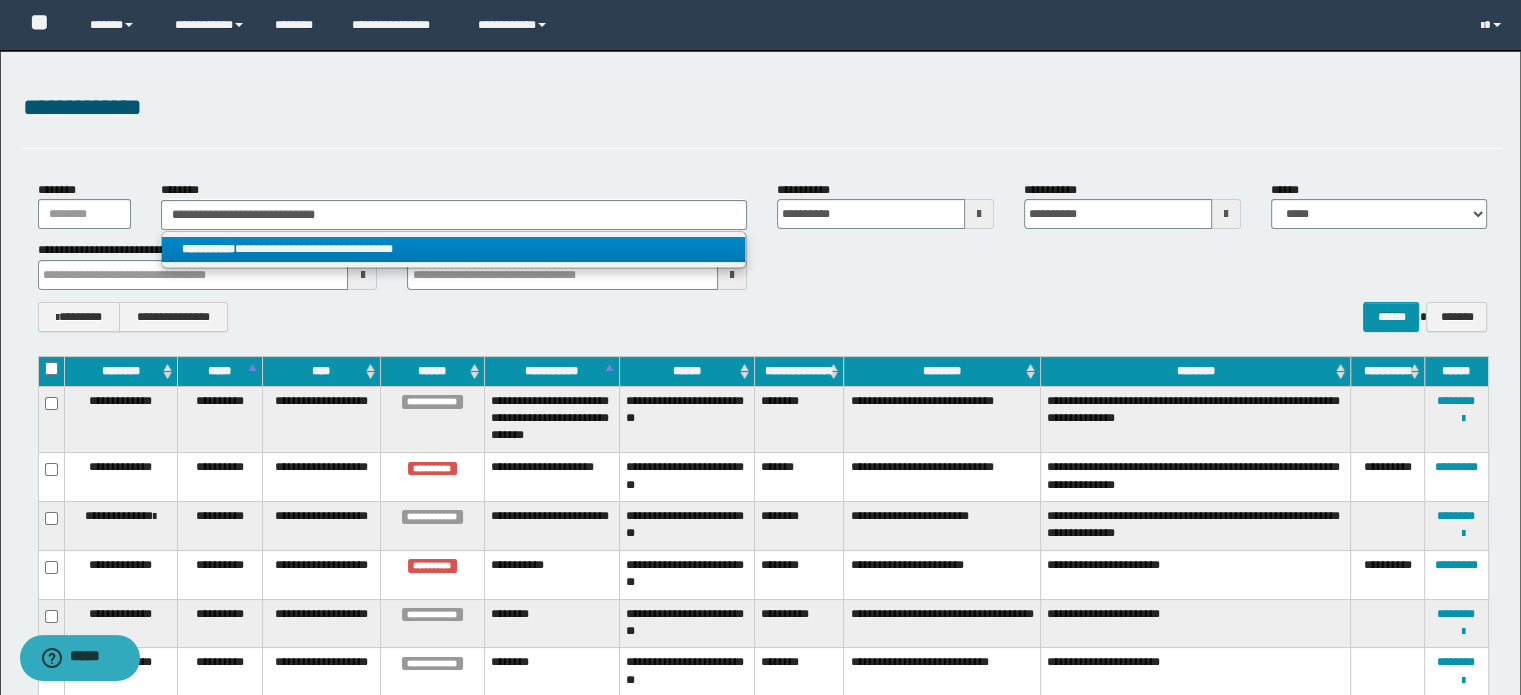 click on "**********" at bounding box center (454, 249) 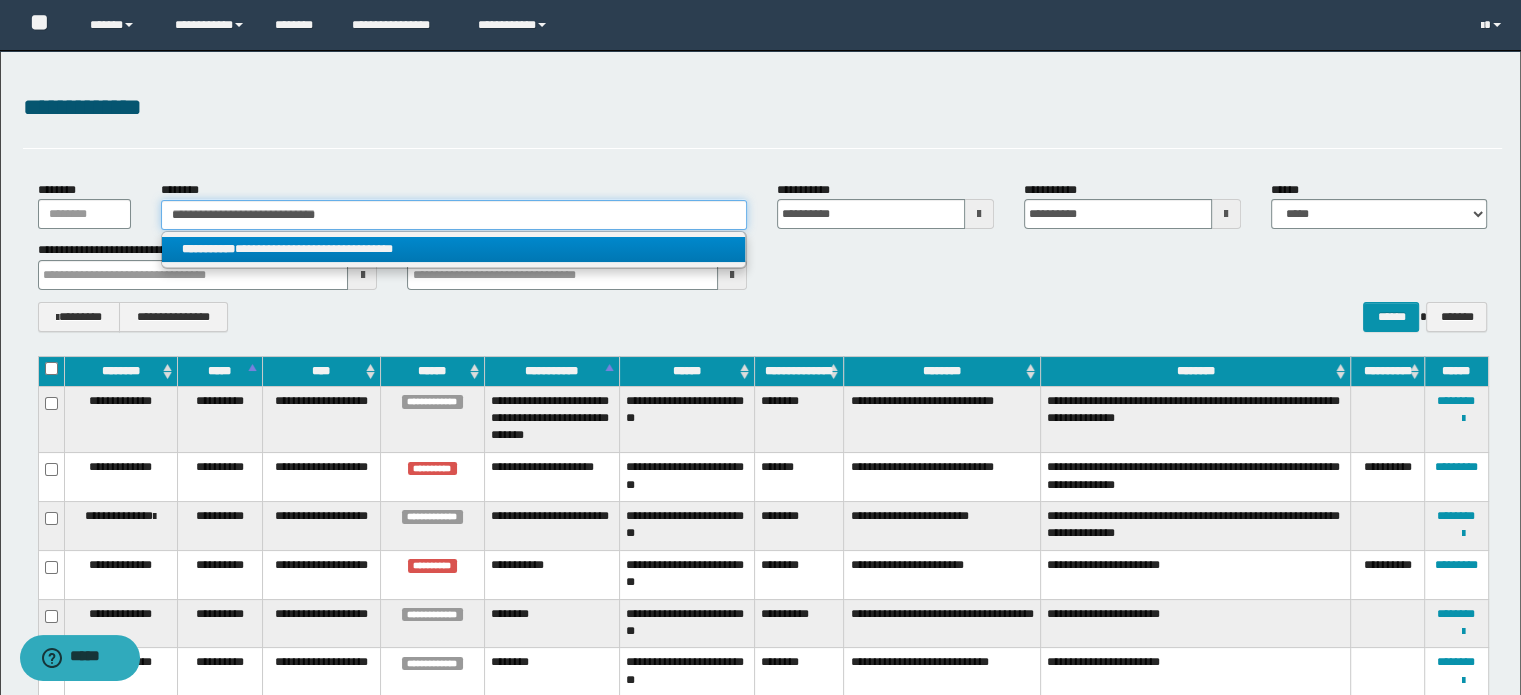 type 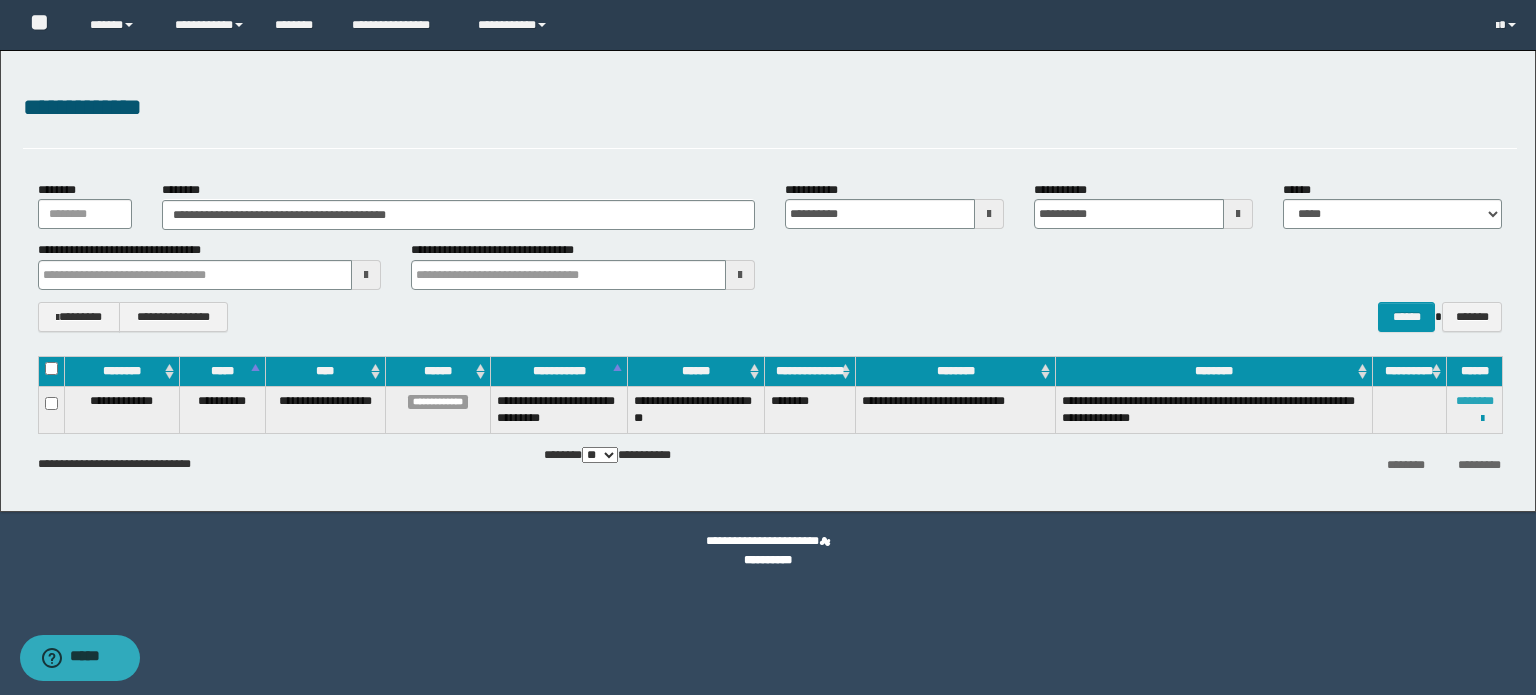 click on "********" at bounding box center (1475, 401) 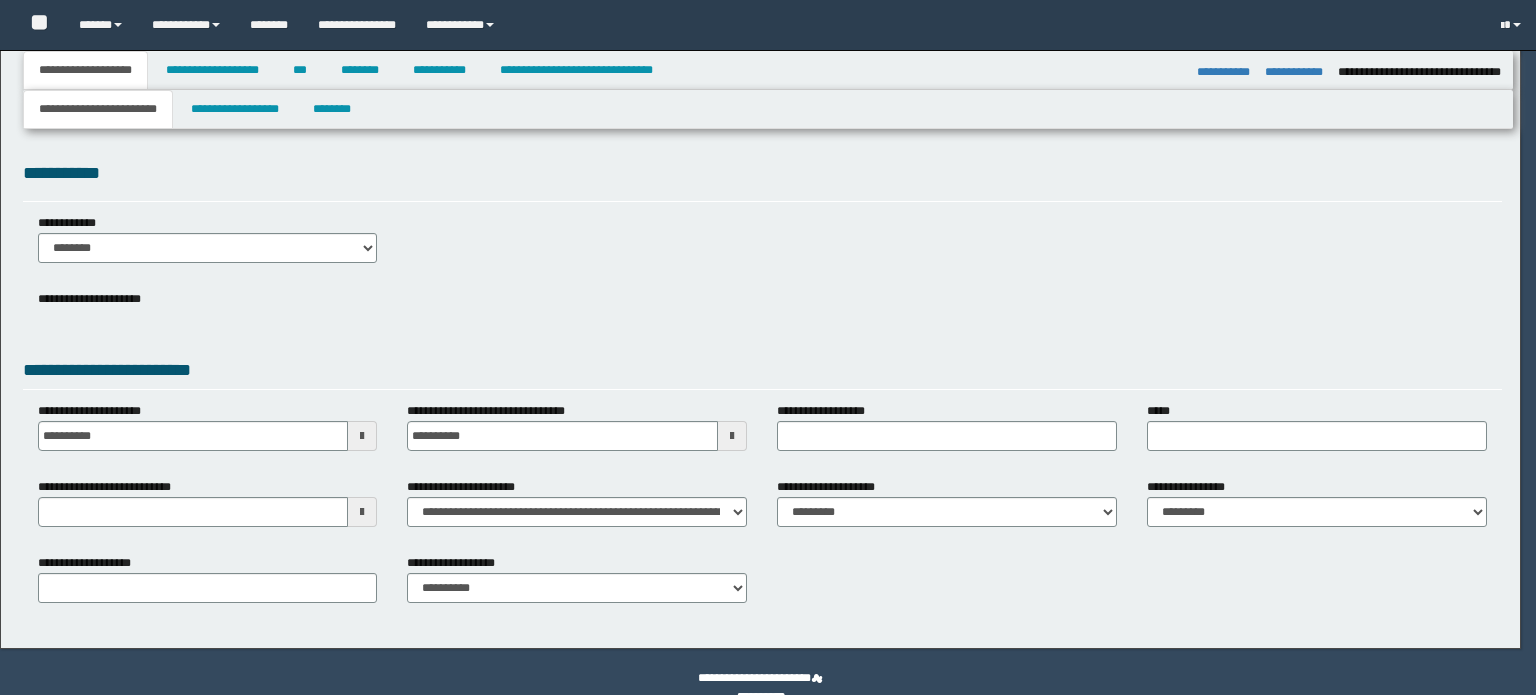 select on "*" 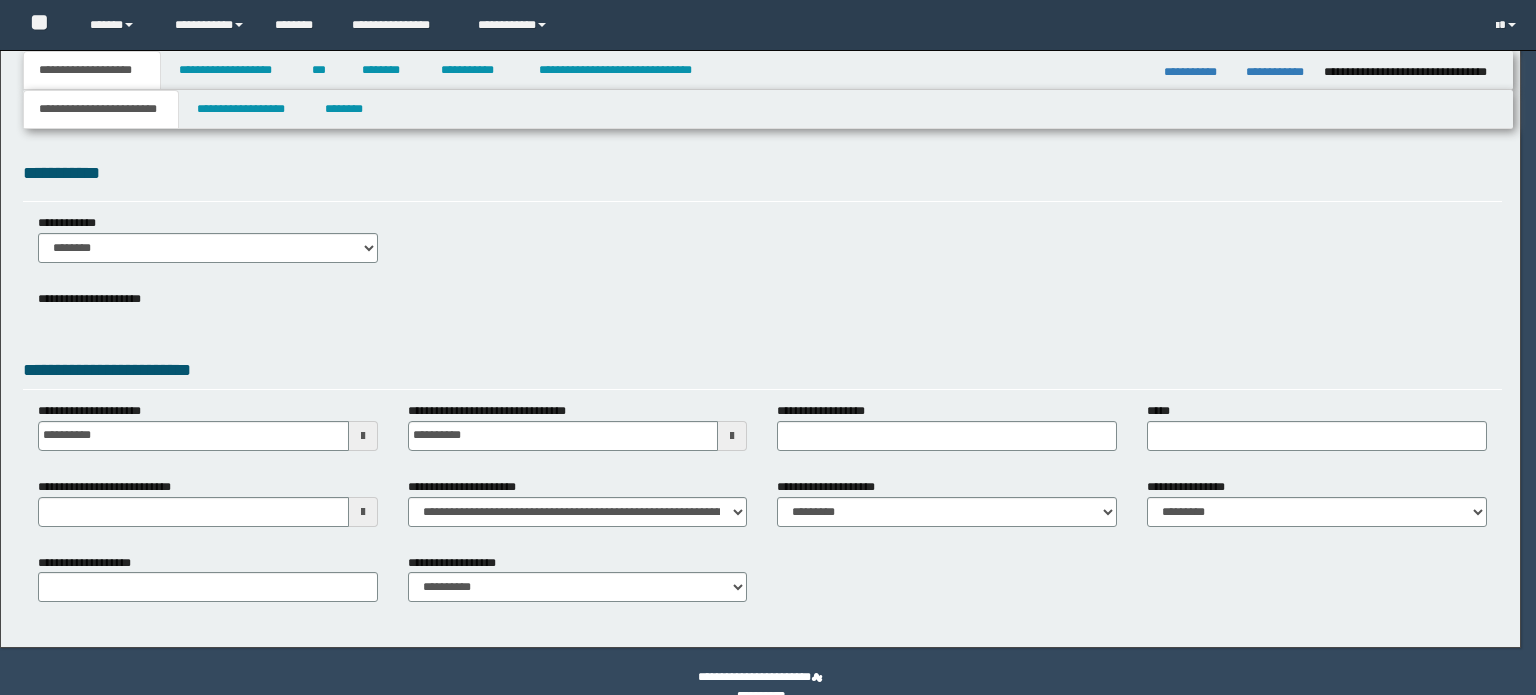 scroll, scrollTop: 0, scrollLeft: 0, axis: both 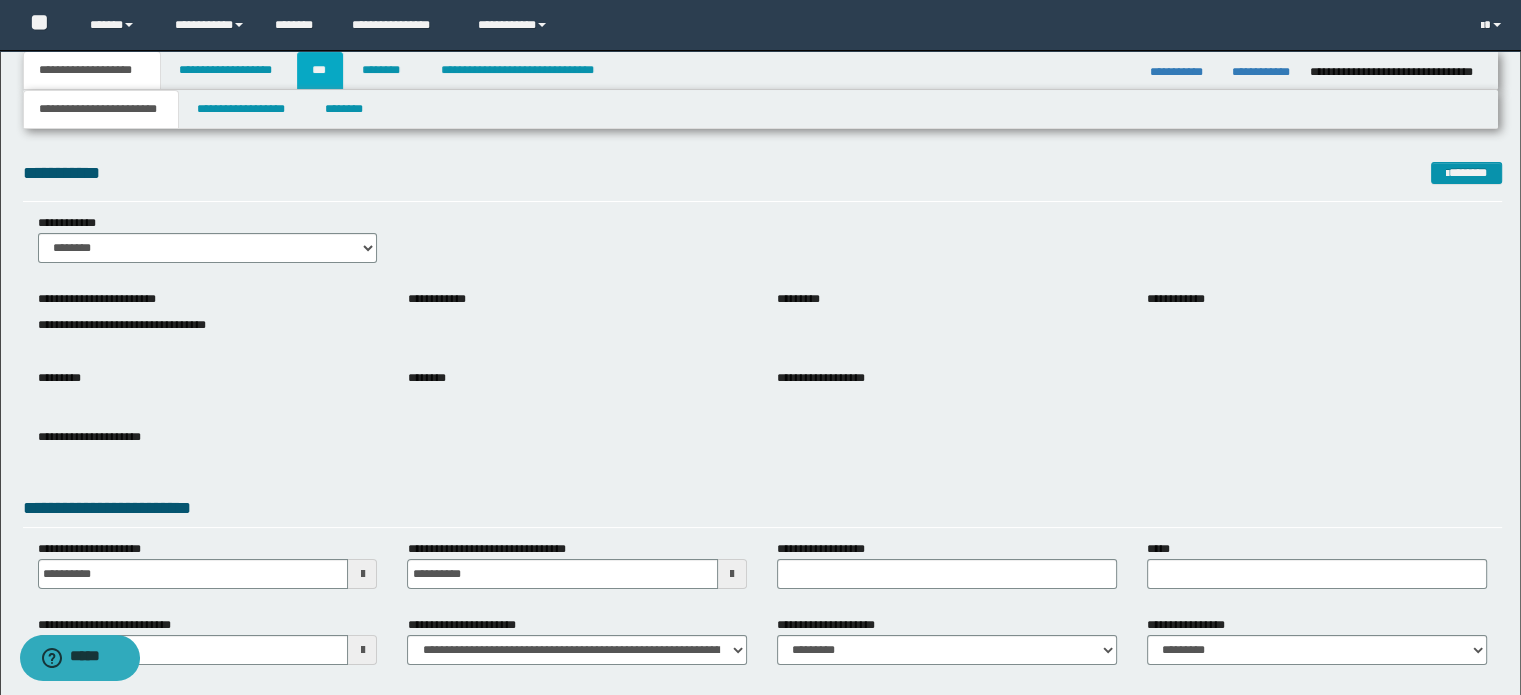 click on "***" at bounding box center [320, 70] 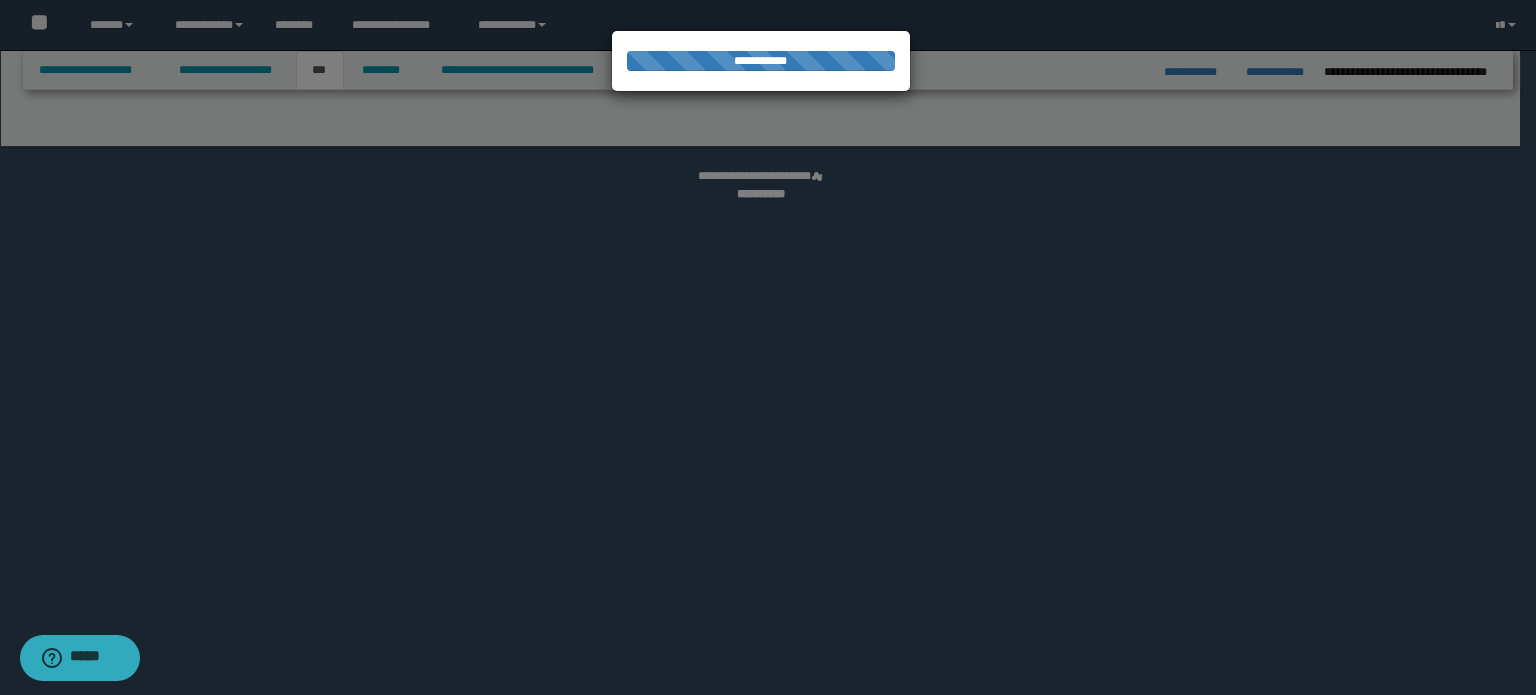 select on "***" 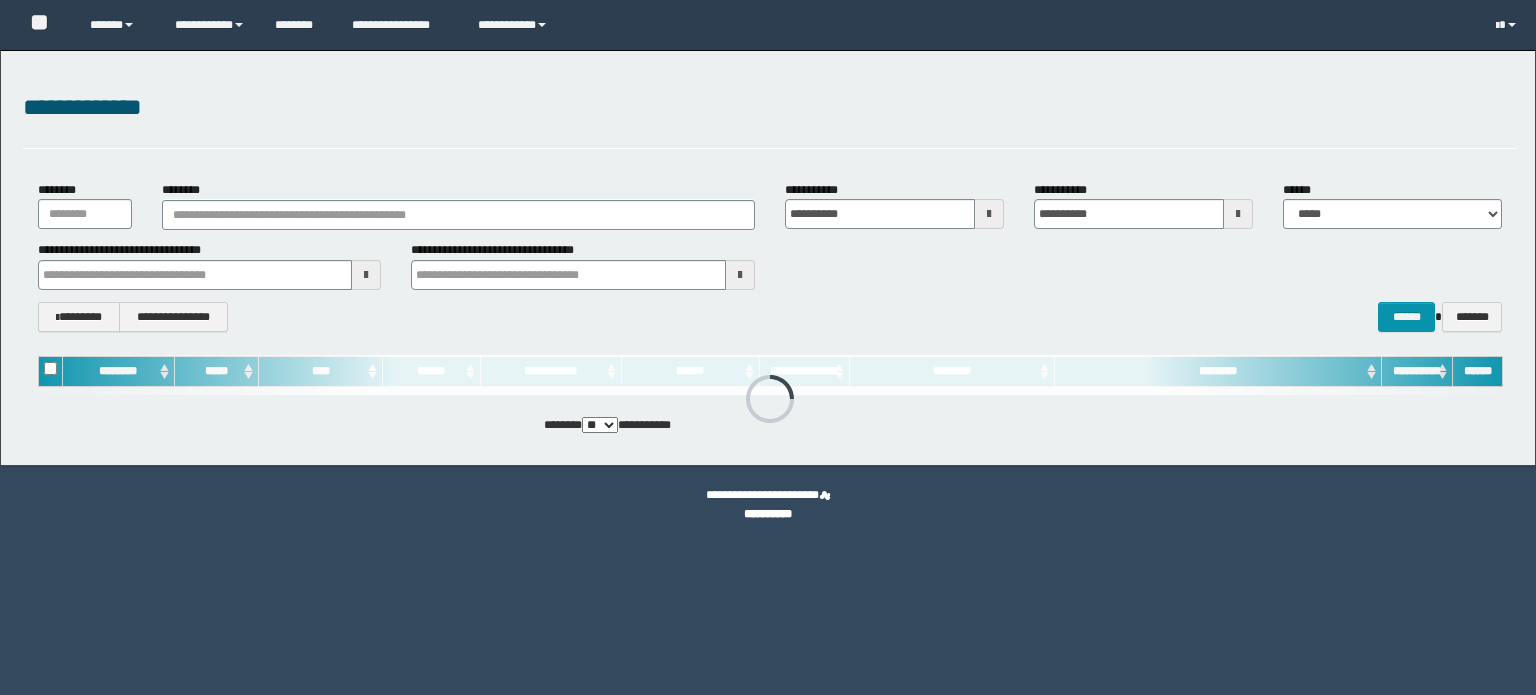 scroll, scrollTop: 0, scrollLeft: 0, axis: both 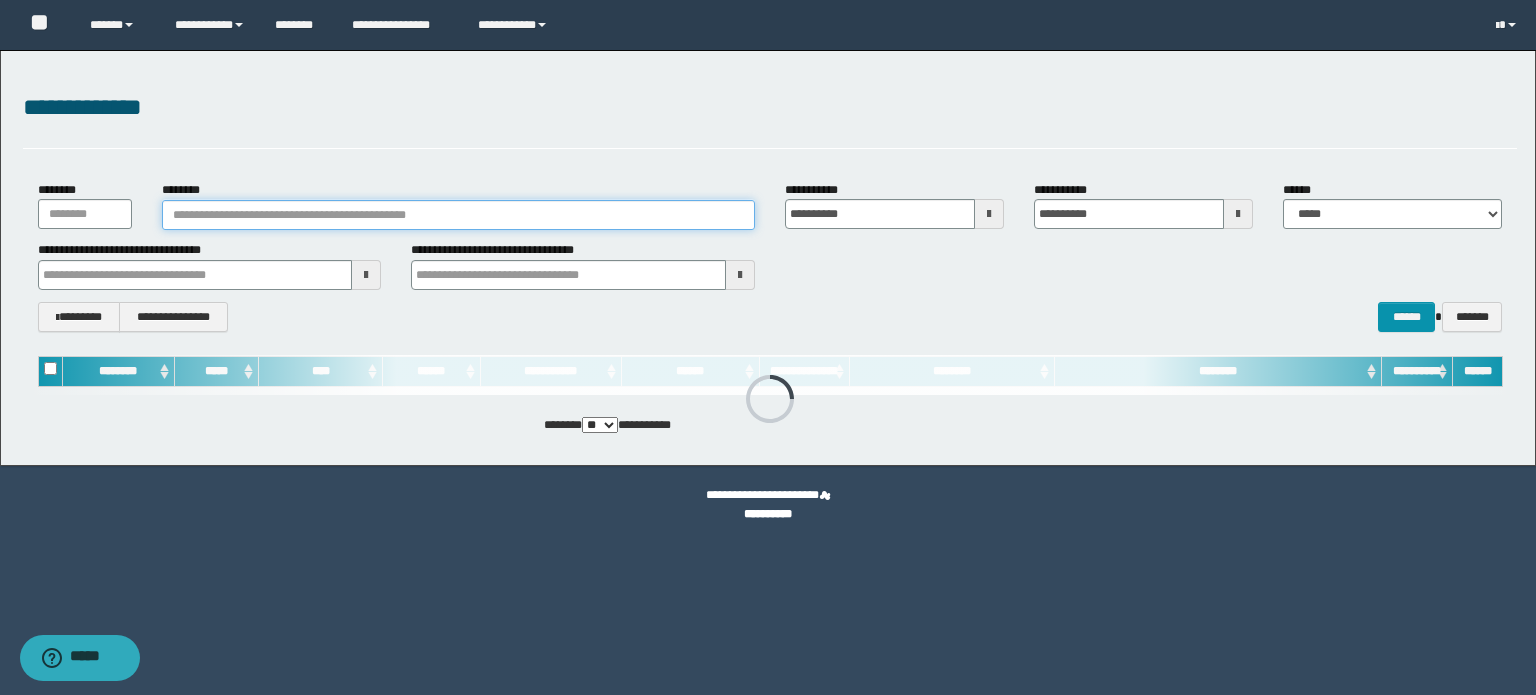 click on "********" at bounding box center [458, 215] 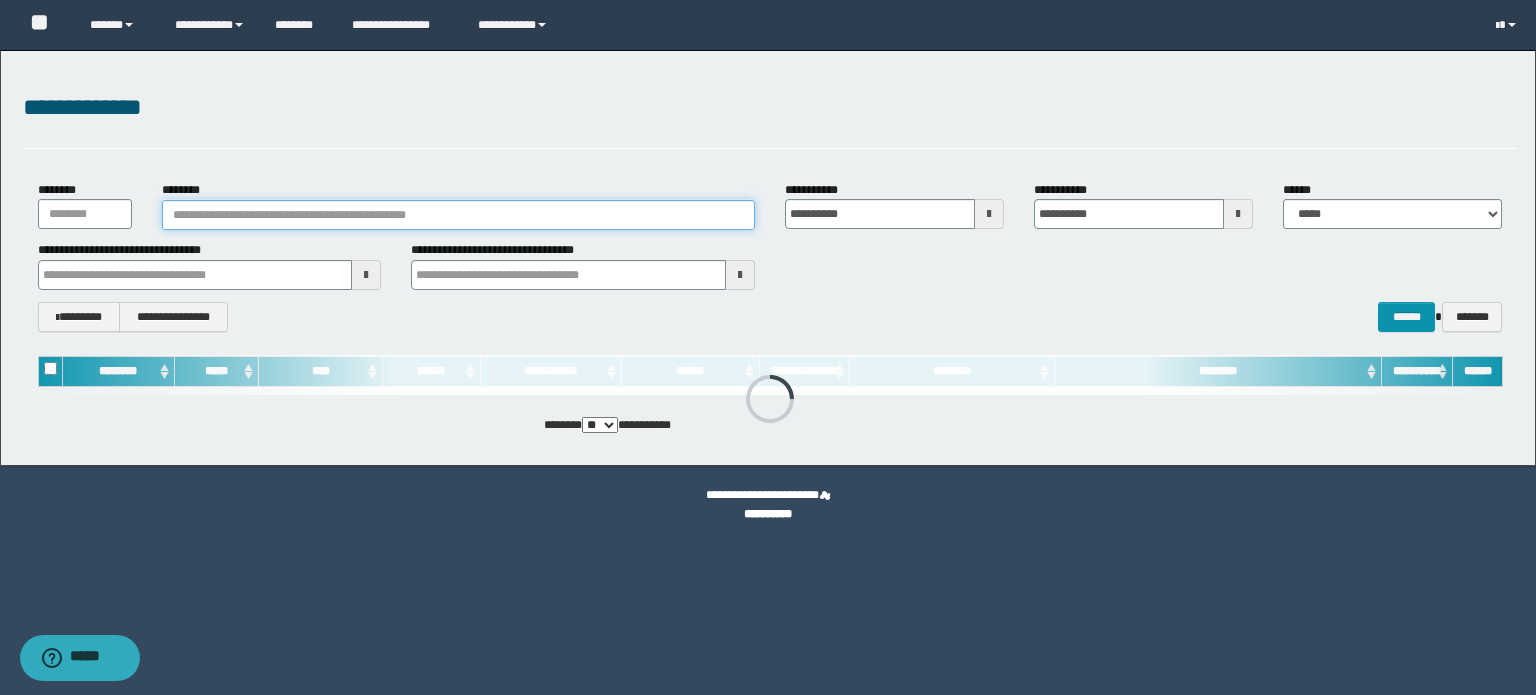 paste on "**********" 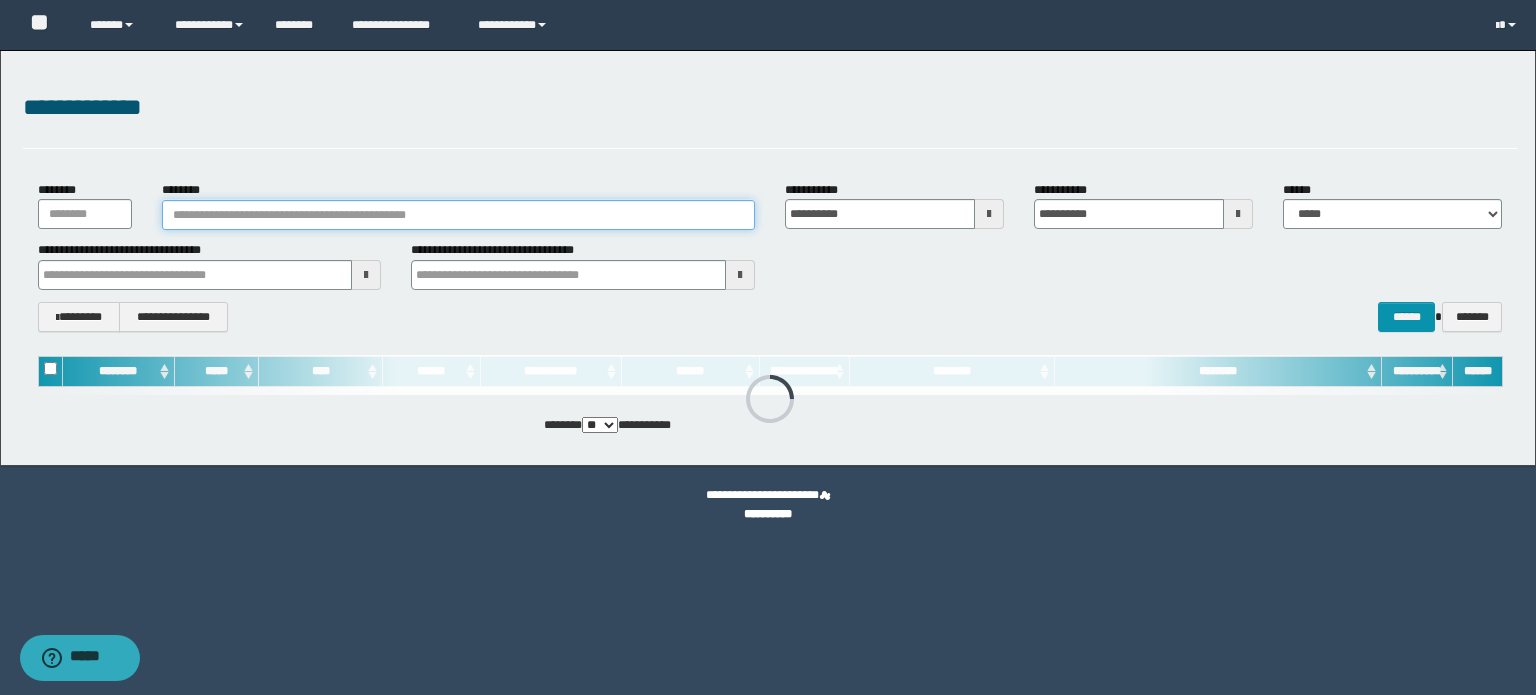 type on "**********" 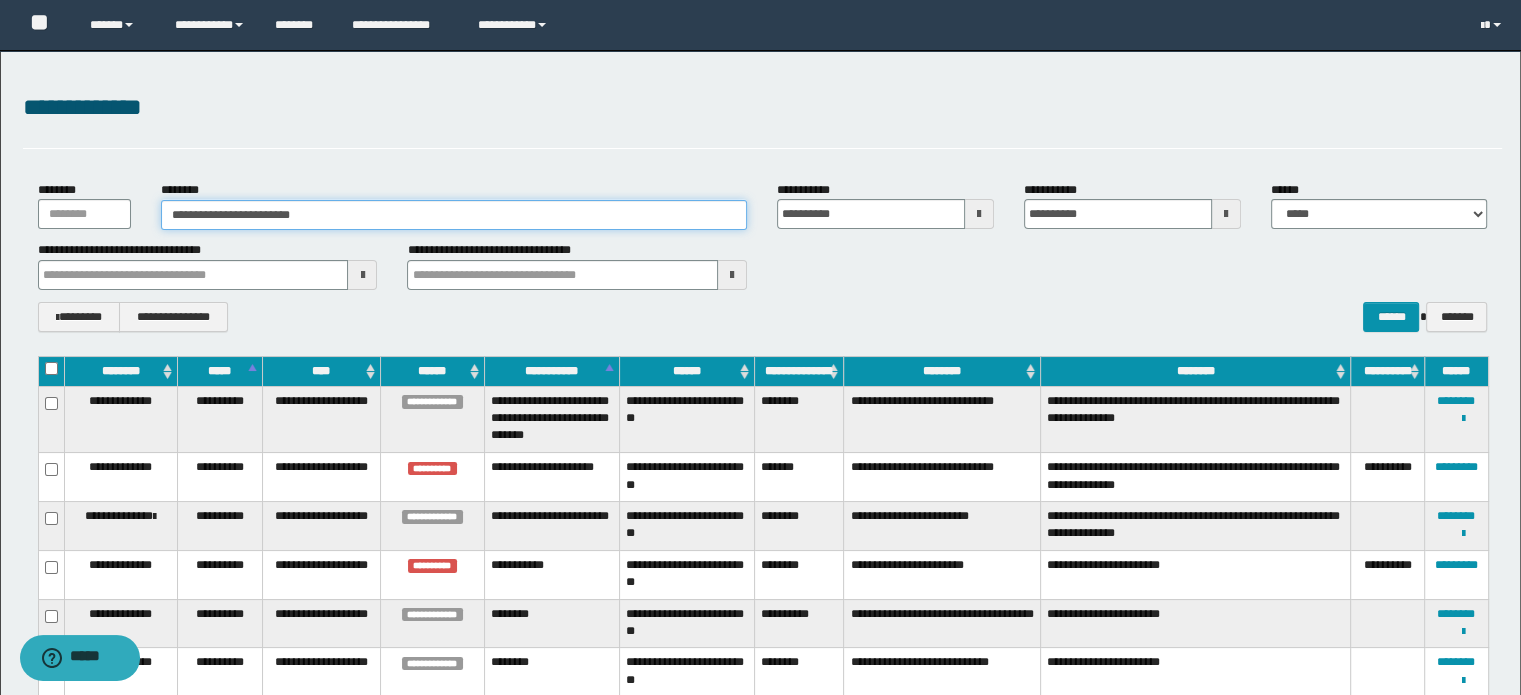 type on "**********" 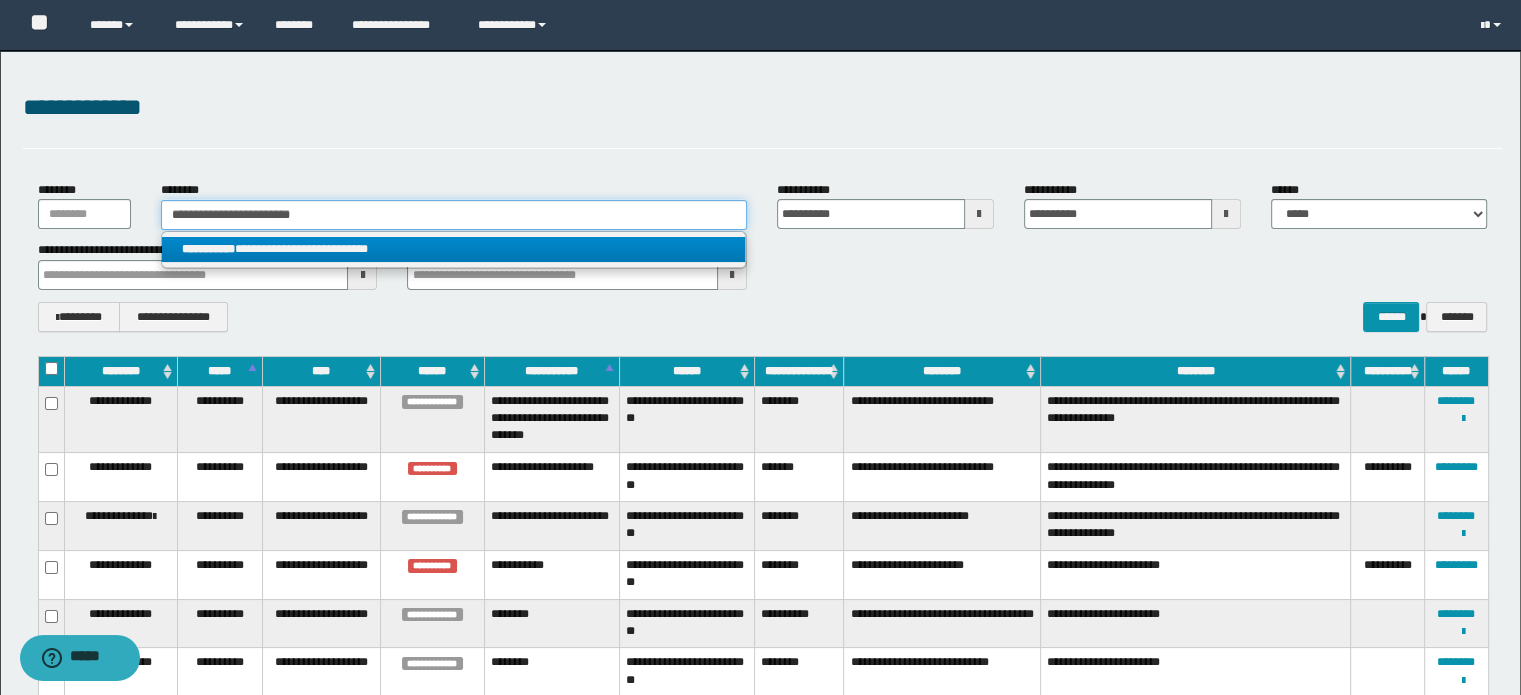 type on "**********" 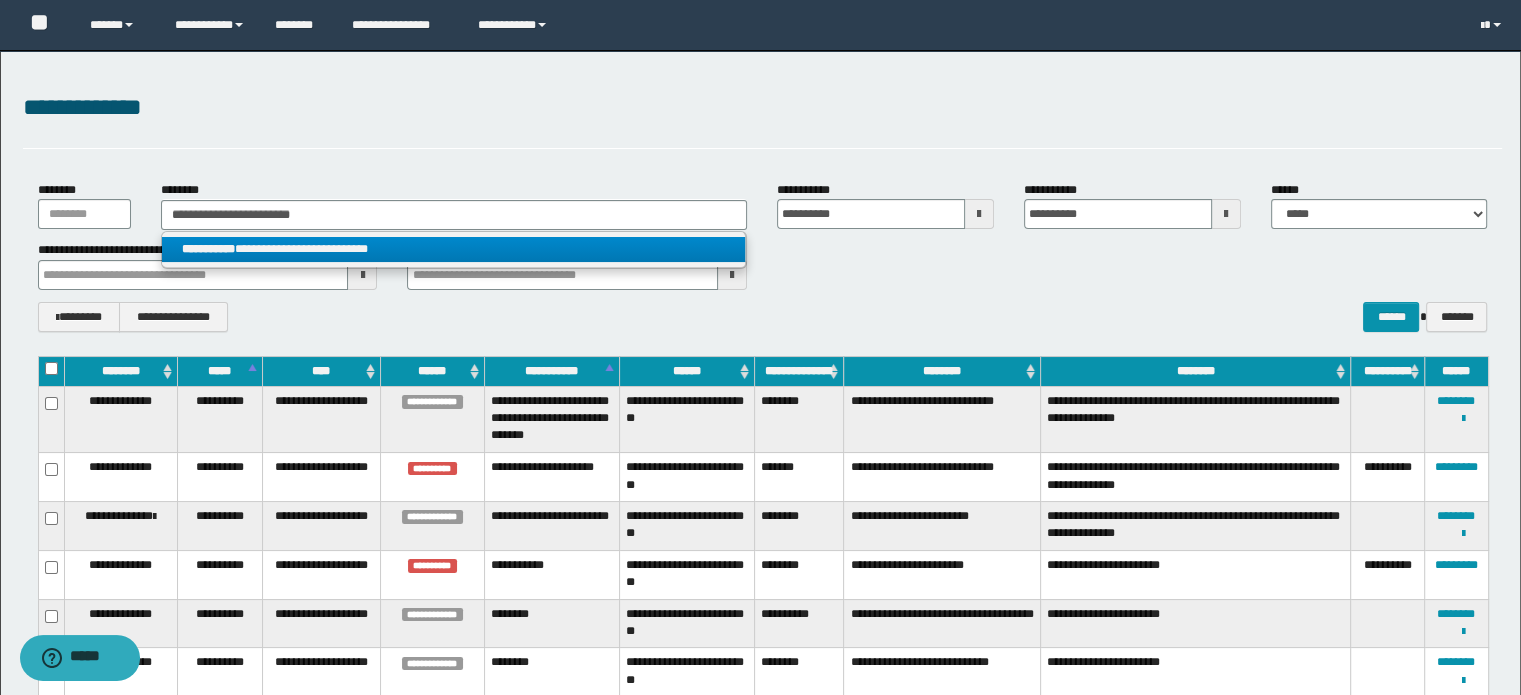 click on "**********" at bounding box center [454, 249] 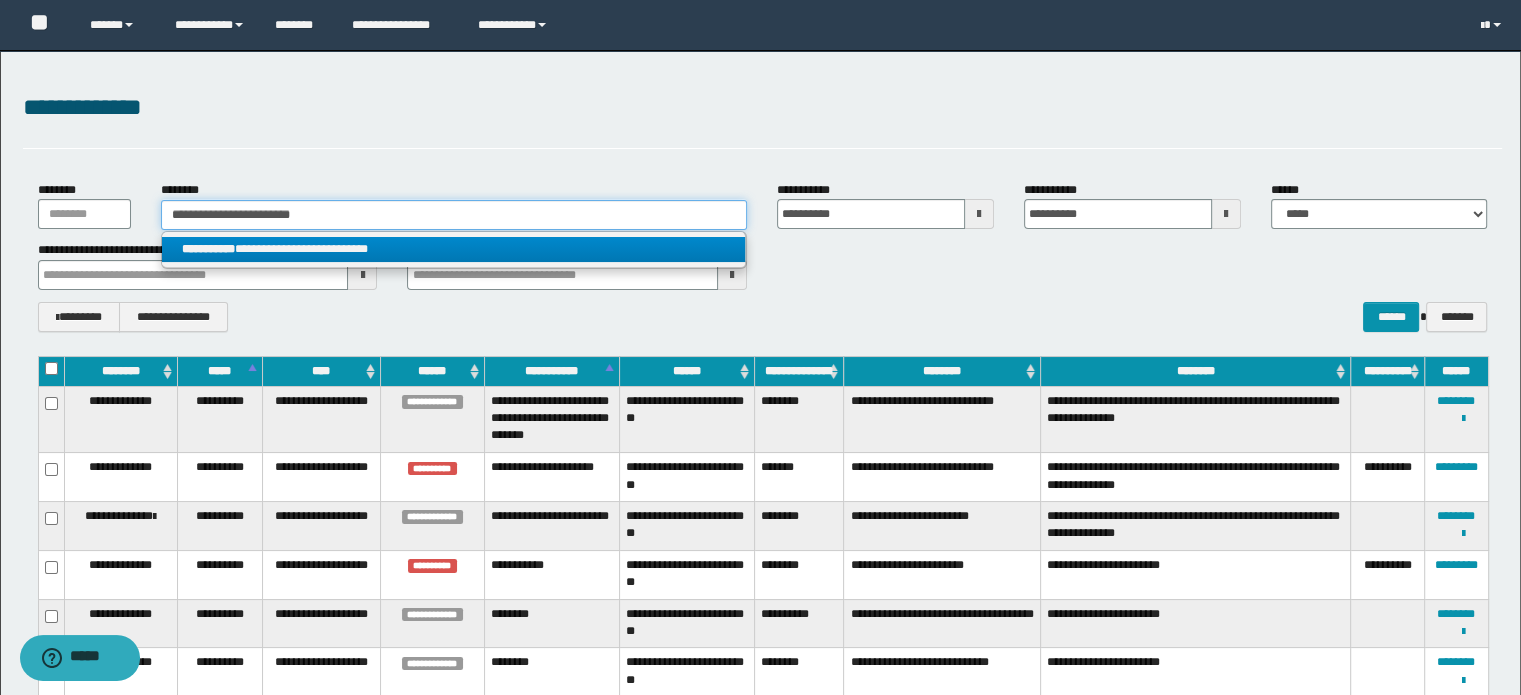 type 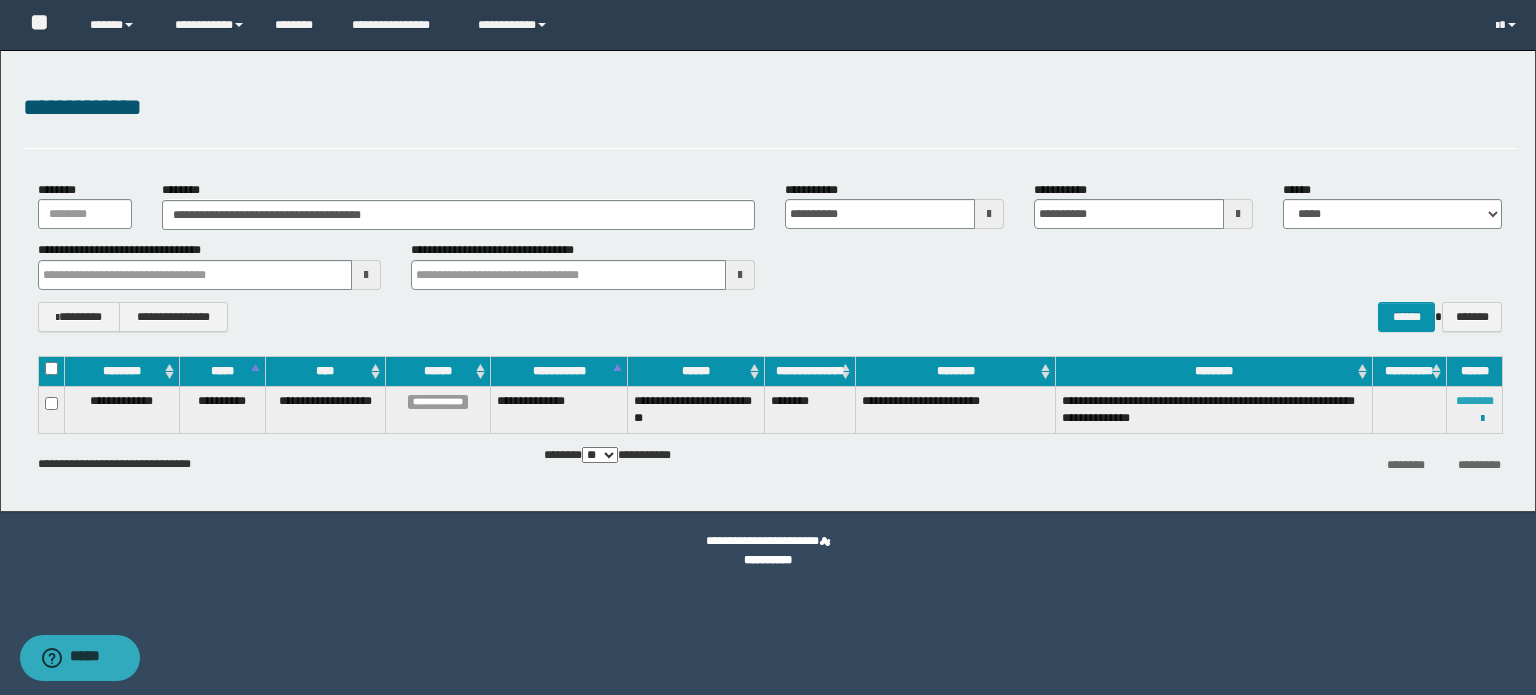 click on "********" at bounding box center [1475, 401] 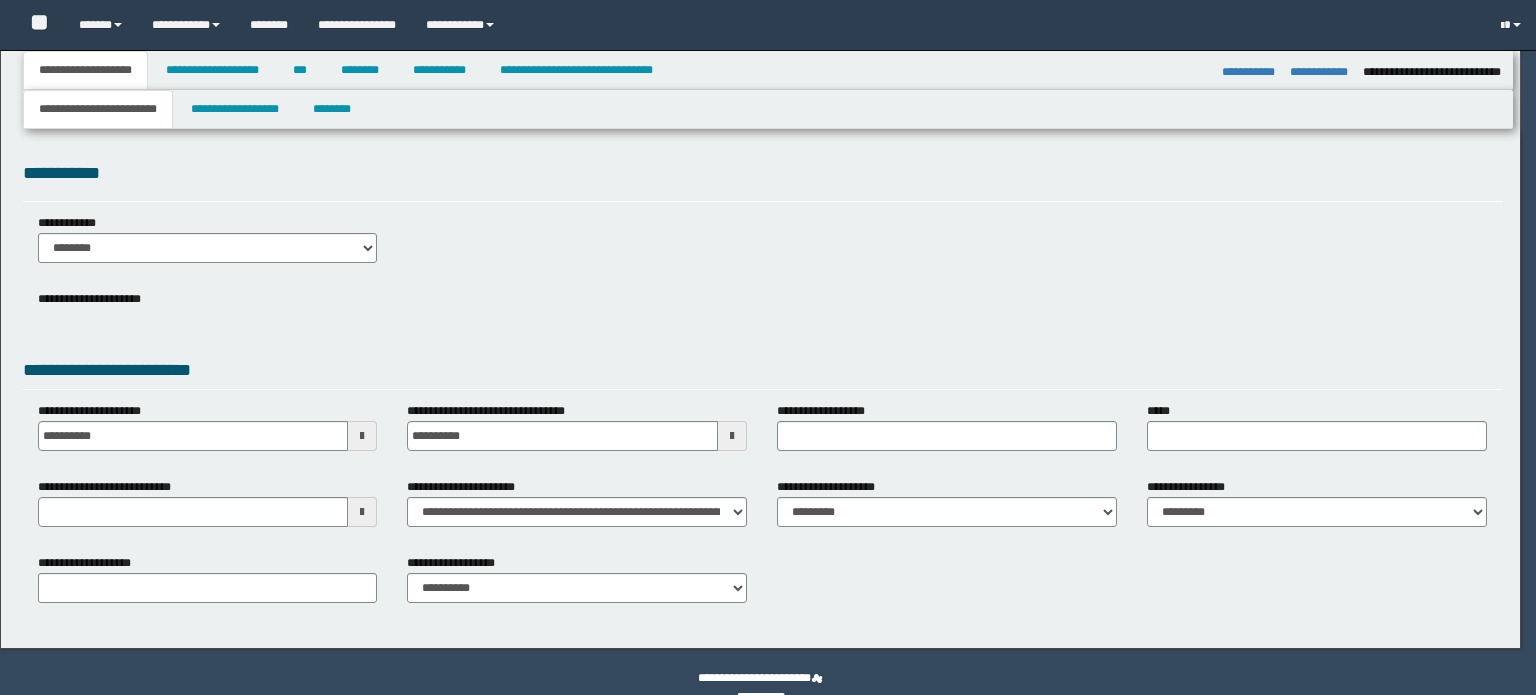 select on "*" 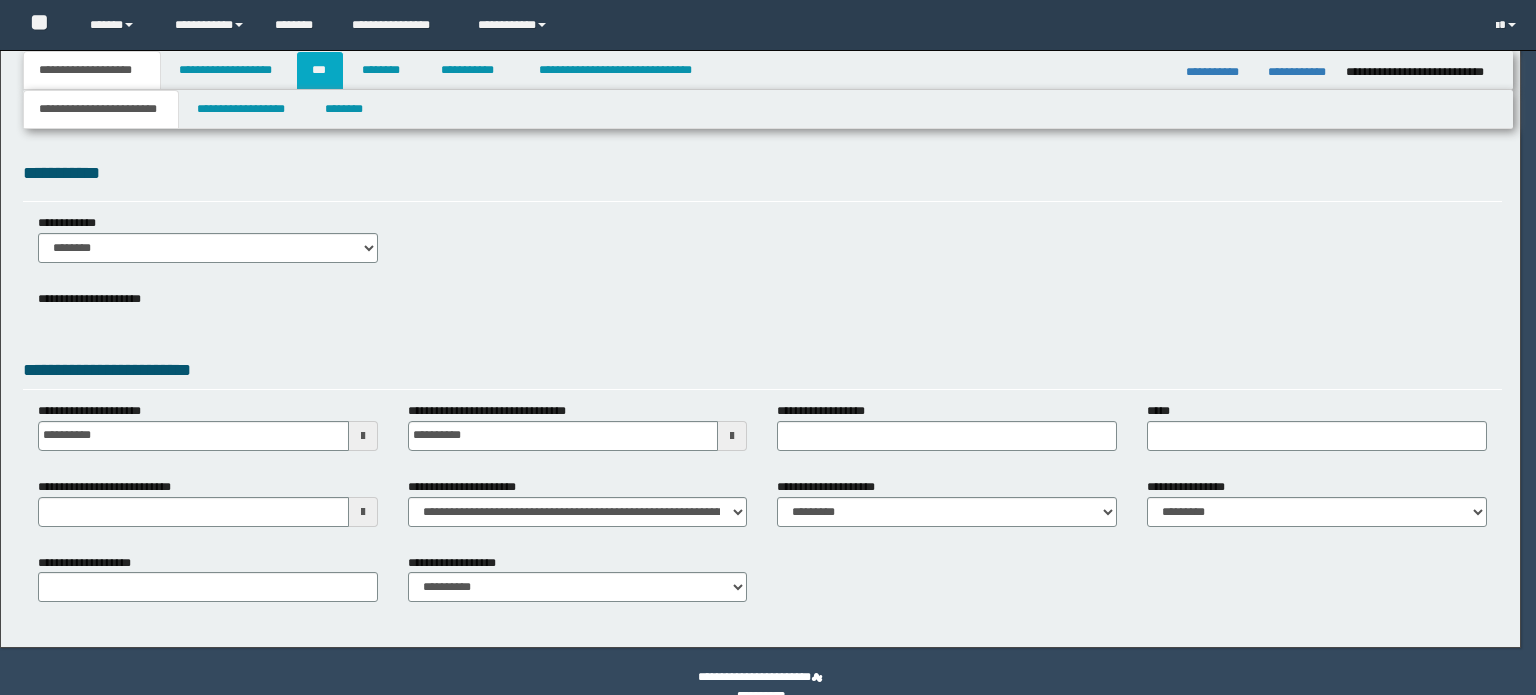 scroll, scrollTop: 0, scrollLeft: 0, axis: both 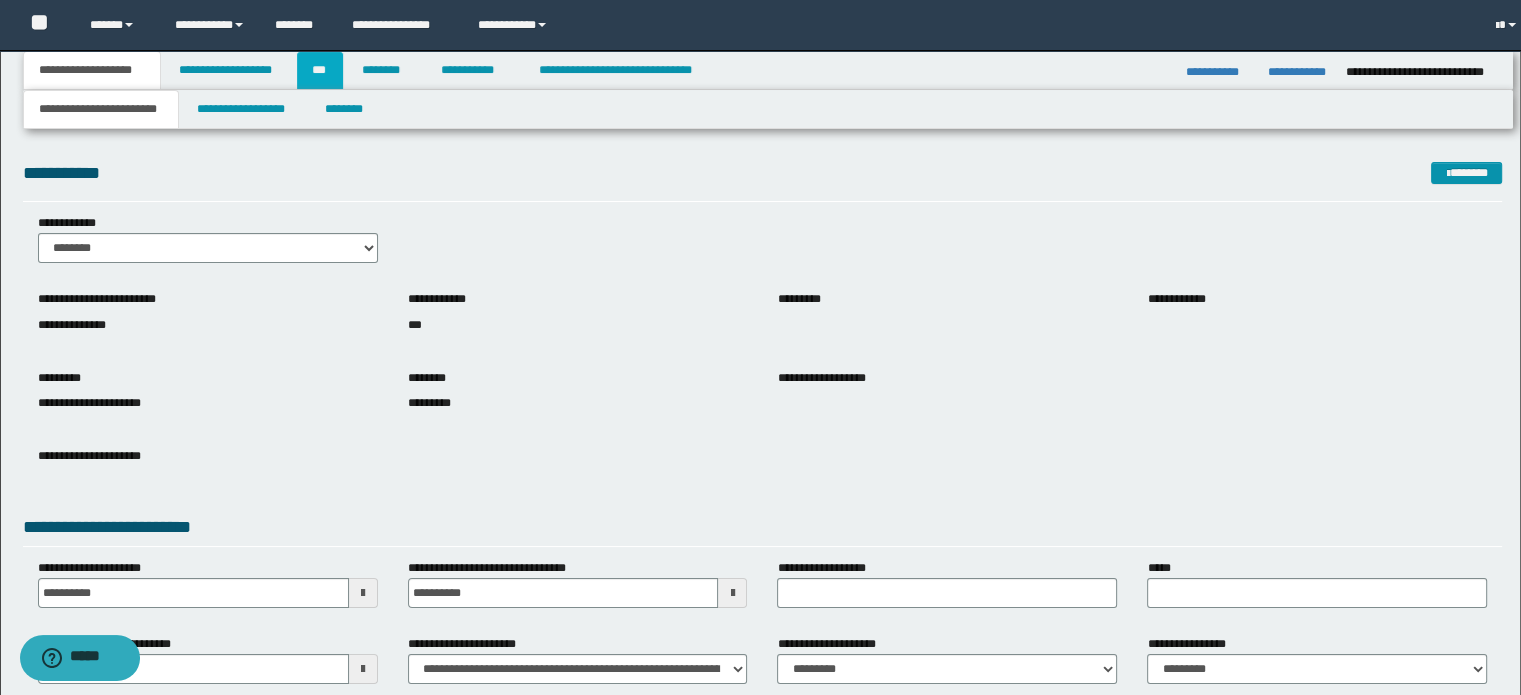 click on "***" at bounding box center [320, 70] 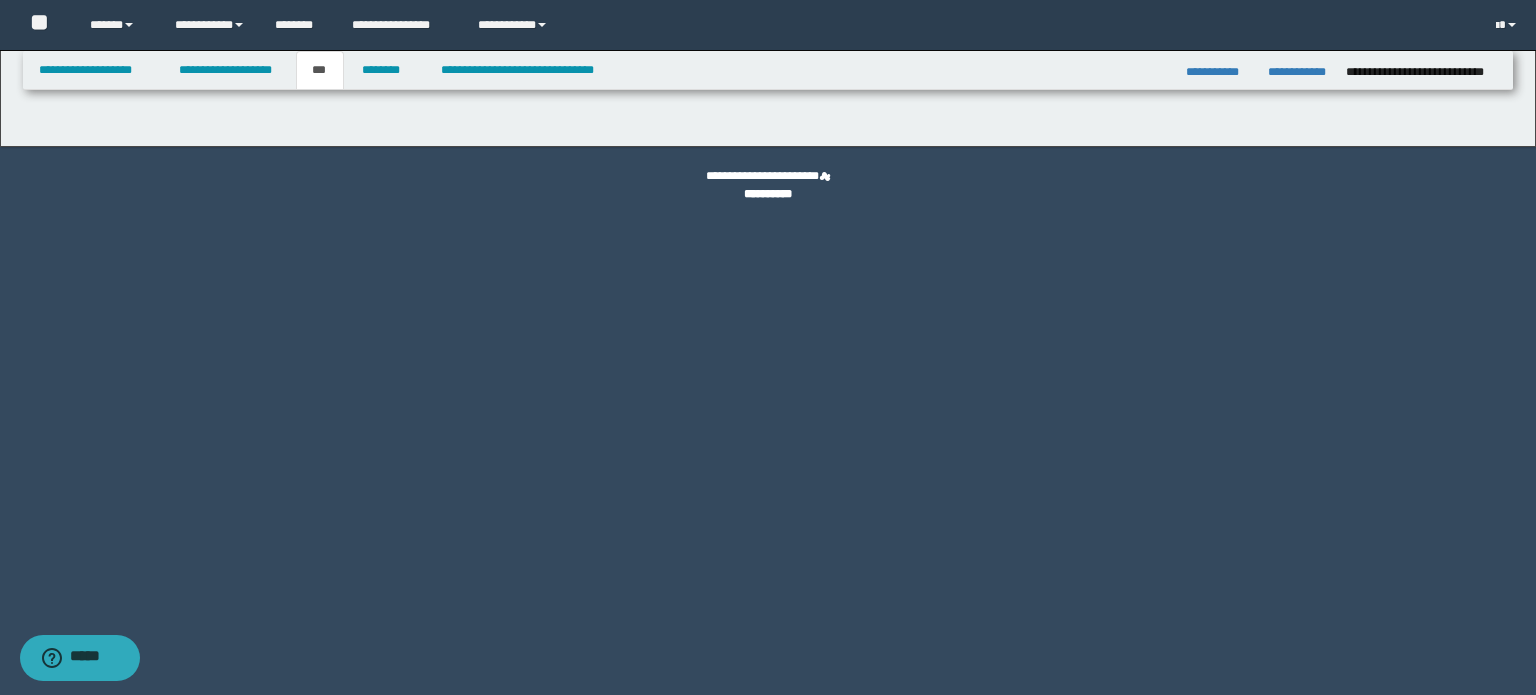 select on "*" 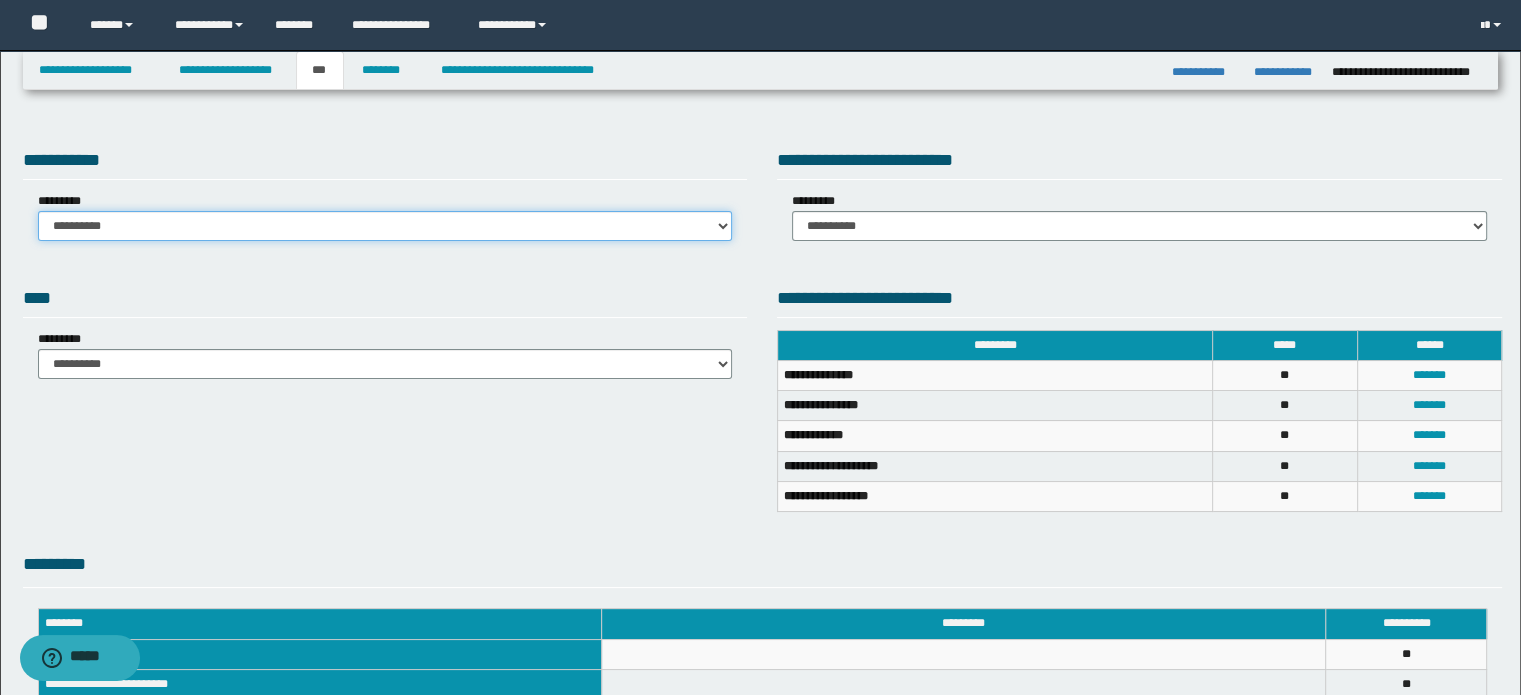 click on "**********" at bounding box center [385, 226] 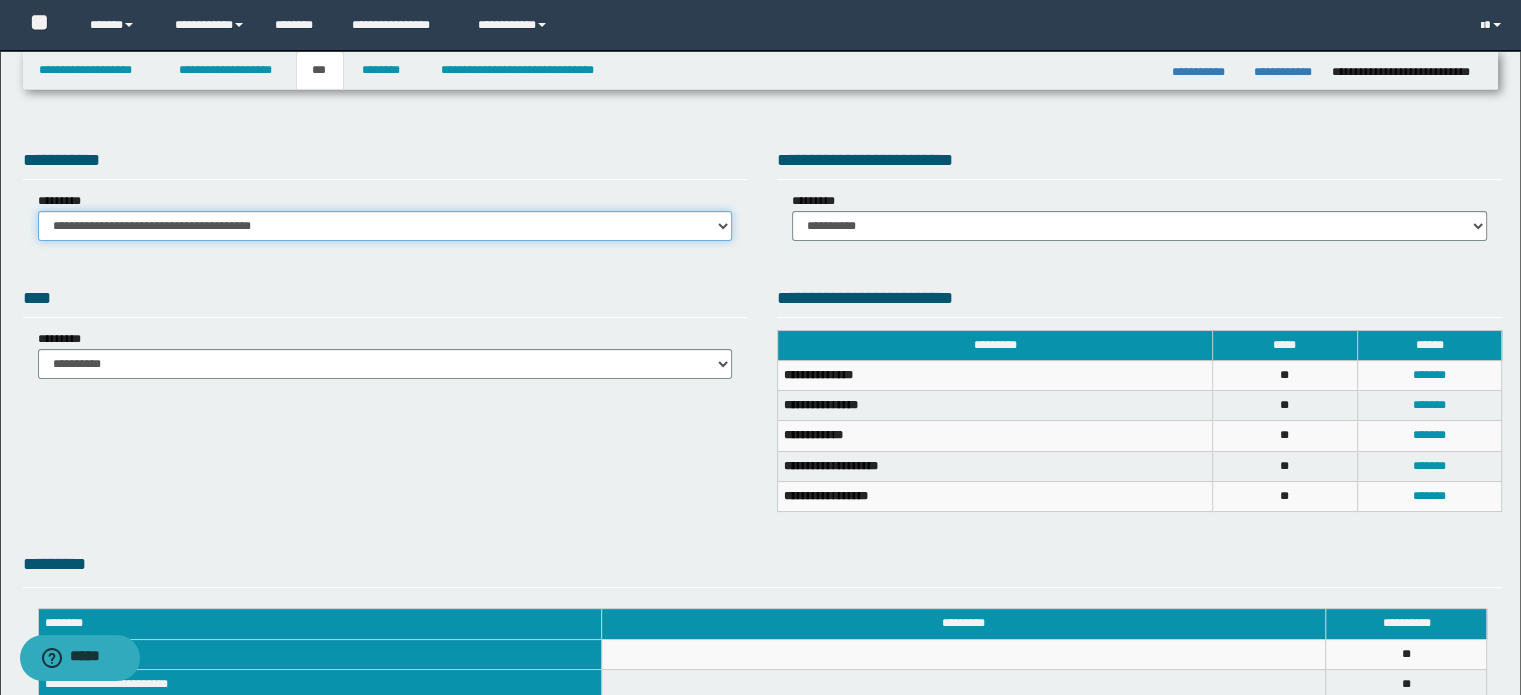click on "**********" at bounding box center [385, 226] 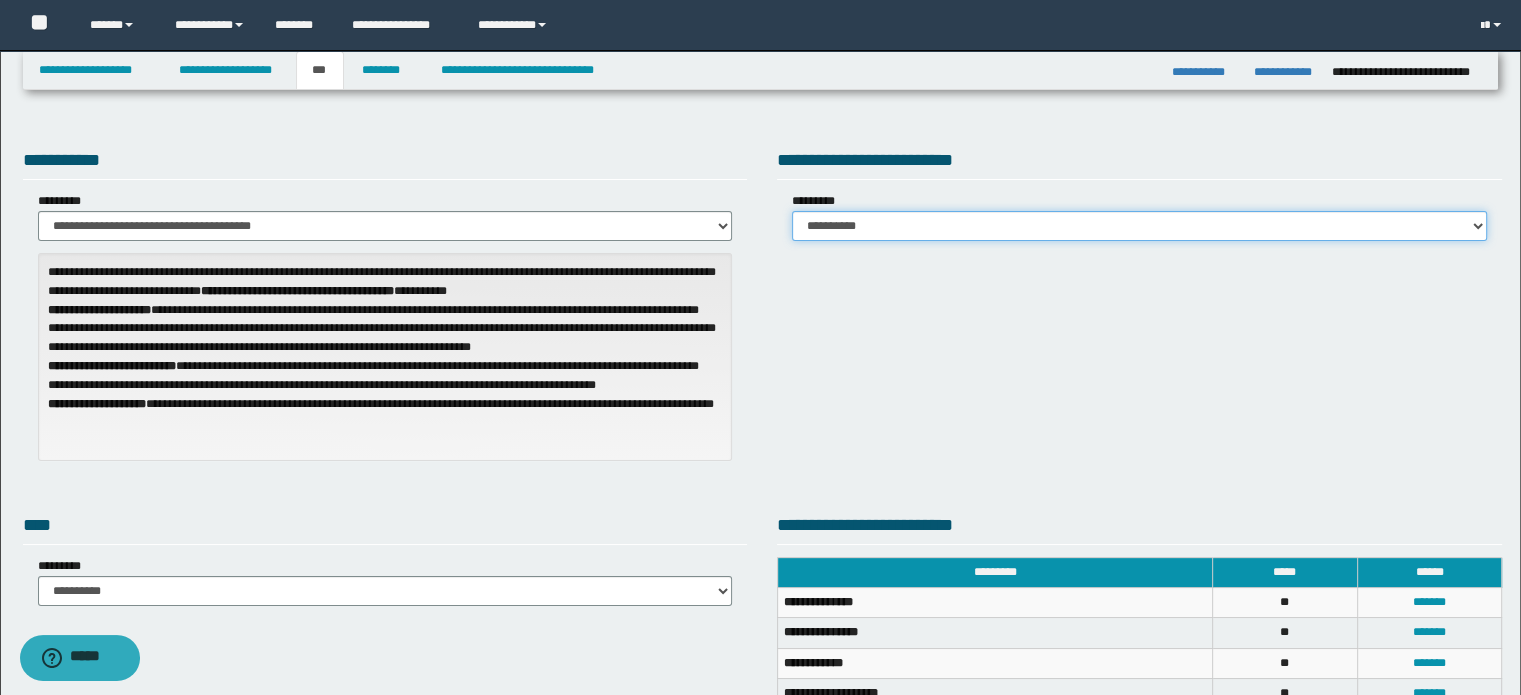 click on "**********" at bounding box center (1139, 226) 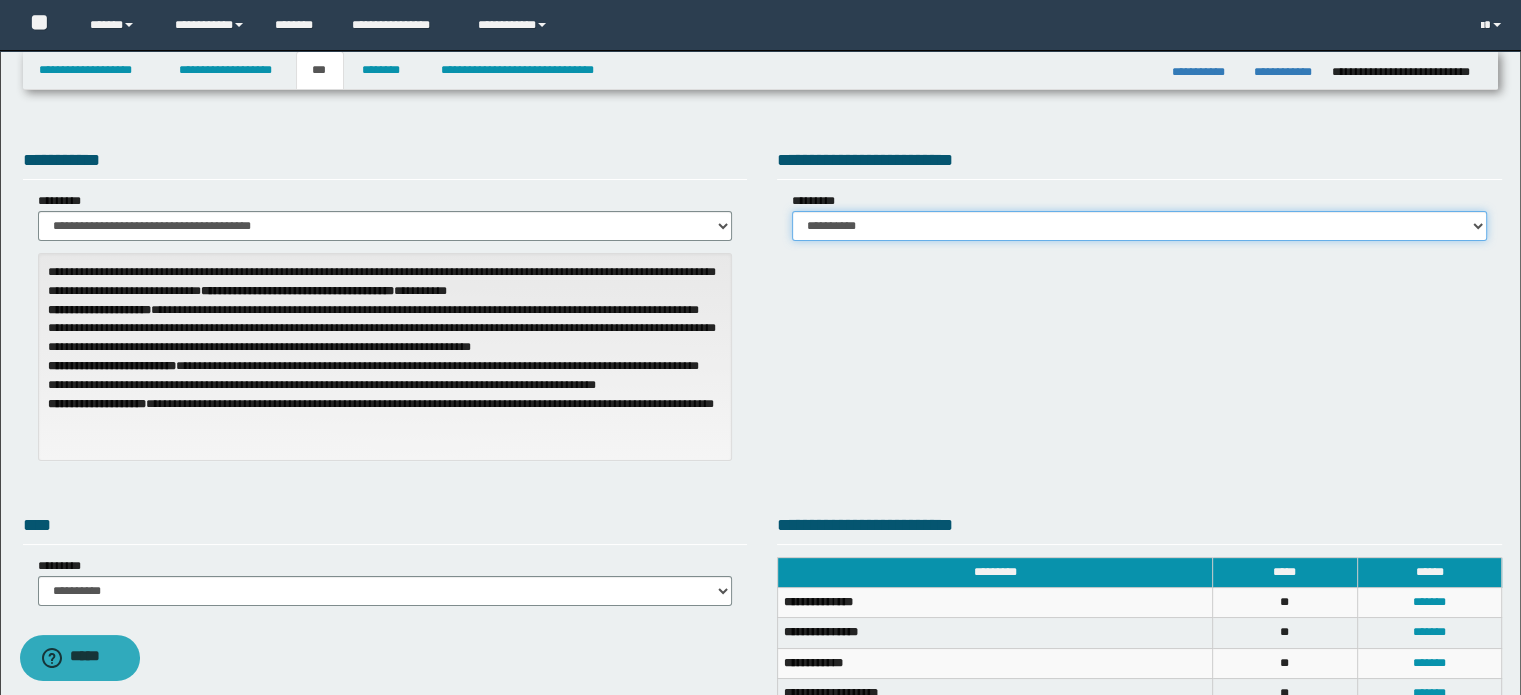 select on "*" 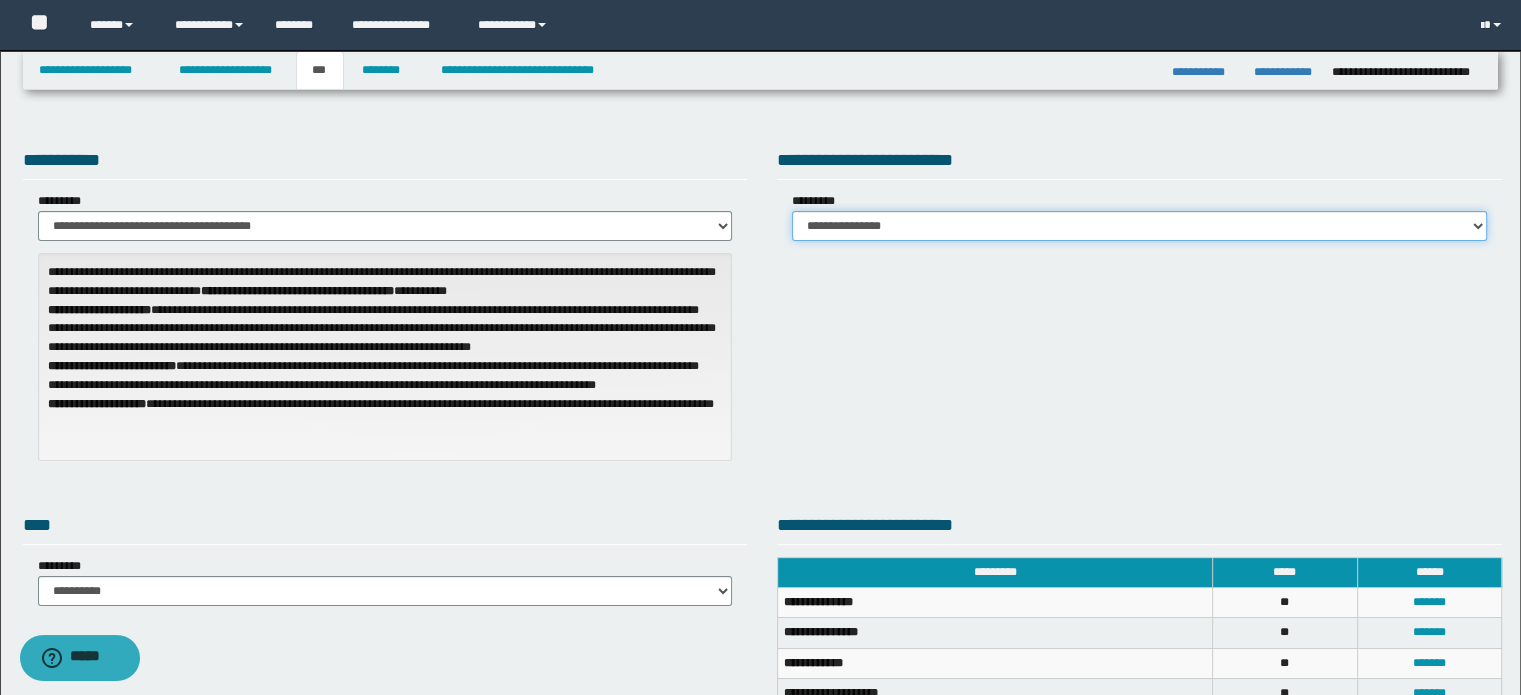 click on "**********" at bounding box center [1139, 226] 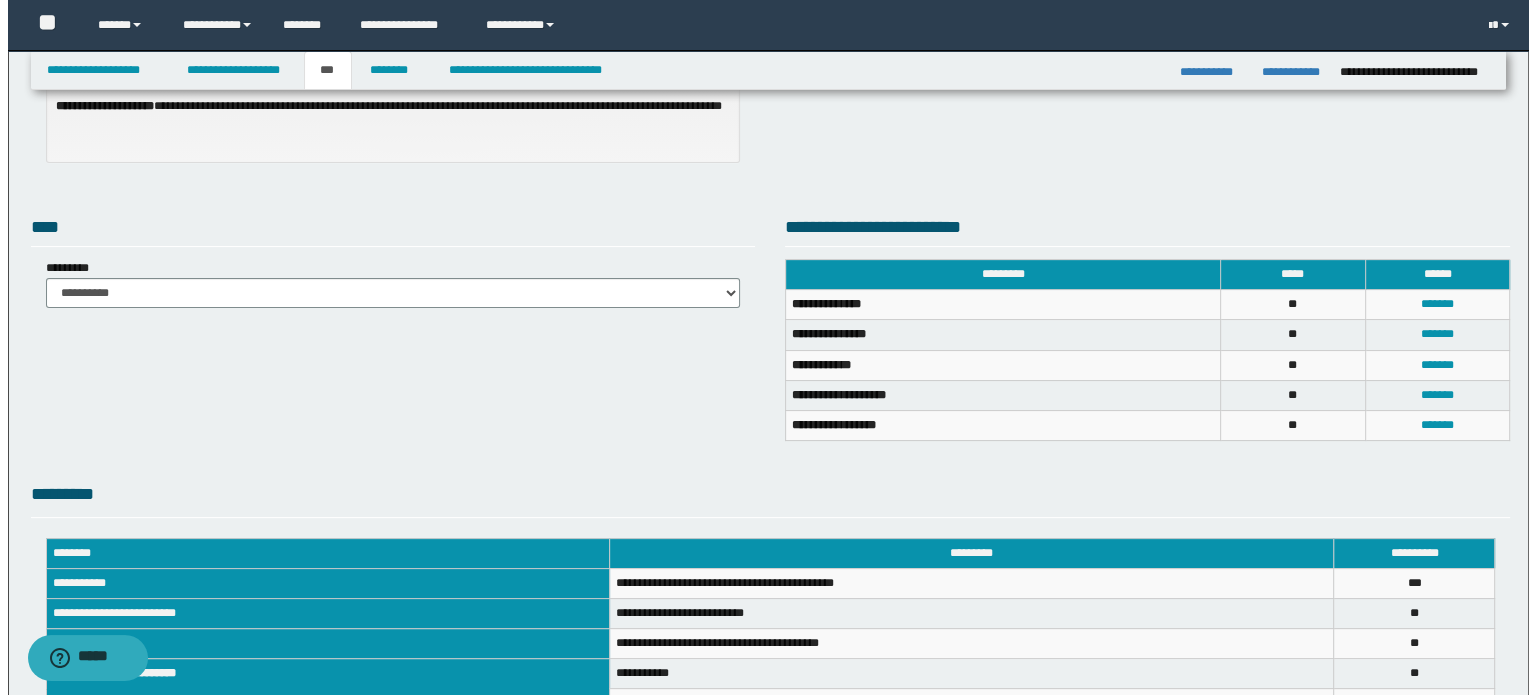 scroll, scrollTop: 300, scrollLeft: 0, axis: vertical 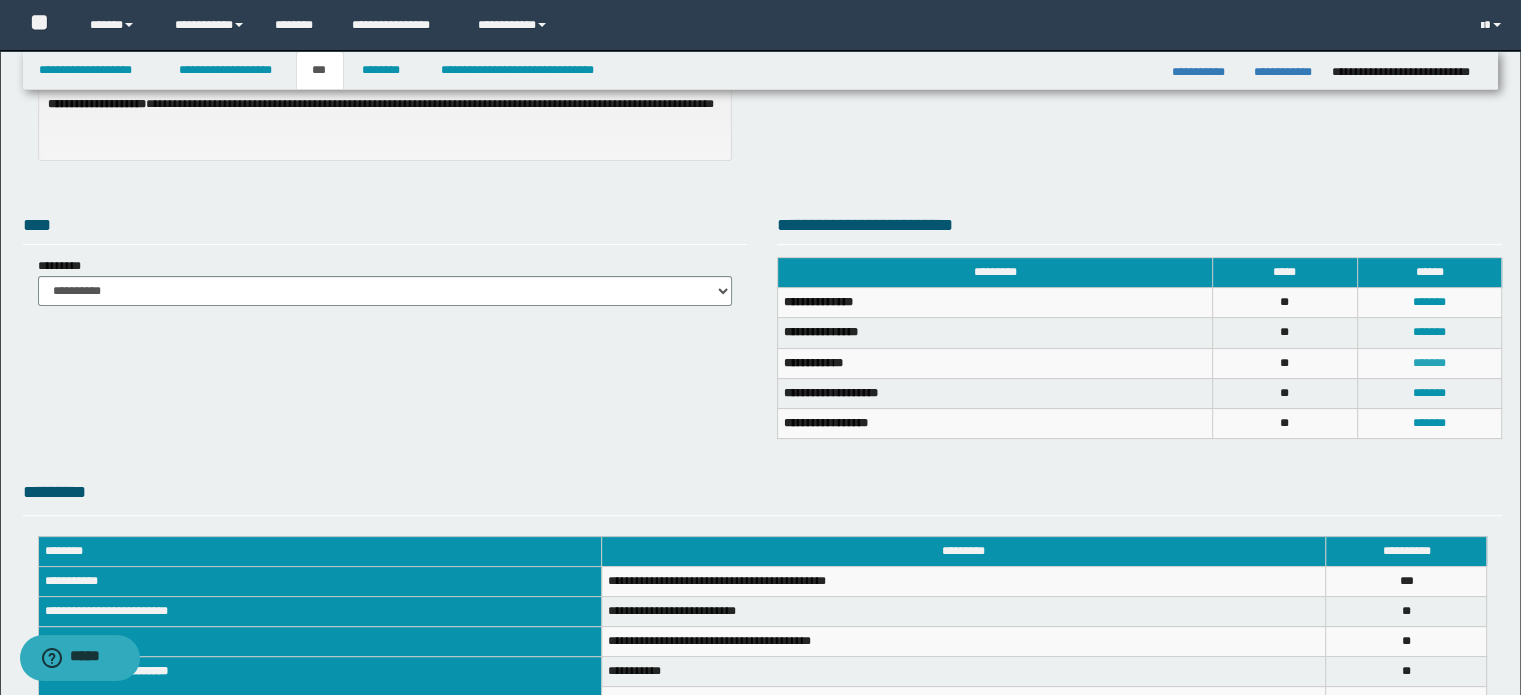 click on "*******" at bounding box center (1429, 363) 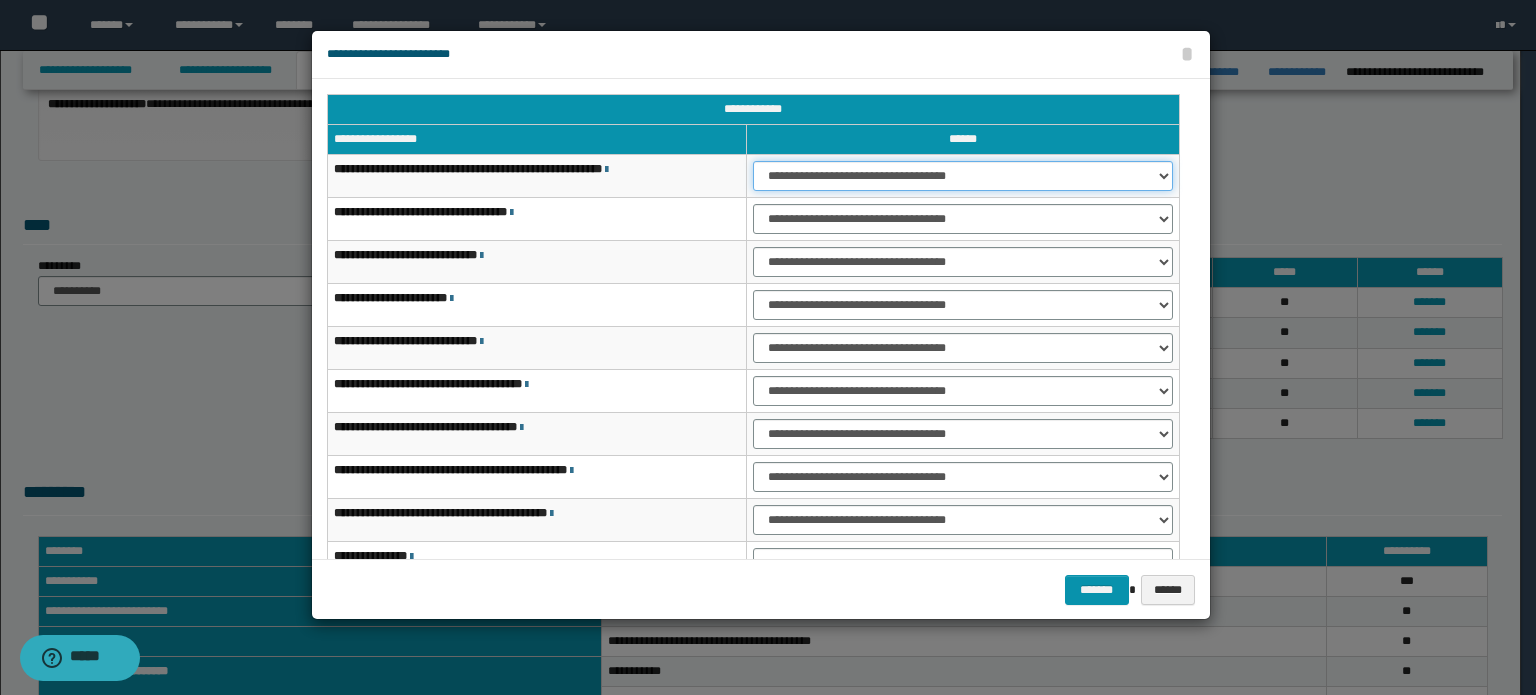 click on "**********" at bounding box center [963, 176] 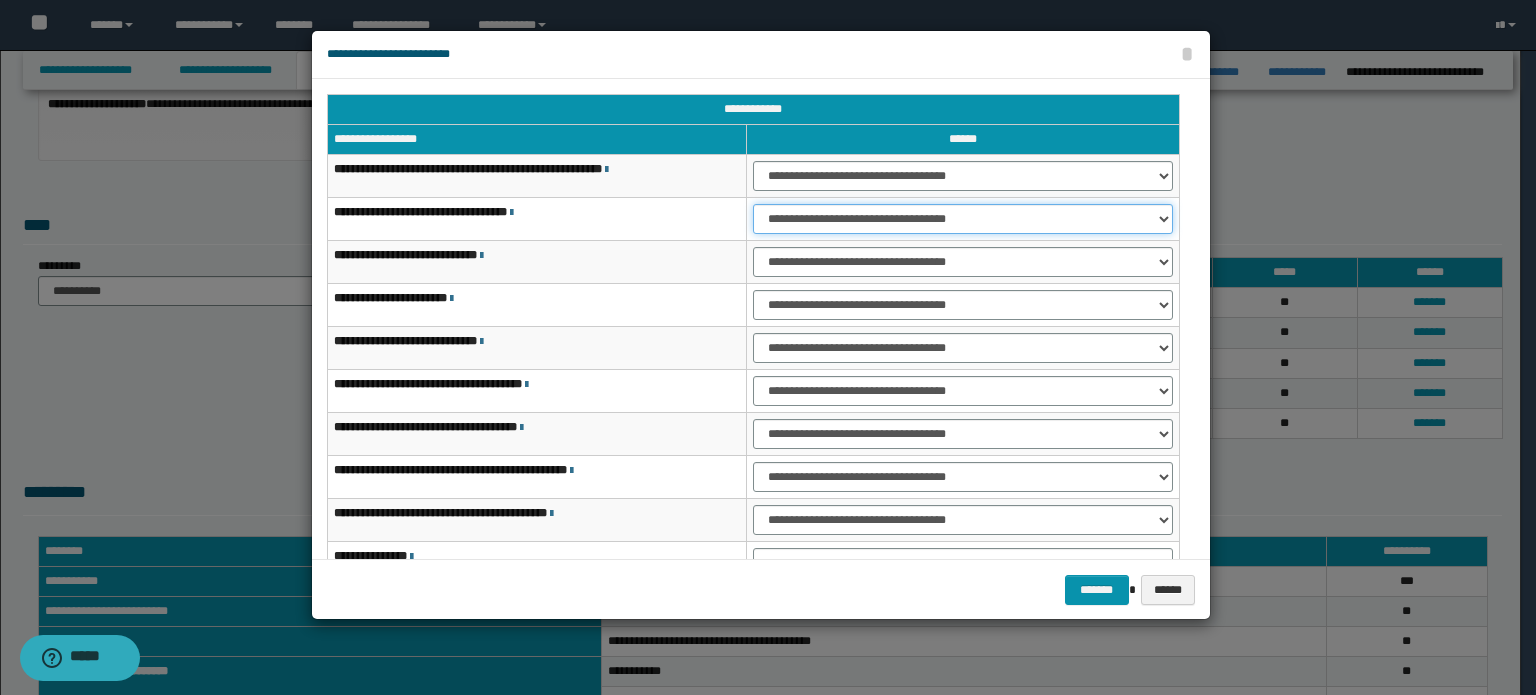 click on "**********" at bounding box center (963, 219) 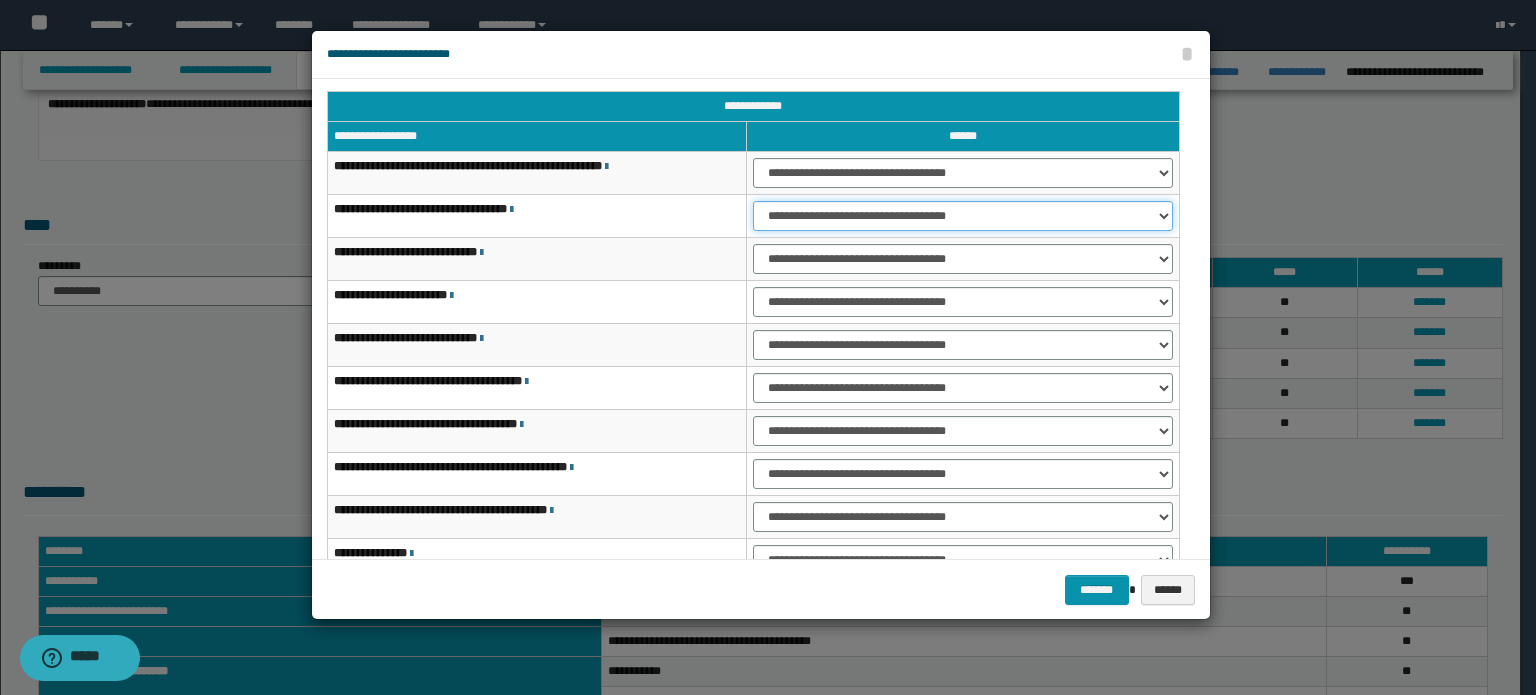 scroll, scrollTop: 0, scrollLeft: 0, axis: both 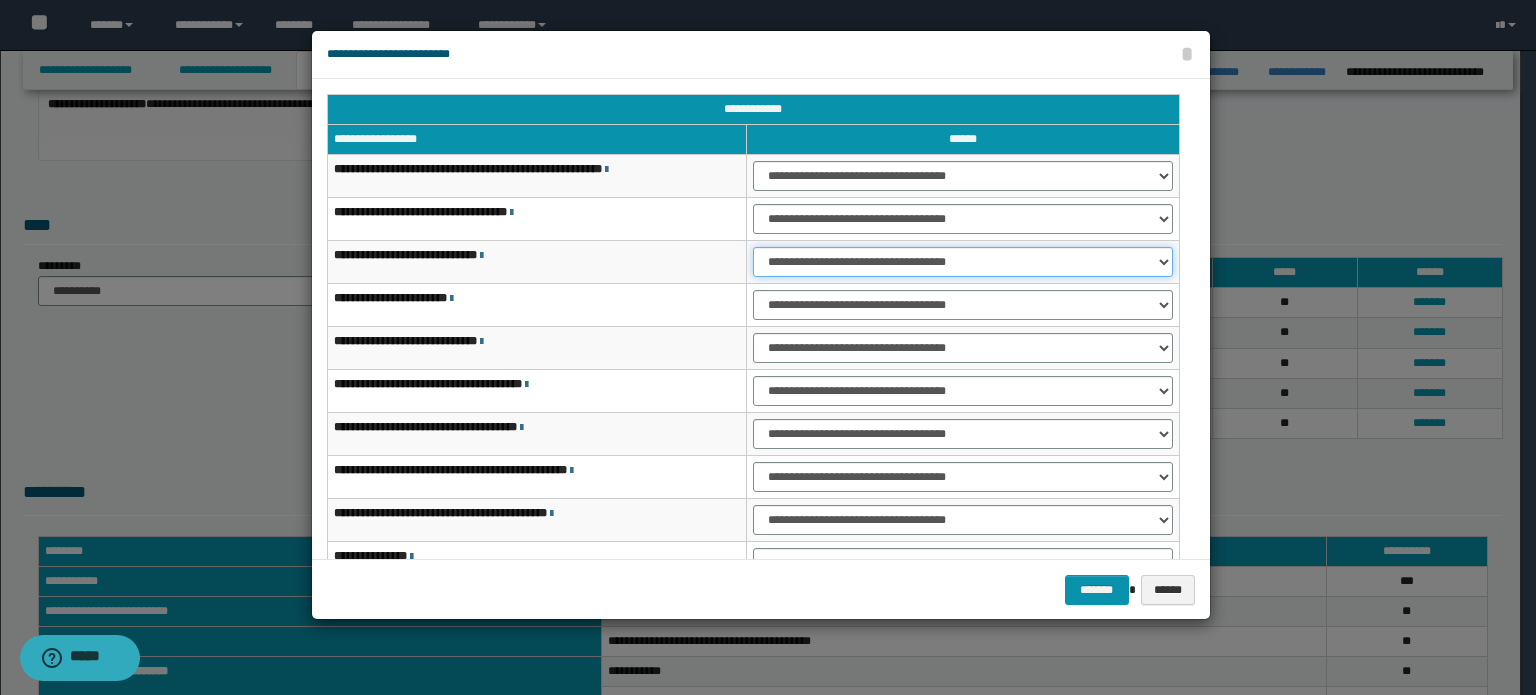 click on "**********" at bounding box center (963, 262) 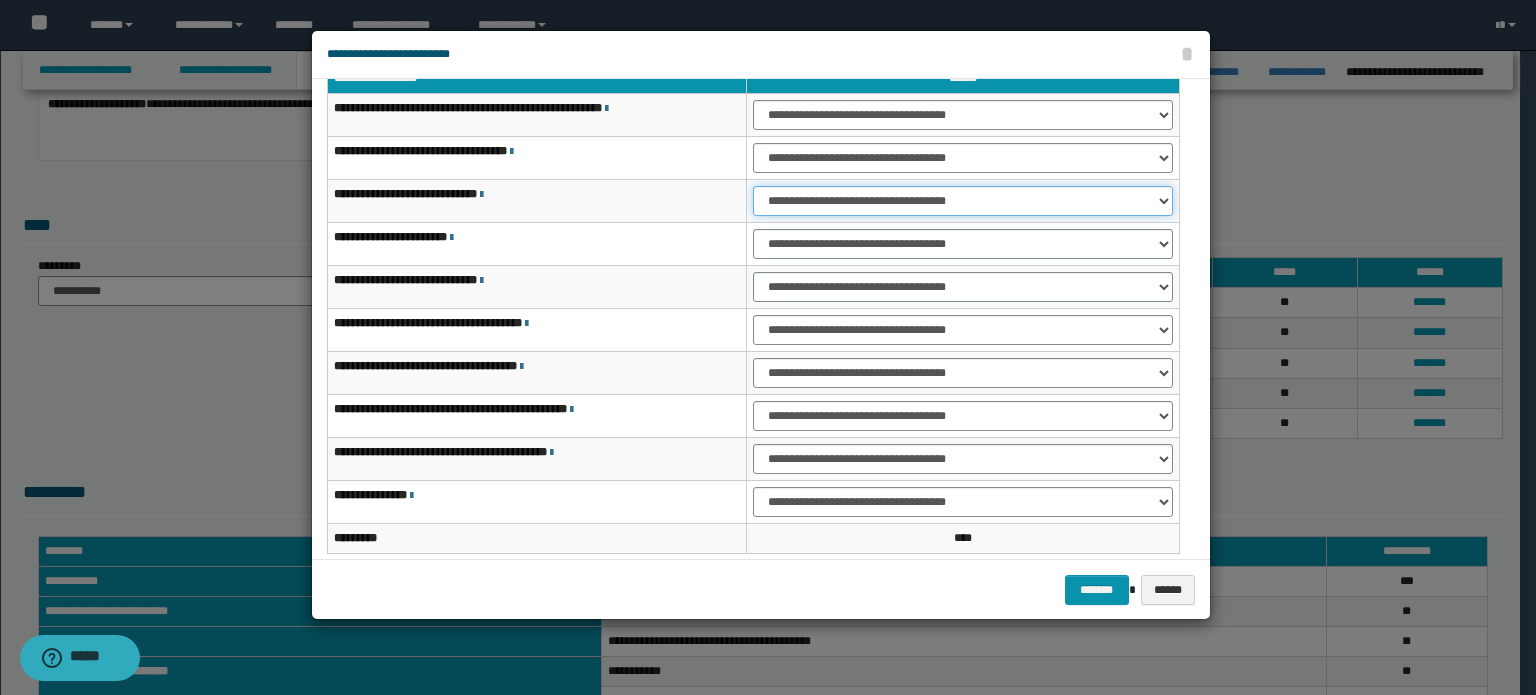 scroll, scrollTop: 118, scrollLeft: 0, axis: vertical 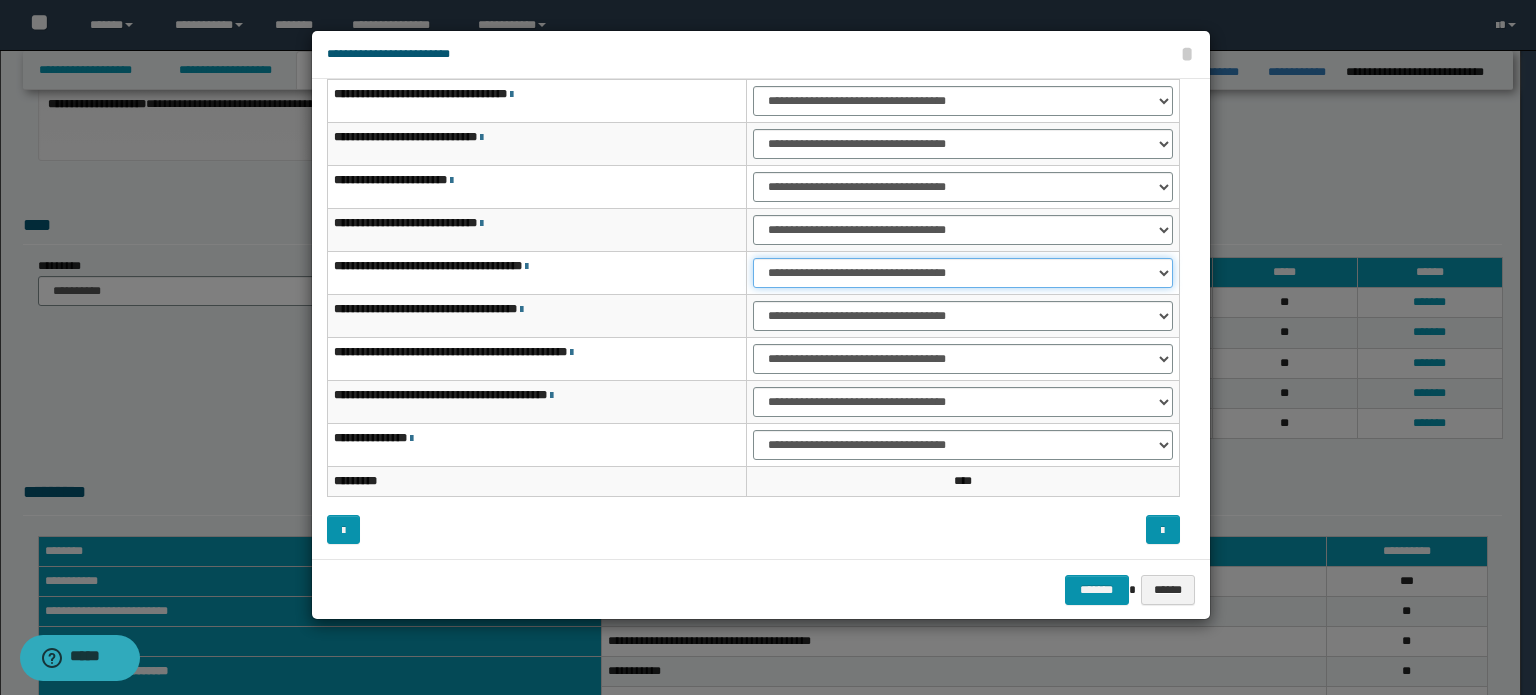 click on "**********" at bounding box center [963, 273] 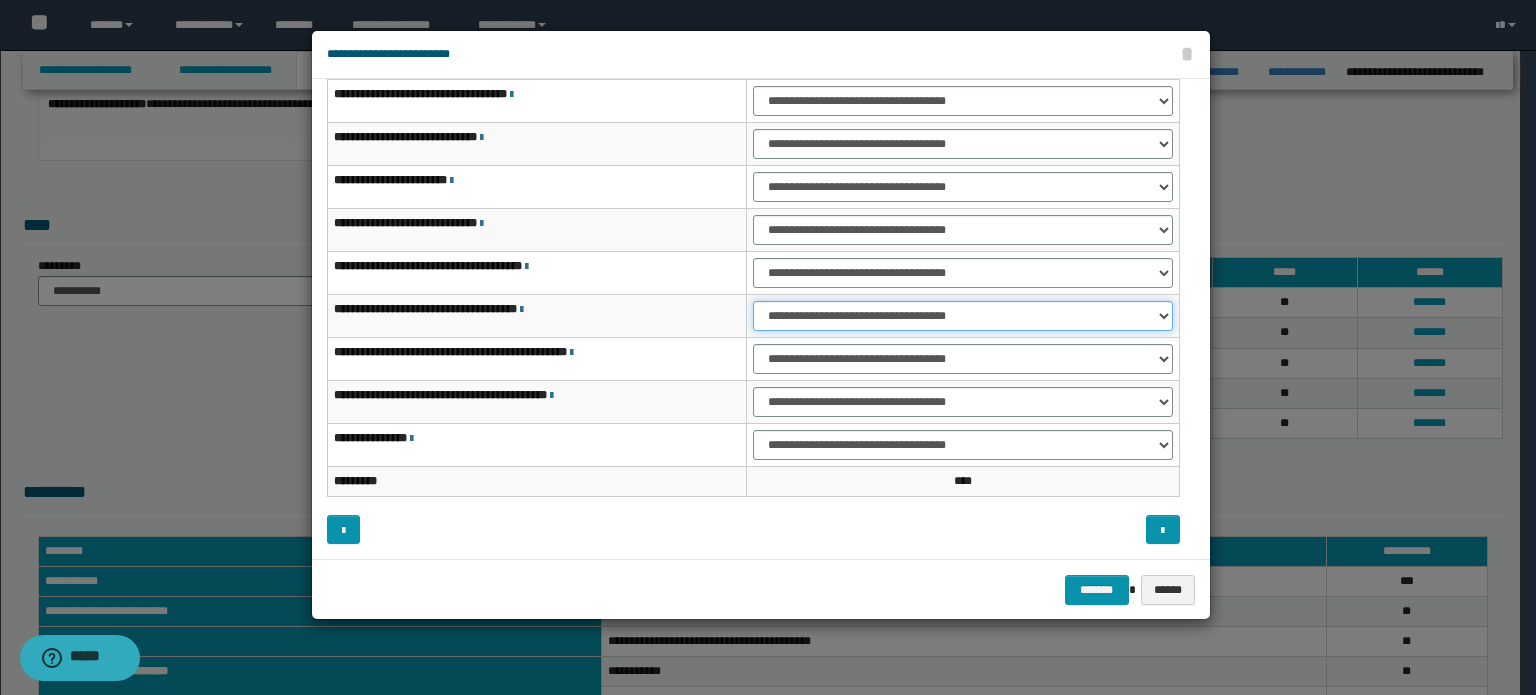 click on "**********" at bounding box center [963, 316] 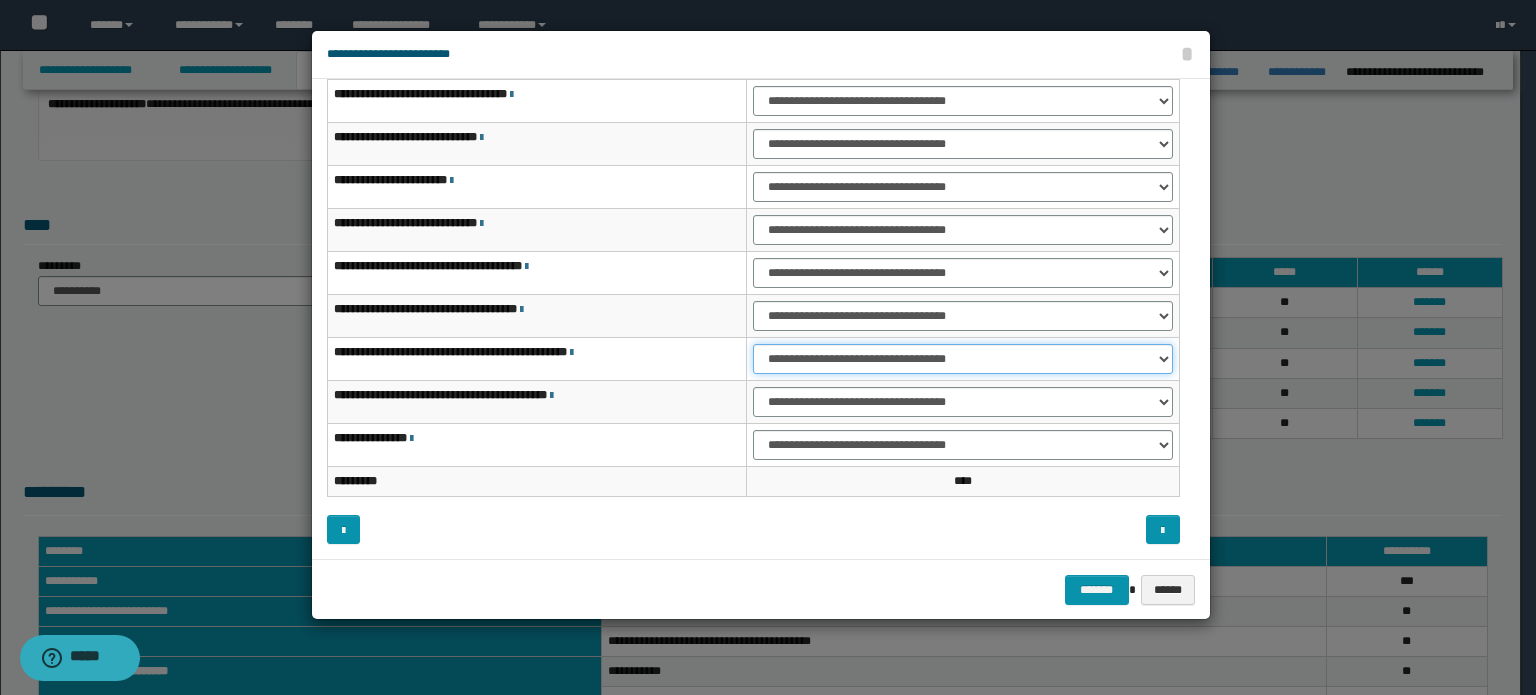click on "**********" at bounding box center [963, 359] 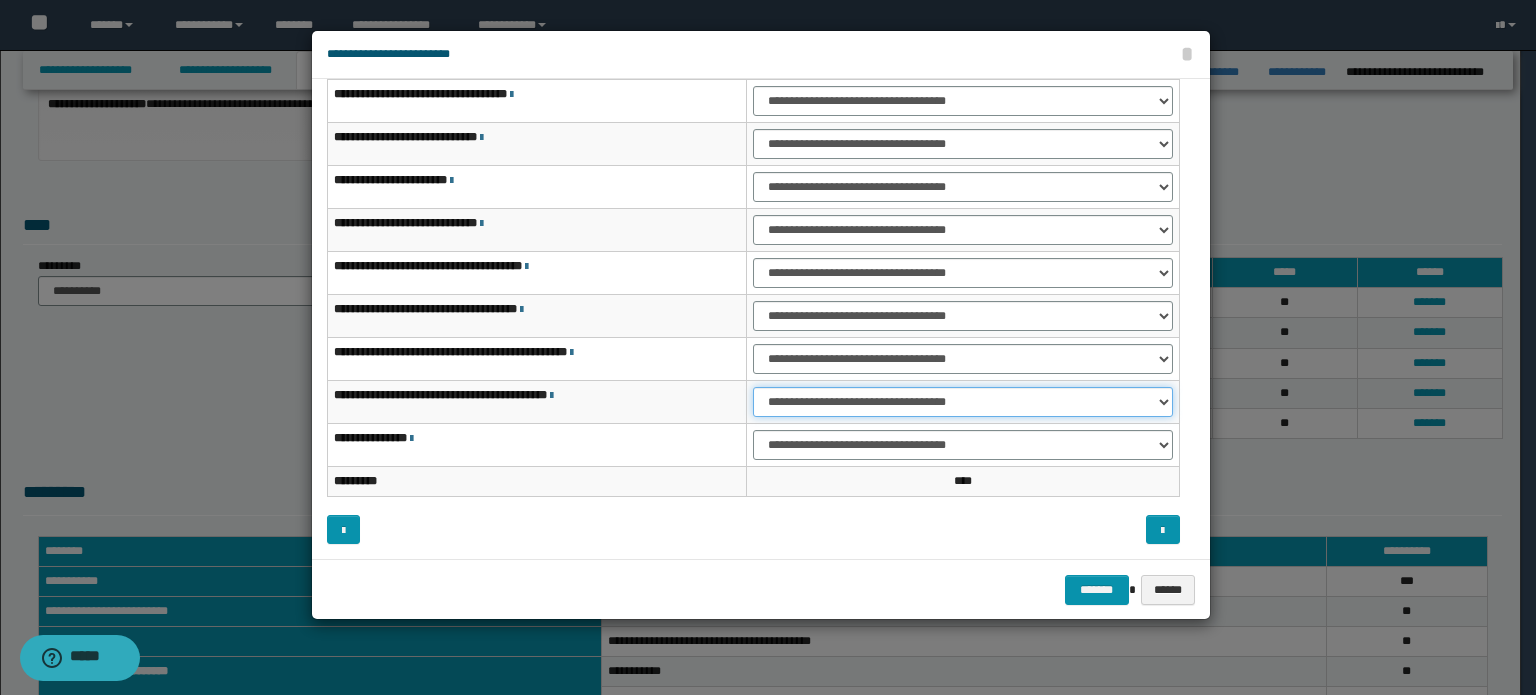 click on "**********" at bounding box center (963, 402) 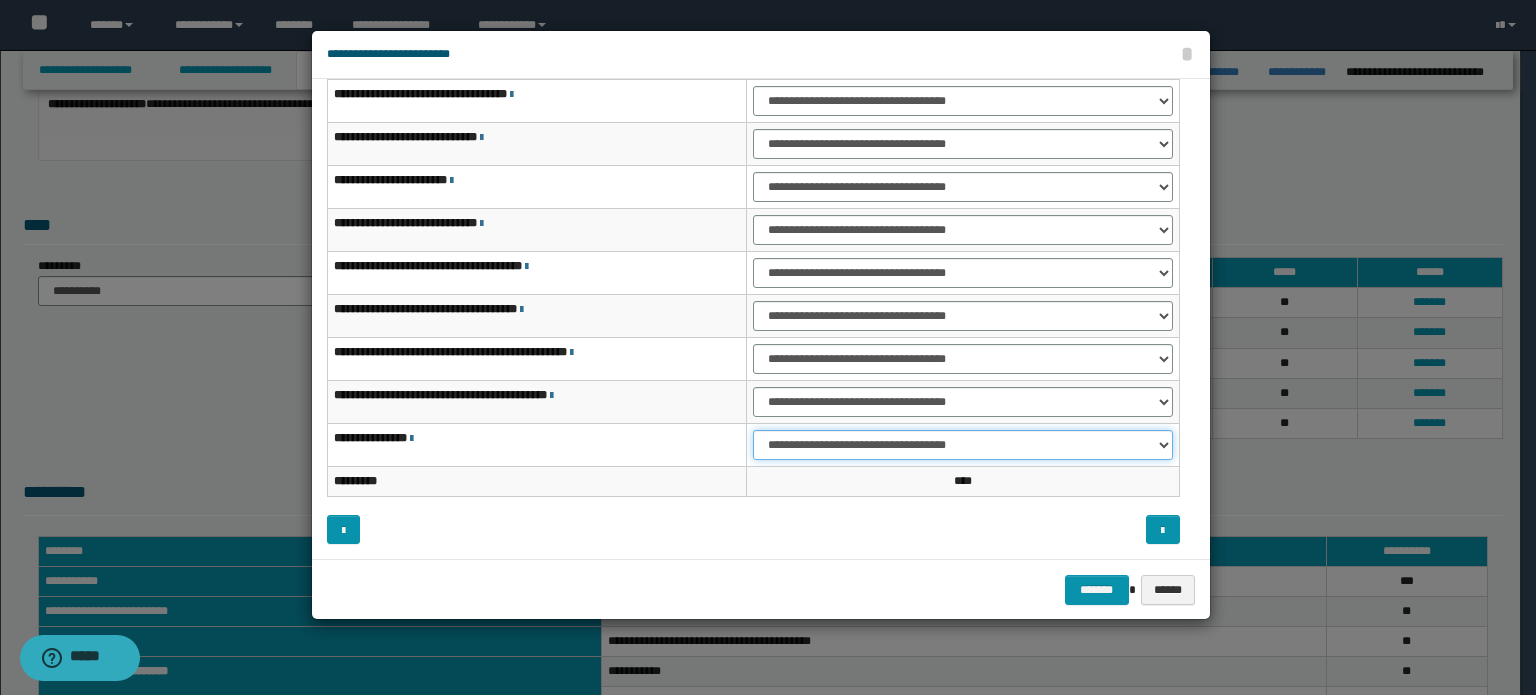click on "**********" at bounding box center (963, 445) 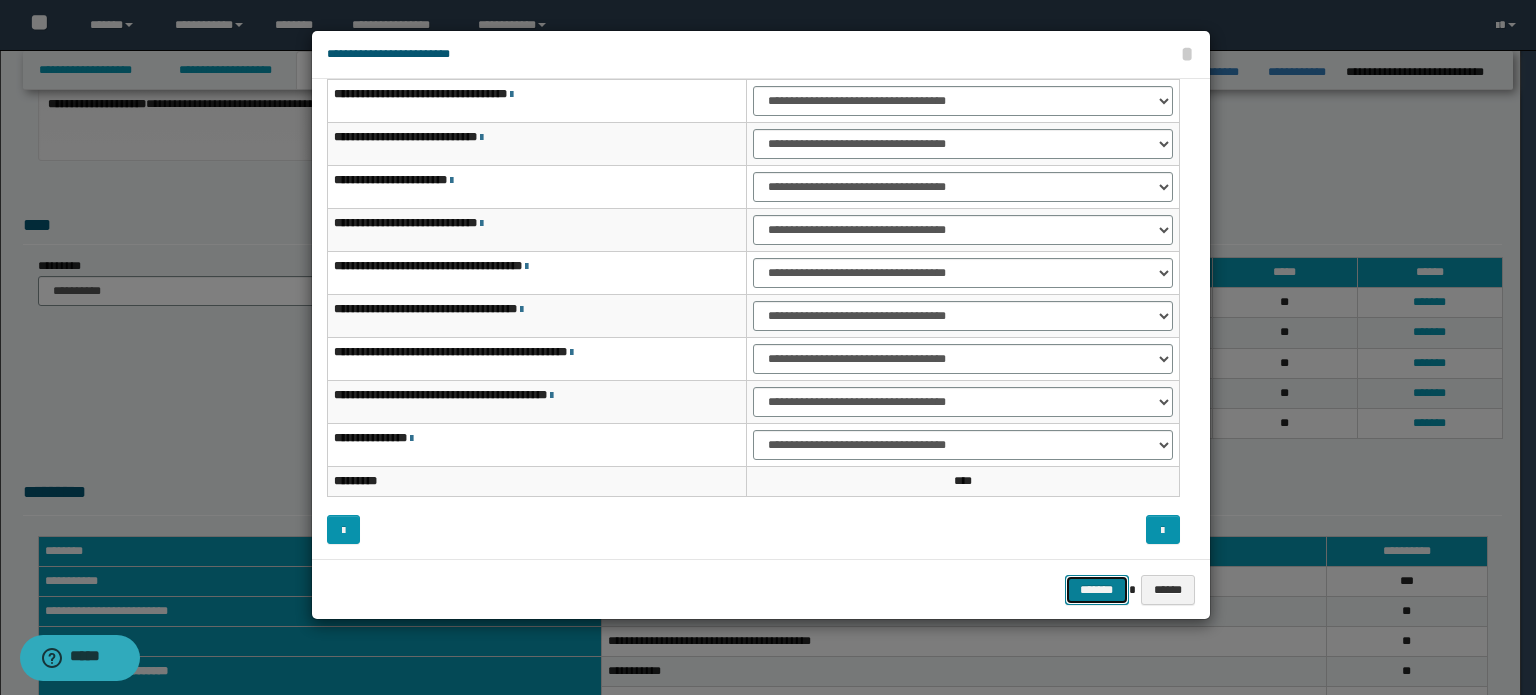 click on "*******" at bounding box center (1097, 590) 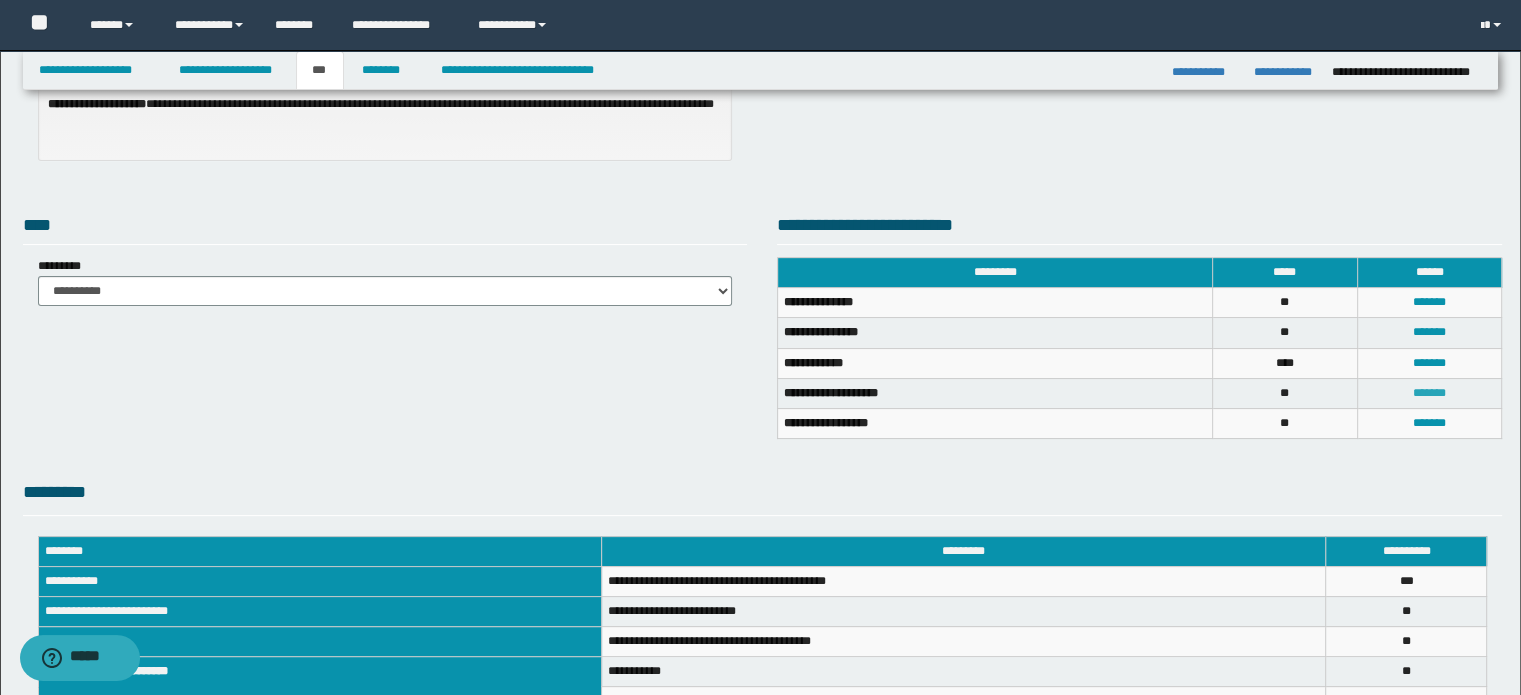 click on "*******" at bounding box center (1429, 393) 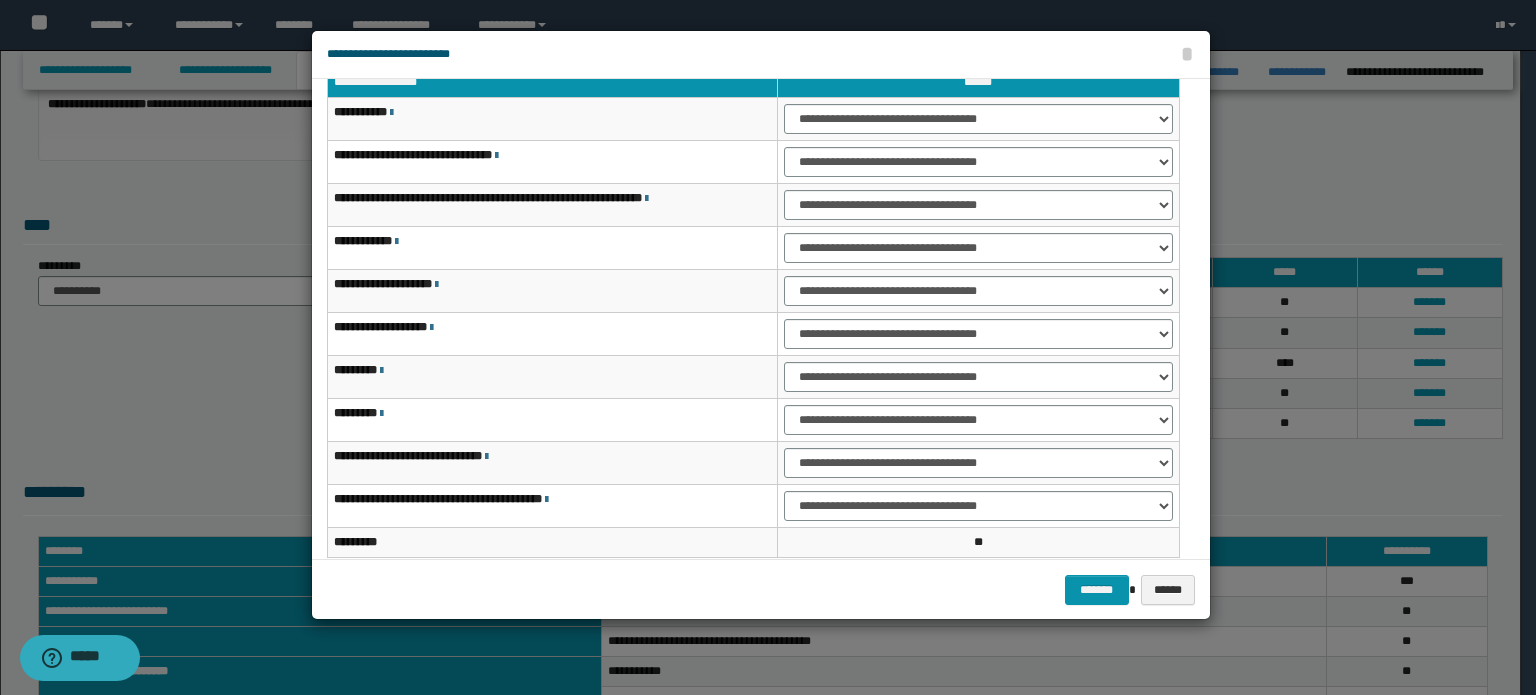 scroll, scrollTop: 0, scrollLeft: 0, axis: both 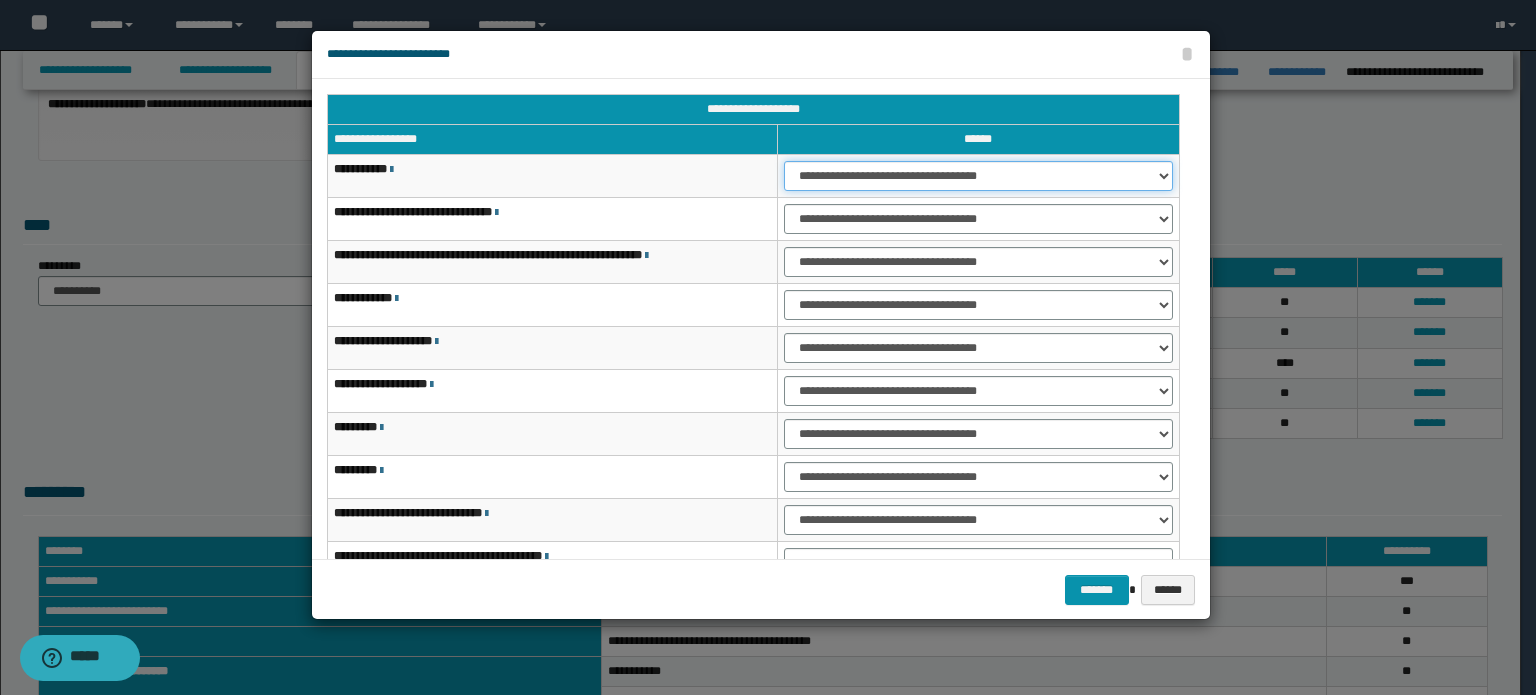 click on "**********" at bounding box center [978, 176] 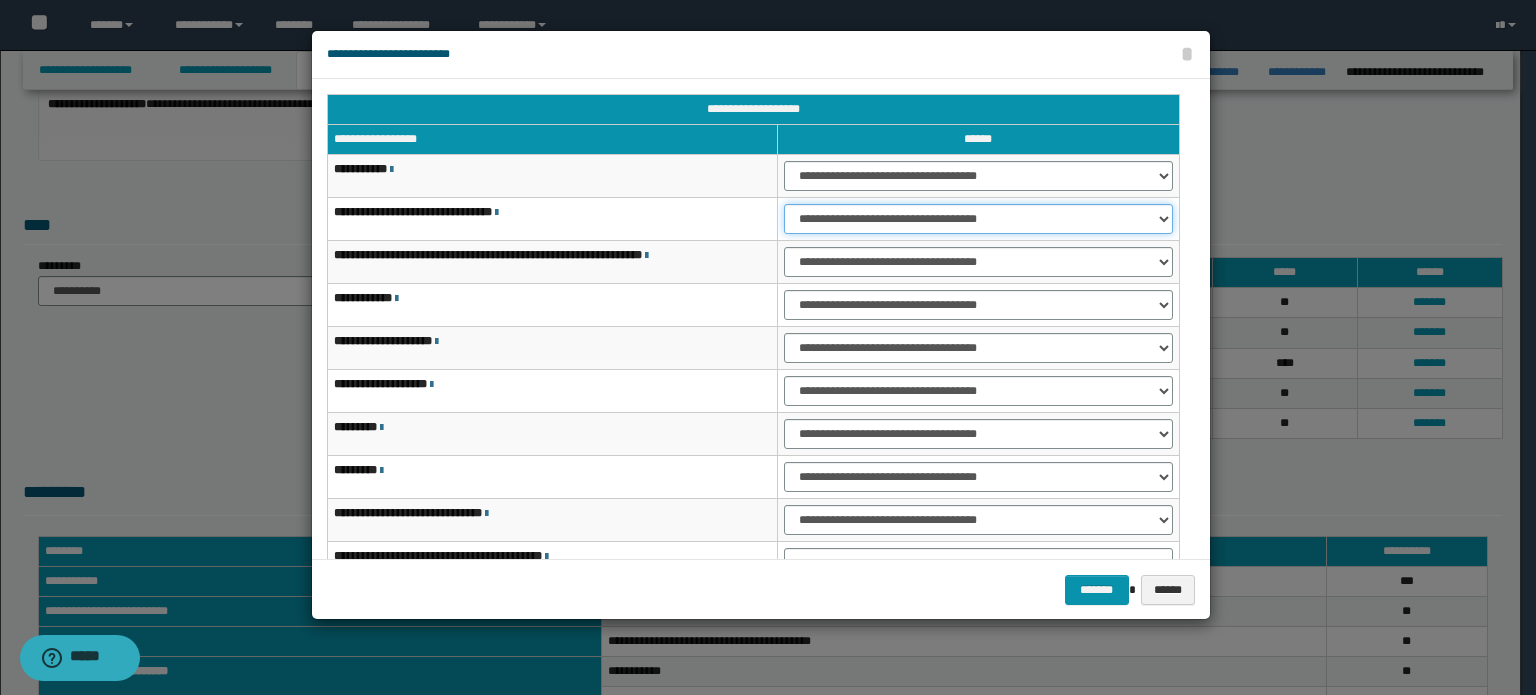 drag, startPoint x: 1055, startPoint y: 214, endPoint x: 1055, endPoint y: 226, distance: 12 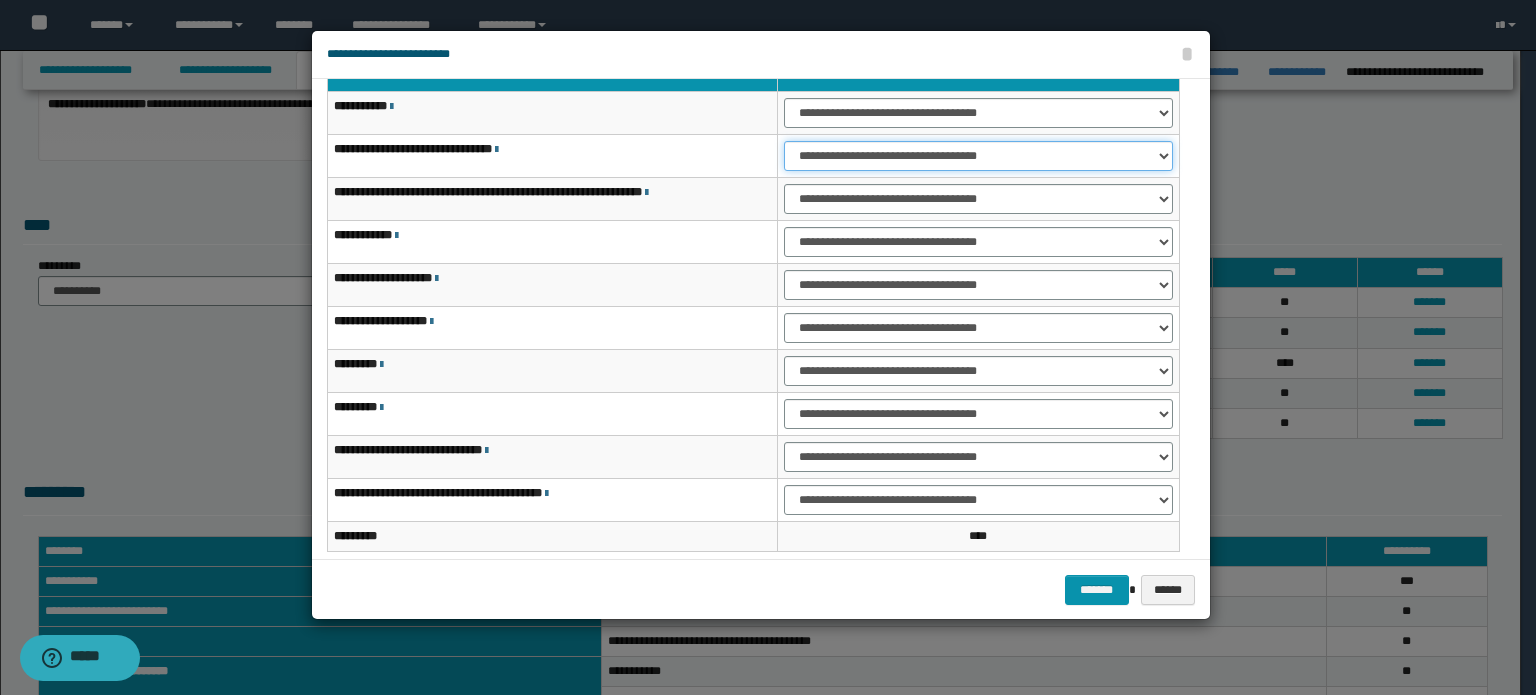 scroll, scrollTop: 118, scrollLeft: 0, axis: vertical 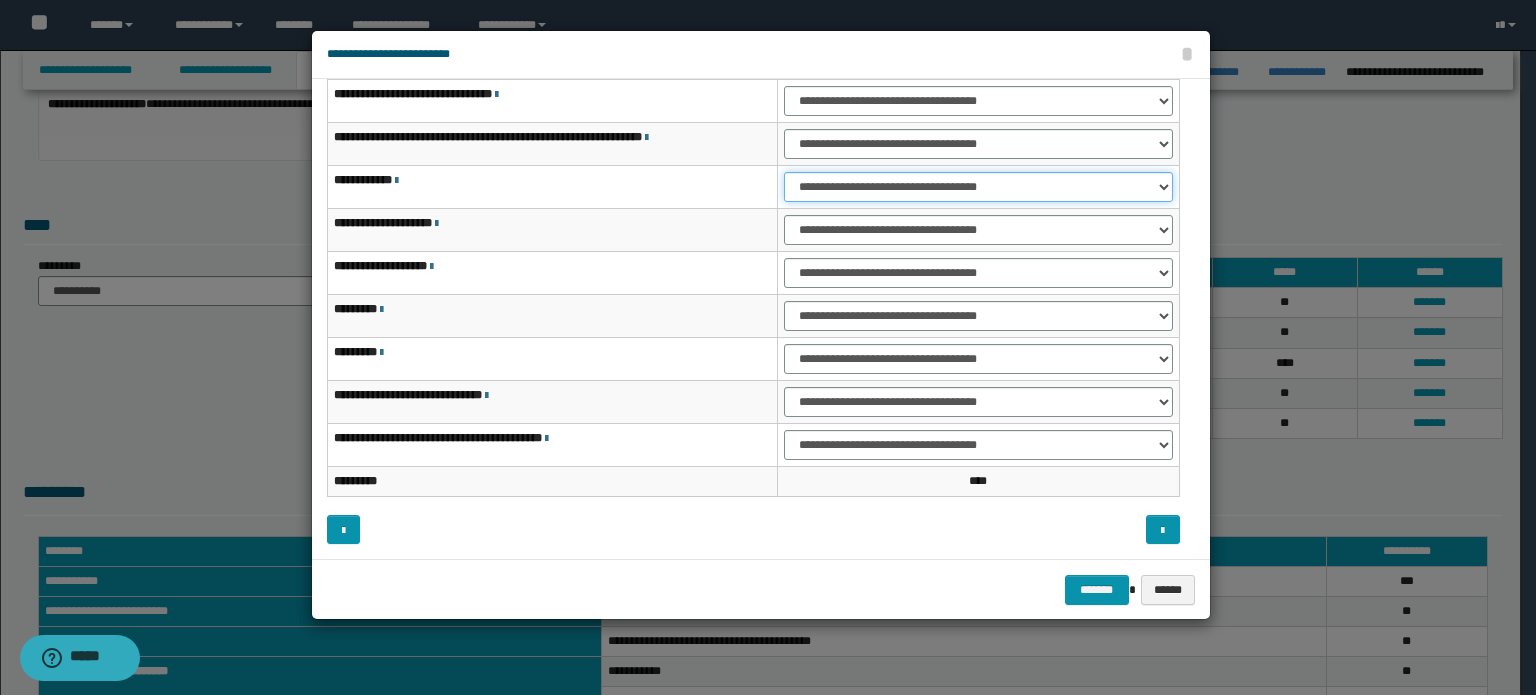 click on "**********" at bounding box center (978, 187) 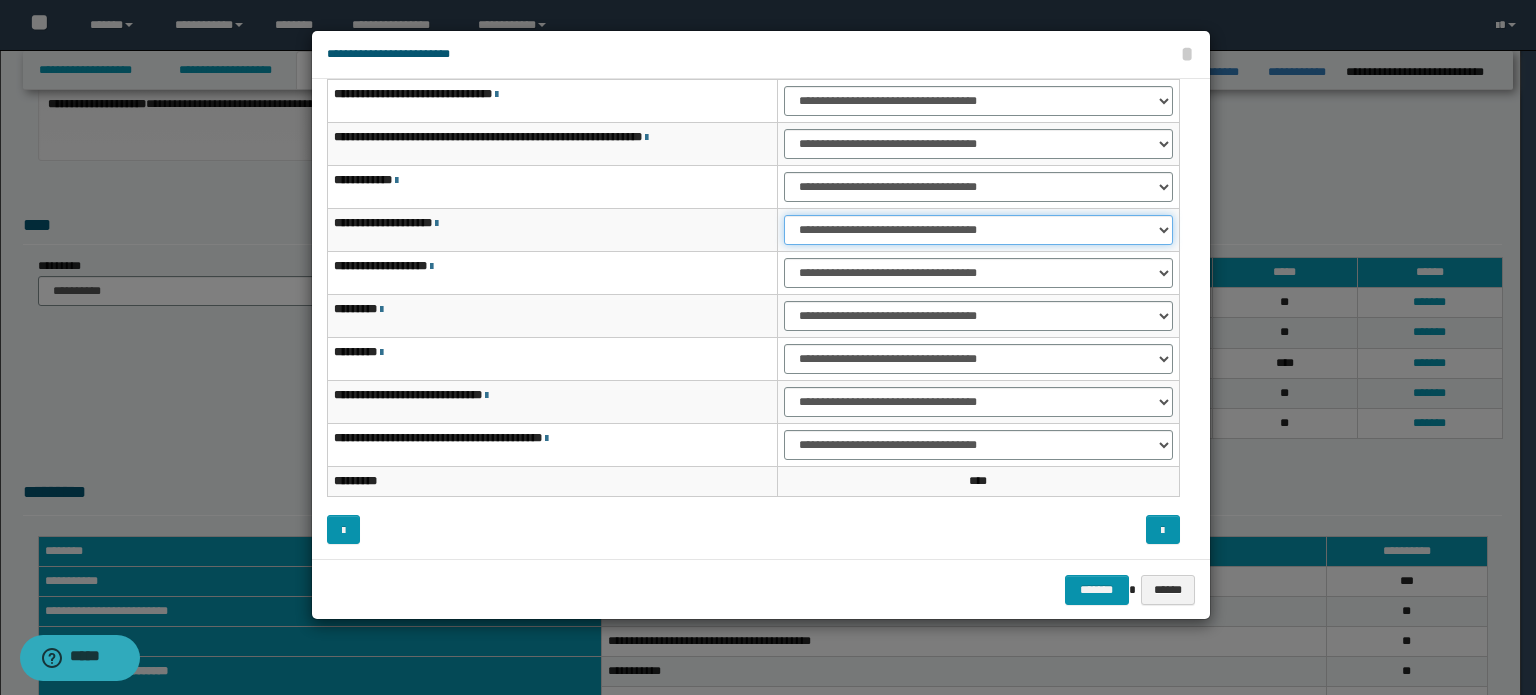 click on "**********" at bounding box center [978, 230] 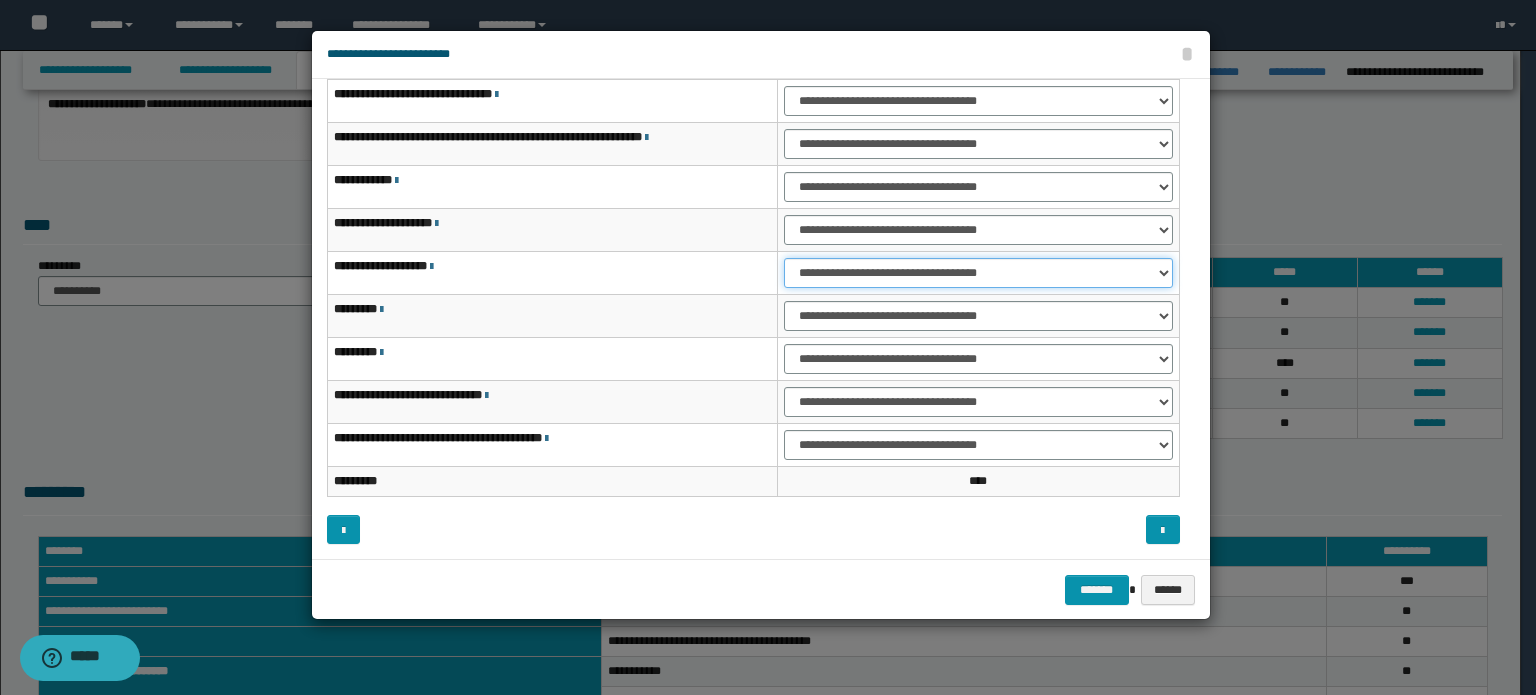 click on "**********" at bounding box center (978, 273) 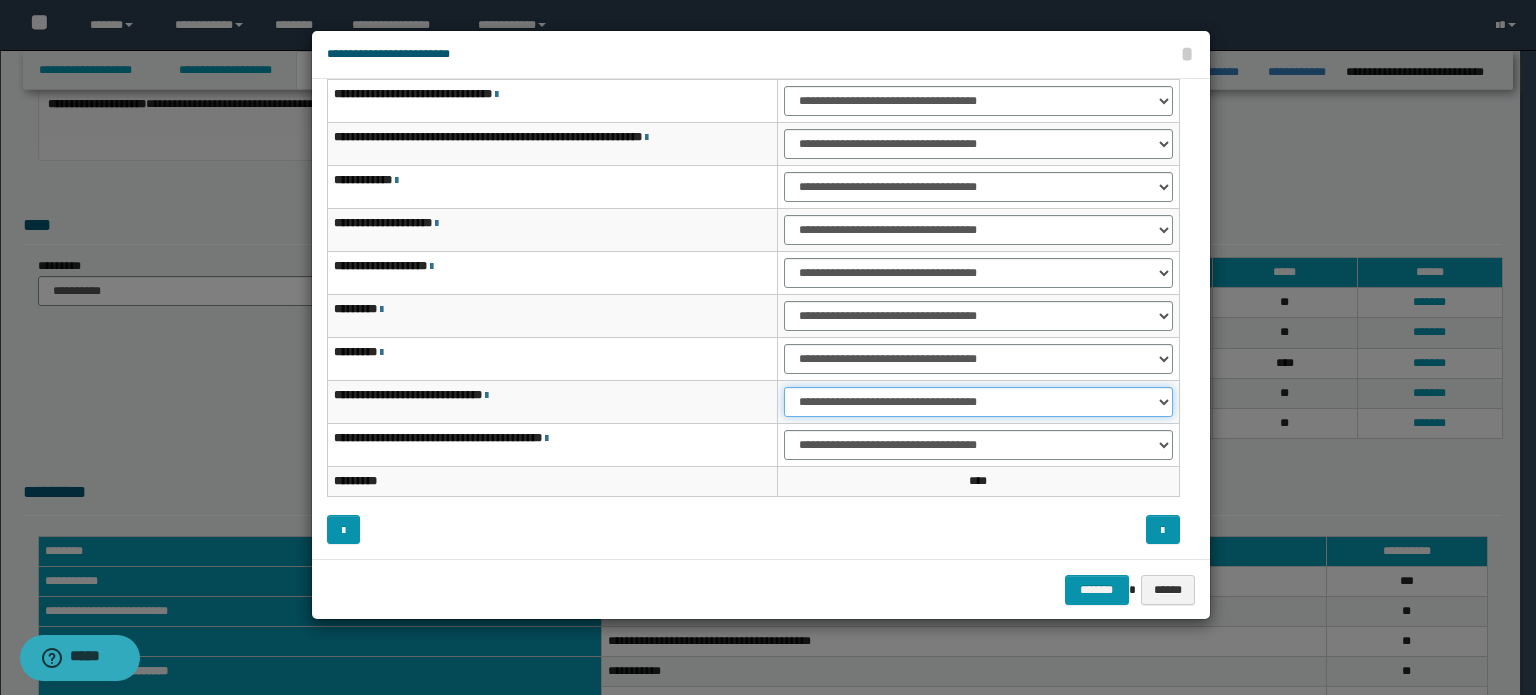 click on "**********" at bounding box center (978, 402) 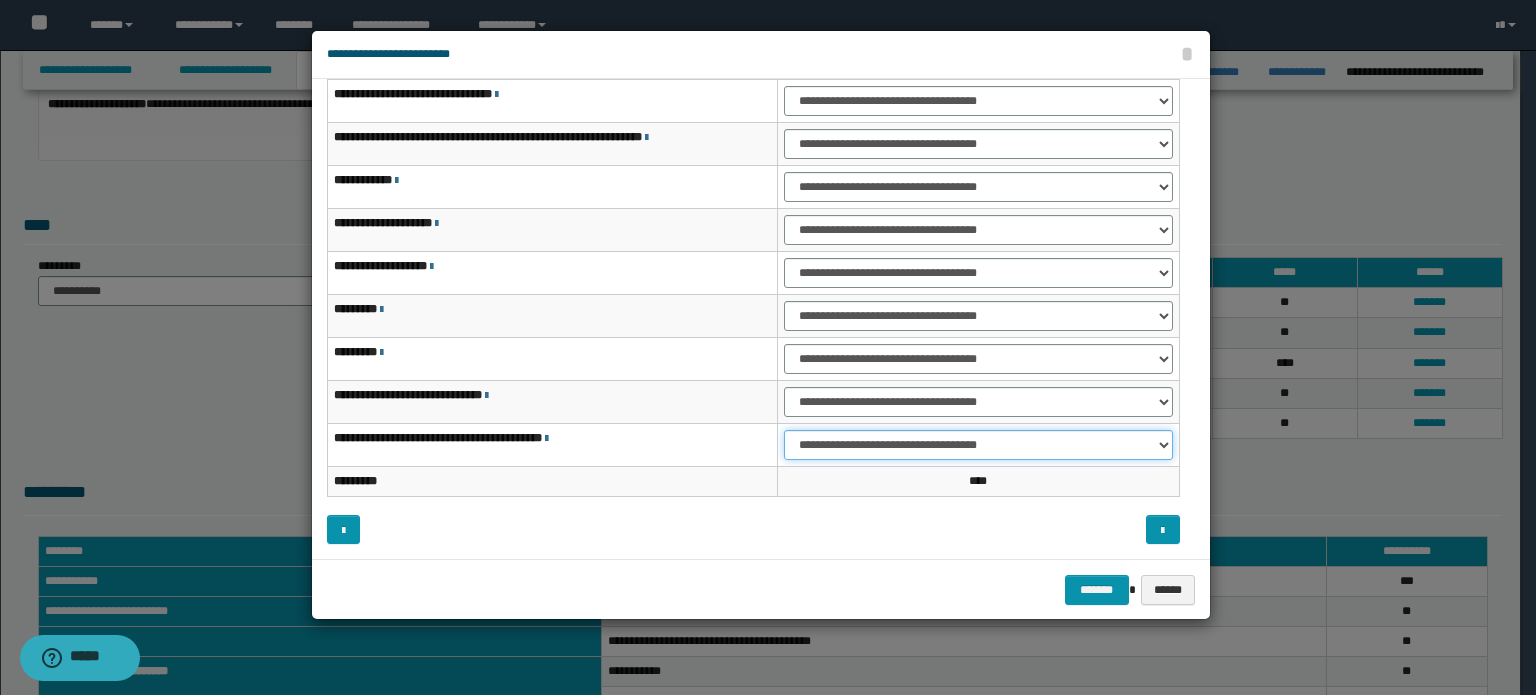 drag, startPoint x: 1033, startPoint y: 439, endPoint x: 1028, endPoint y: 453, distance: 14.866069 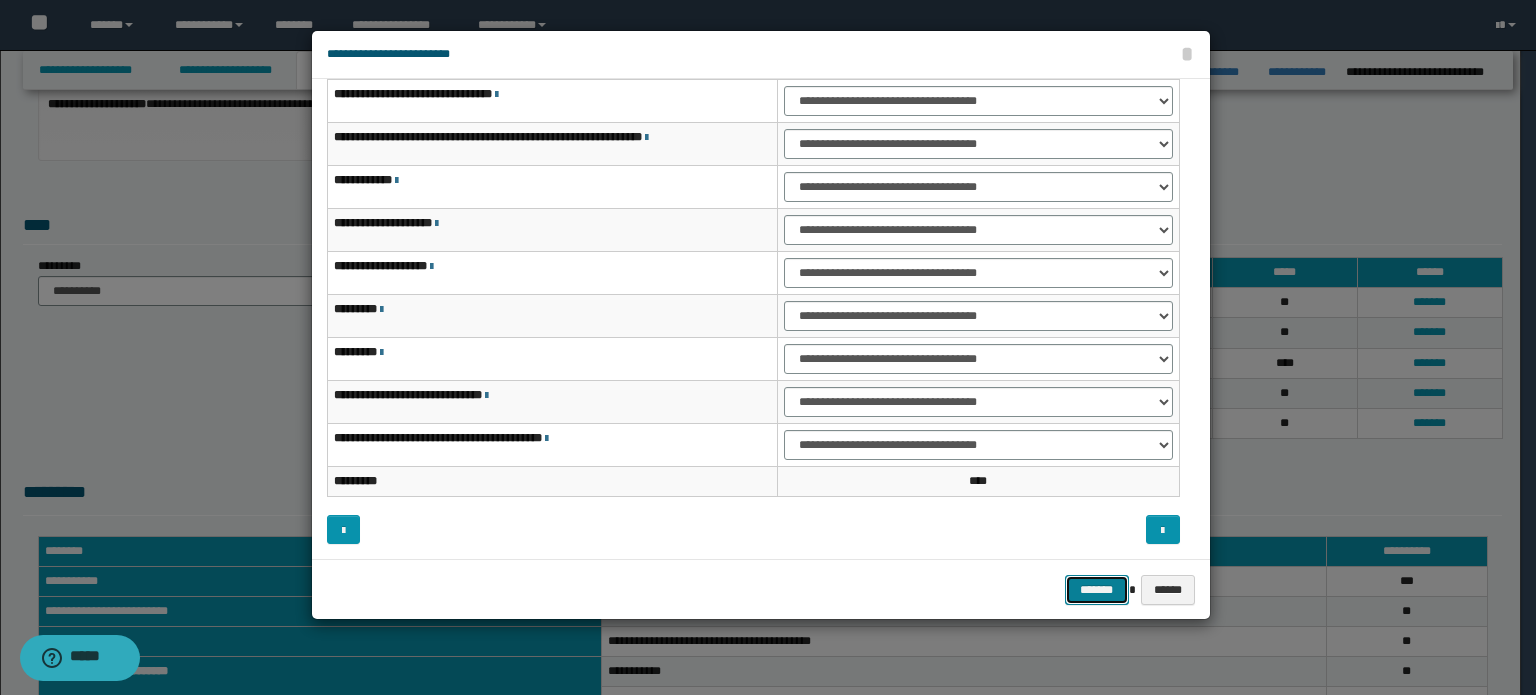 click on "*******" at bounding box center [1097, 590] 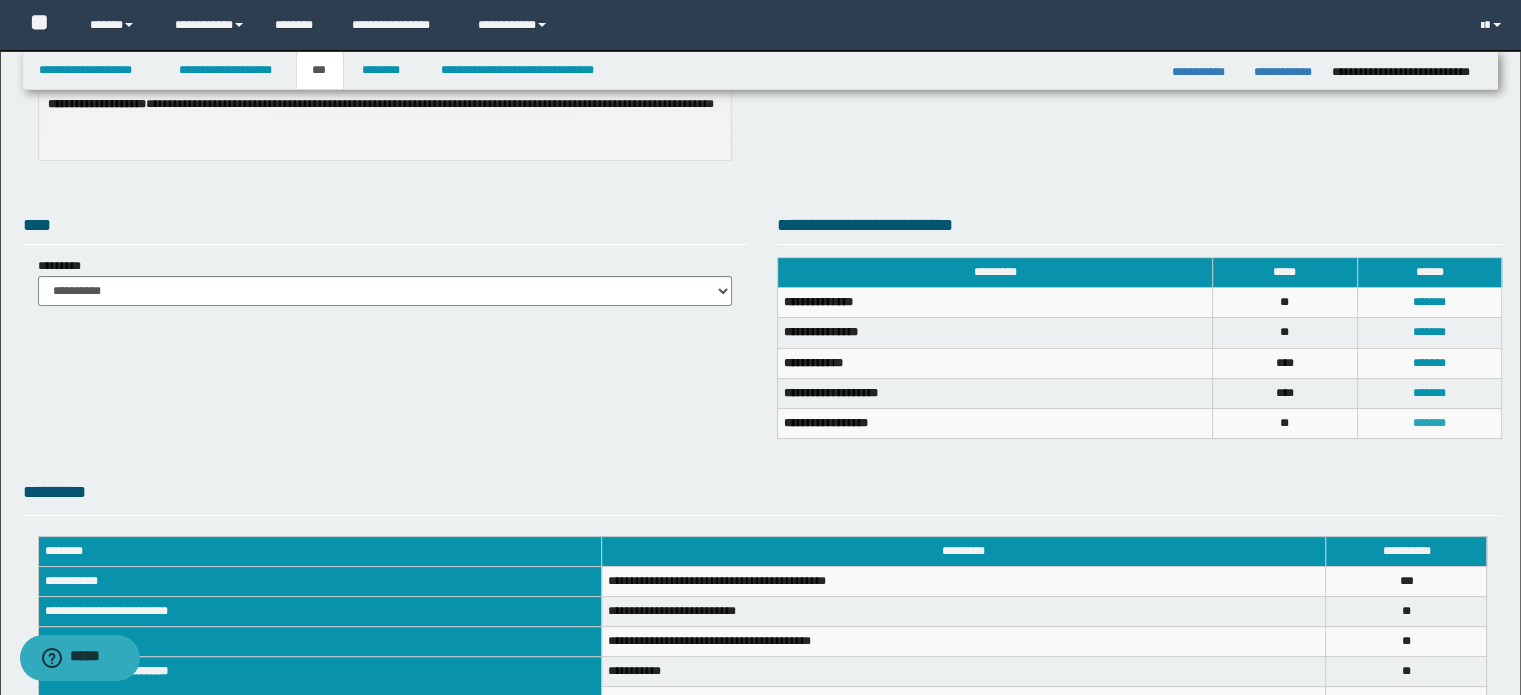 click on "*******" at bounding box center [1429, 423] 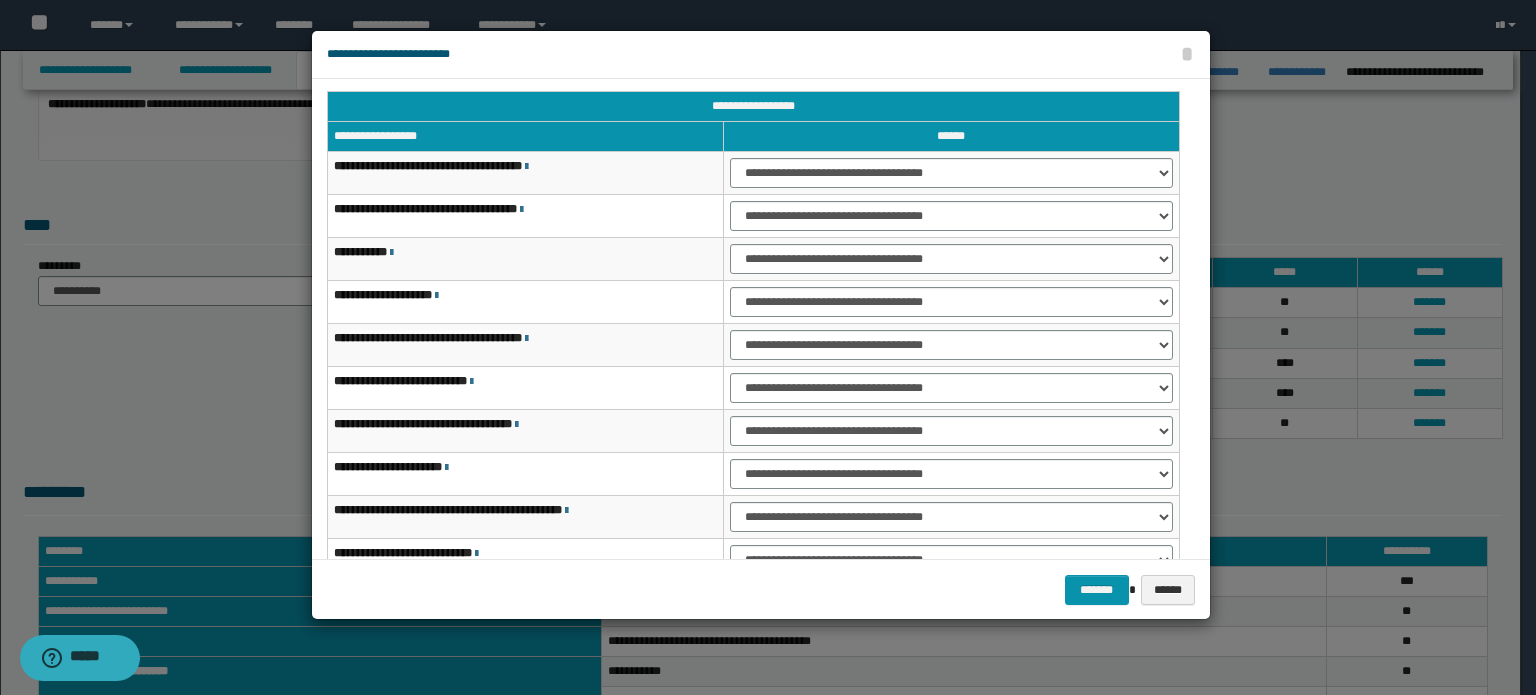 scroll, scrollTop: 0, scrollLeft: 0, axis: both 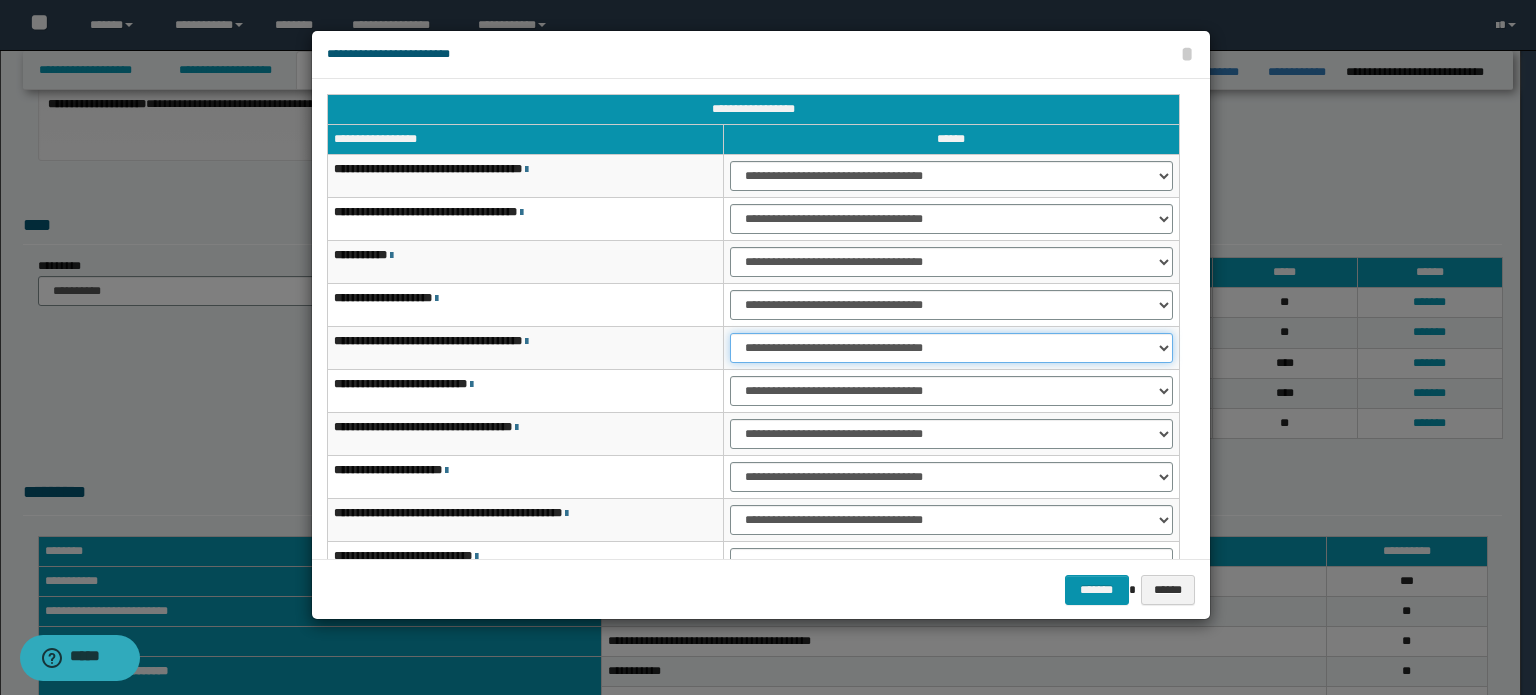 click on "**********" at bounding box center (951, 348) 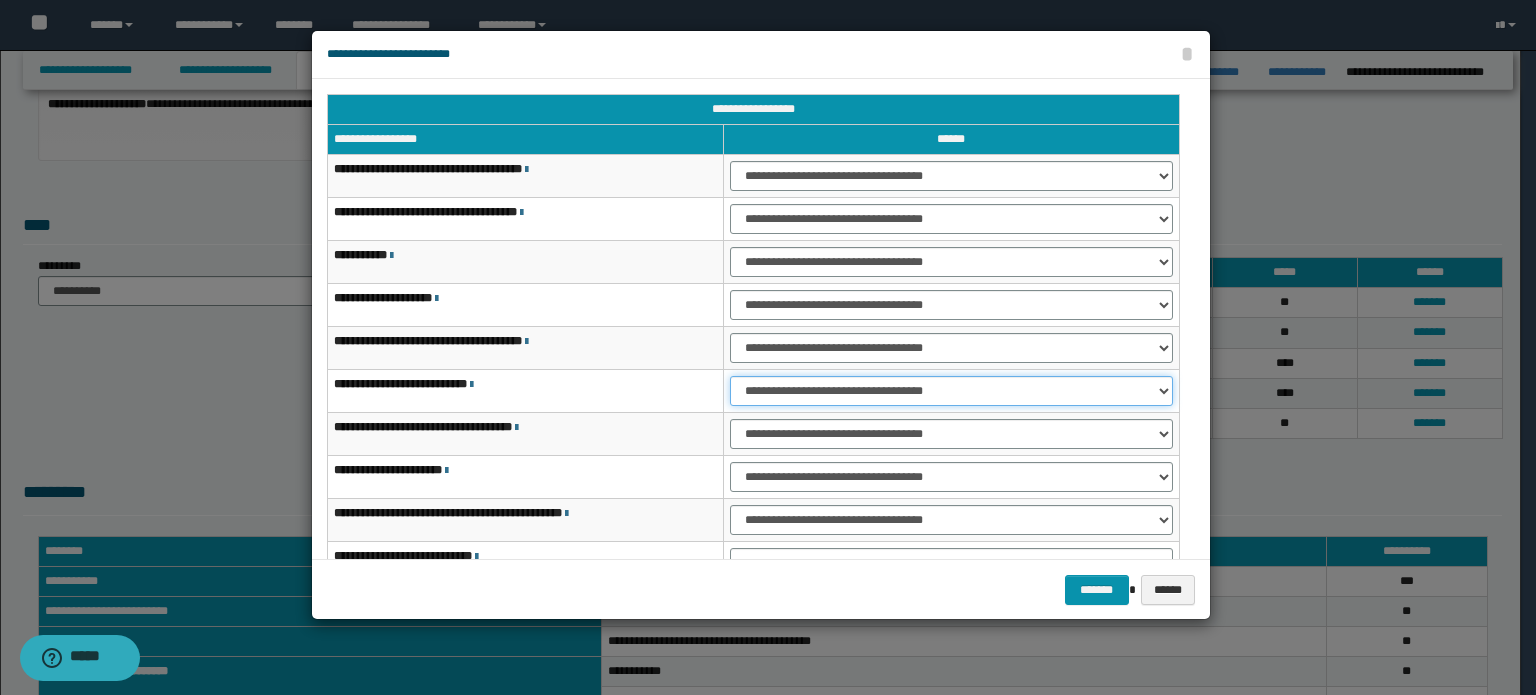 click on "**********" at bounding box center [951, 391] 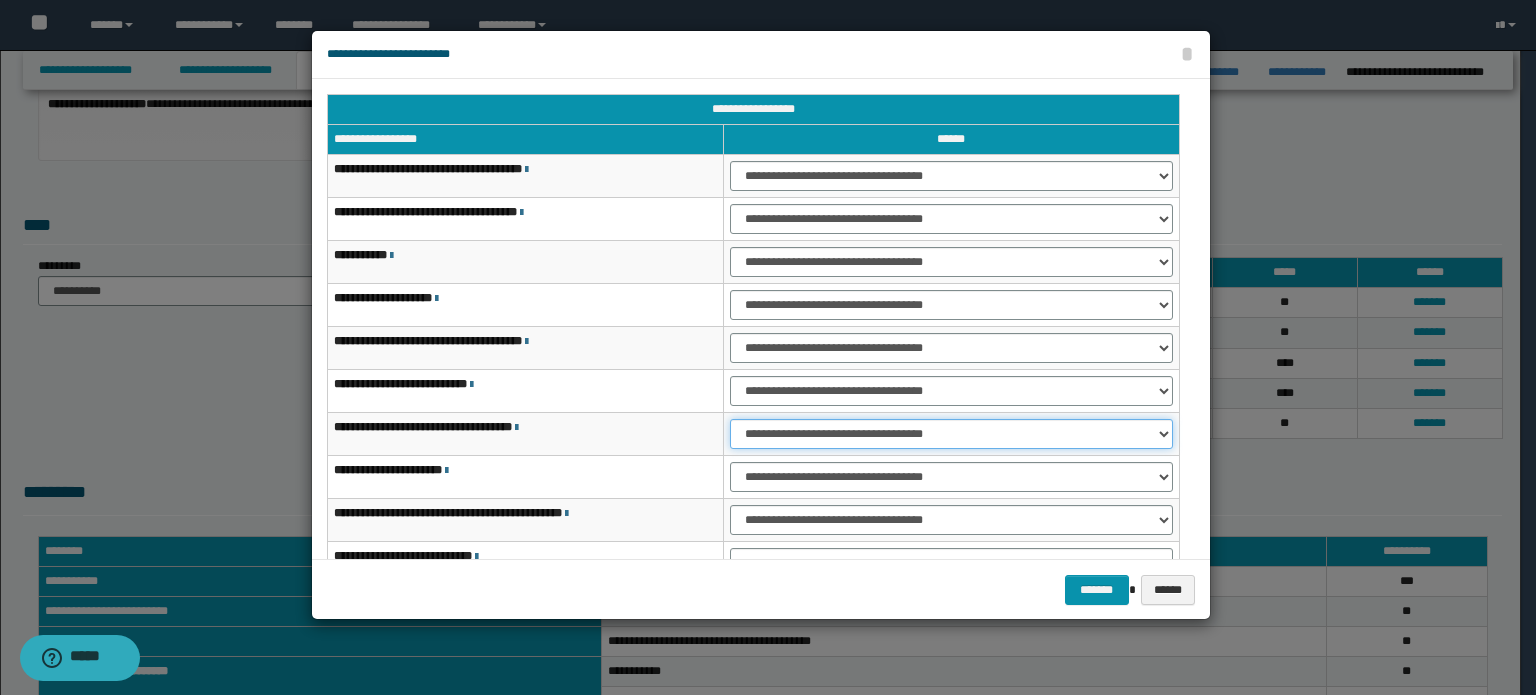 click on "**********" at bounding box center (951, 434) 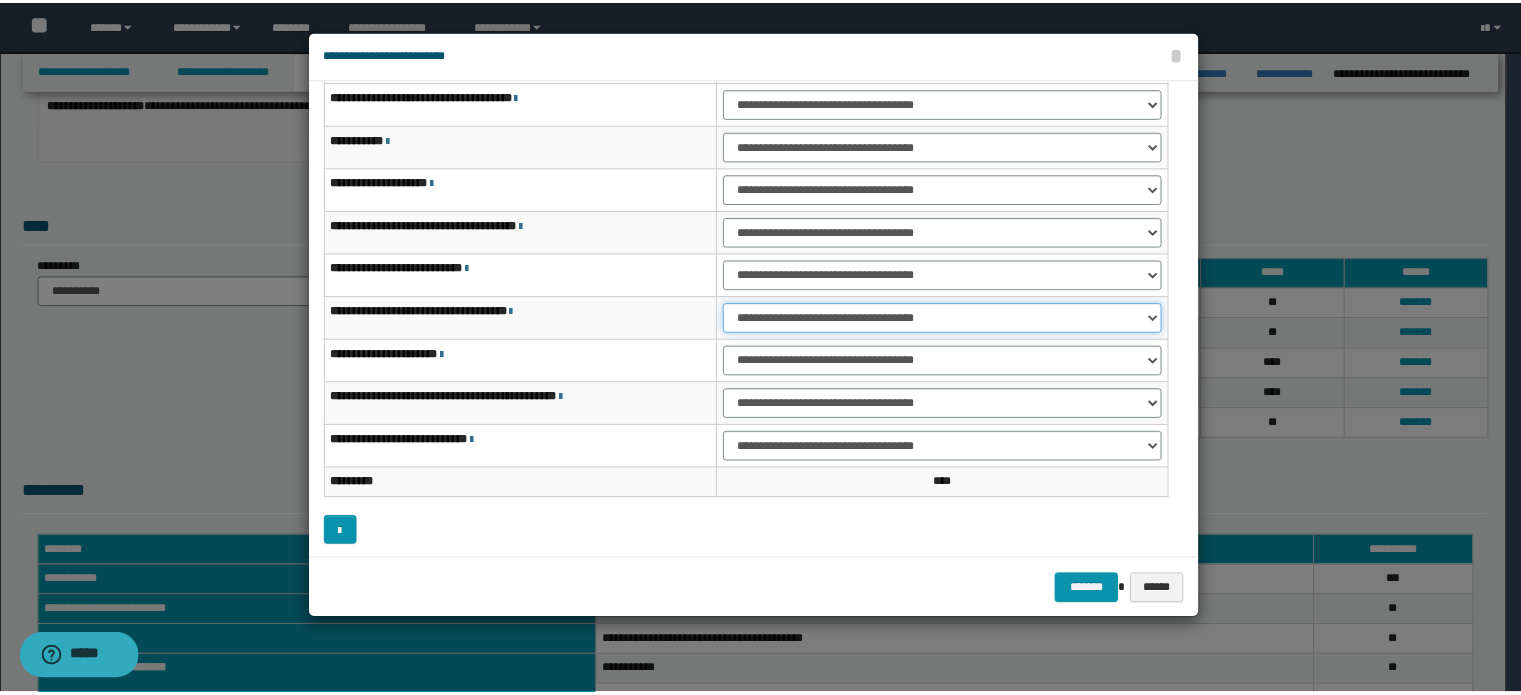 scroll, scrollTop: 118, scrollLeft: 0, axis: vertical 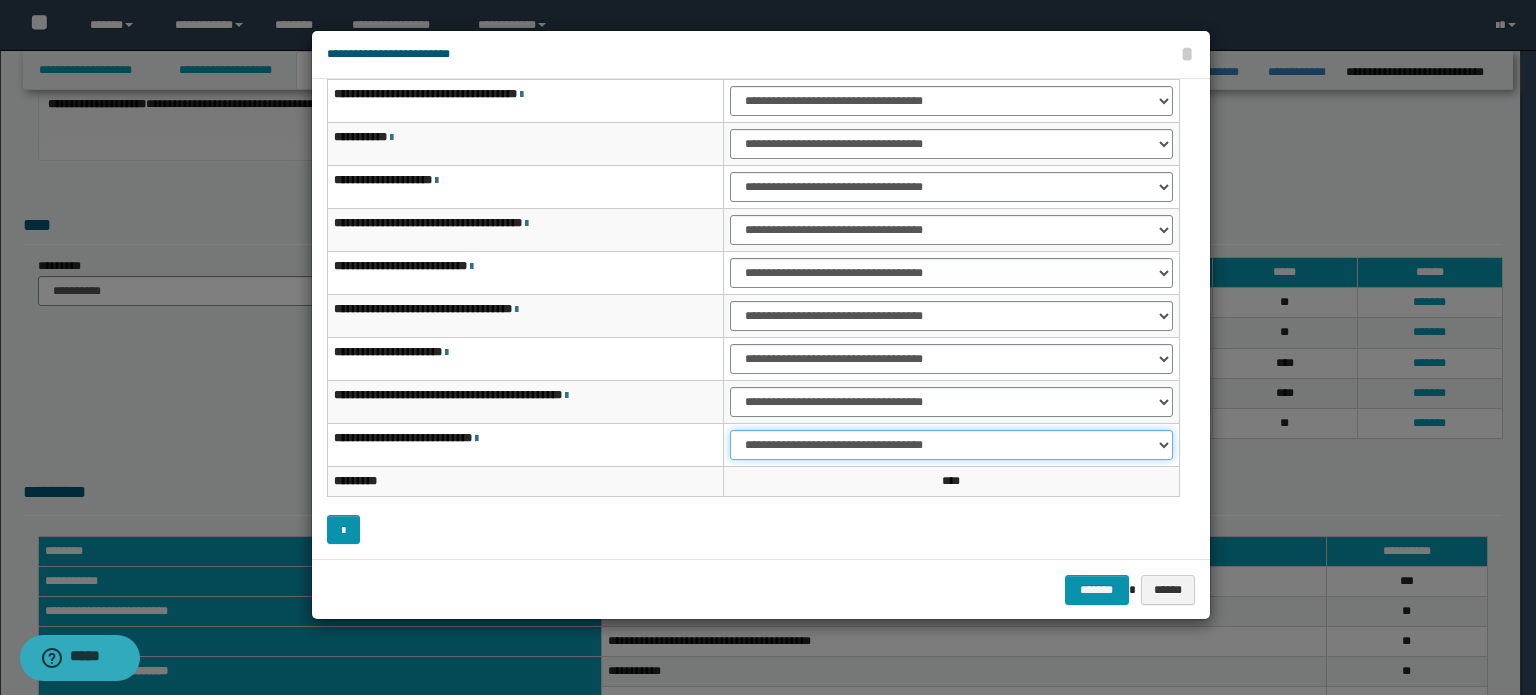 click on "**********" at bounding box center [951, 445] 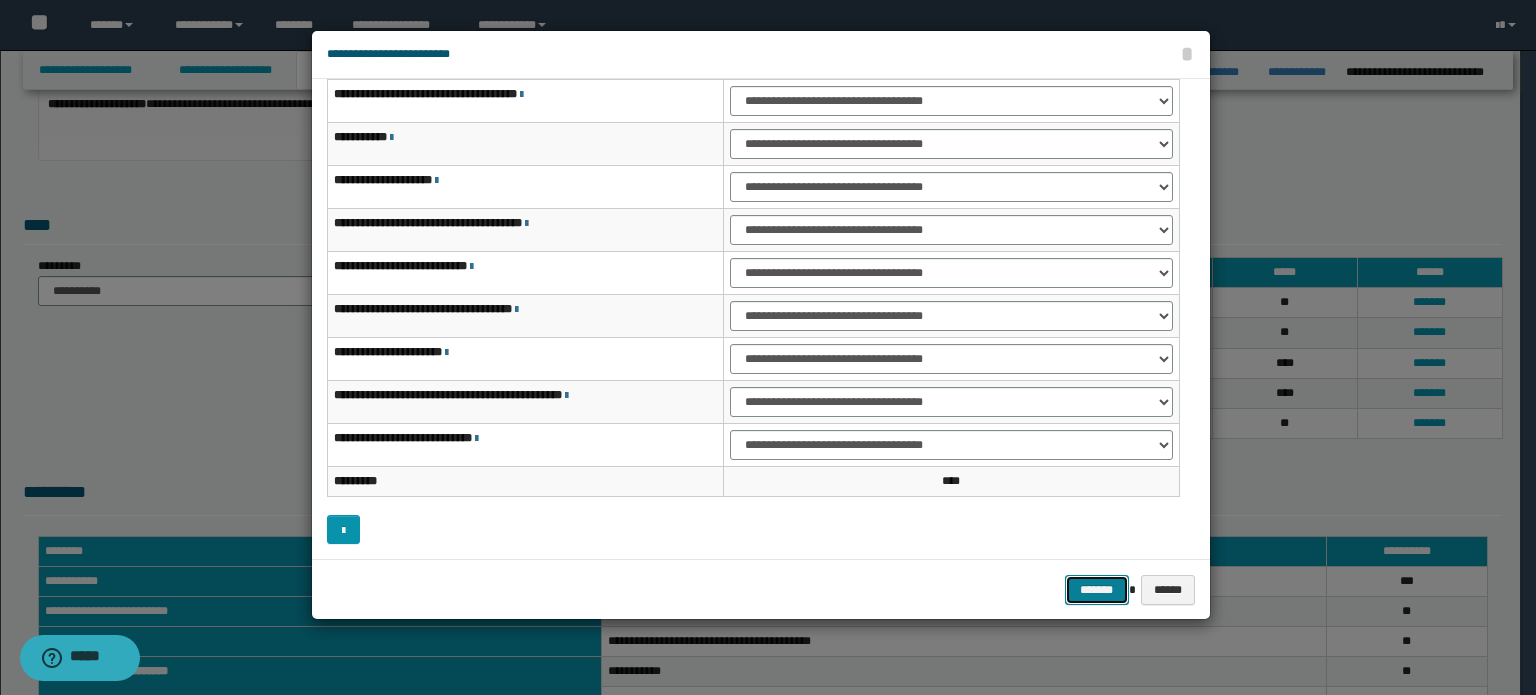 click on "*******" at bounding box center (1097, 590) 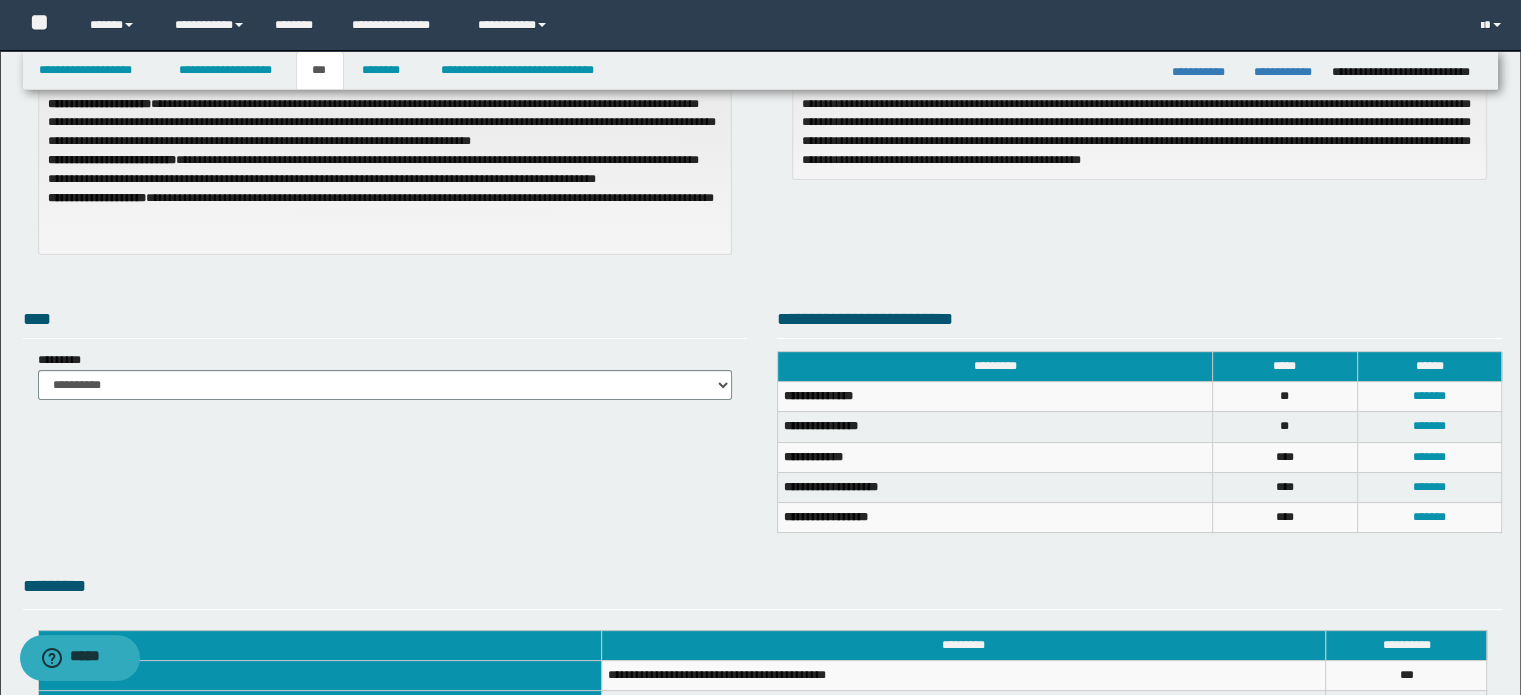 scroll, scrollTop: 0, scrollLeft: 0, axis: both 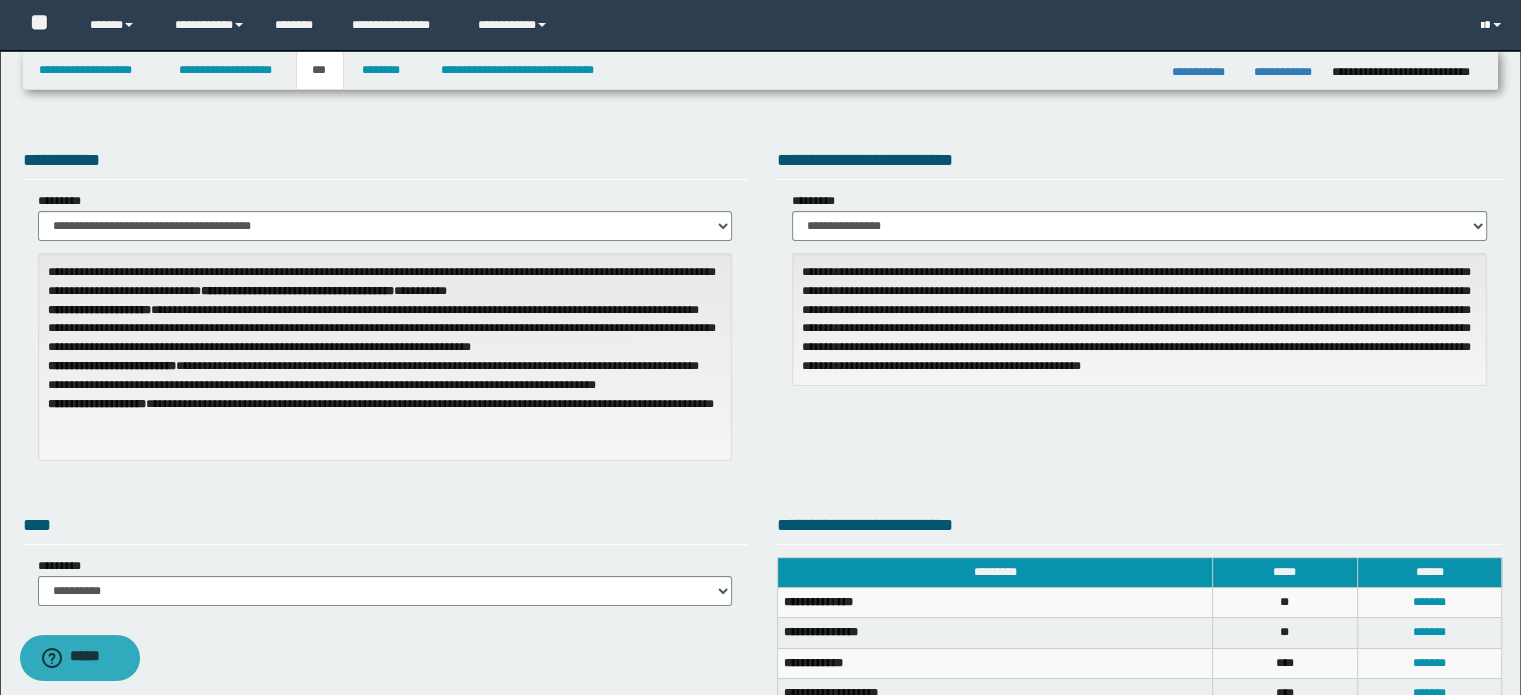 click at bounding box center [1493, 25] 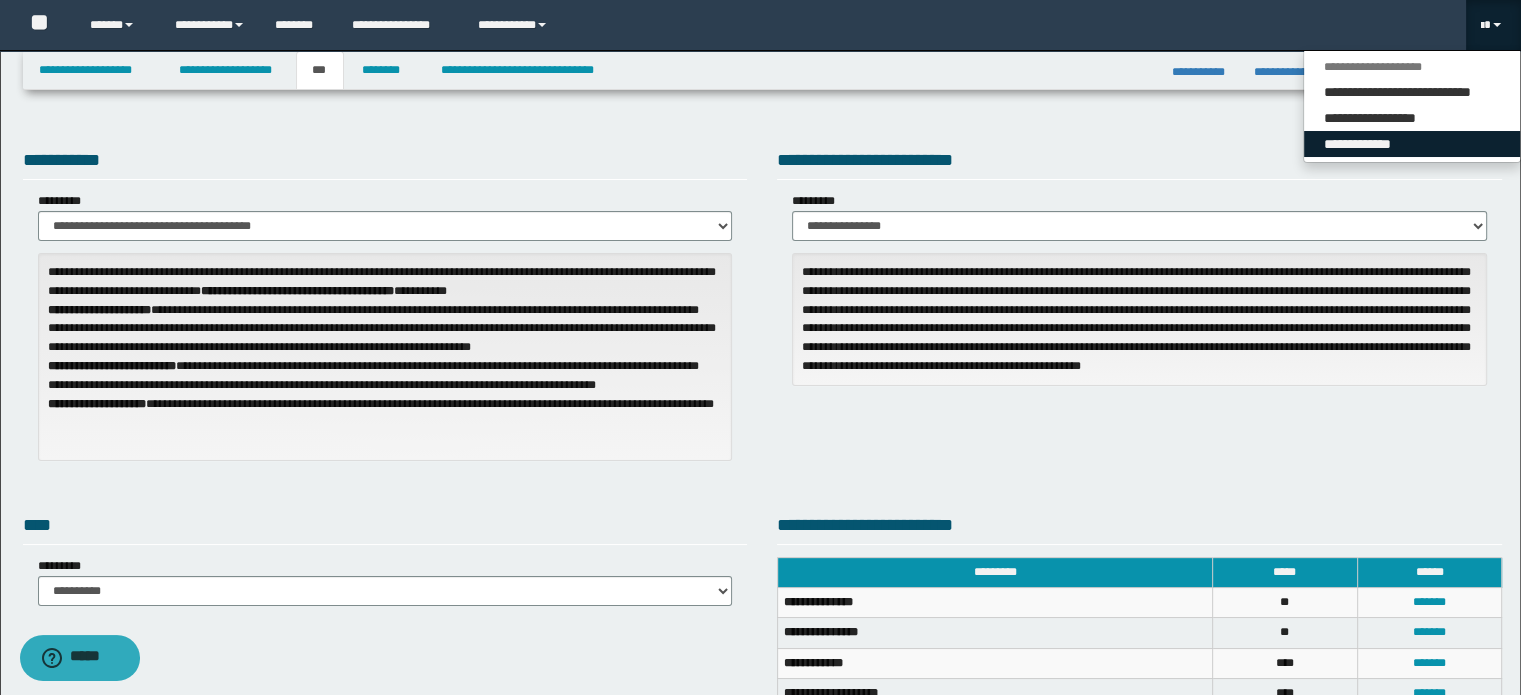 click on "**********" at bounding box center [1412, 144] 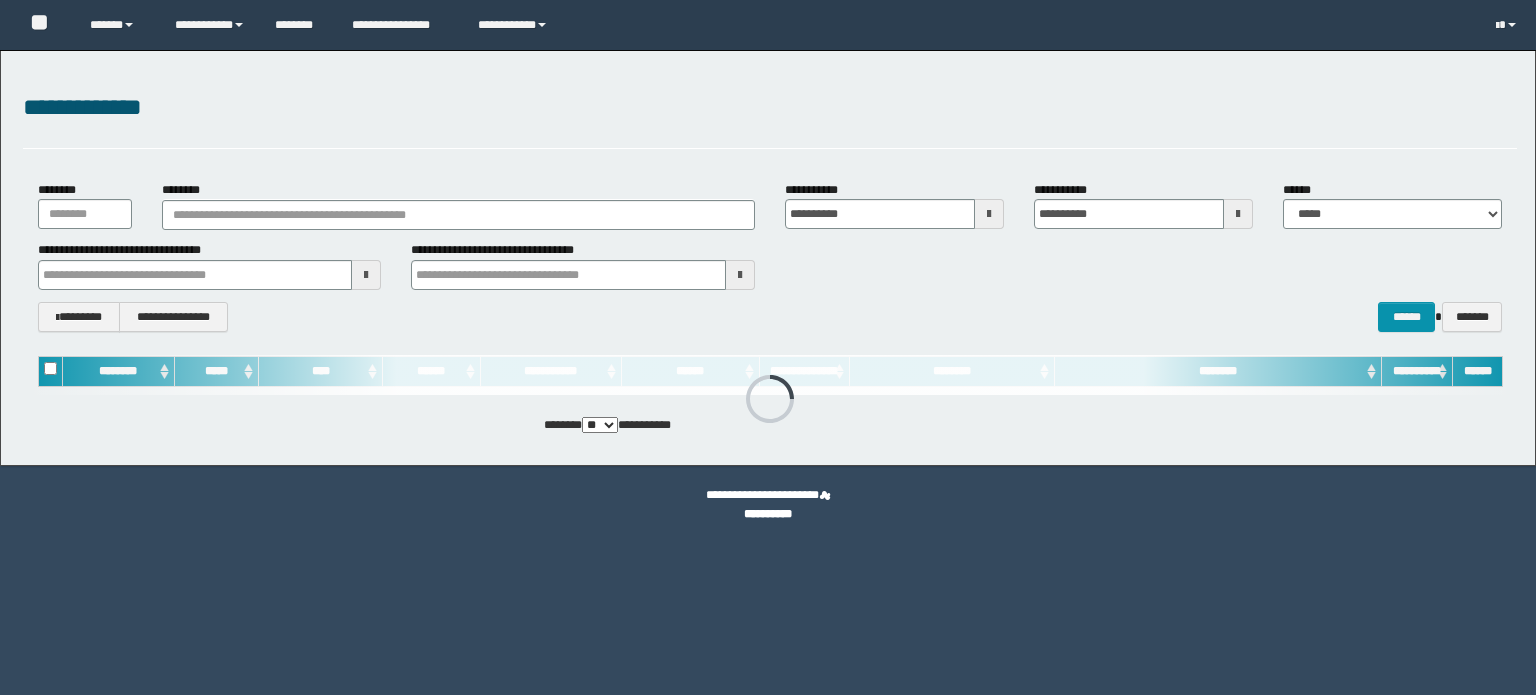 scroll, scrollTop: 0, scrollLeft: 0, axis: both 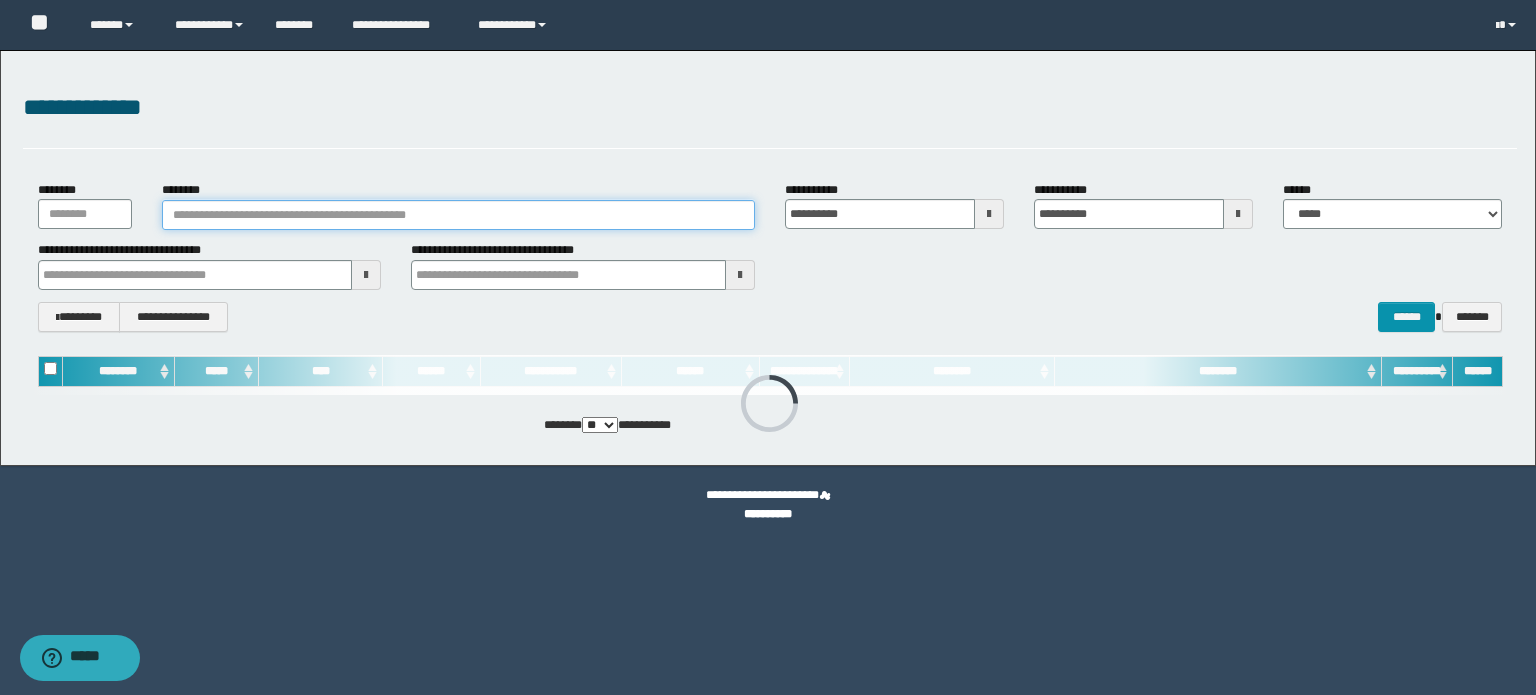 click on "********" at bounding box center (458, 215) 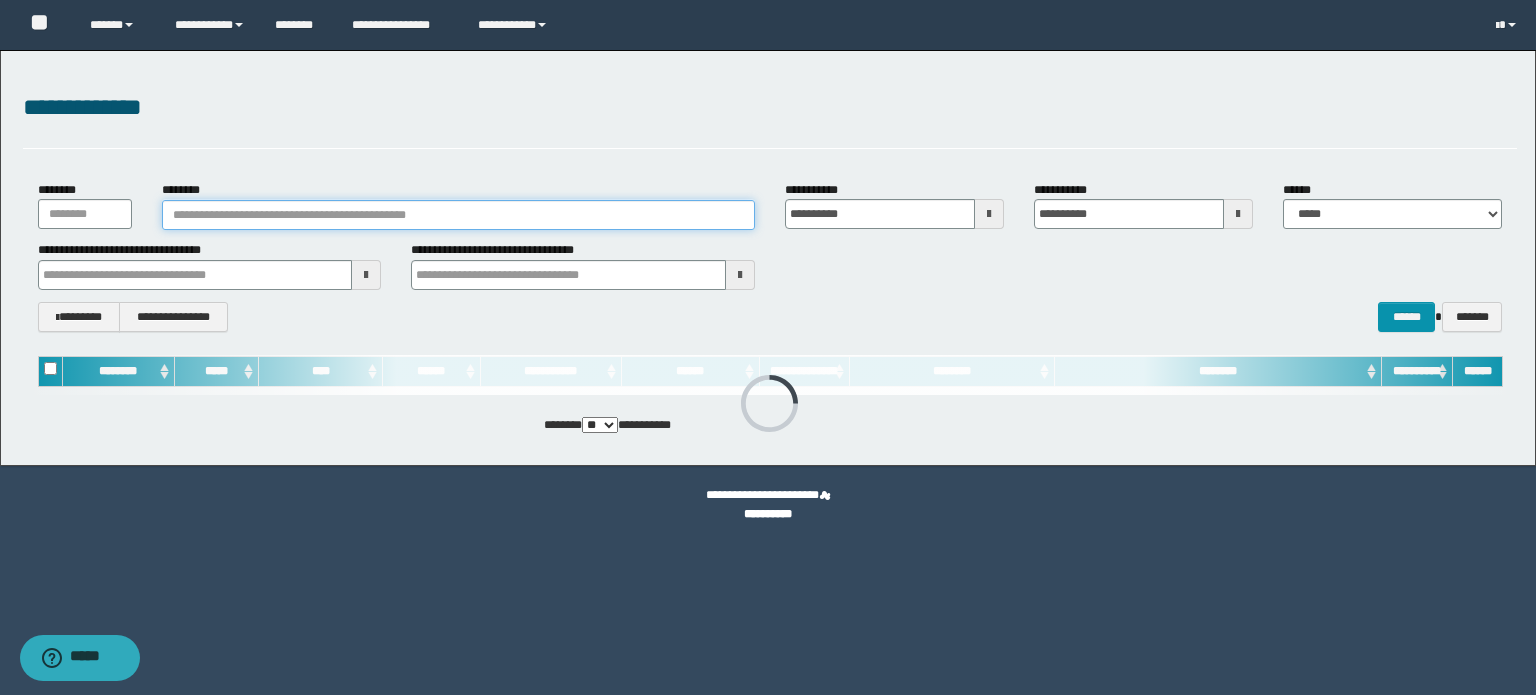 paste on "**********" 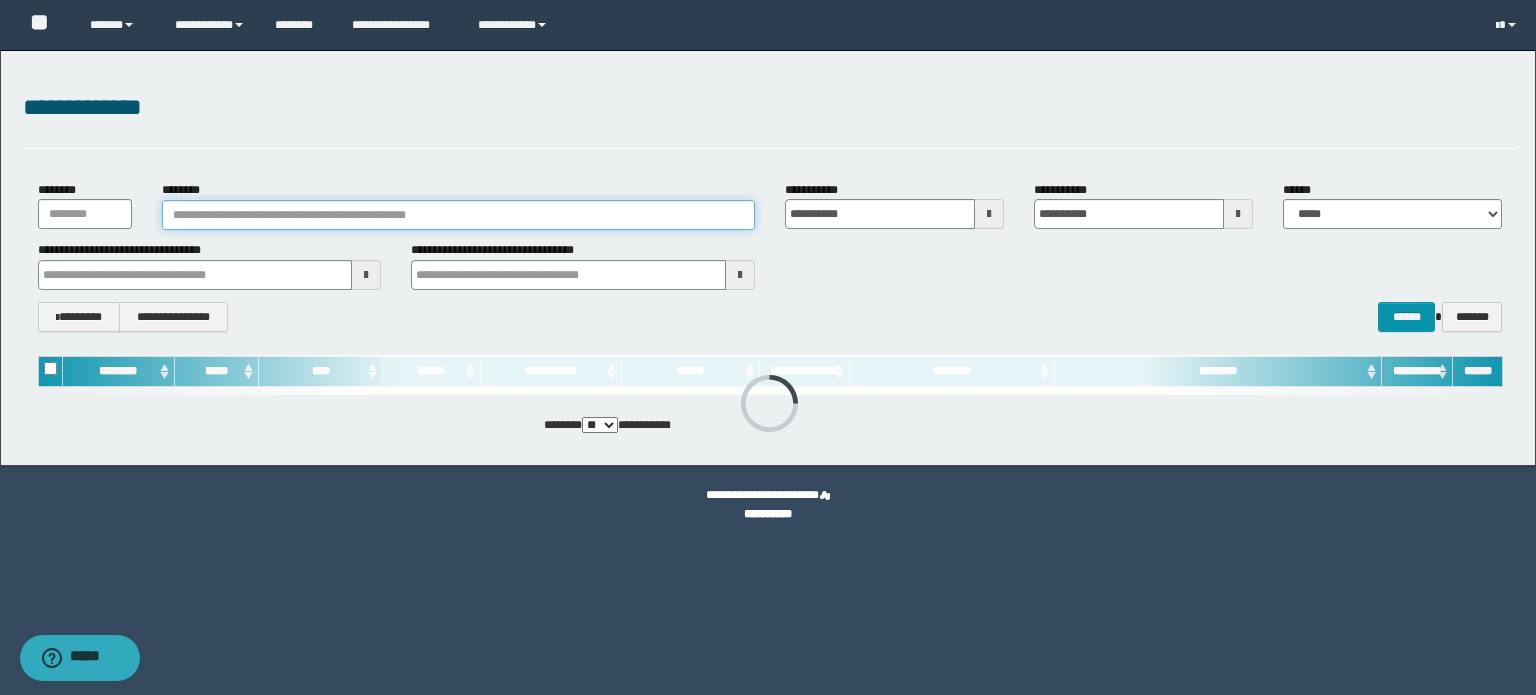 type on "**********" 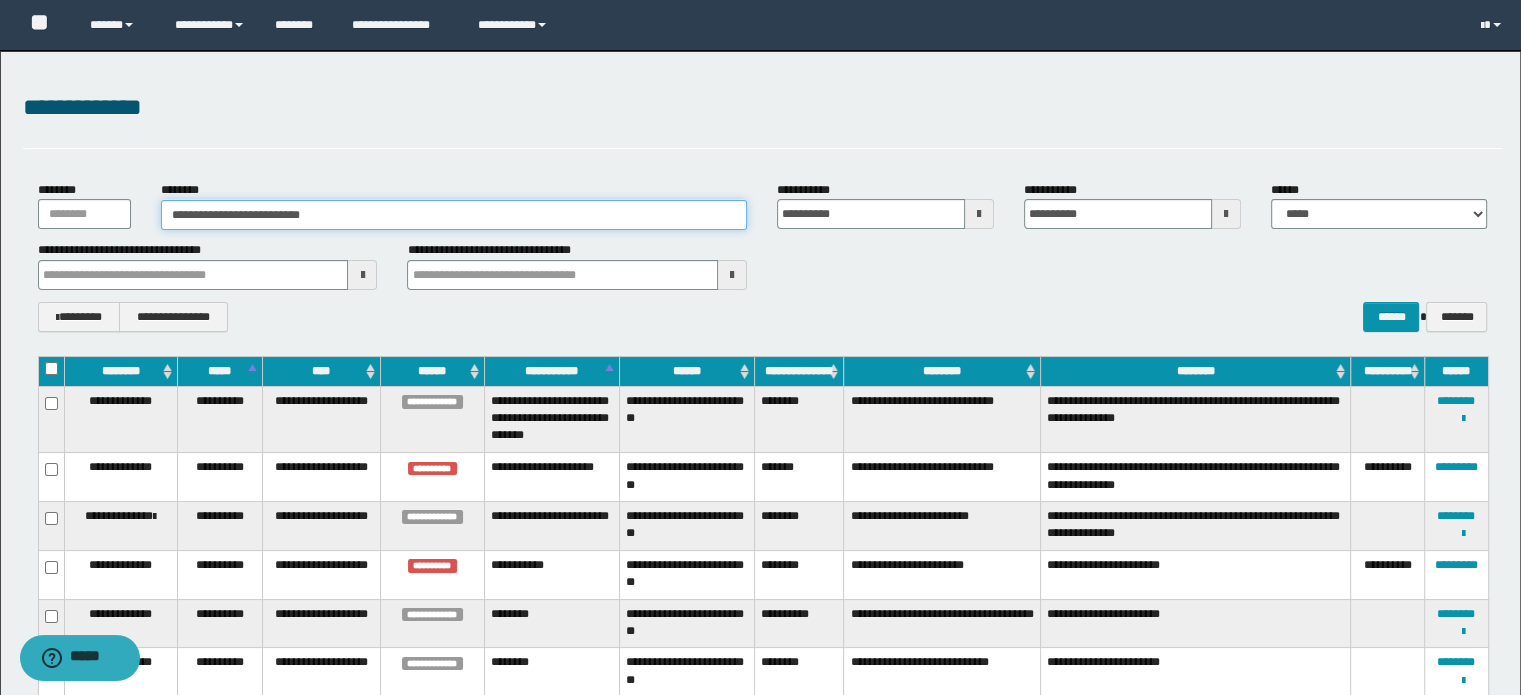 type on "**********" 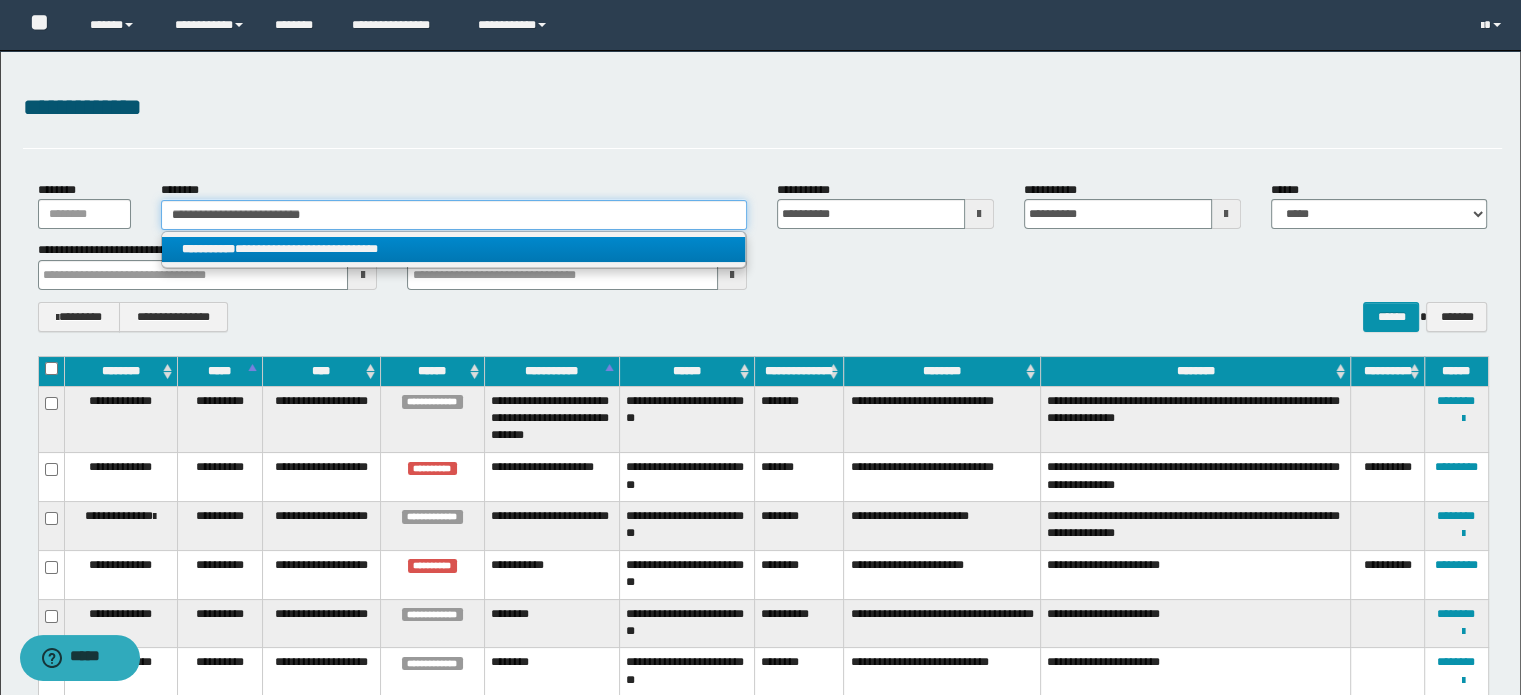 type on "**********" 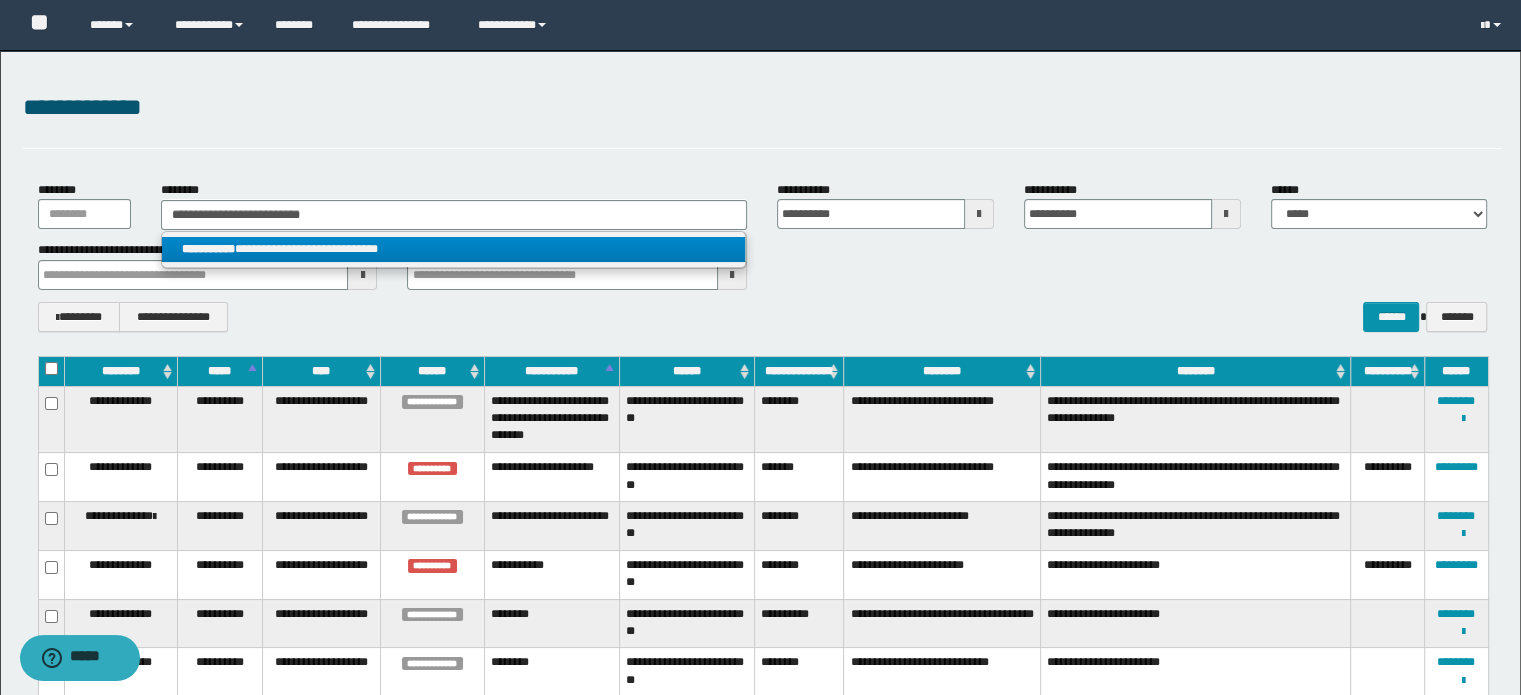 click on "**********" at bounding box center [454, 249] 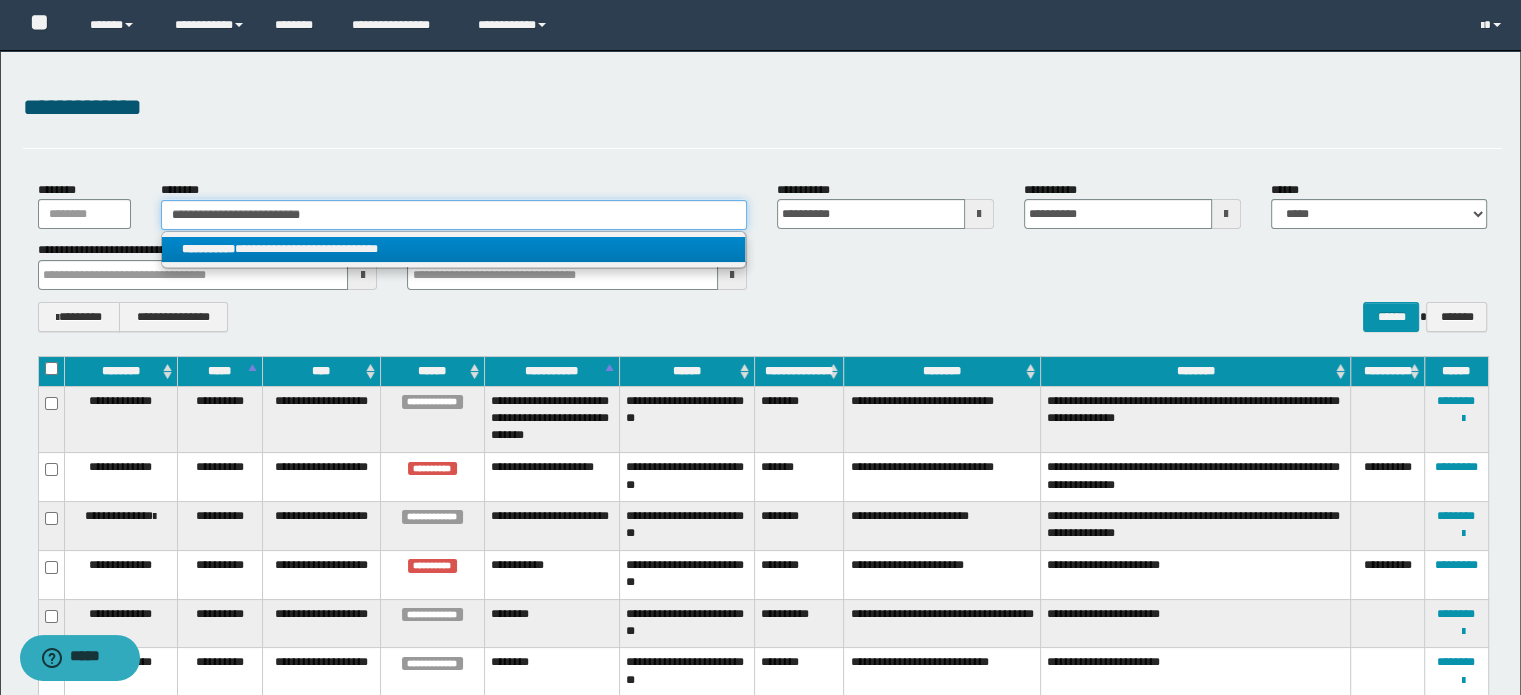 type 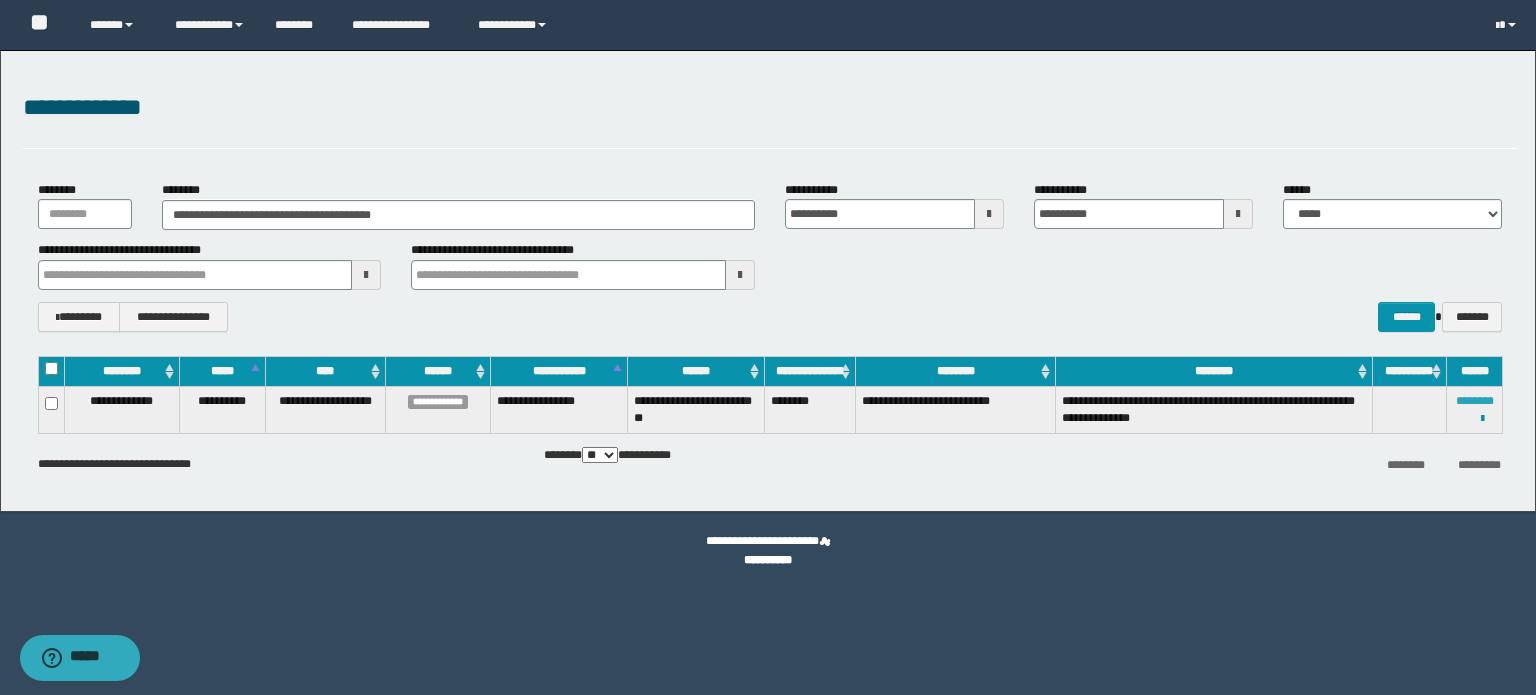 click on "********" at bounding box center [1475, 401] 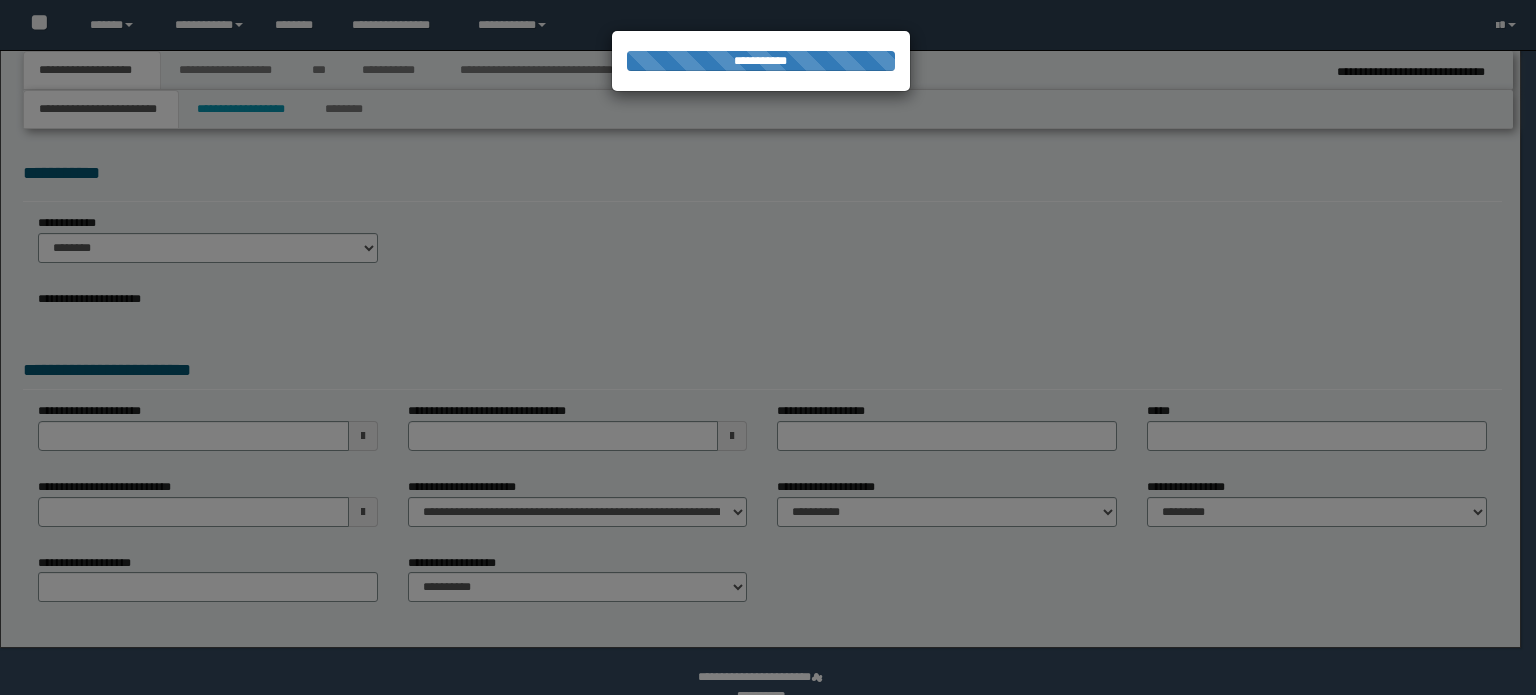 select on "*" 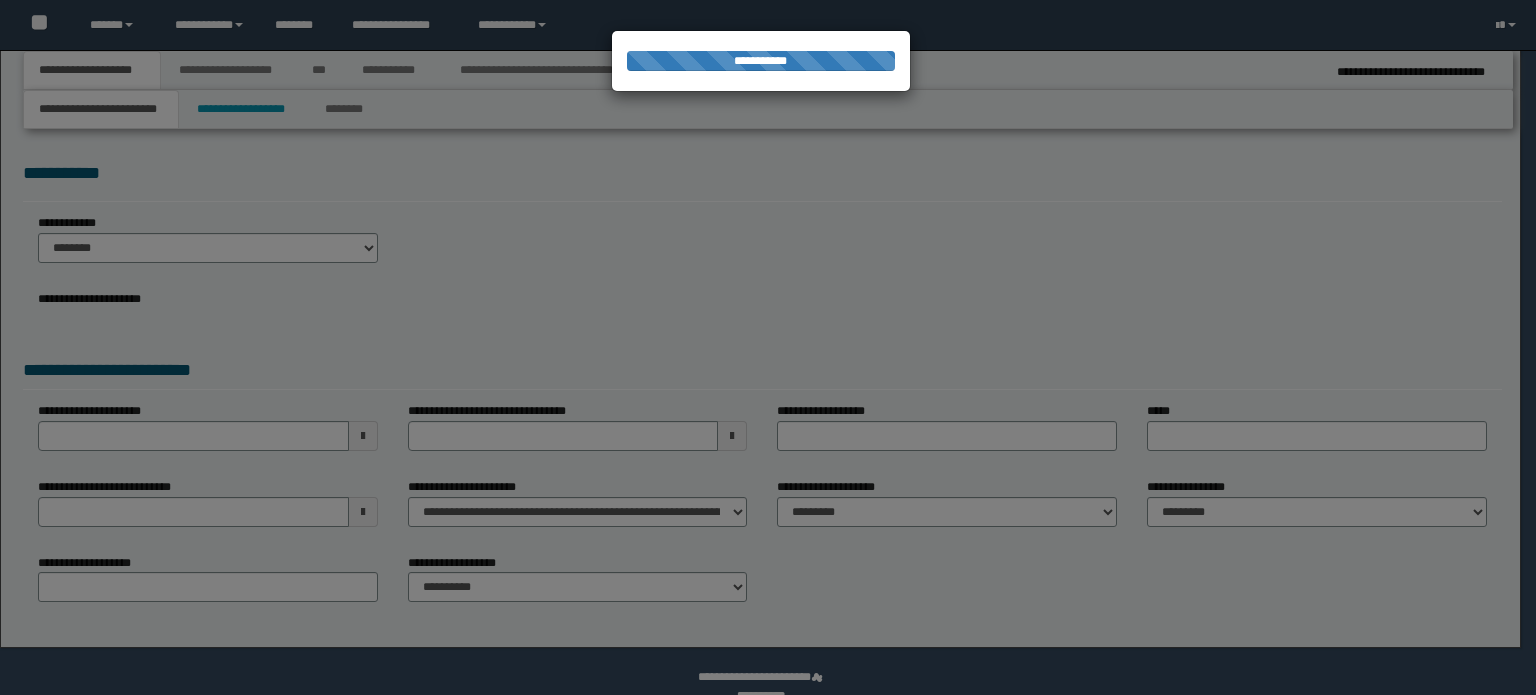 scroll, scrollTop: 0, scrollLeft: 0, axis: both 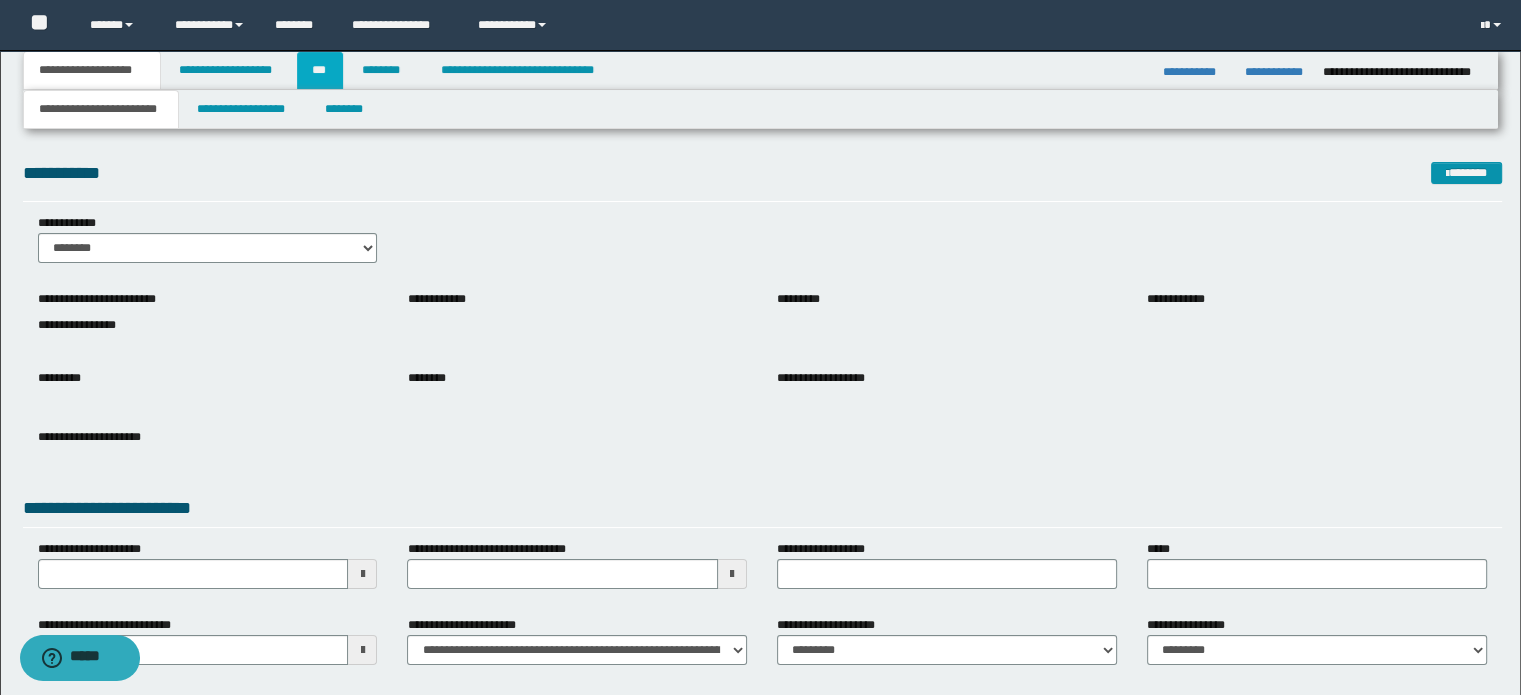 click on "***" at bounding box center [320, 70] 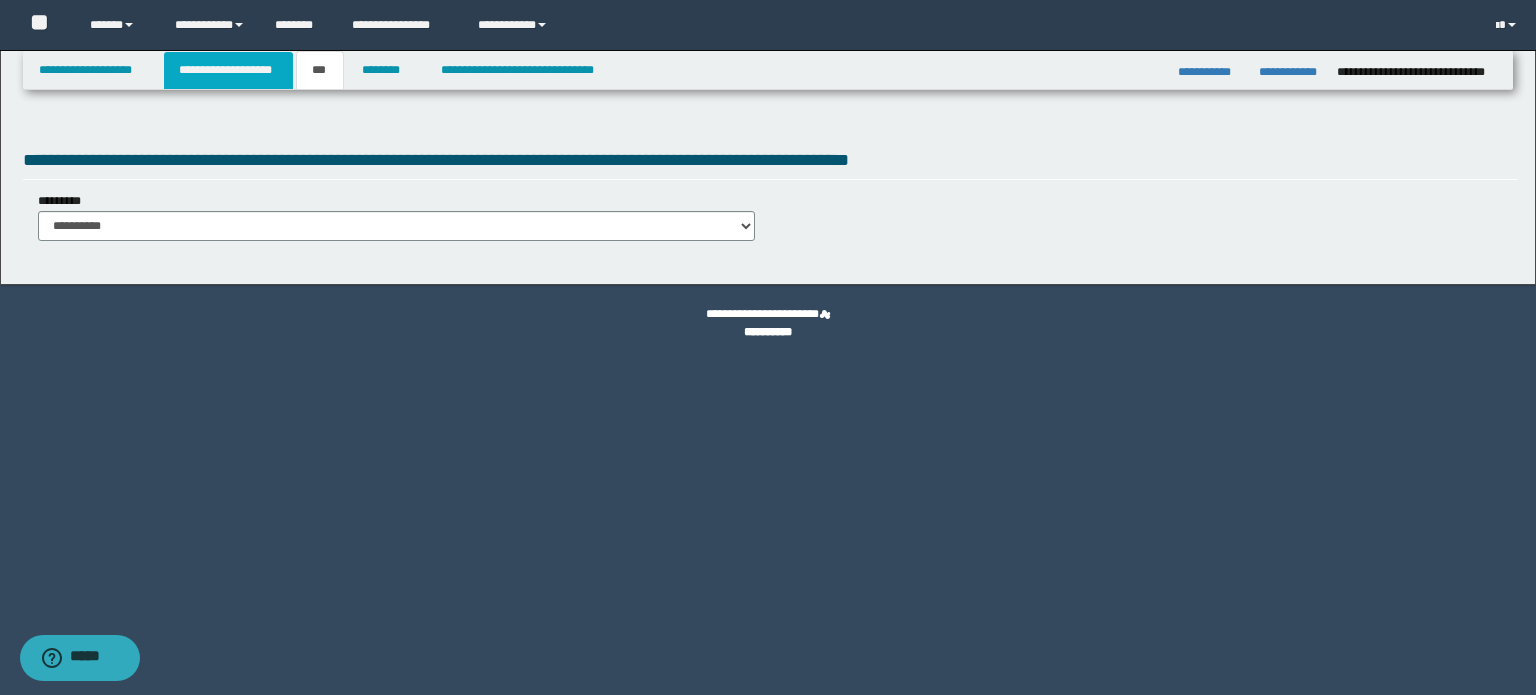 click on "**********" at bounding box center [228, 70] 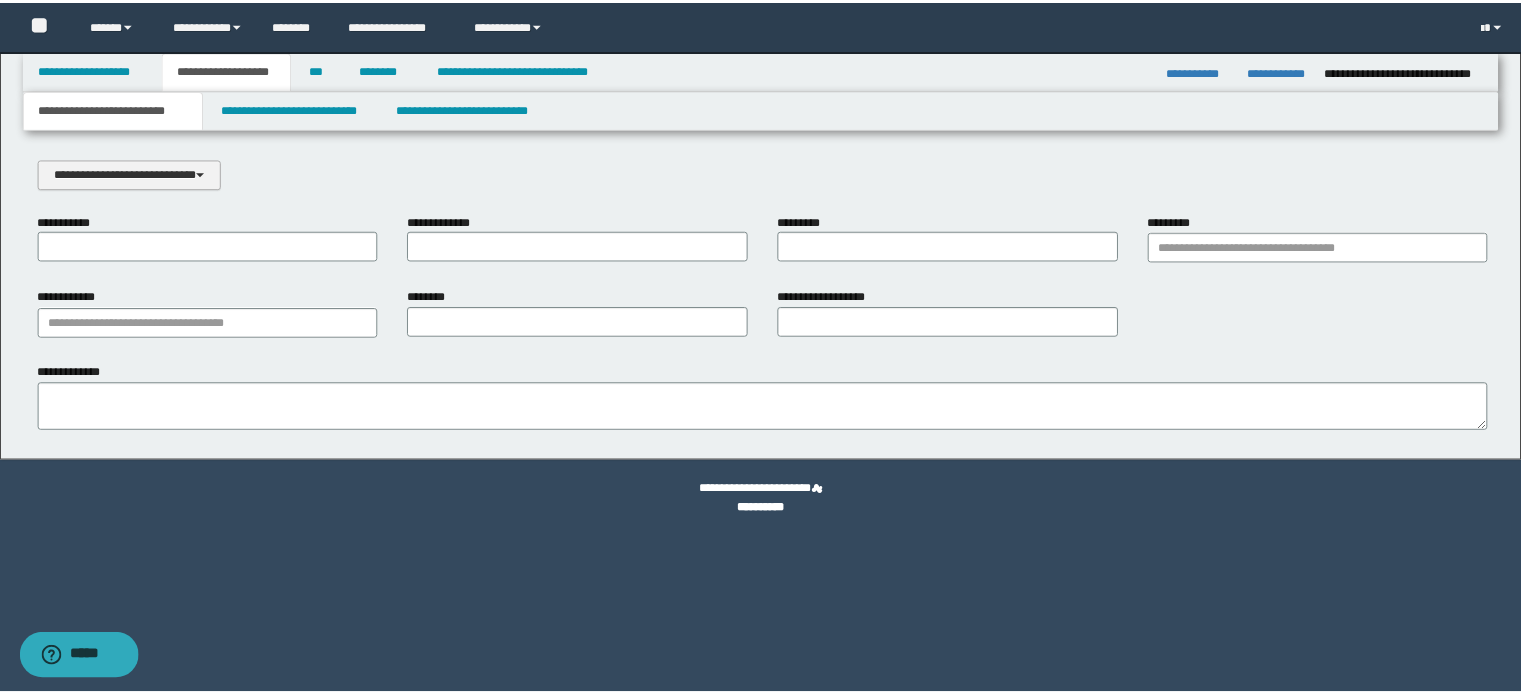 scroll, scrollTop: 0, scrollLeft: 0, axis: both 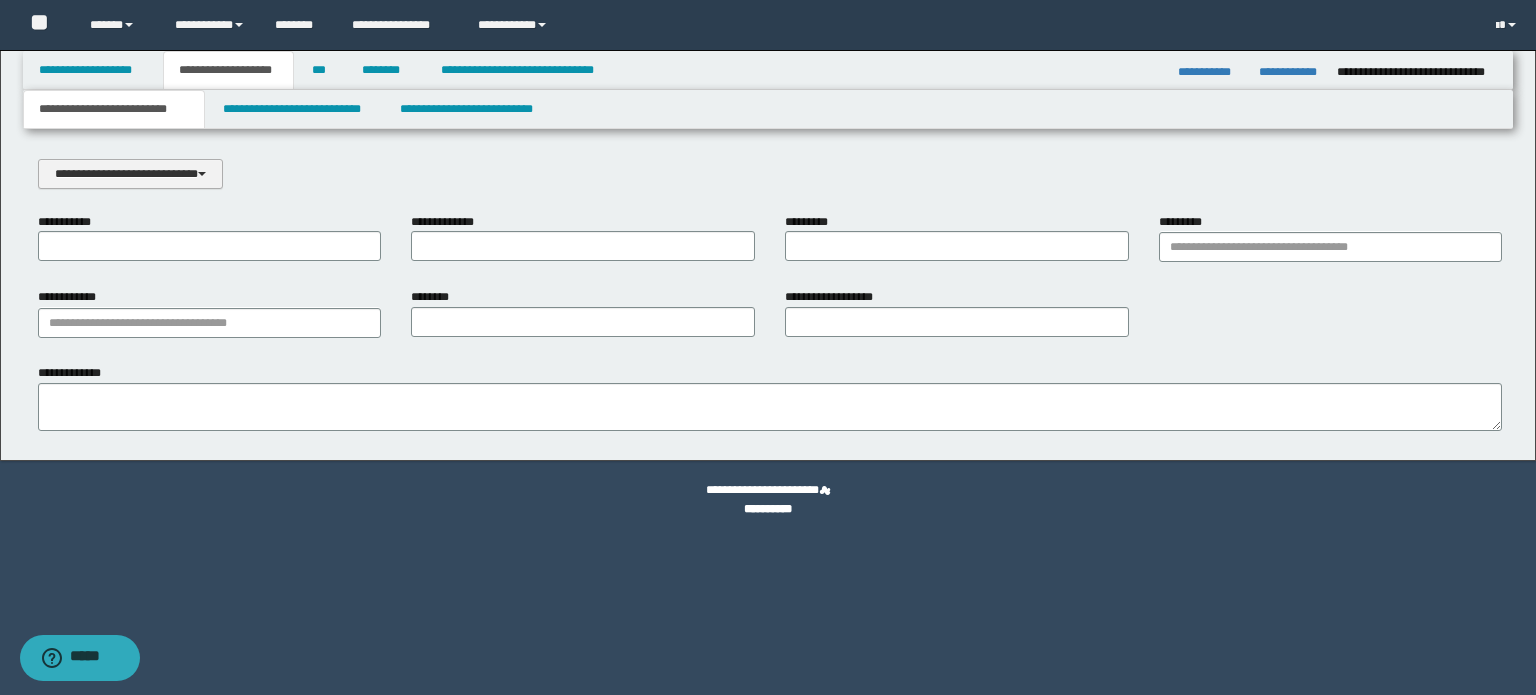 click on "**********" at bounding box center [130, 174] 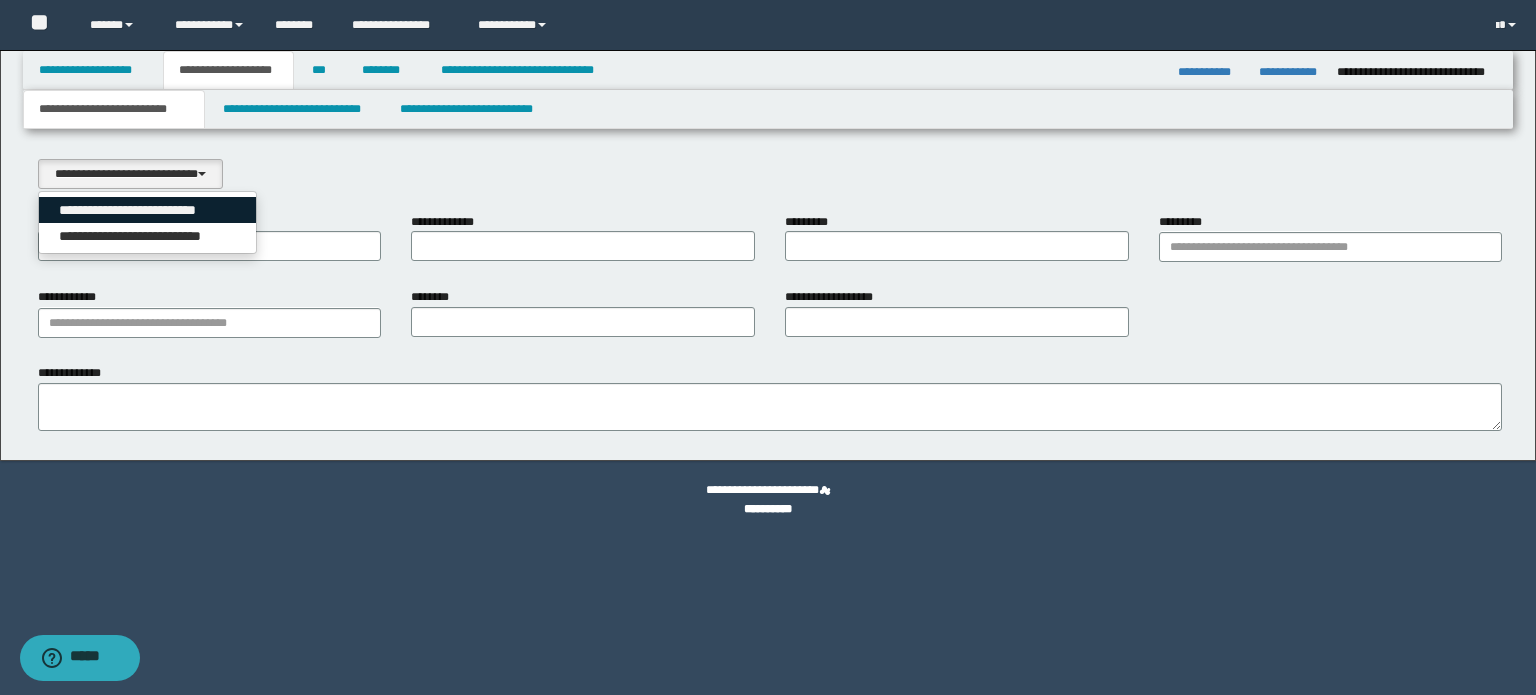 click on "**********" at bounding box center (148, 210) 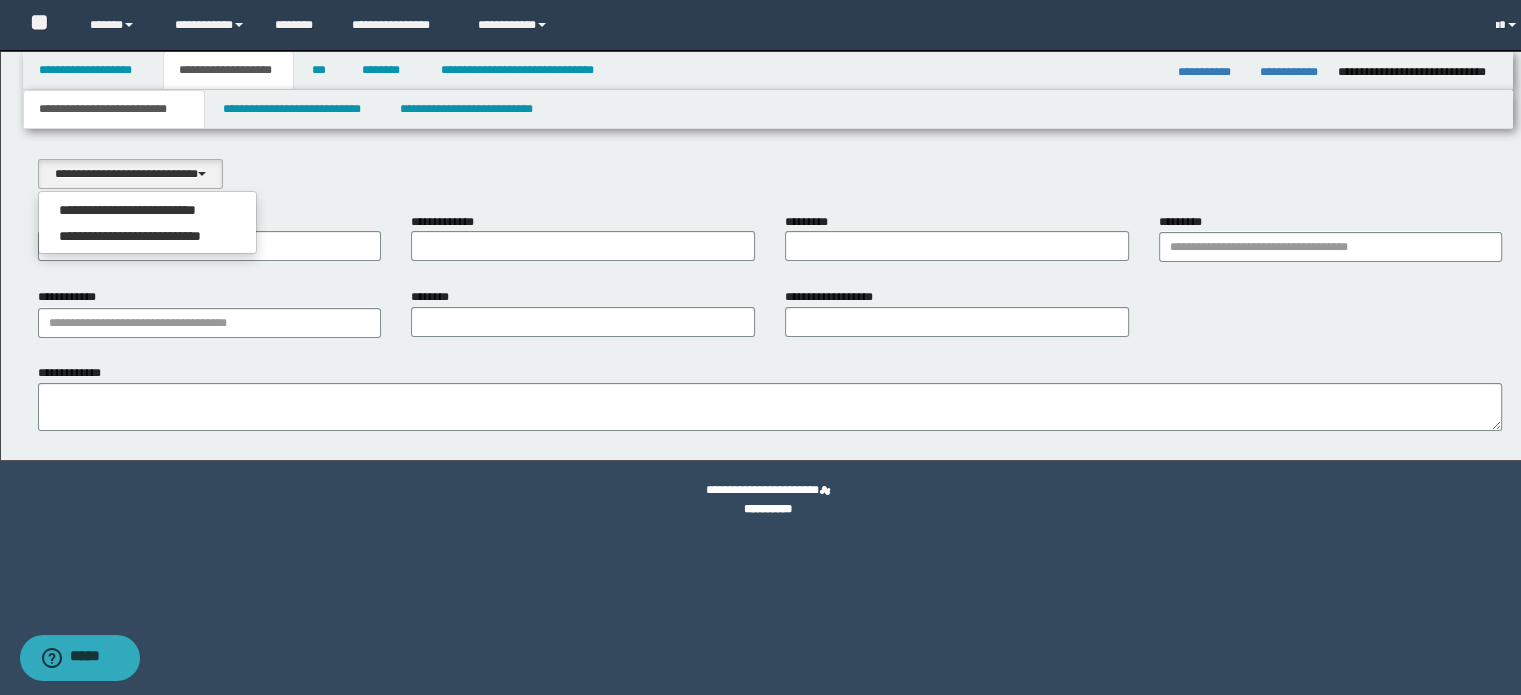 select on "*" 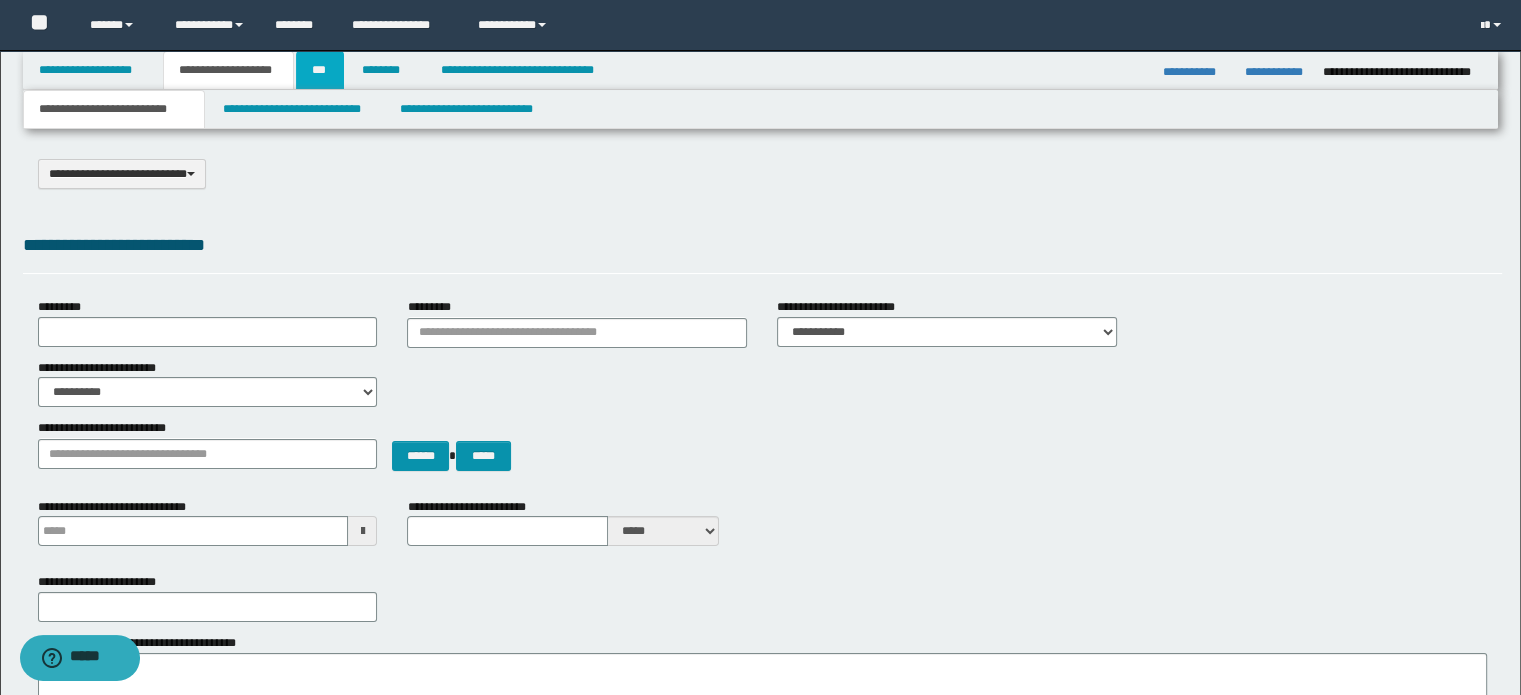 drag, startPoint x: 312, startPoint y: 66, endPoint x: 311, endPoint y: 116, distance: 50.01 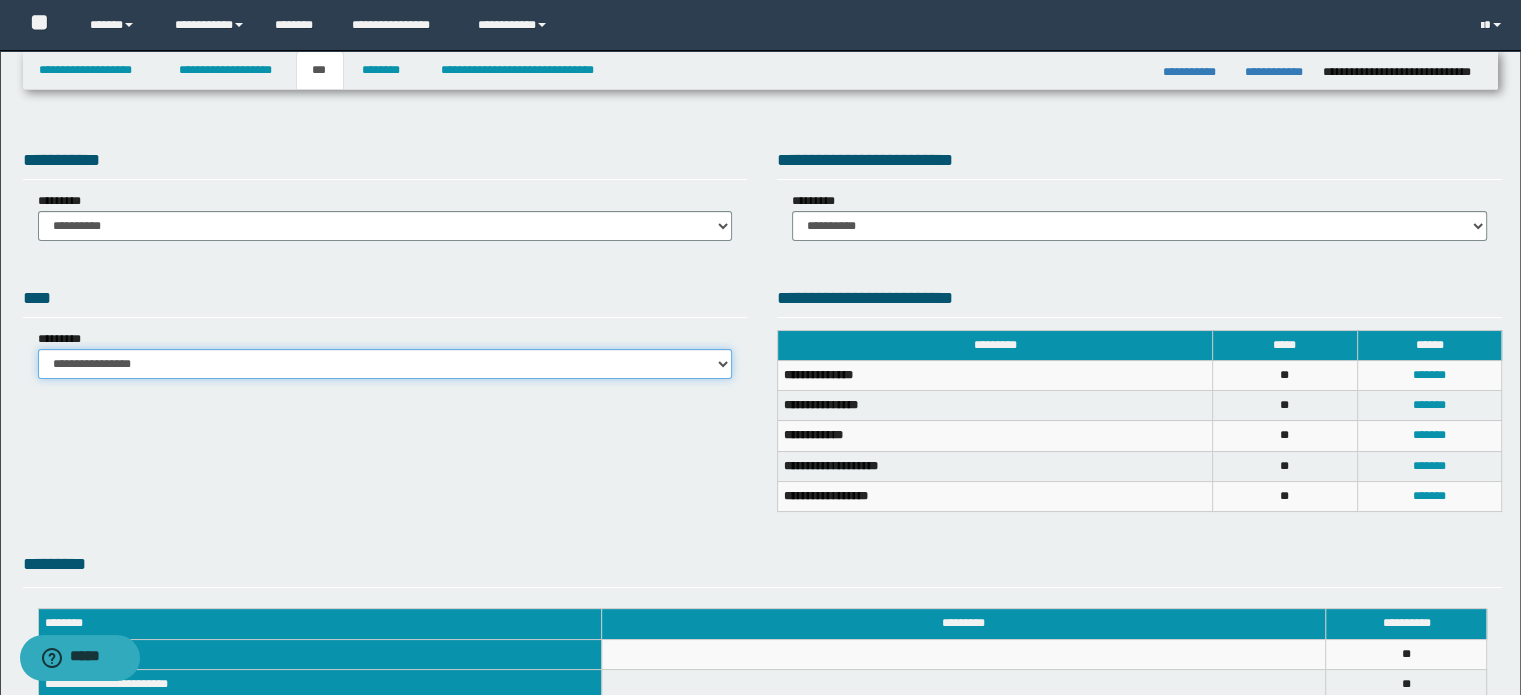 click on "**********" at bounding box center (385, 364) 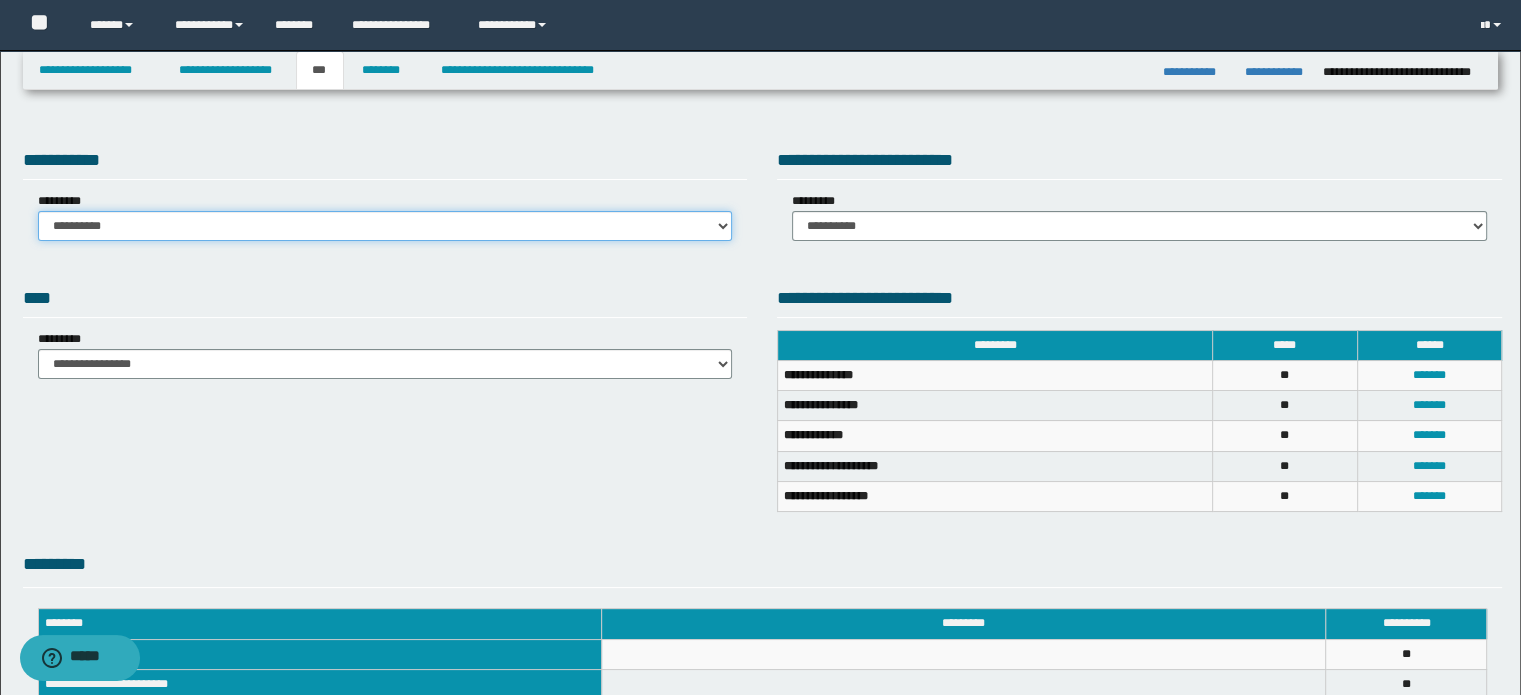 drag, startPoint x: 533, startPoint y: 217, endPoint x: 532, endPoint y: 229, distance: 12.0415945 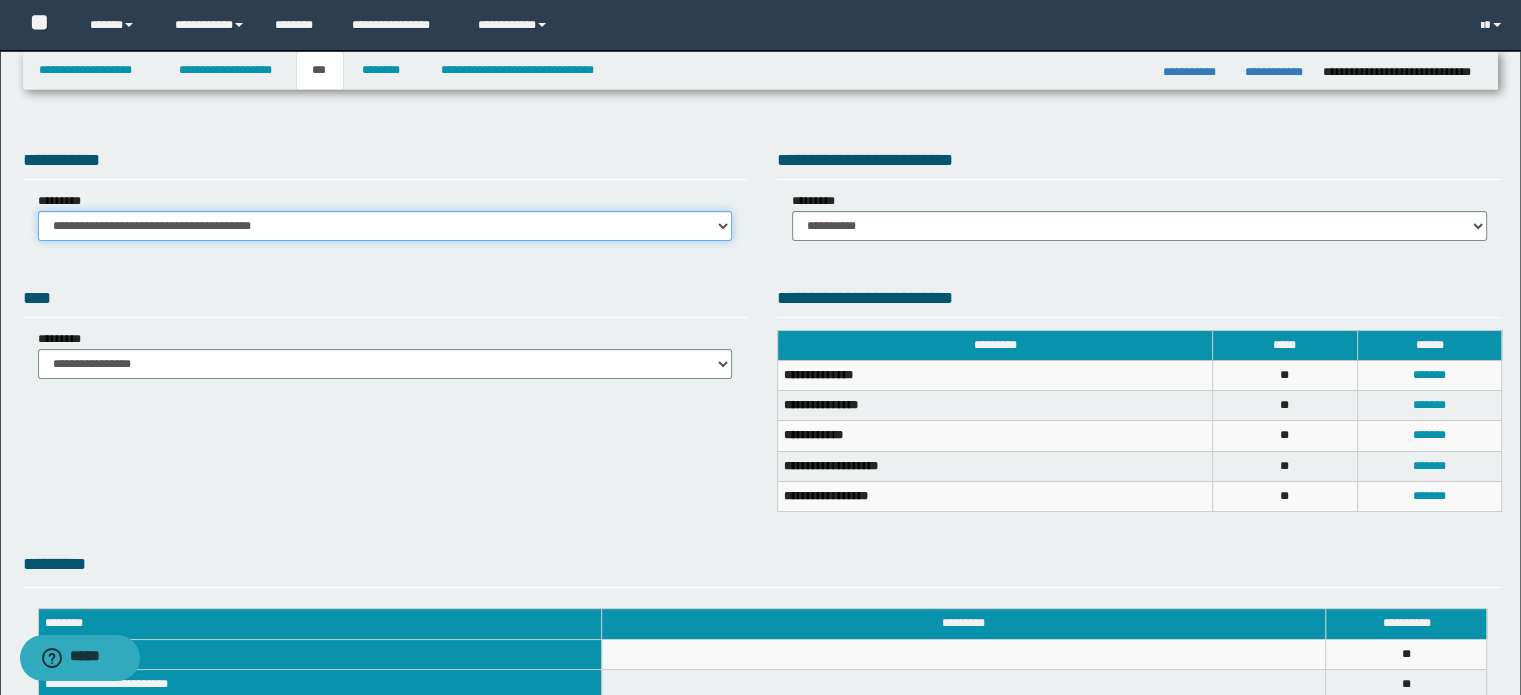 click on "**********" at bounding box center [385, 226] 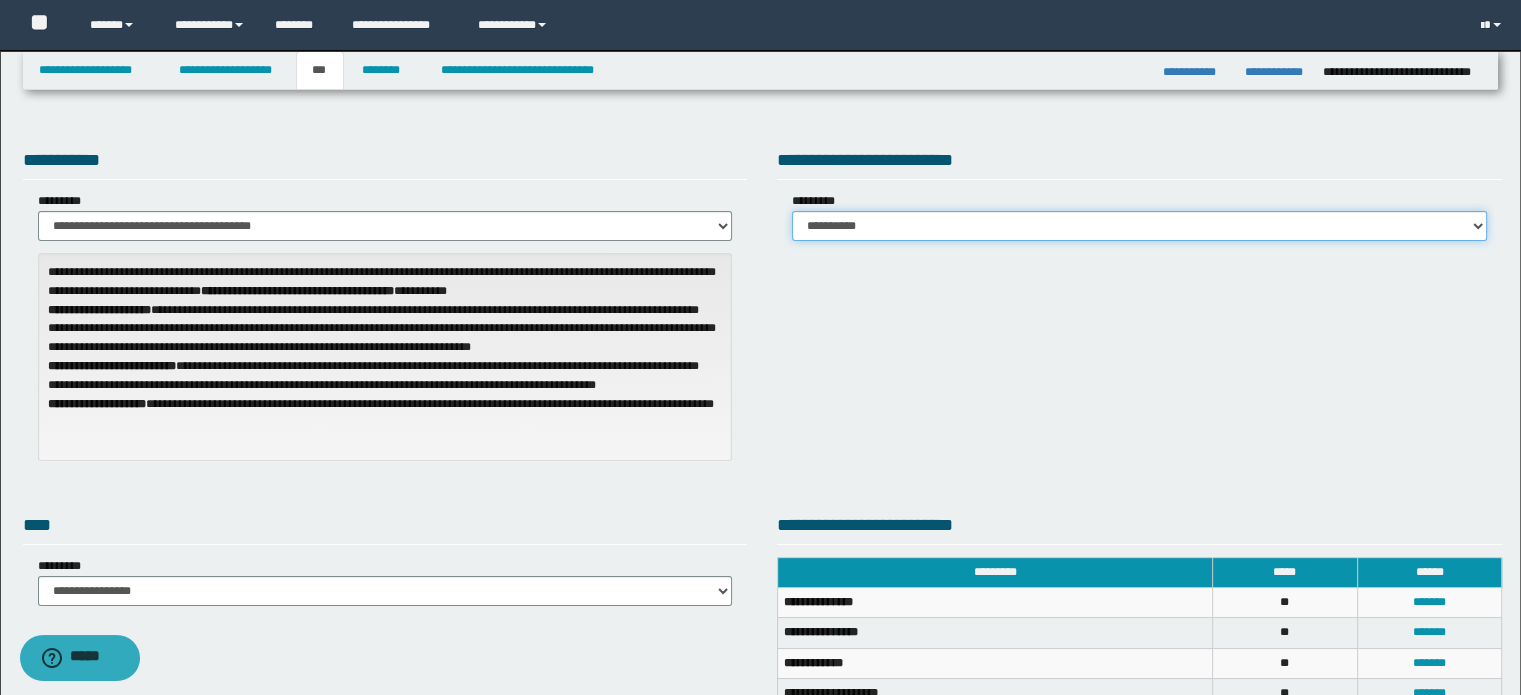 drag, startPoint x: 1047, startPoint y: 223, endPoint x: 1044, endPoint y: 239, distance: 16.27882 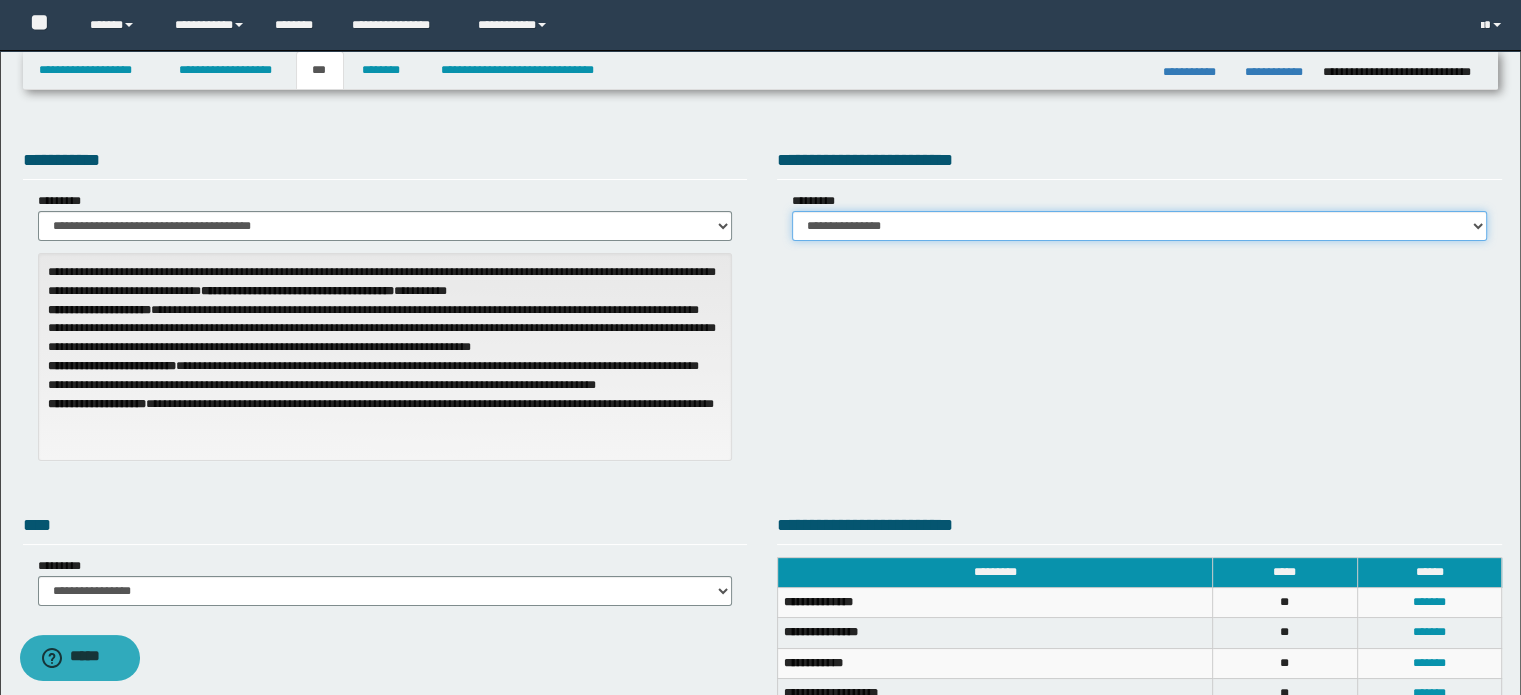 click on "**********" at bounding box center [1139, 226] 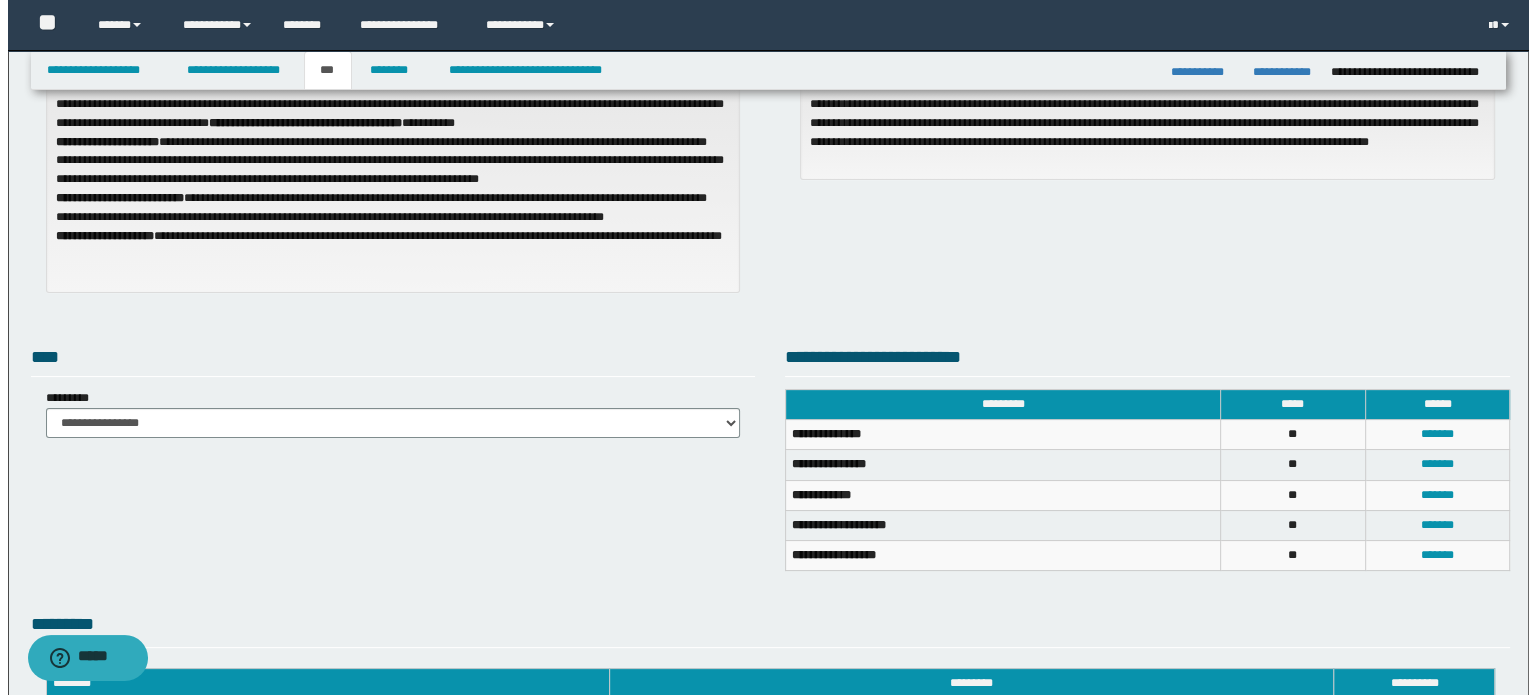 scroll, scrollTop: 400, scrollLeft: 0, axis: vertical 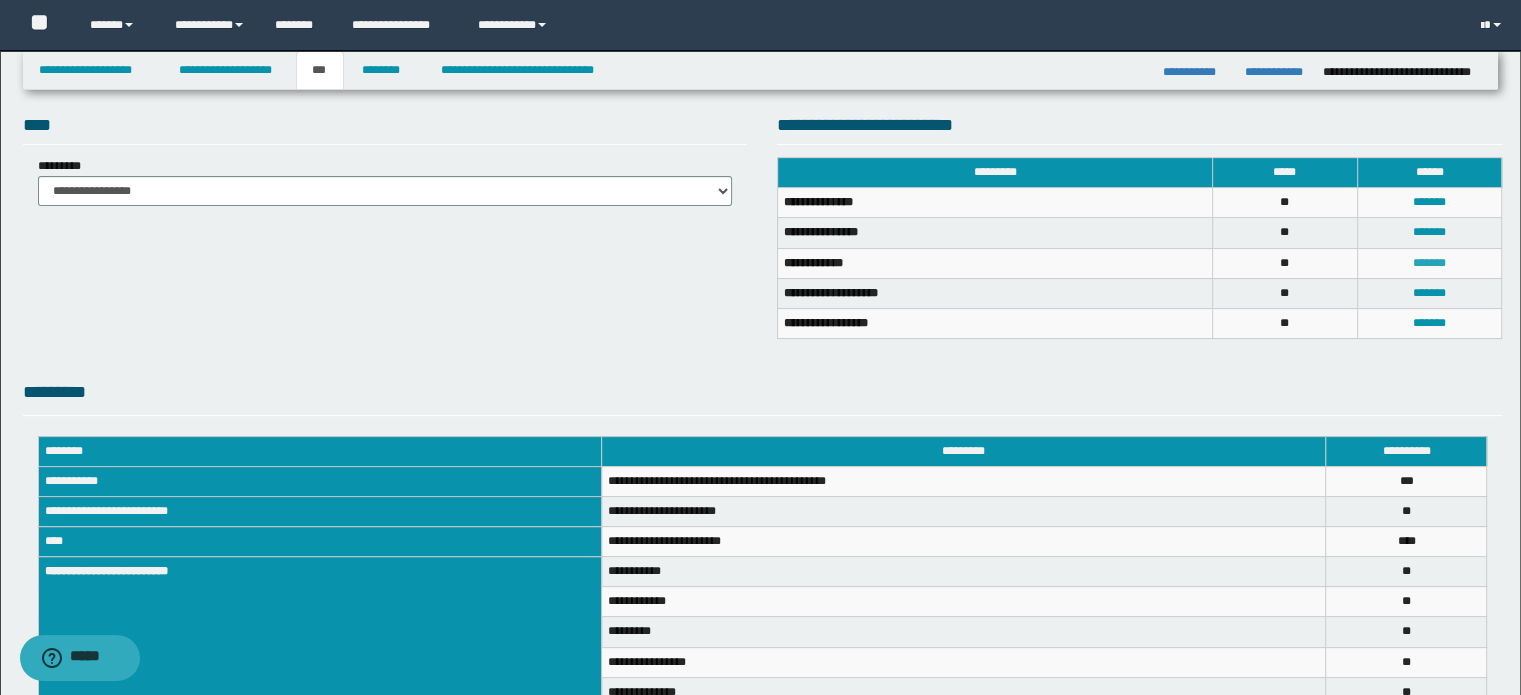 click on "*******" at bounding box center [1429, 263] 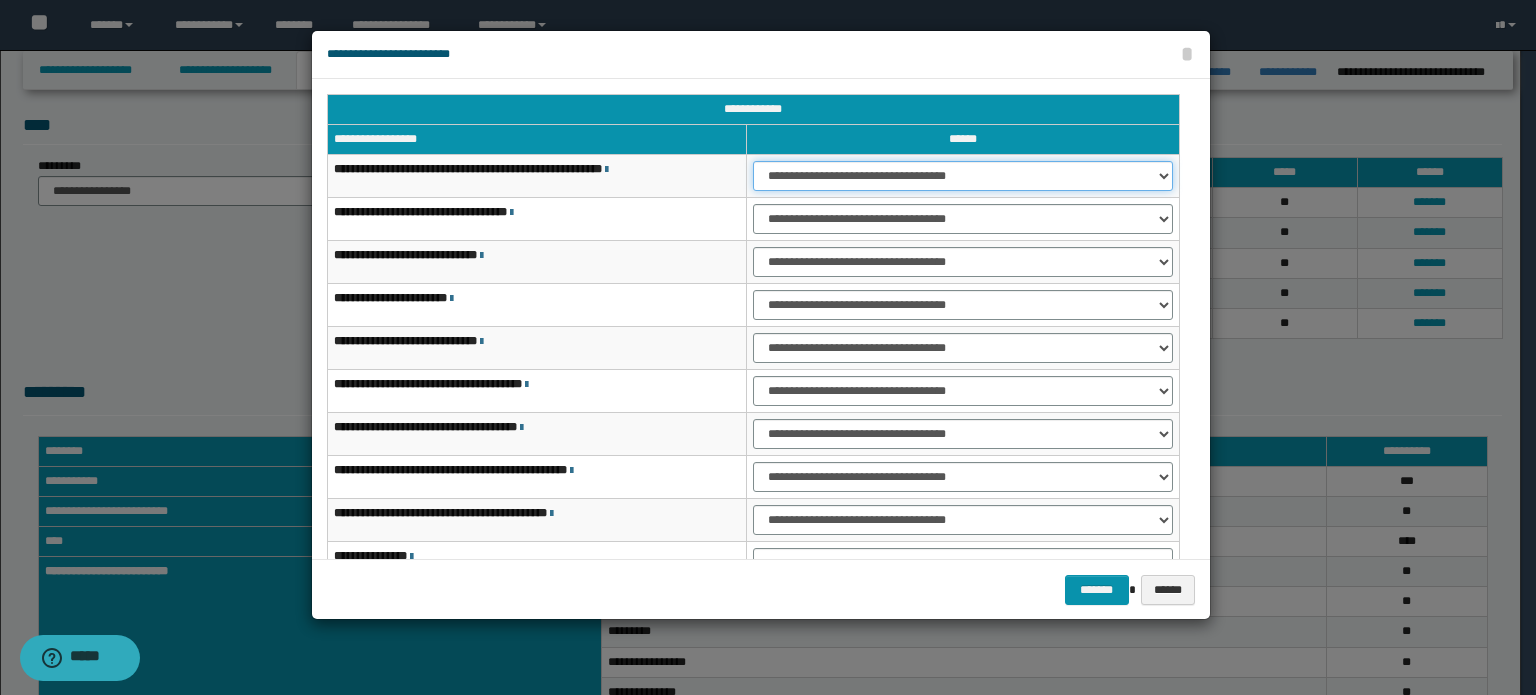 click on "**********" at bounding box center (963, 176) 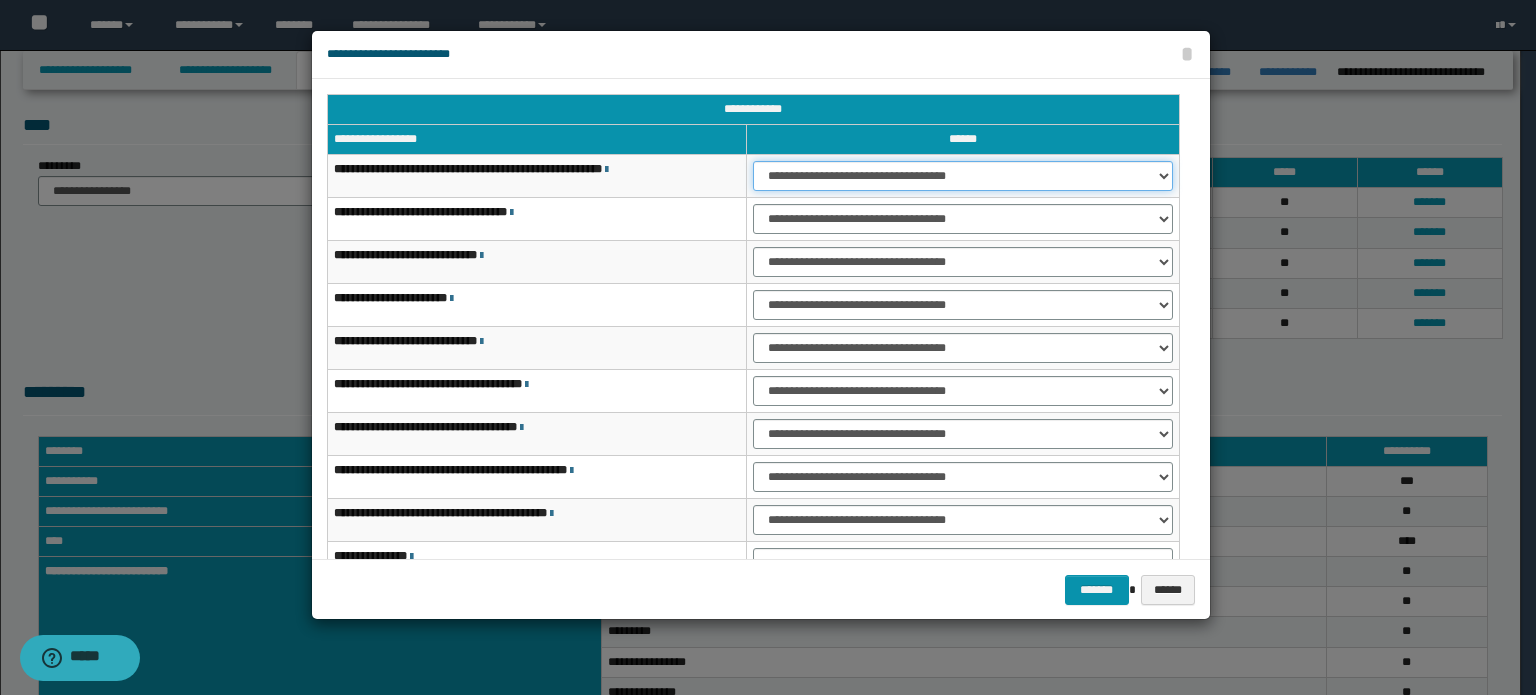 select on "***" 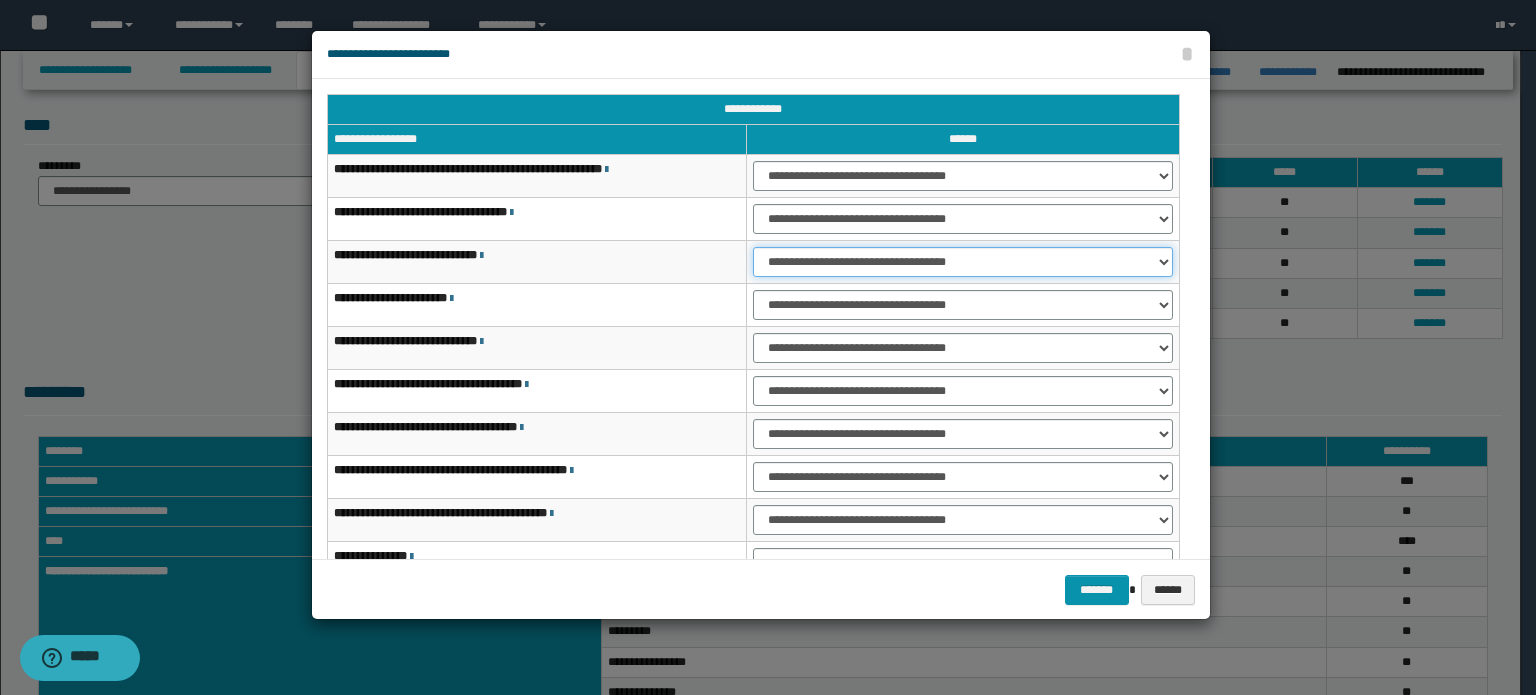 click on "**********" at bounding box center (963, 262) 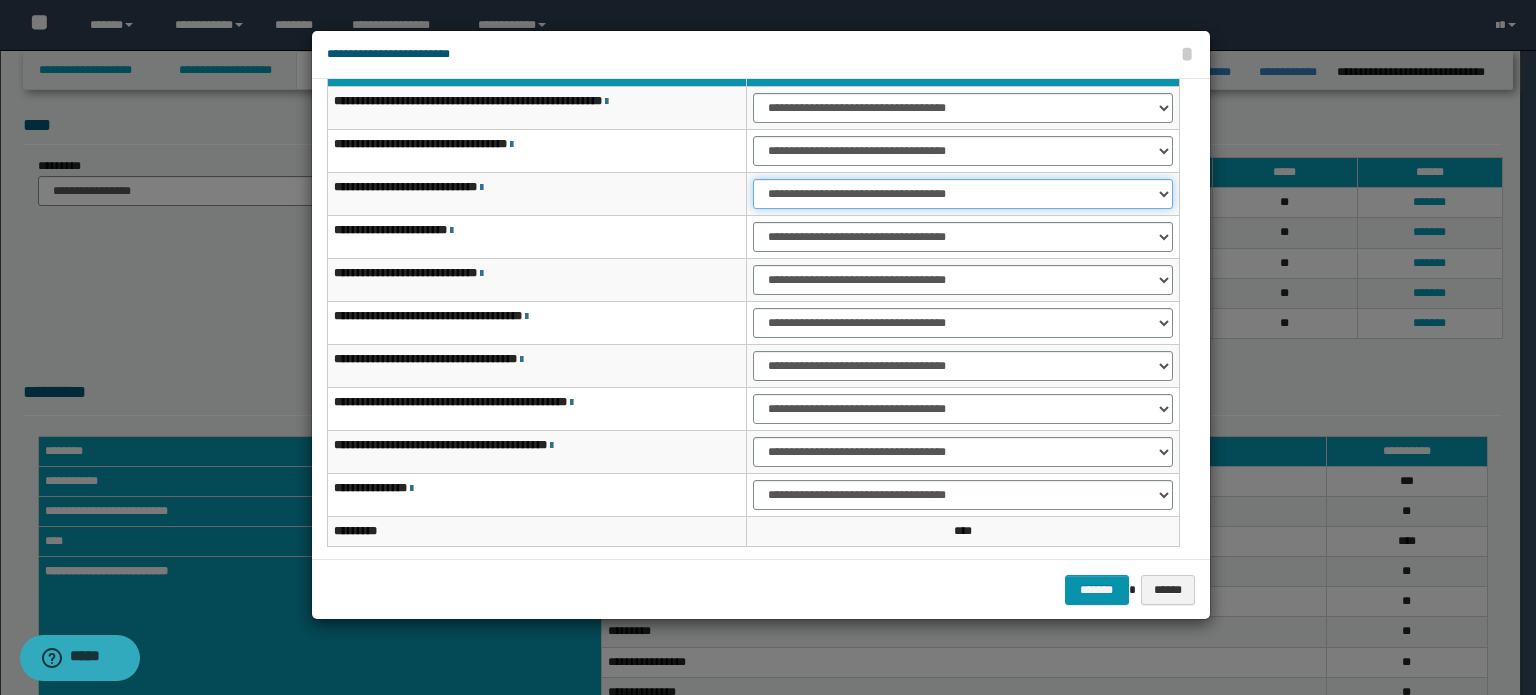 scroll, scrollTop: 118, scrollLeft: 0, axis: vertical 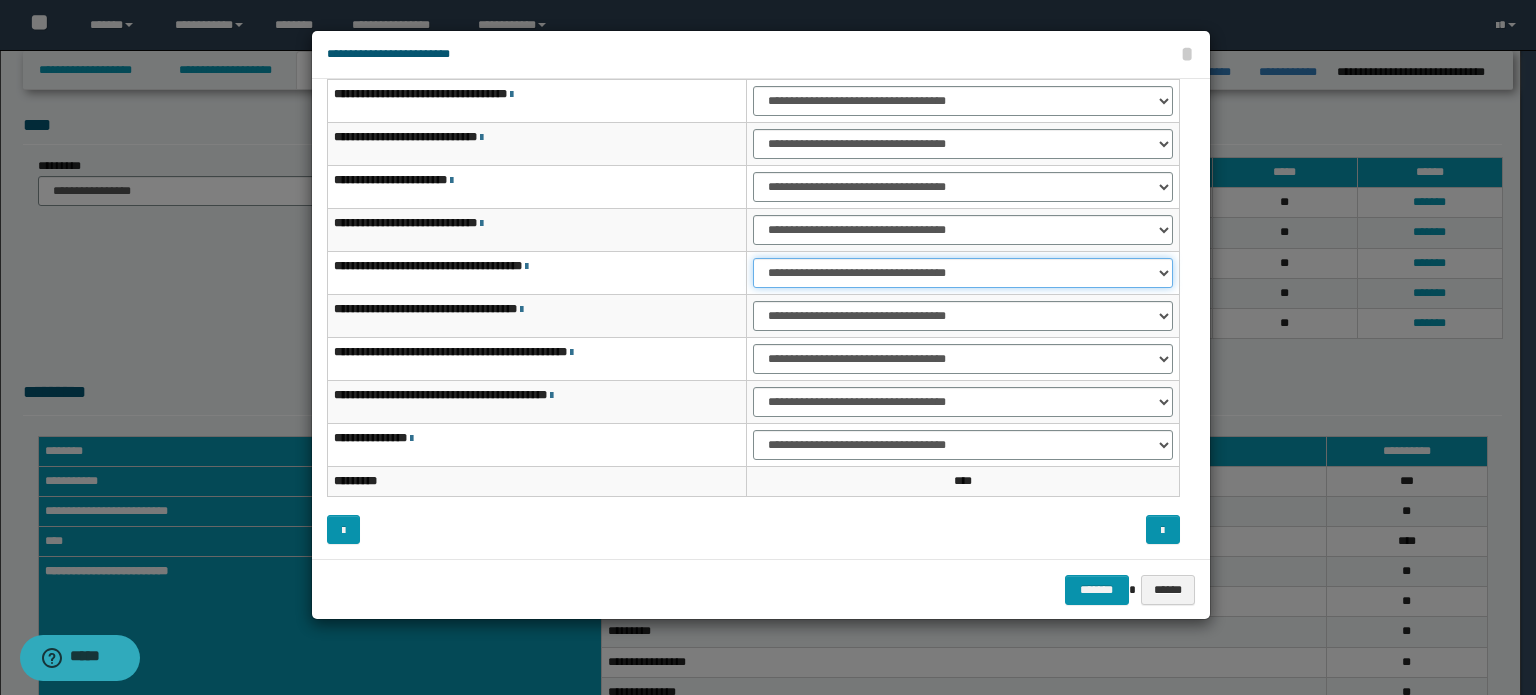 click on "**********" at bounding box center [963, 273] 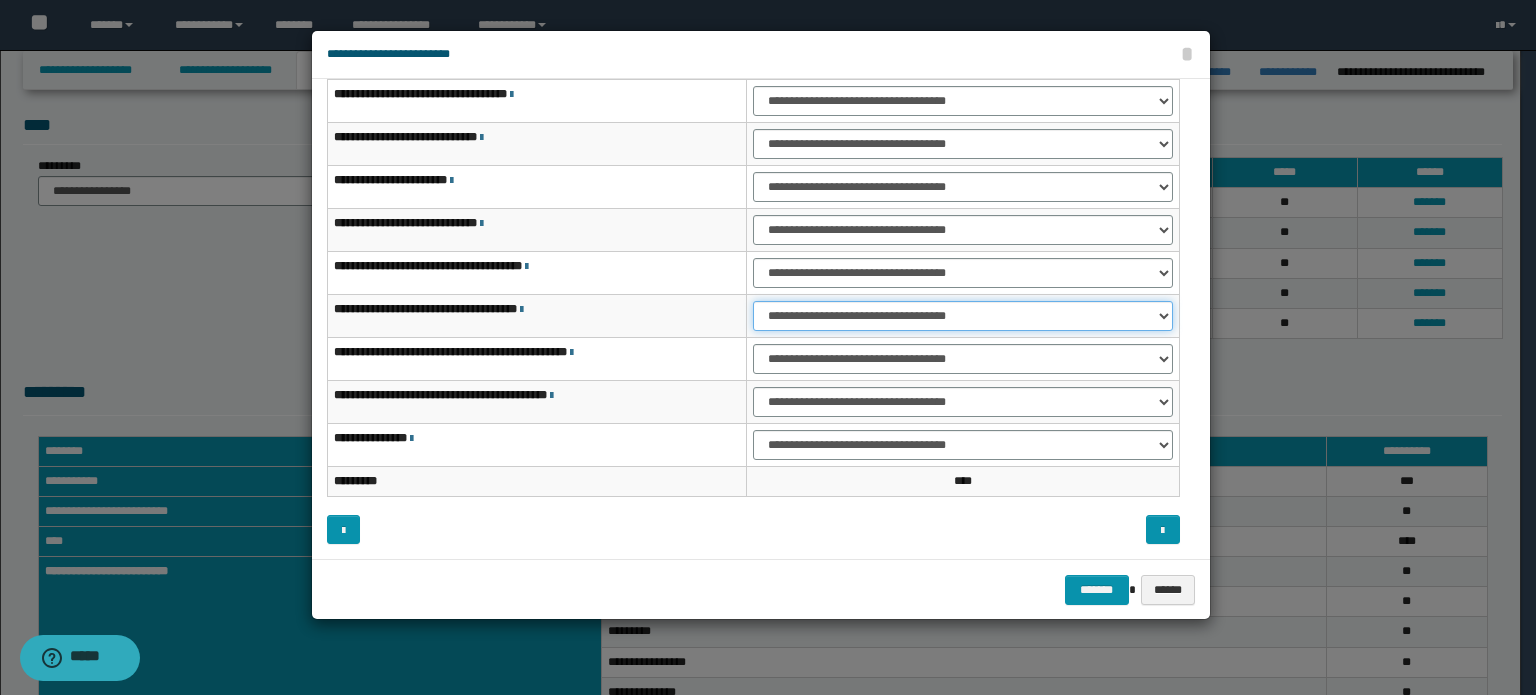 drag, startPoint x: 1016, startPoint y: 313, endPoint x: 1015, endPoint y: 327, distance: 14.035668 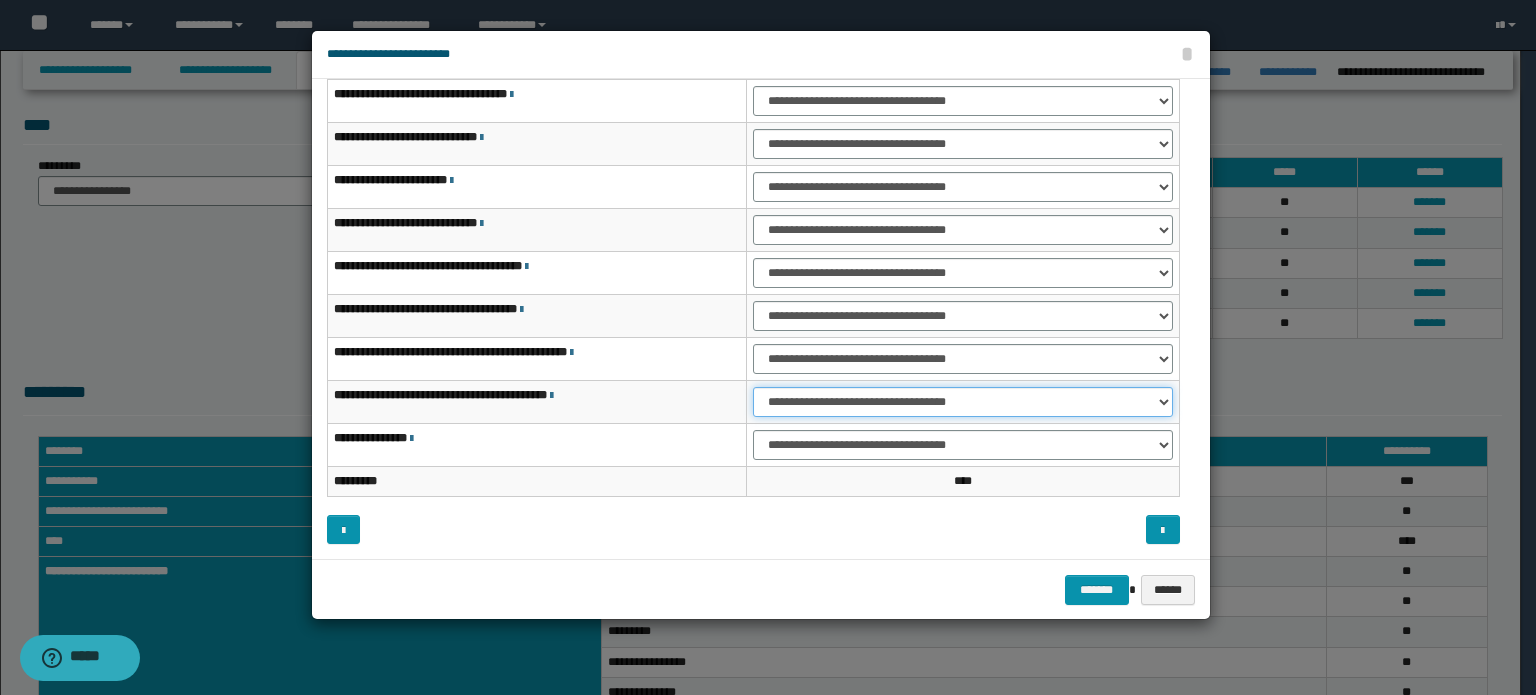 click on "**********" at bounding box center [963, 402] 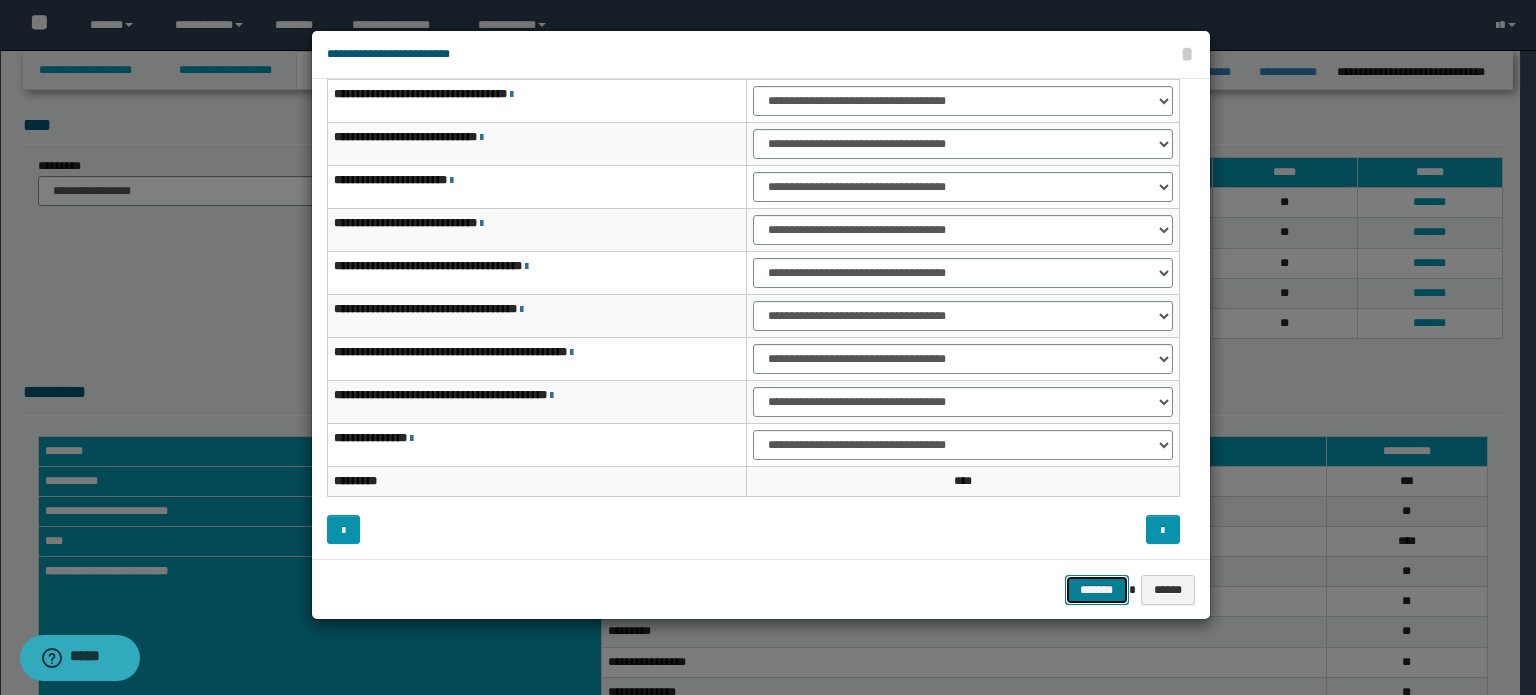 click on "*******" at bounding box center (1097, 590) 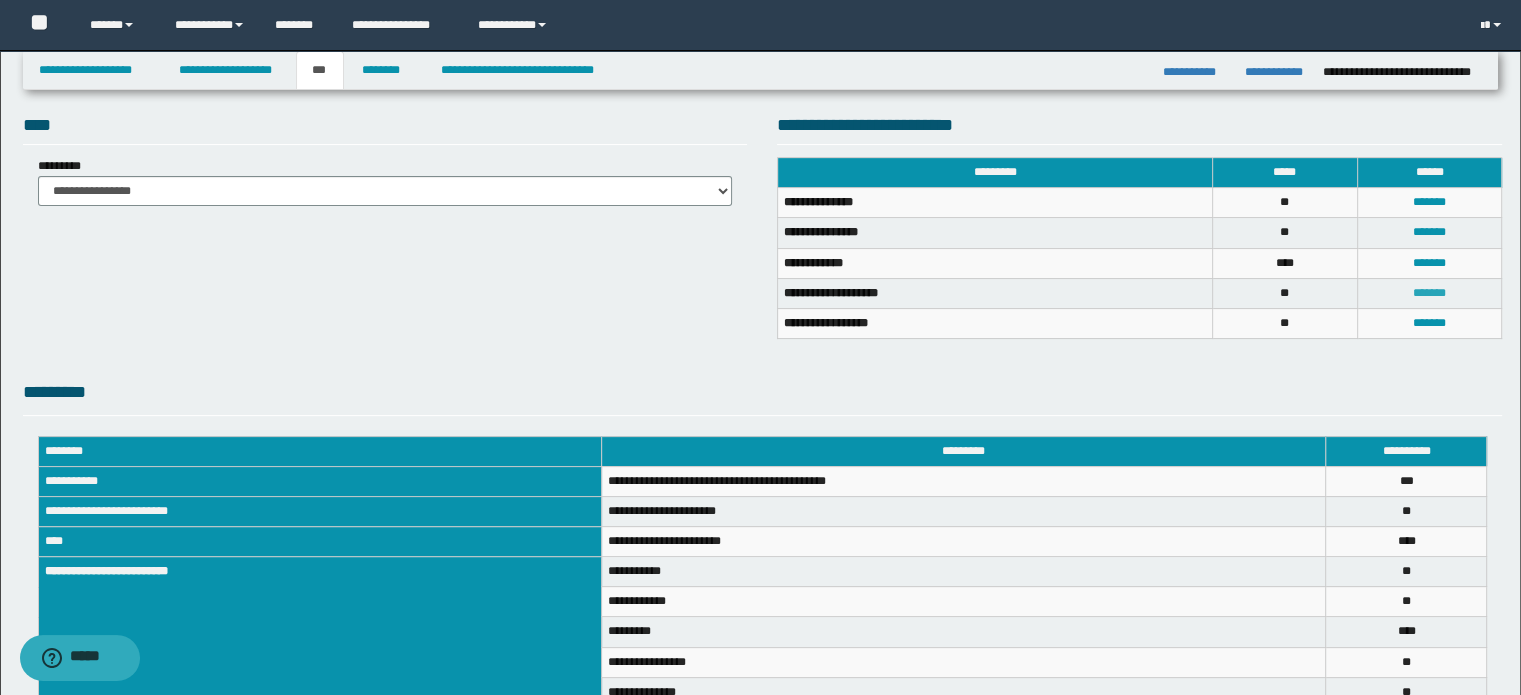 click on "*******" at bounding box center [1429, 293] 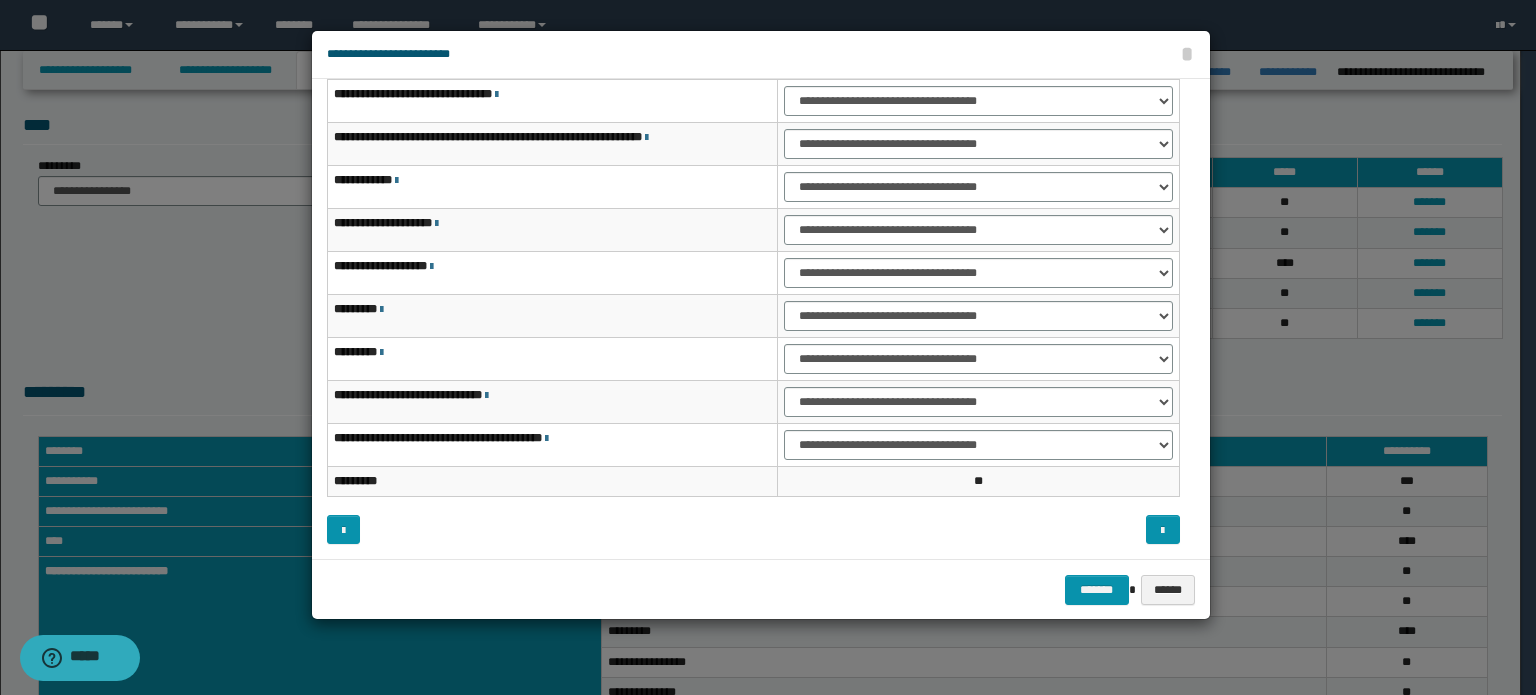 scroll, scrollTop: 0, scrollLeft: 0, axis: both 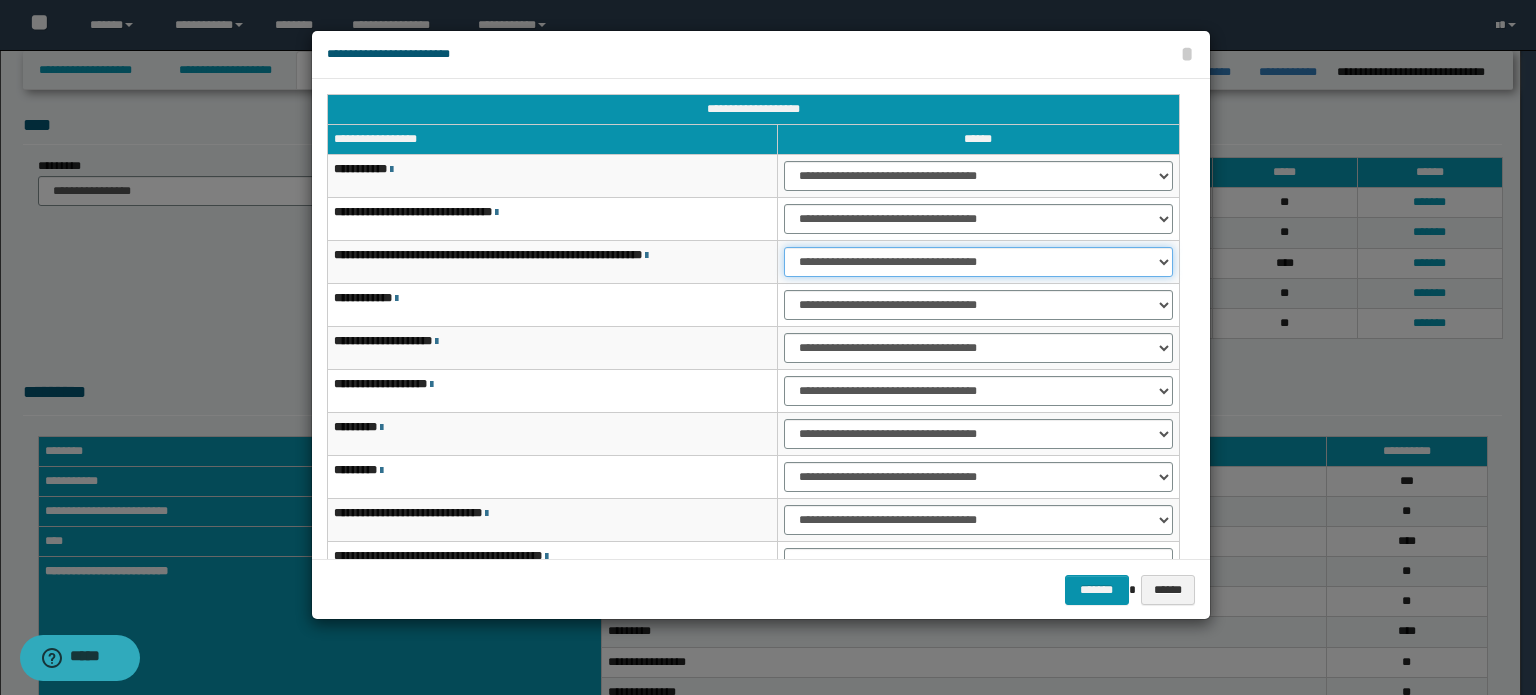 click on "**********" at bounding box center (978, 262) 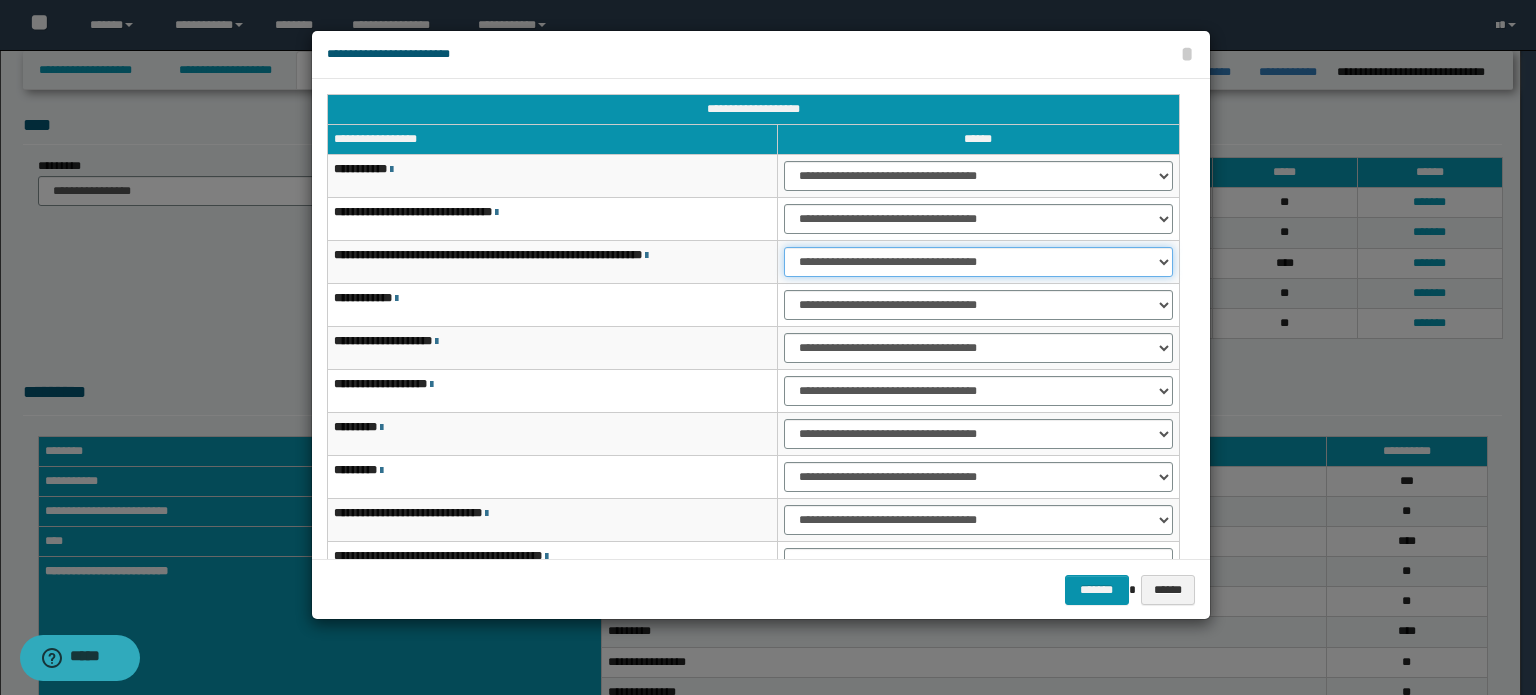 select on "***" 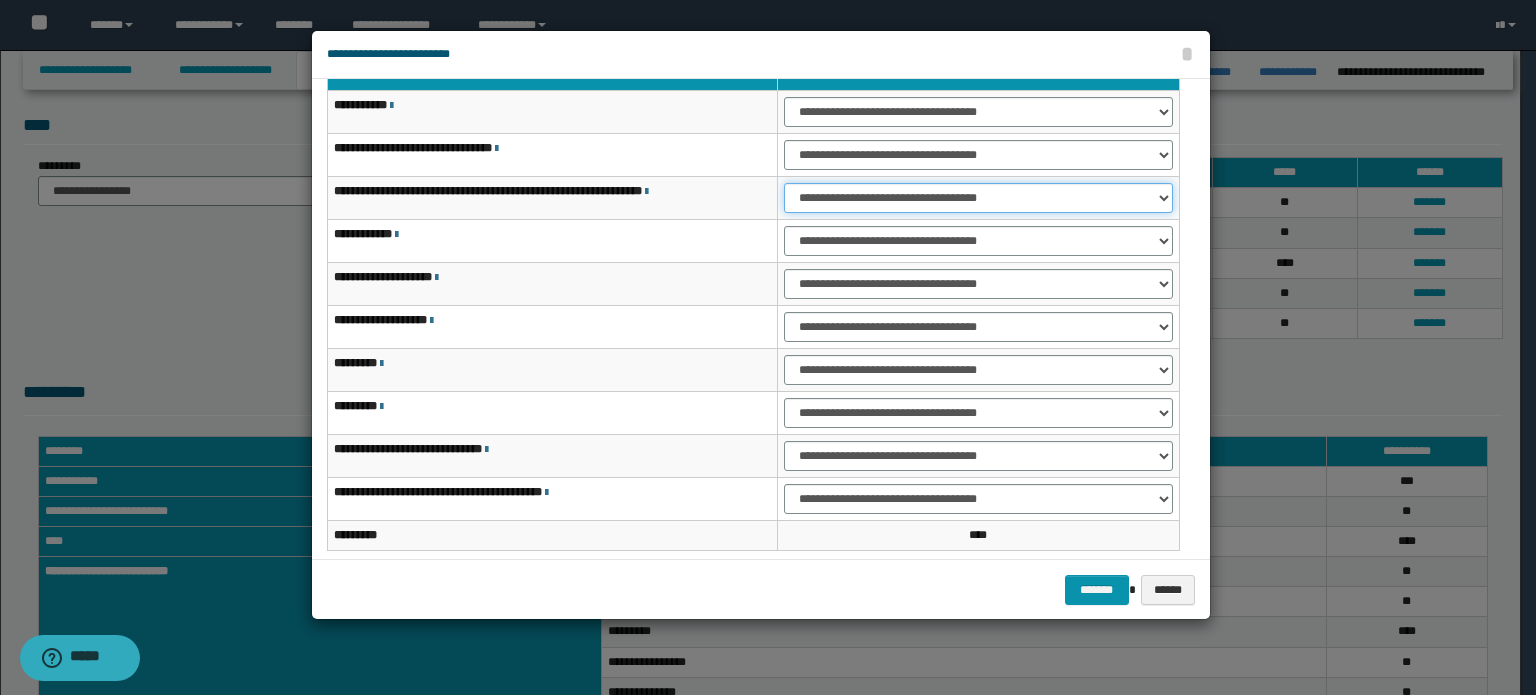 scroll, scrollTop: 118, scrollLeft: 0, axis: vertical 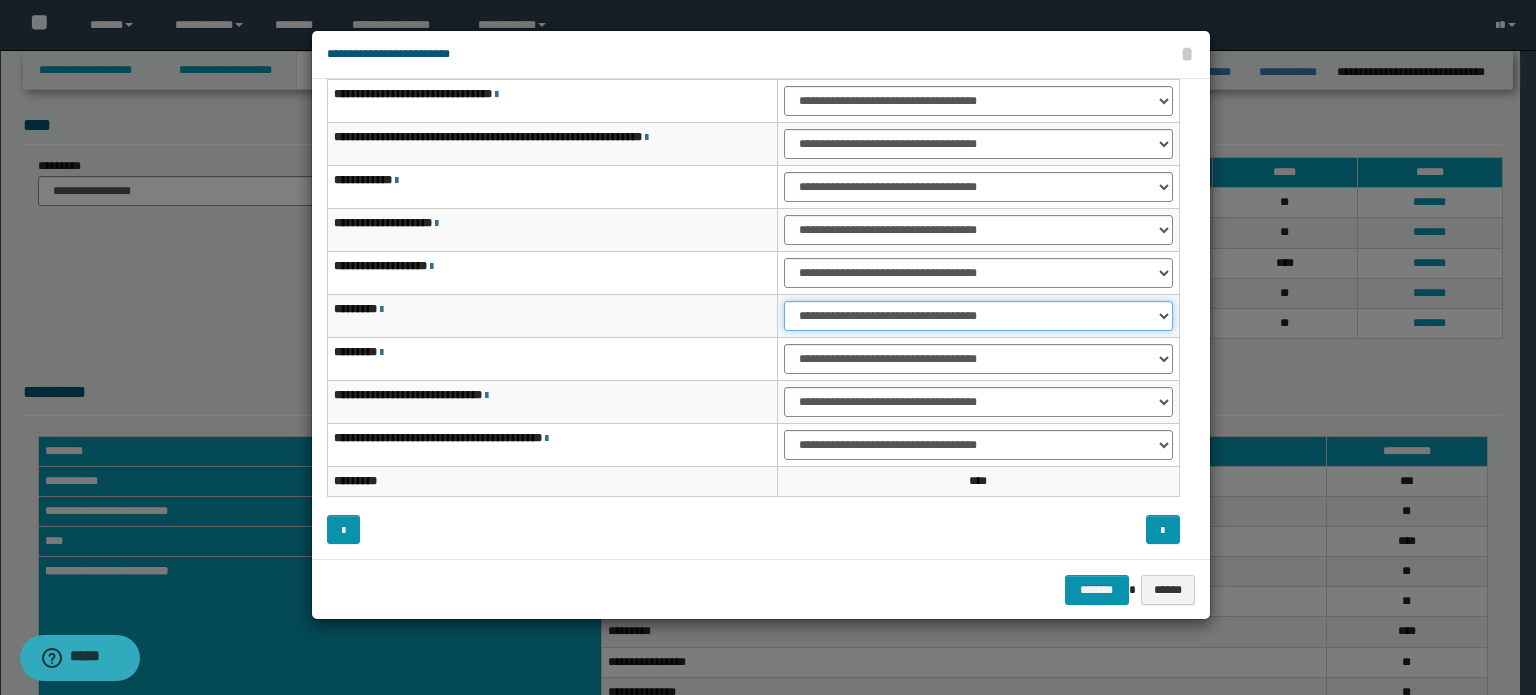 click on "**********" at bounding box center [978, 316] 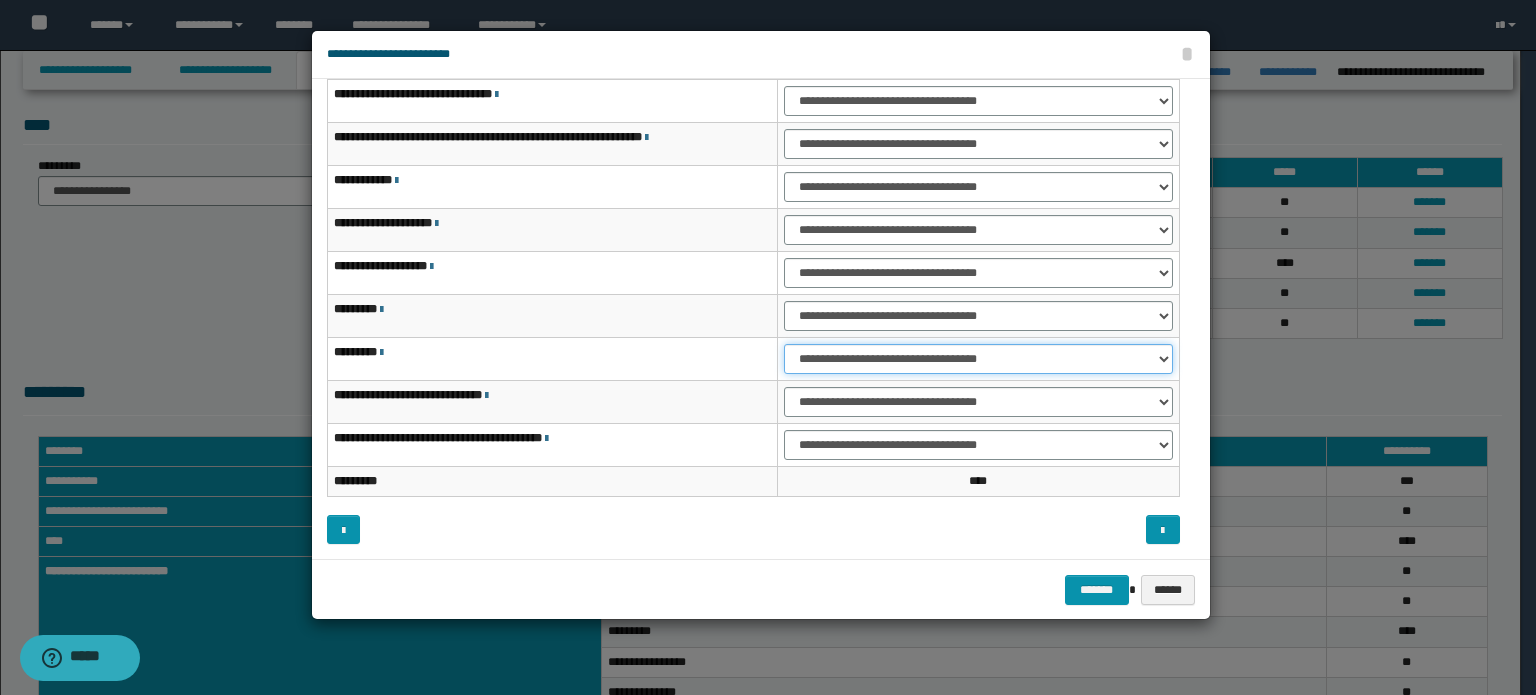 click on "**********" at bounding box center [978, 359] 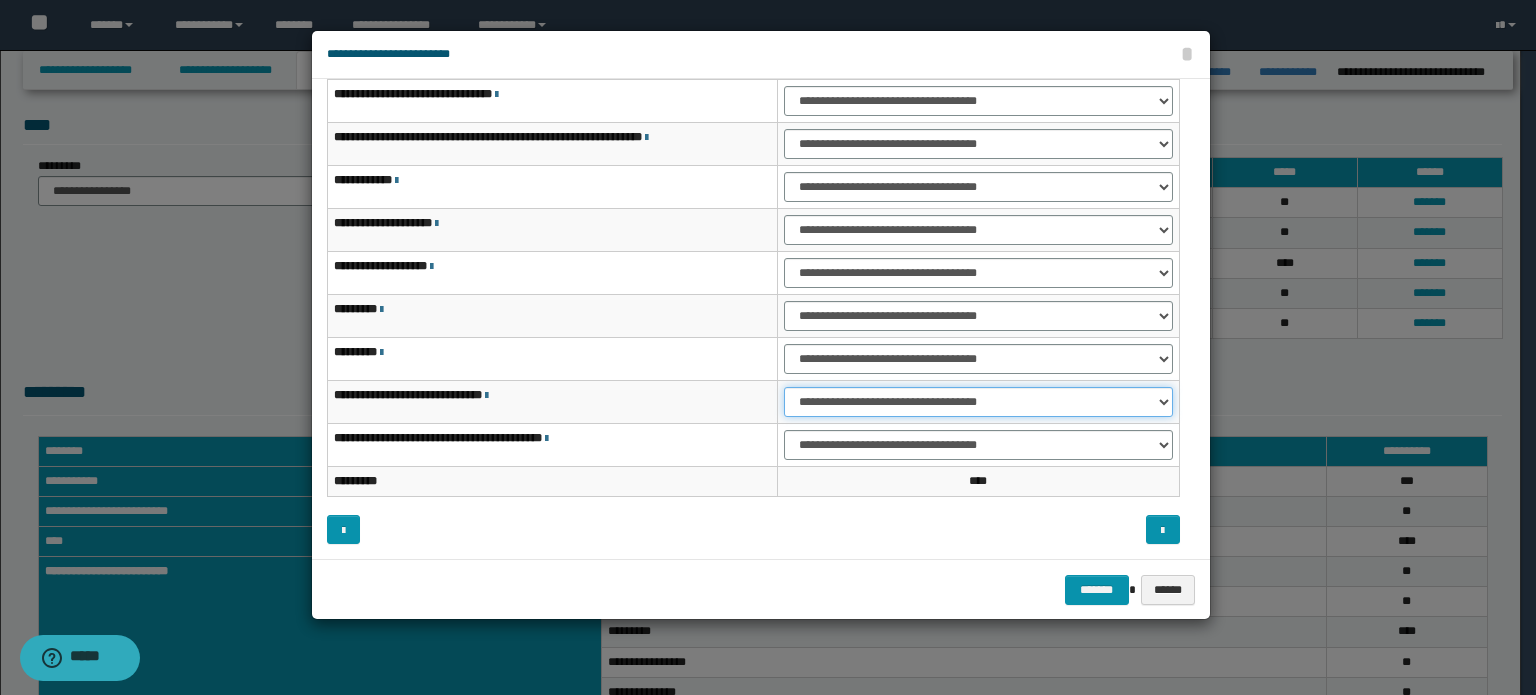 click on "**********" at bounding box center (978, 402) 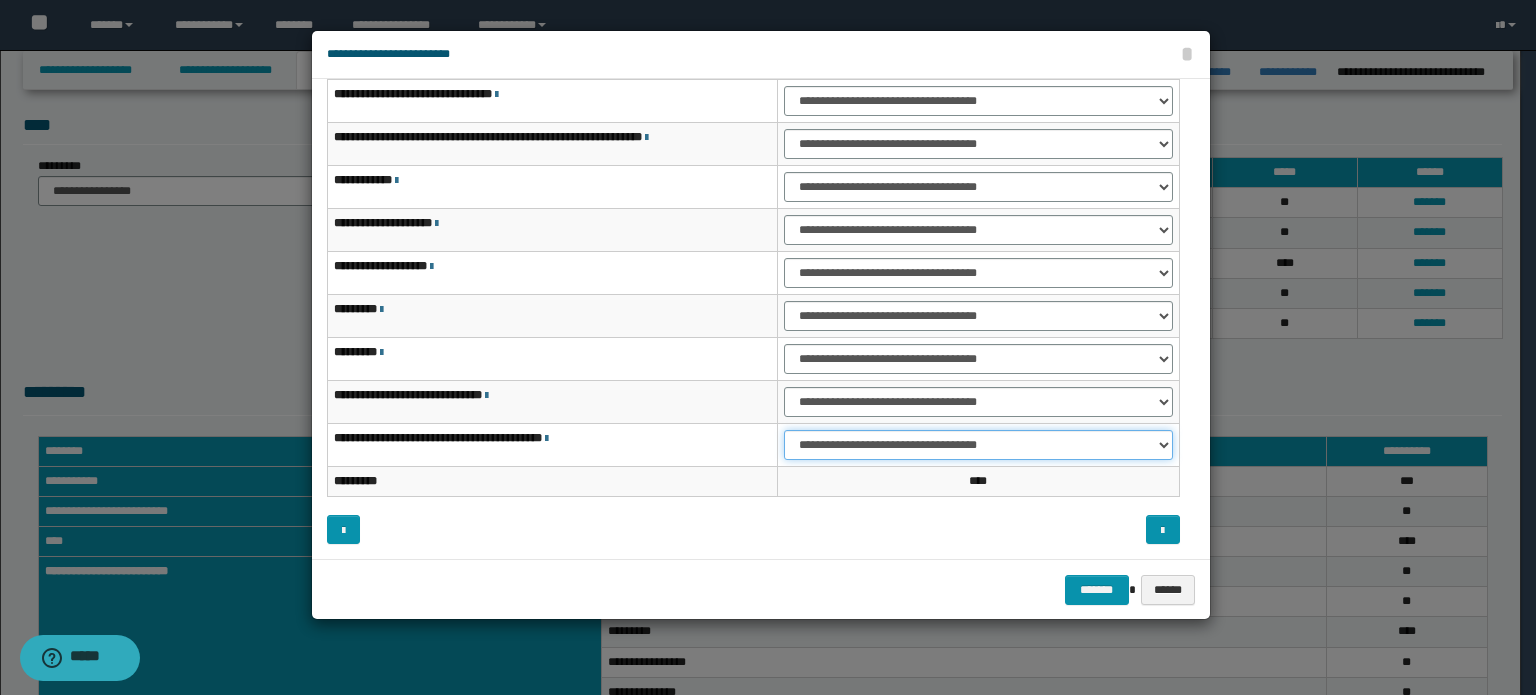 click on "**********" at bounding box center [978, 445] 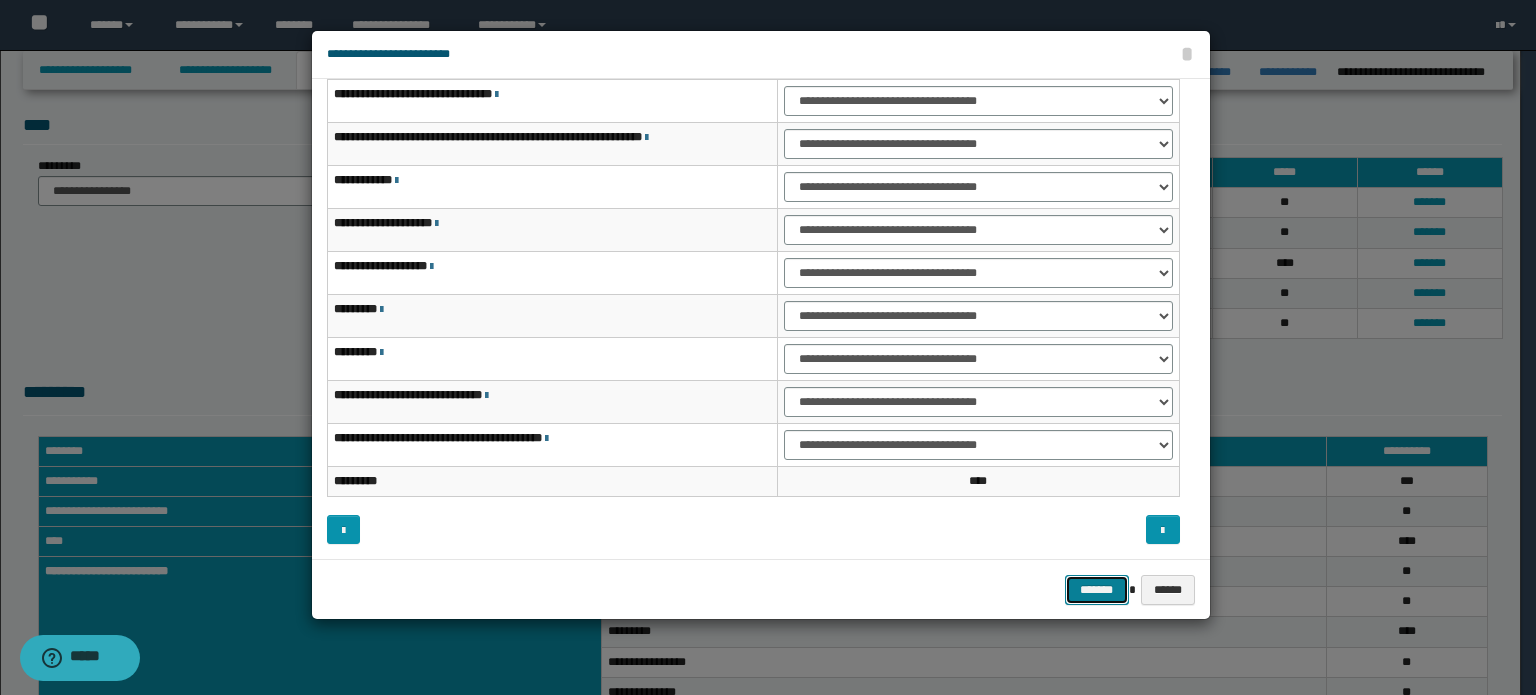 click on "*******" at bounding box center (1097, 590) 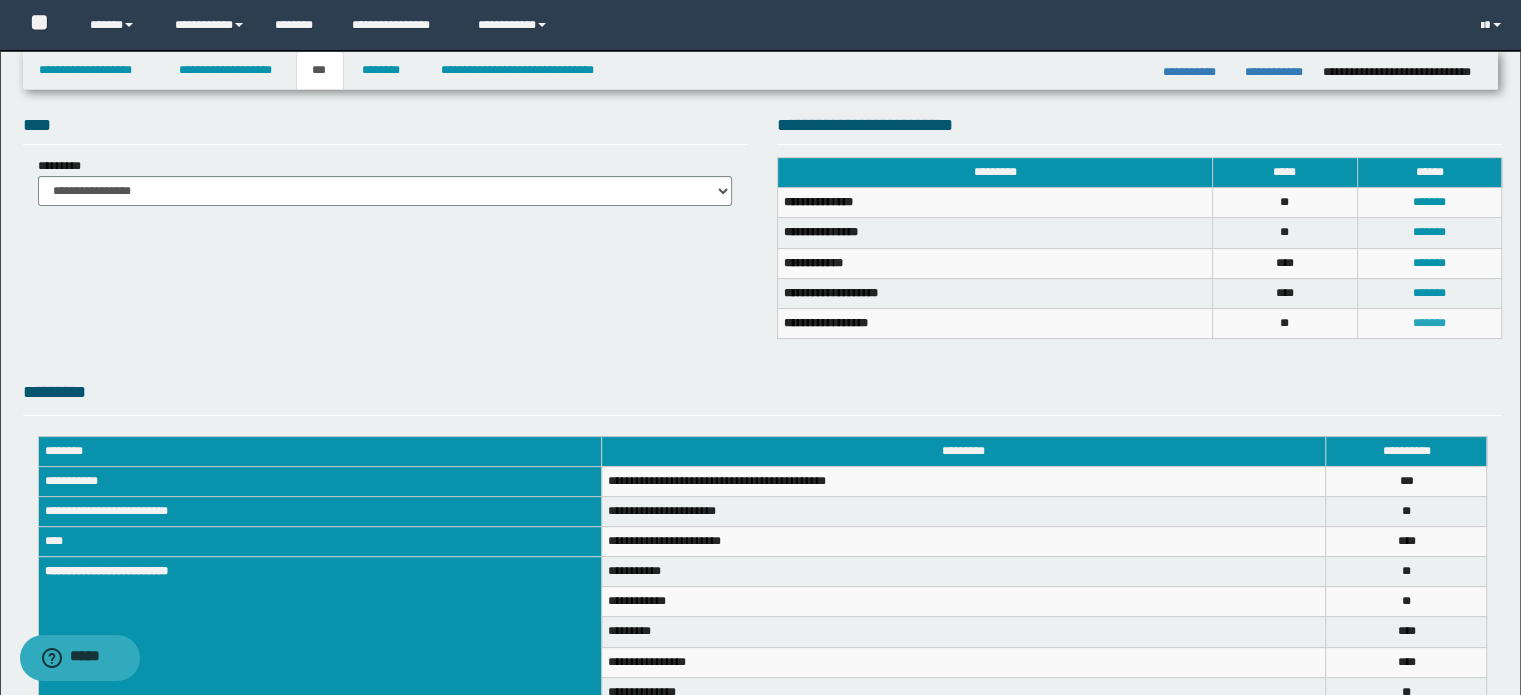 click on "*******" at bounding box center [1429, 323] 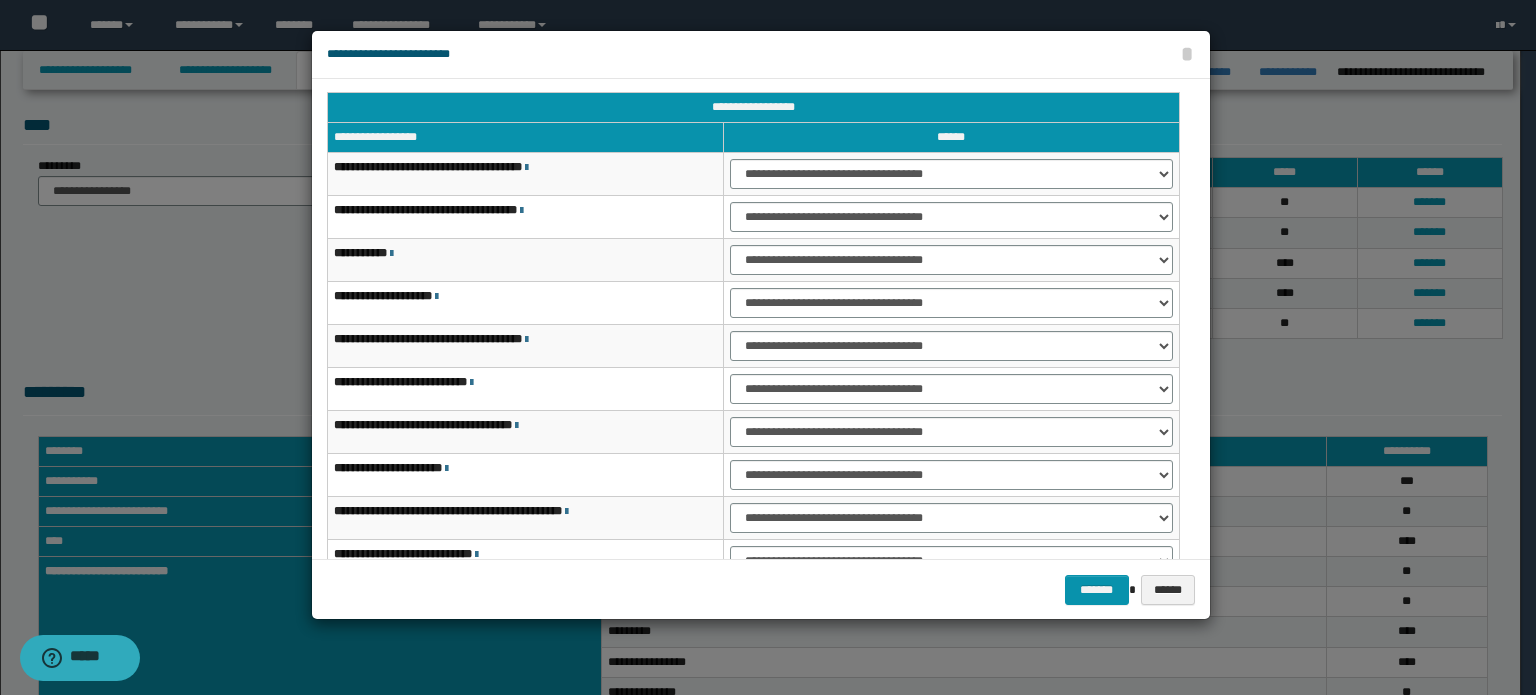 scroll, scrollTop: 0, scrollLeft: 0, axis: both 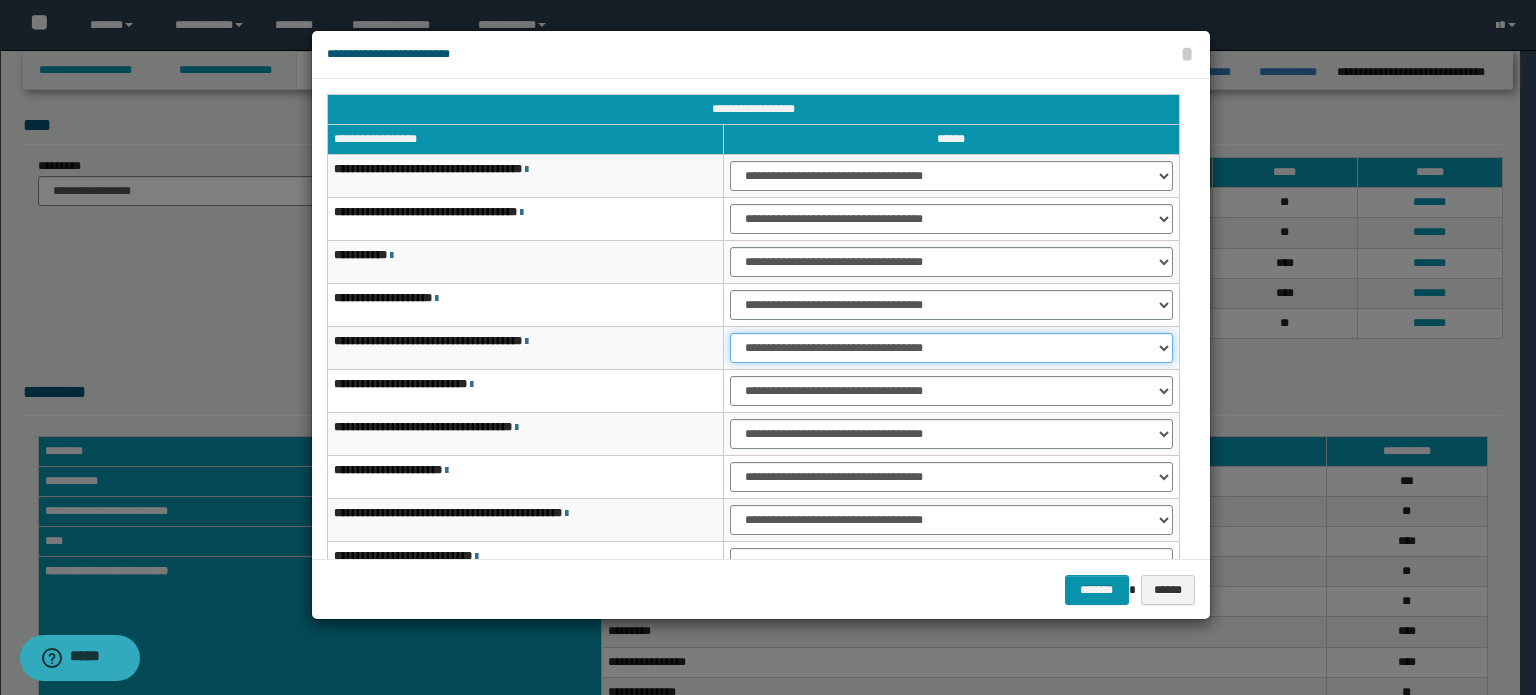 click on "**********" at bounding box center [951, 348] 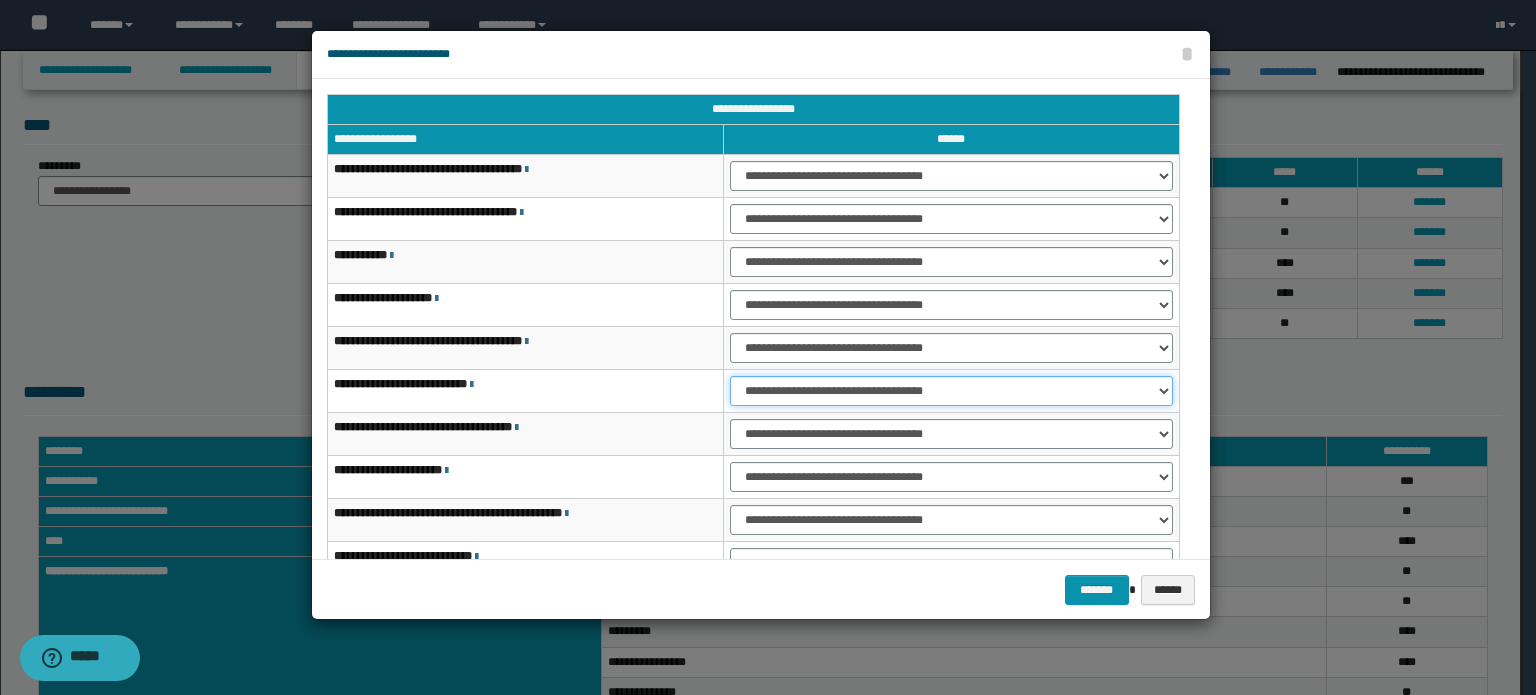 click on "**********" at bounding box center [951, 391] 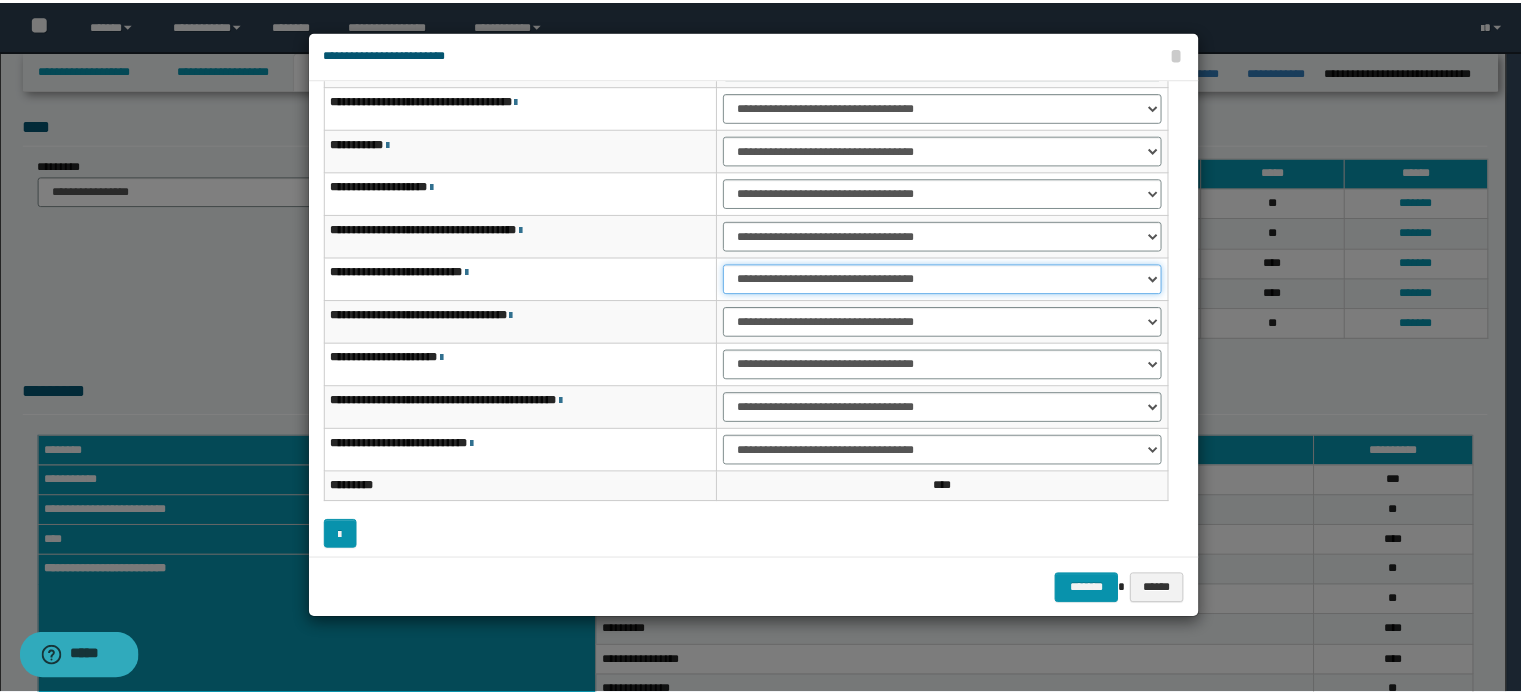scroll, scrollTop: 118, scrollLeft: 0, axis: vertical 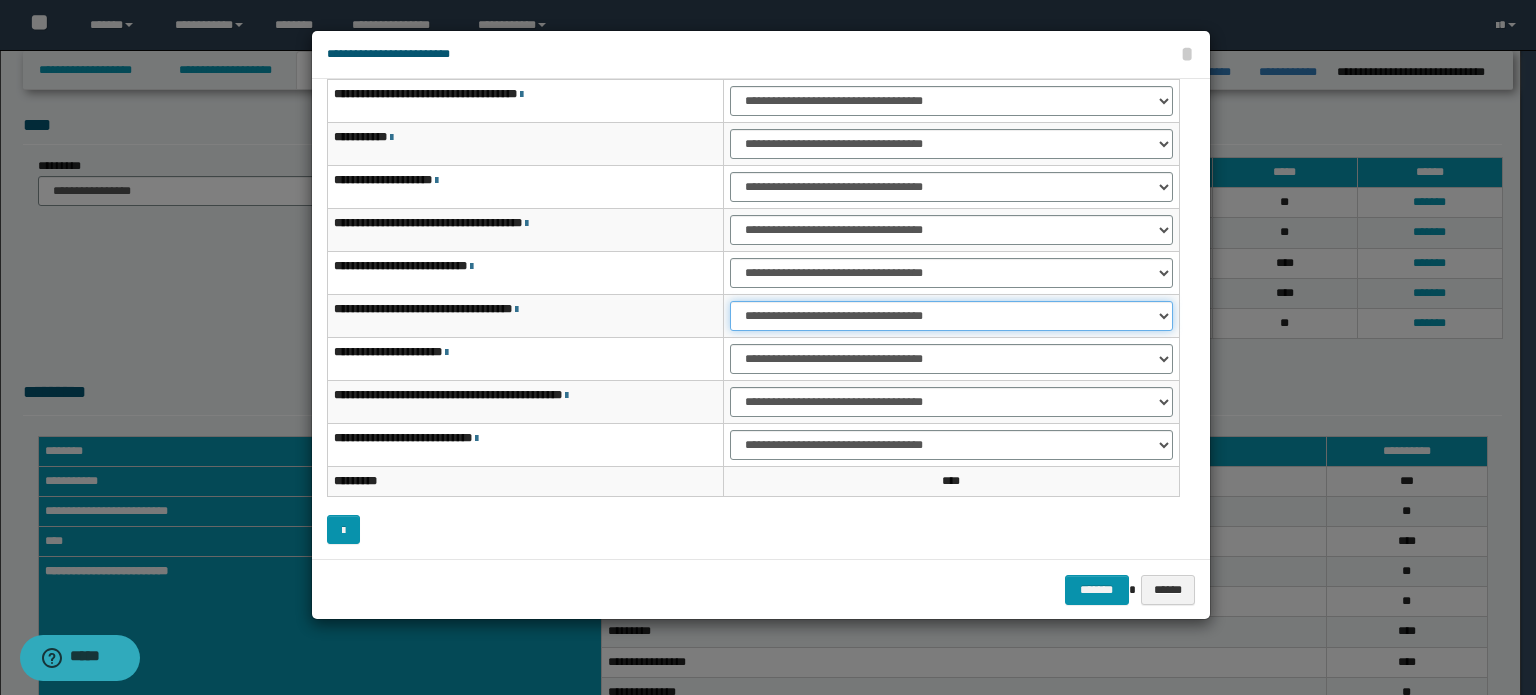 click on "**********" at bounding box center (951, 316) 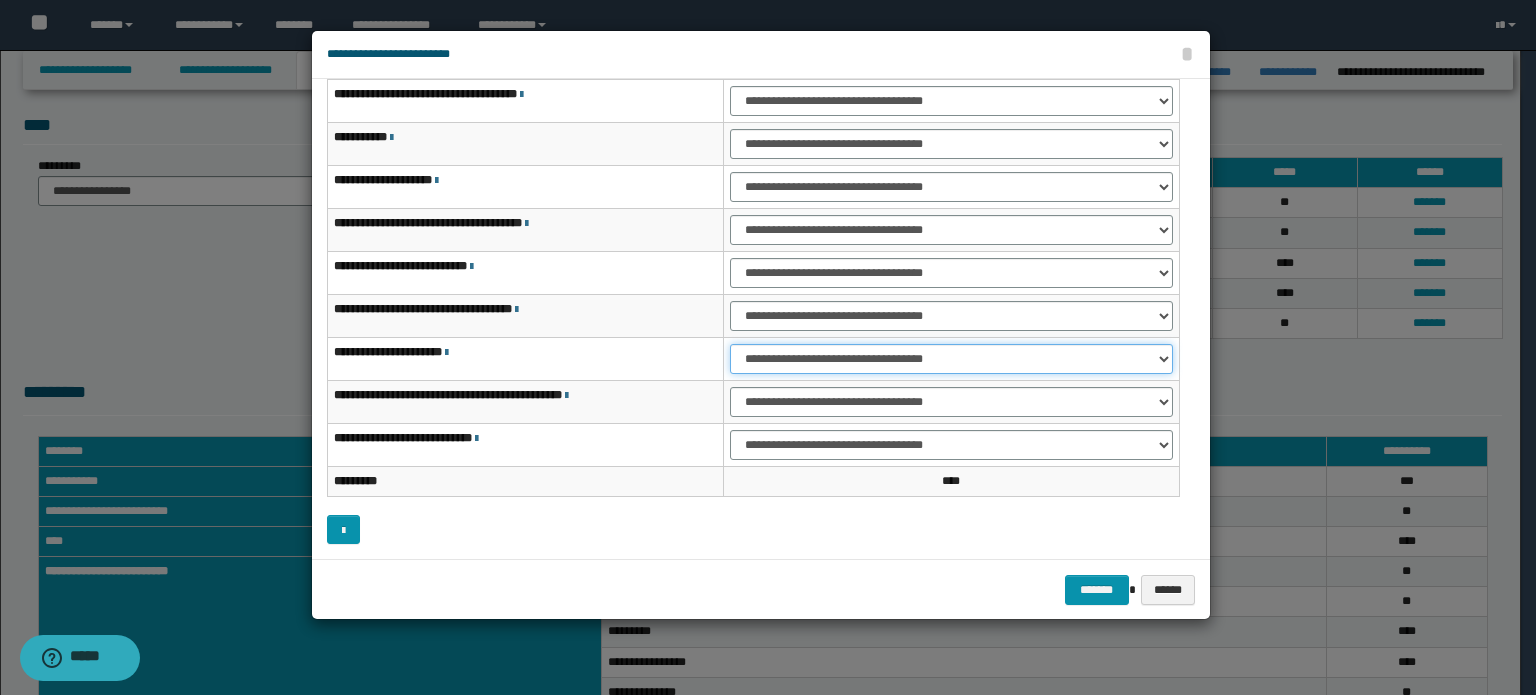 click on "**********" at bounding box center [951, 359] 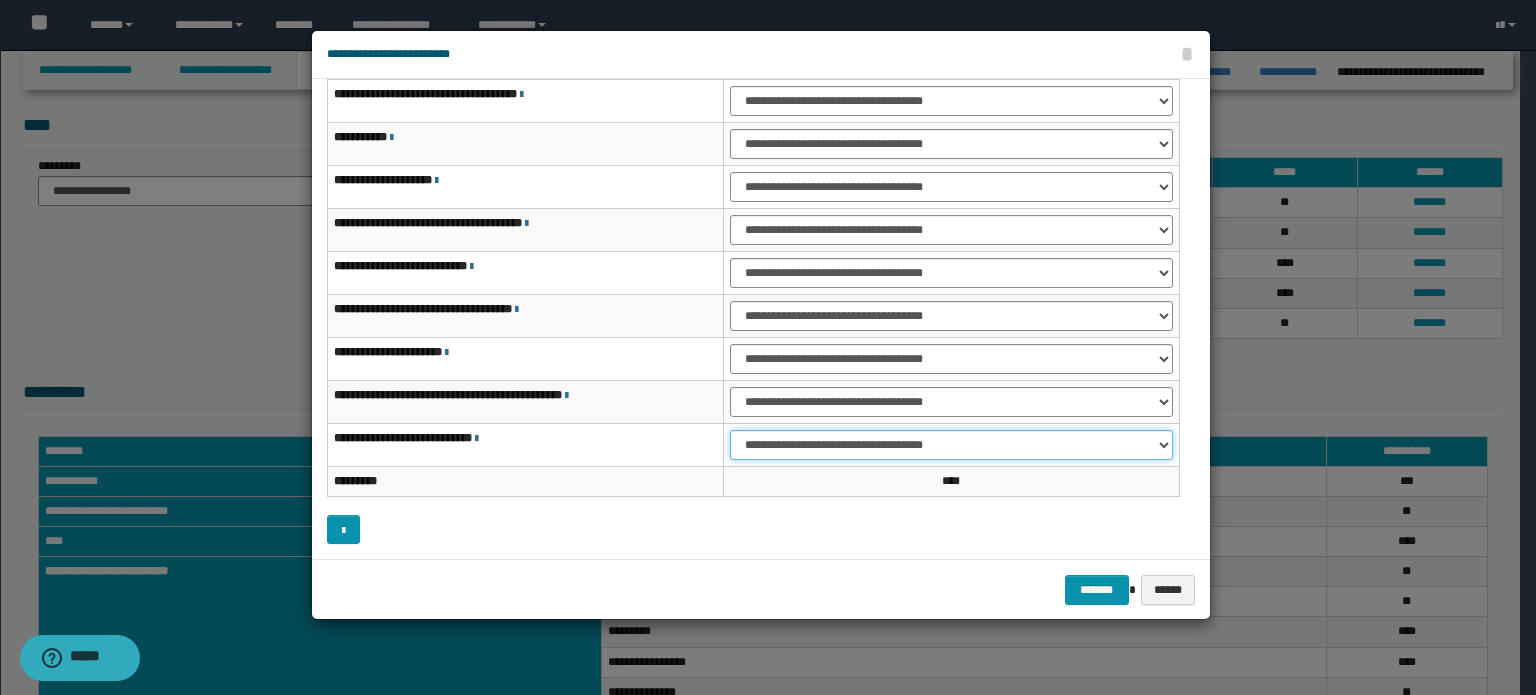 click on "**********" at bounding box center [951, 445] 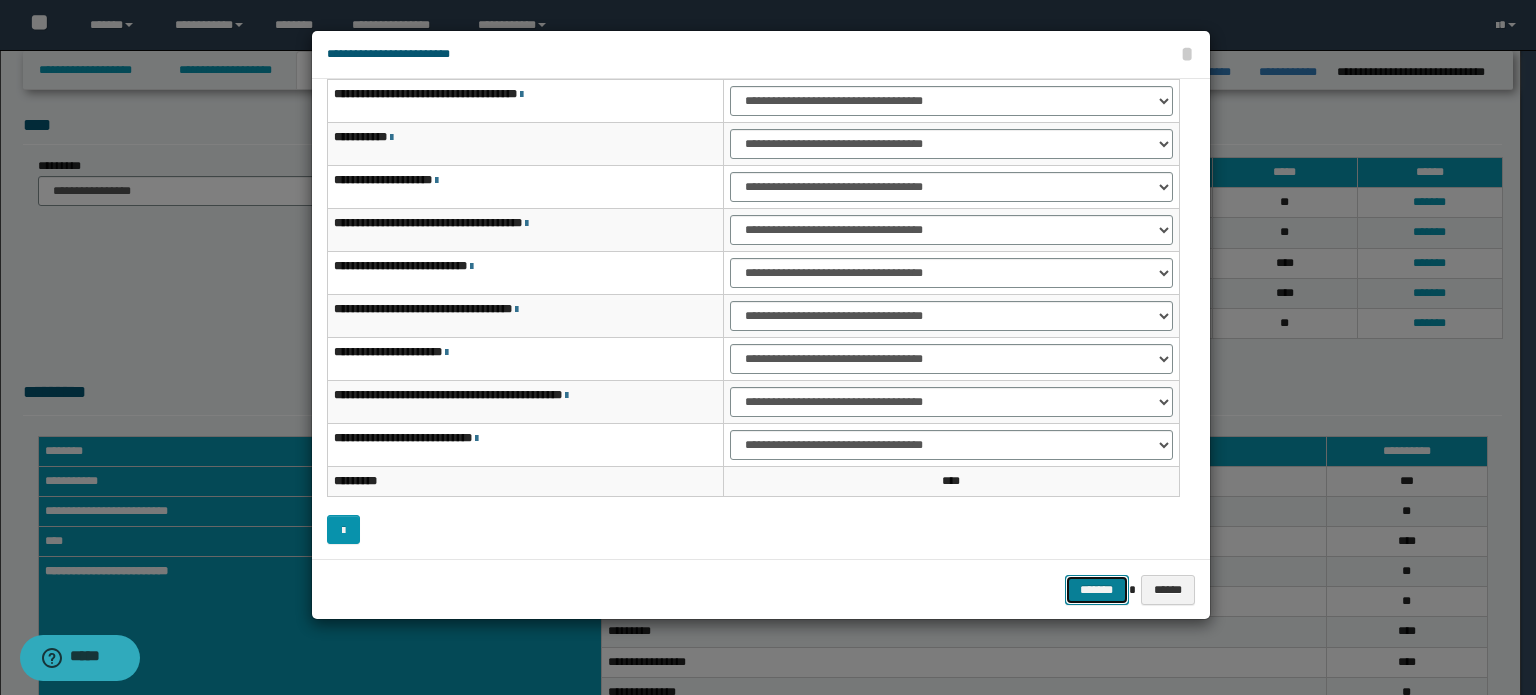 click on "*******" at bounding box center [1097, 590] 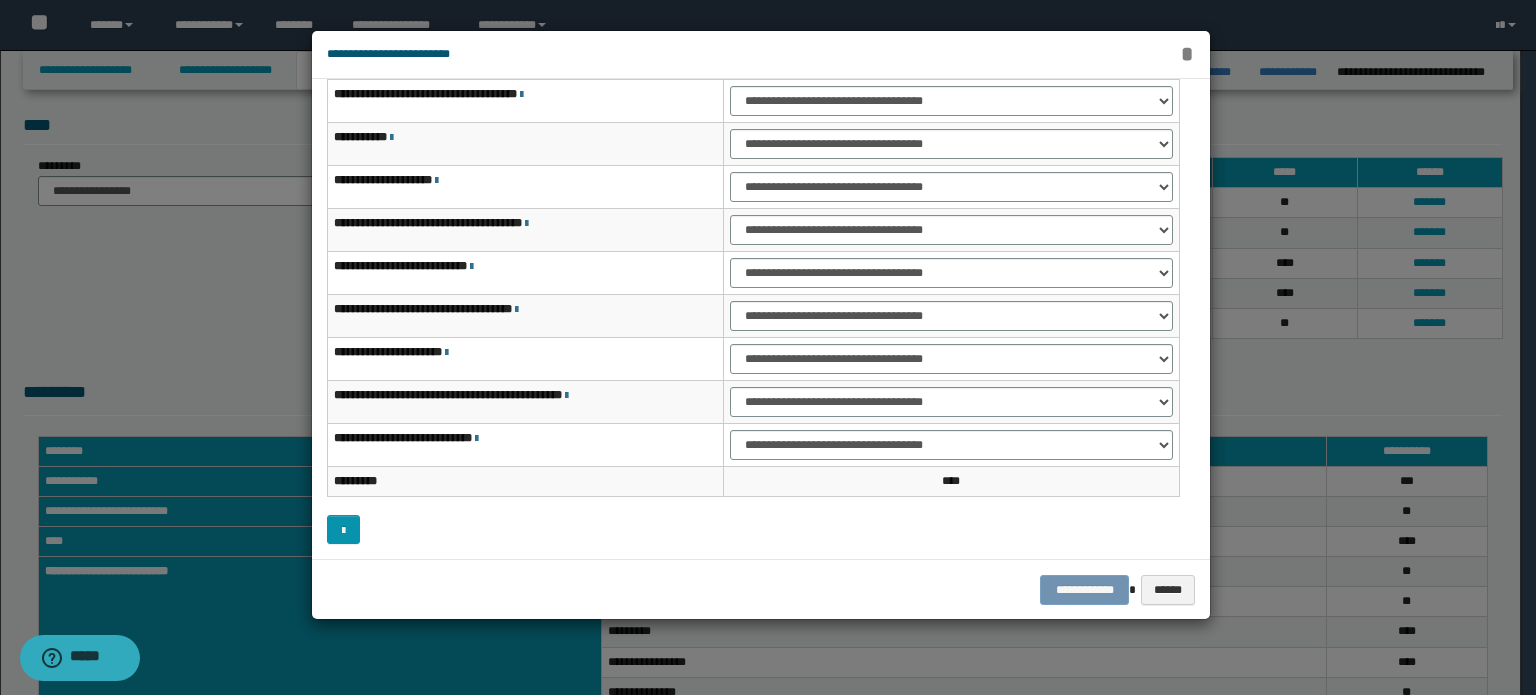click on "*" at bounding box center [1187, 54] 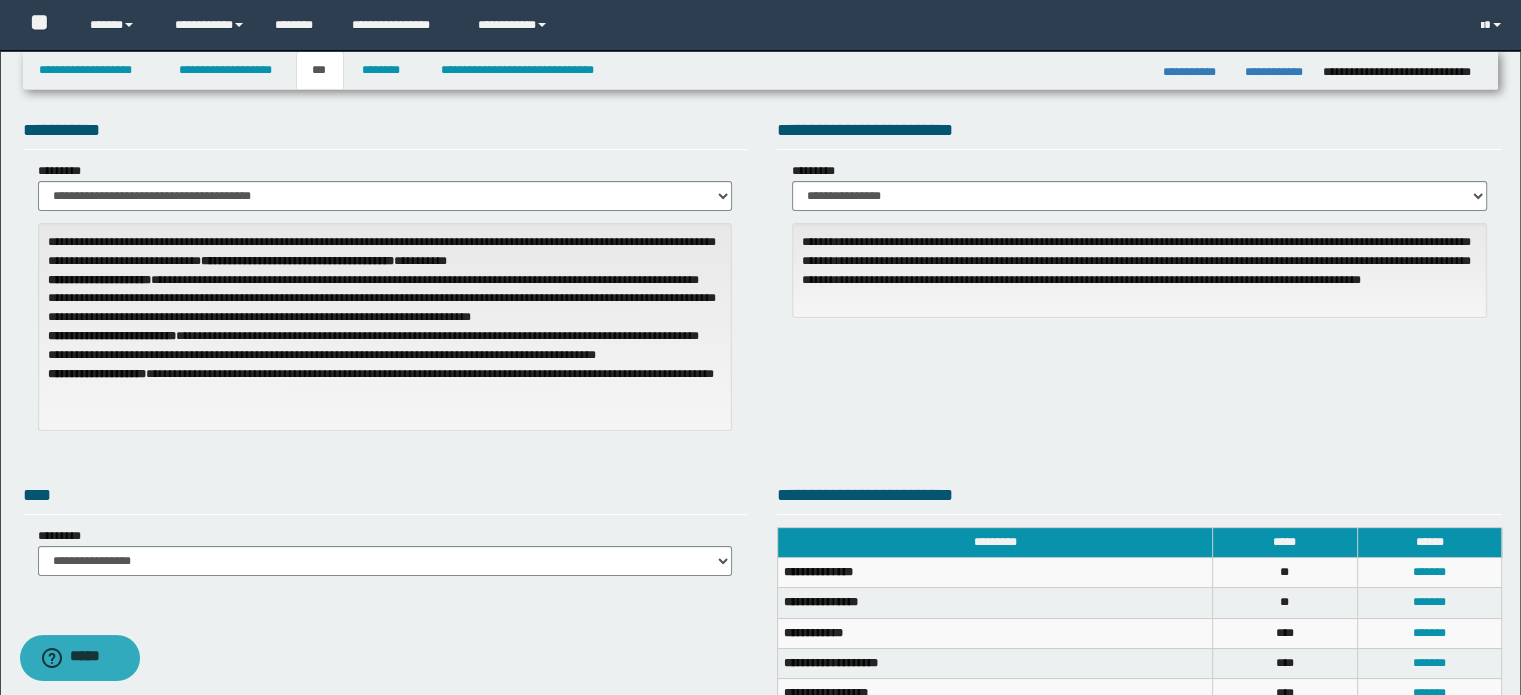 scroll, scrollTop: 0, scrollLeft: 0, axis: both 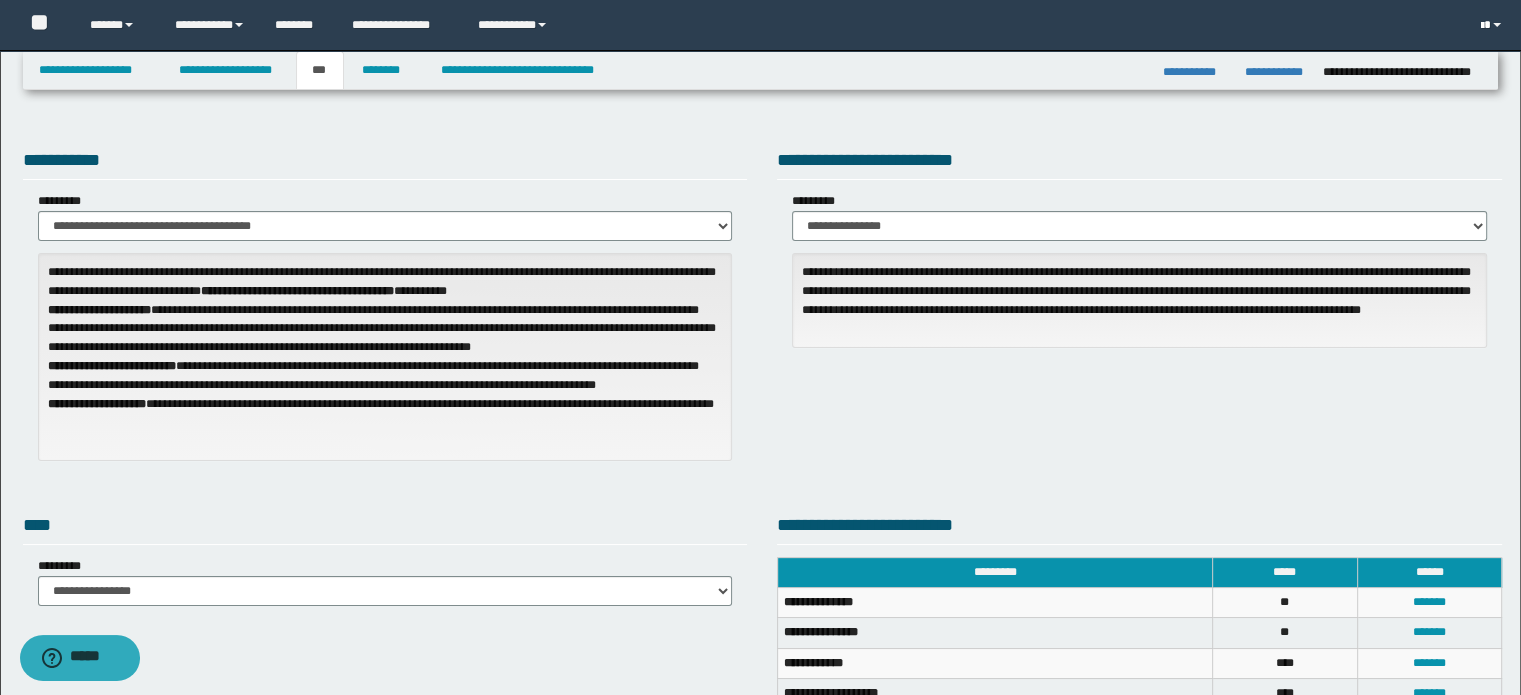 click at bounding box center [1493, 25] 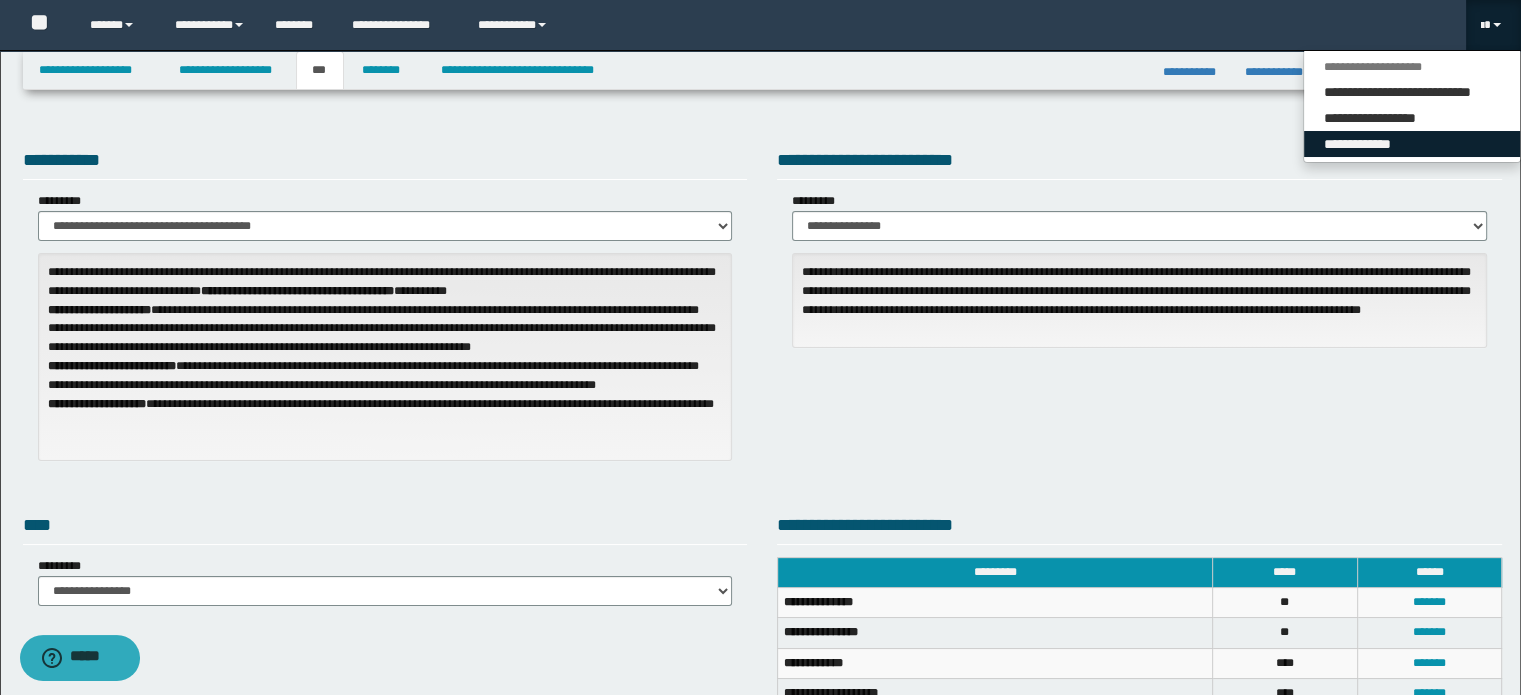 click on "**********" at bounding box center [1412, 144] 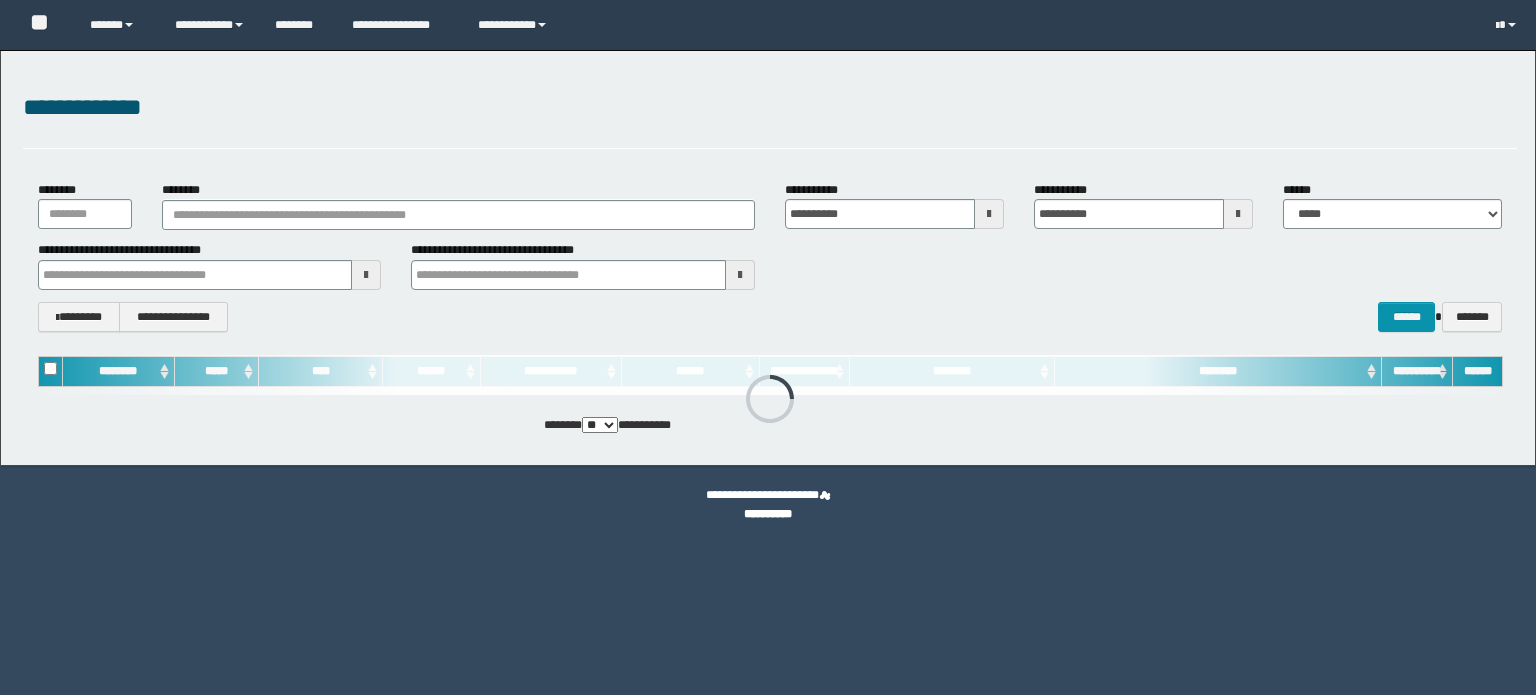 scroll, scrollTop: 0, scrollLeft: 0, axis: both 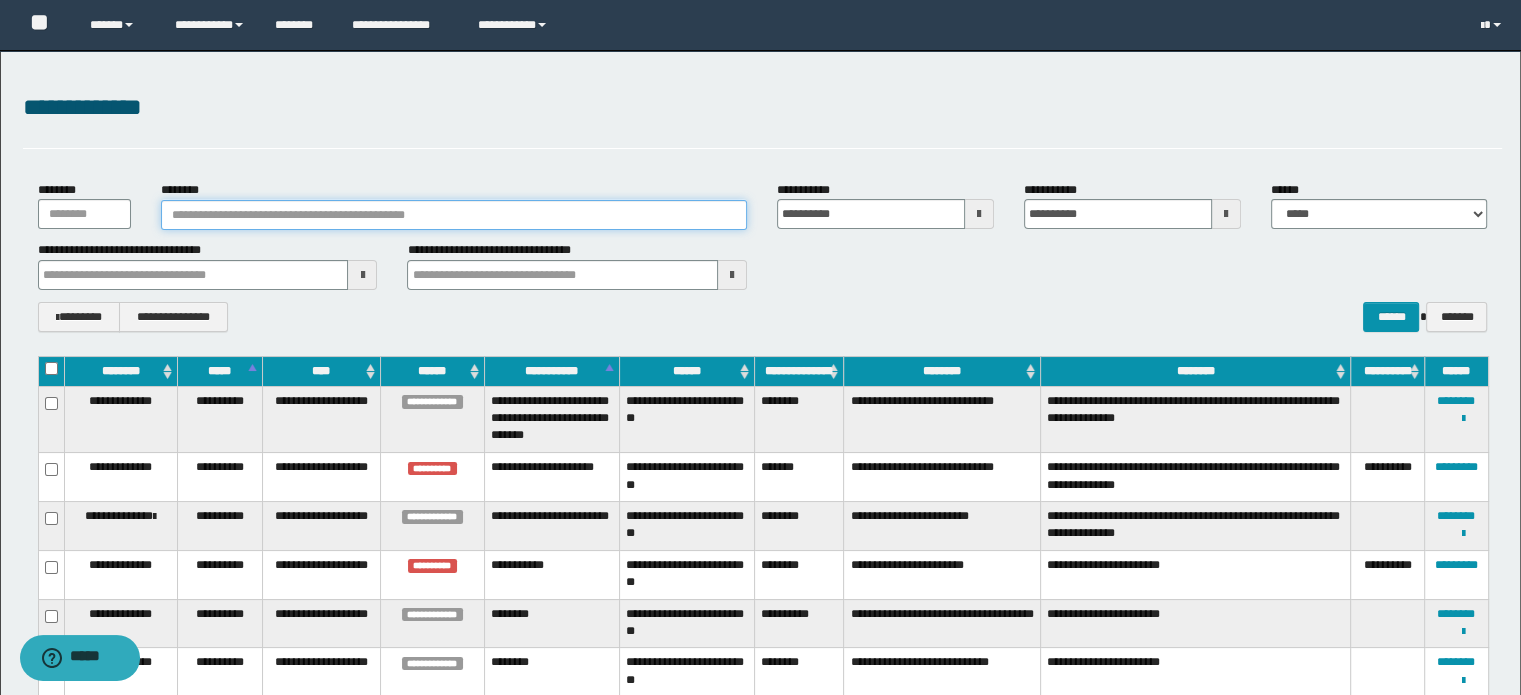 click on "********" at bounding box center (454, 215) 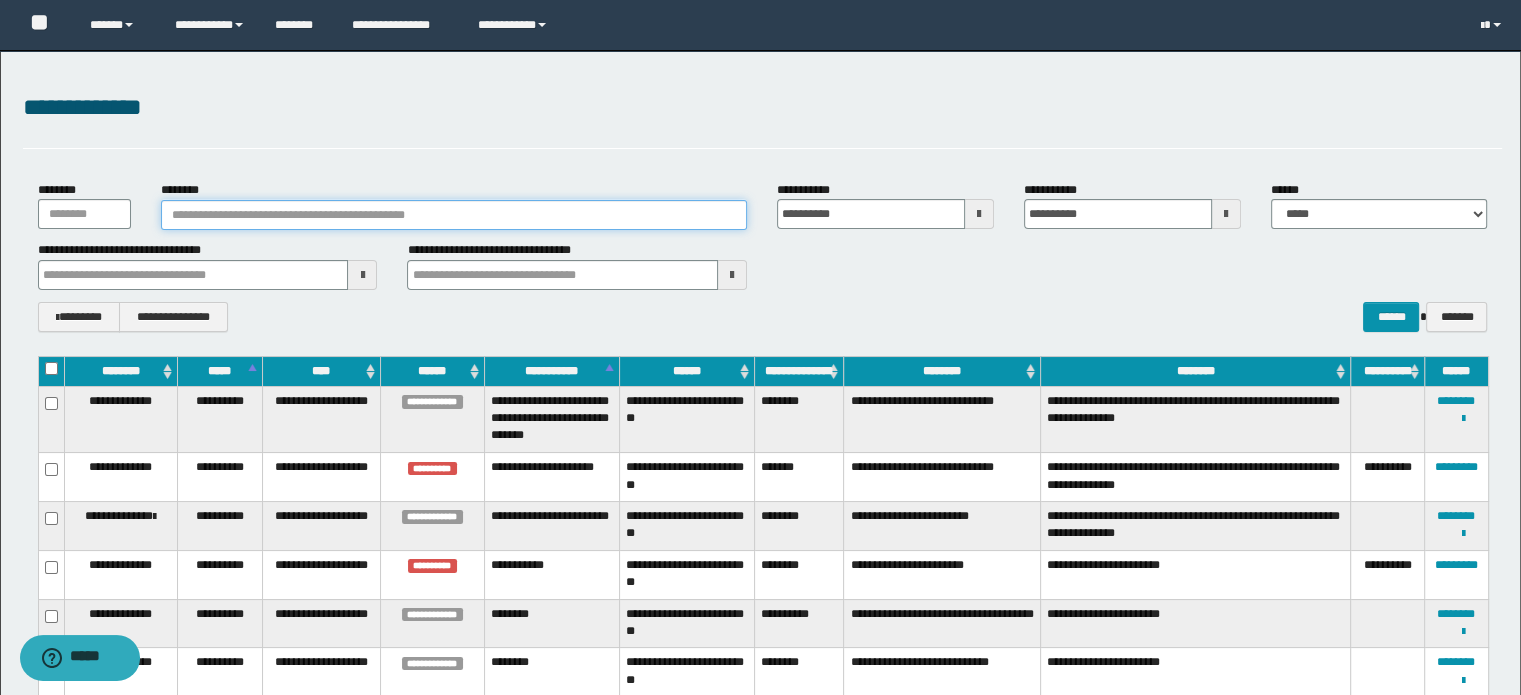 paste on "**********" 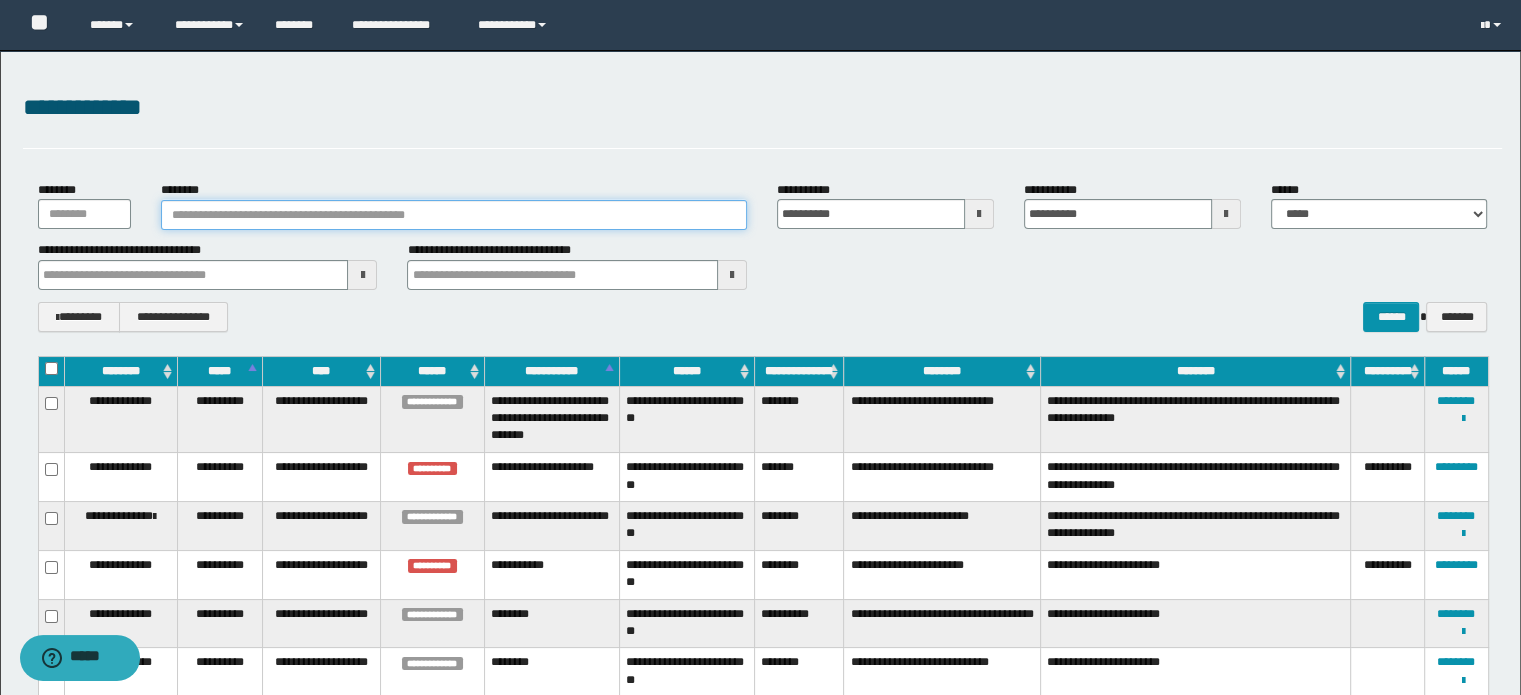 type on "**********" 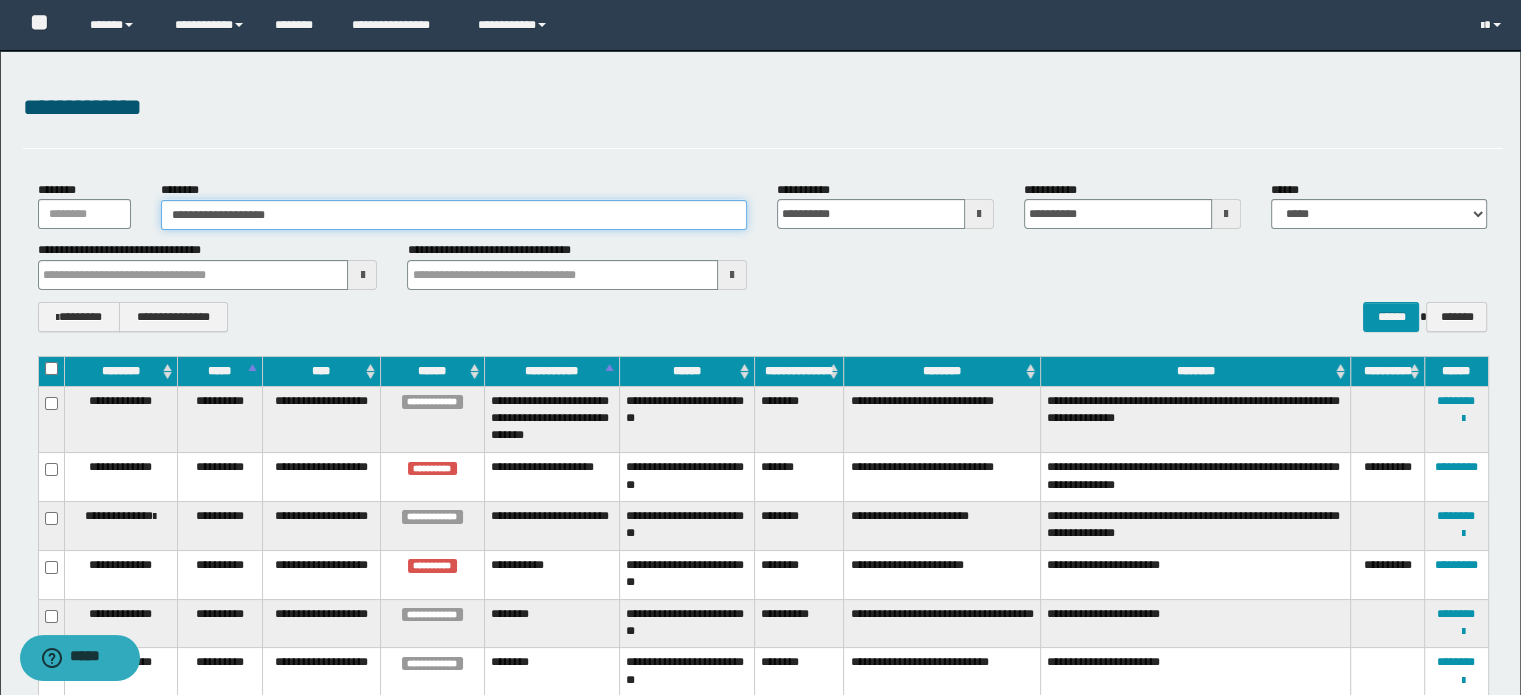 type on "**********" 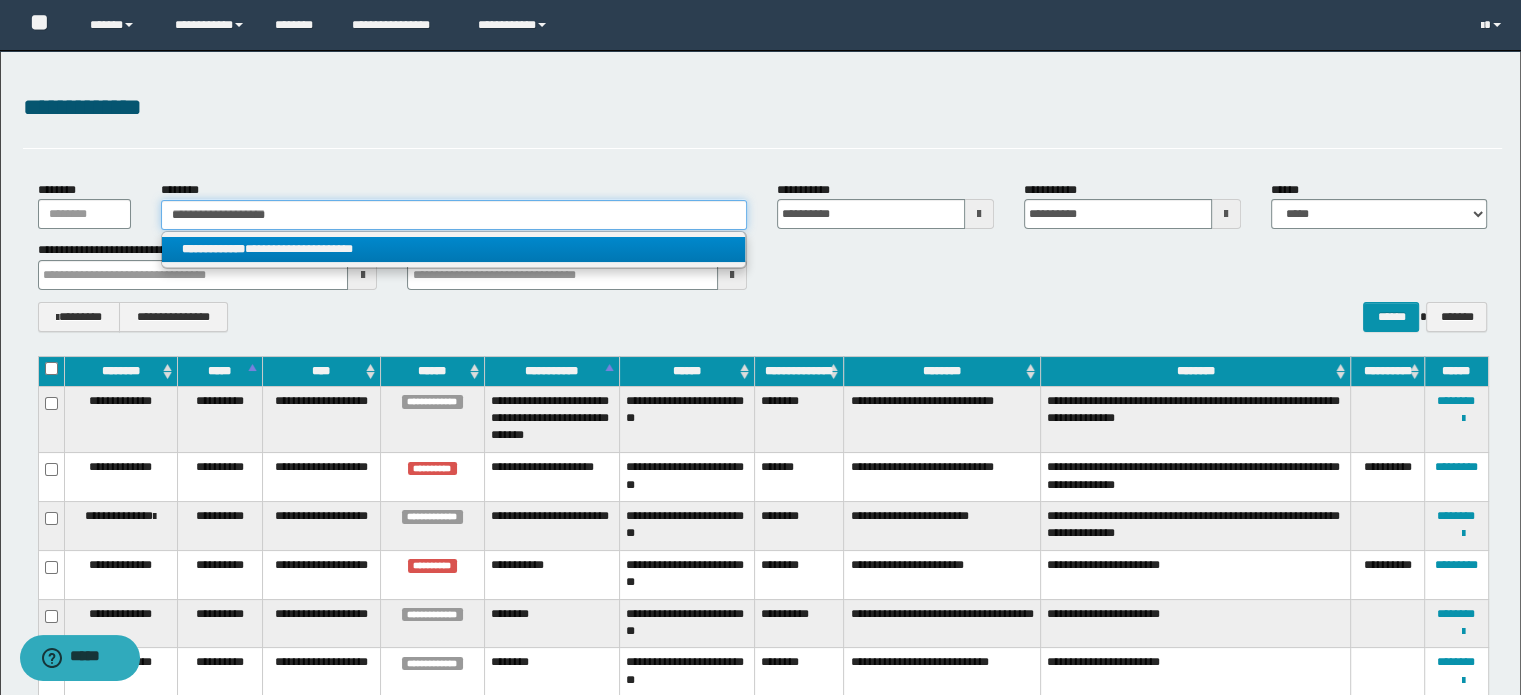 type on "**********" 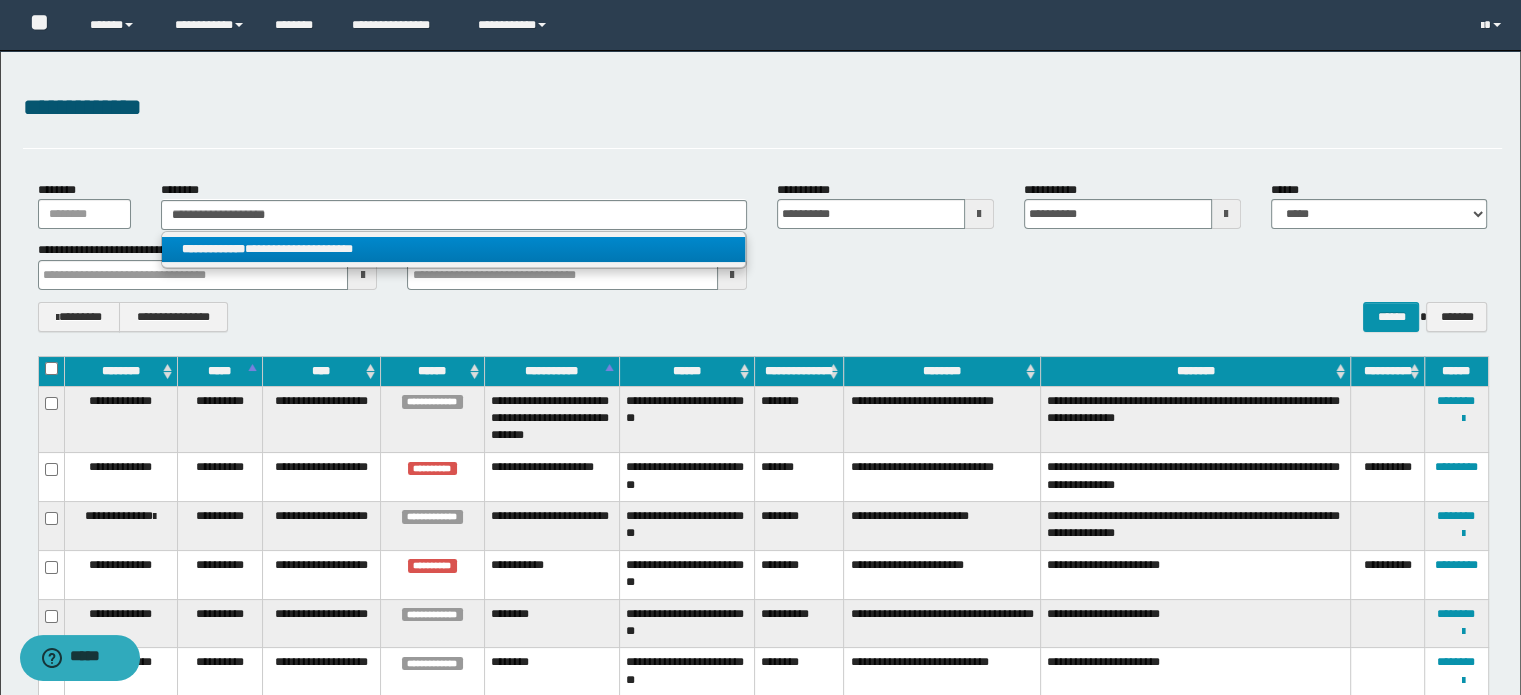 click on "**********" at bounding box center [454, 249] 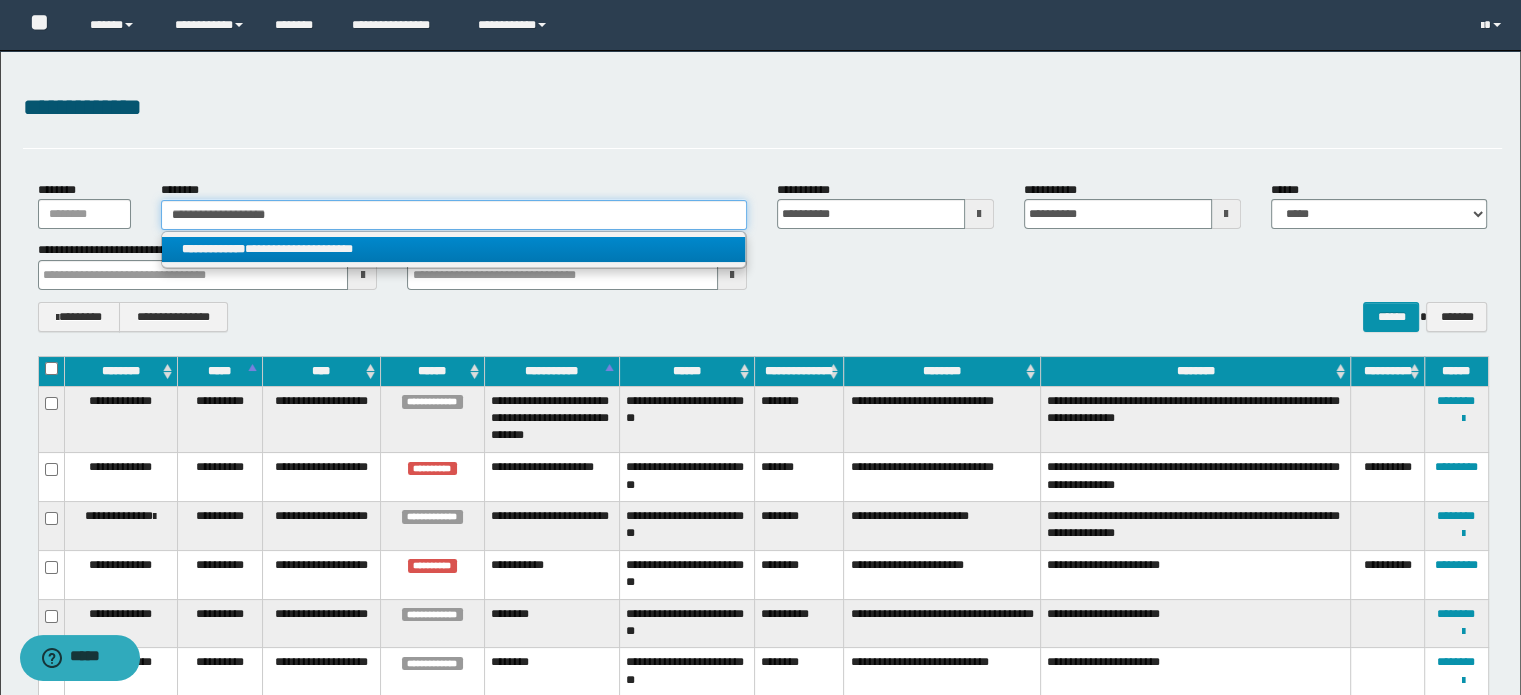 type 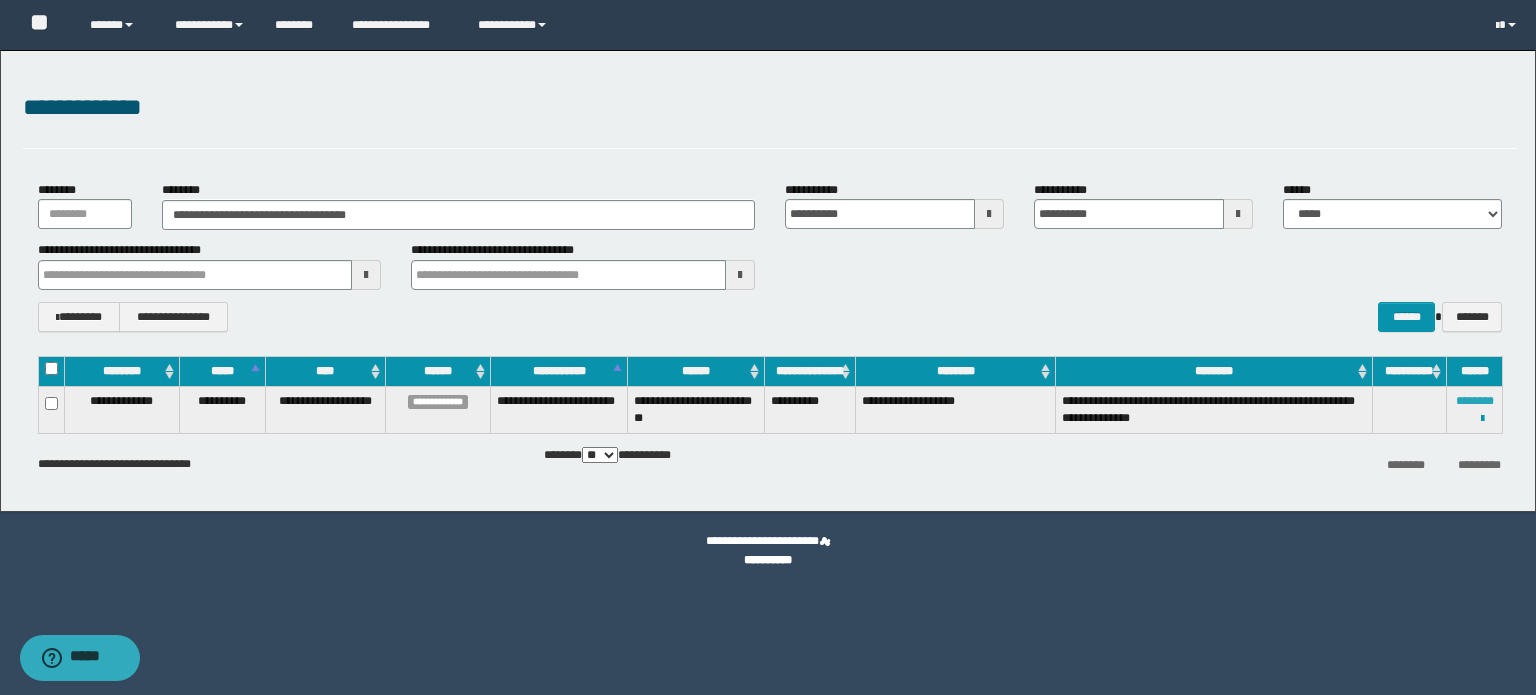 click on "********" at bounding box center [1475, 401] 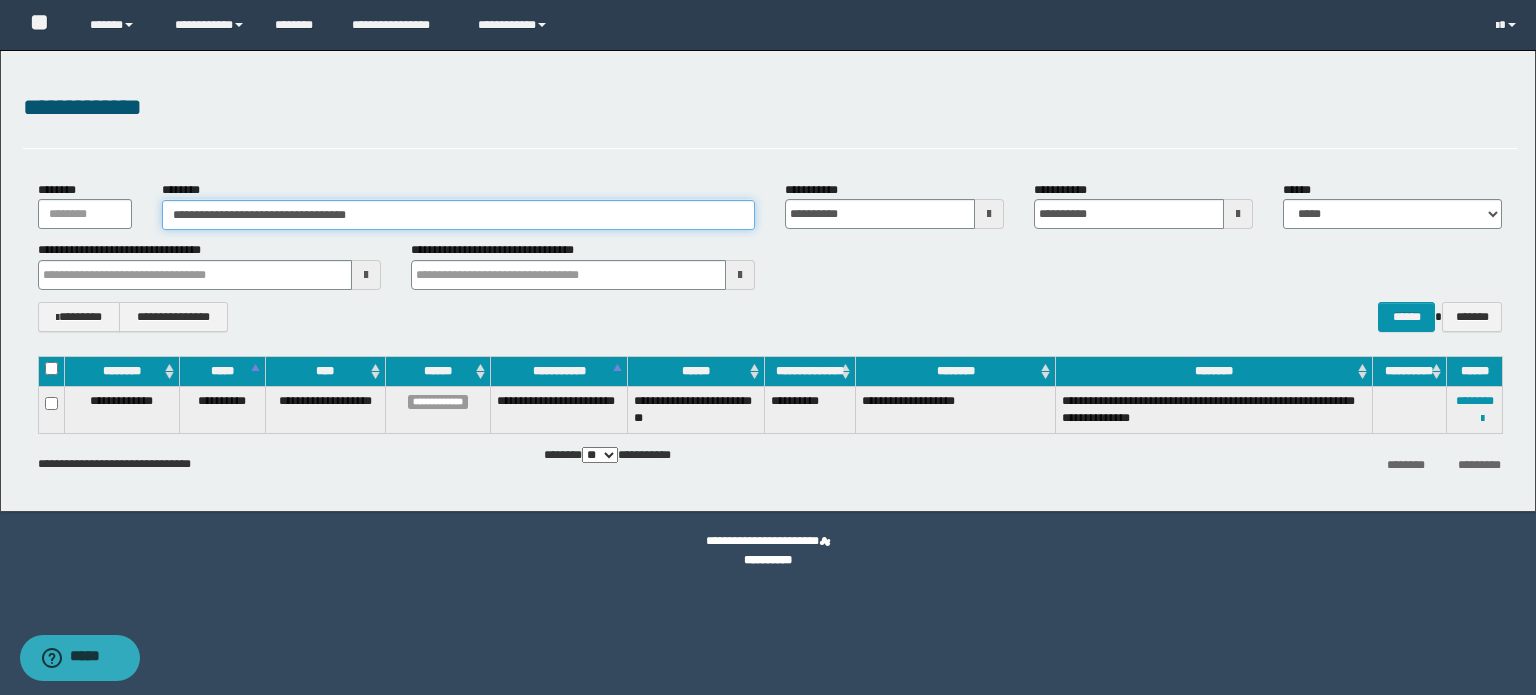 type on "*" 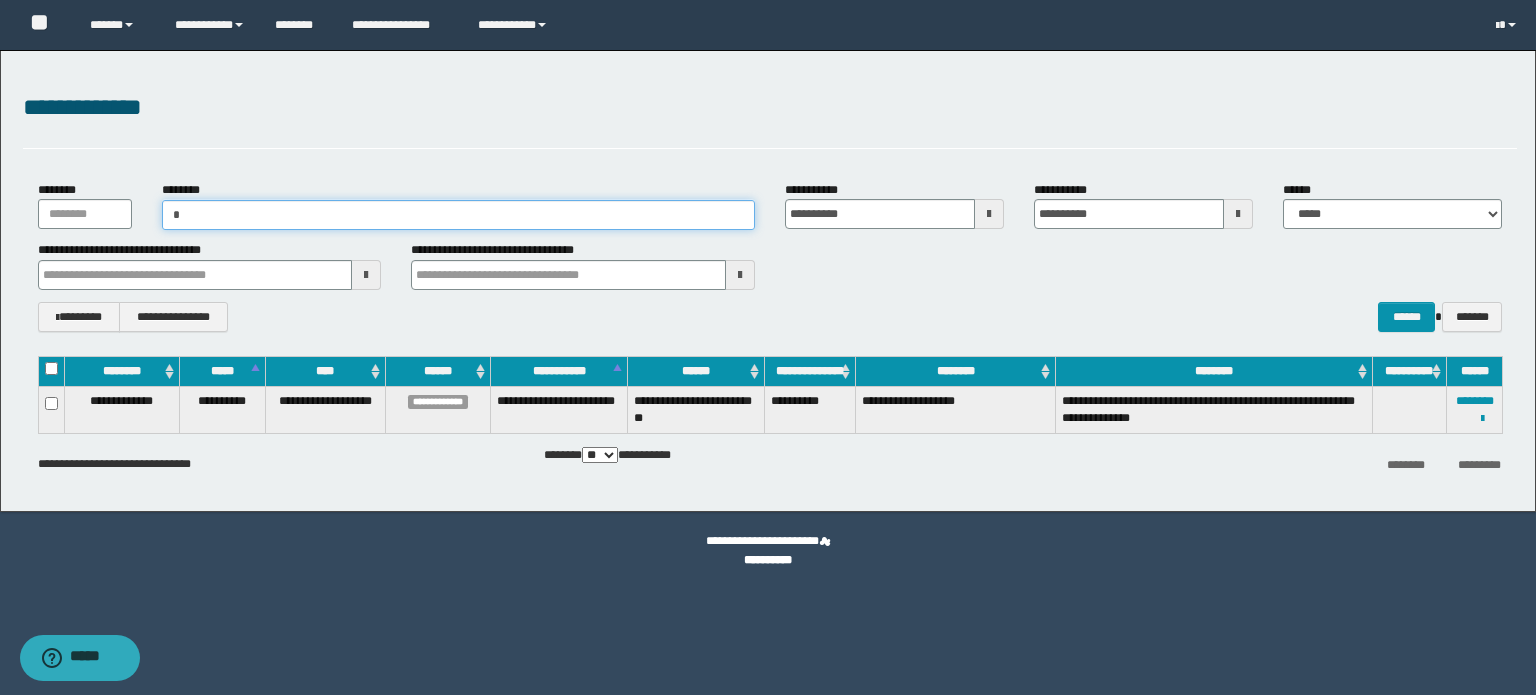 paste on "**********" 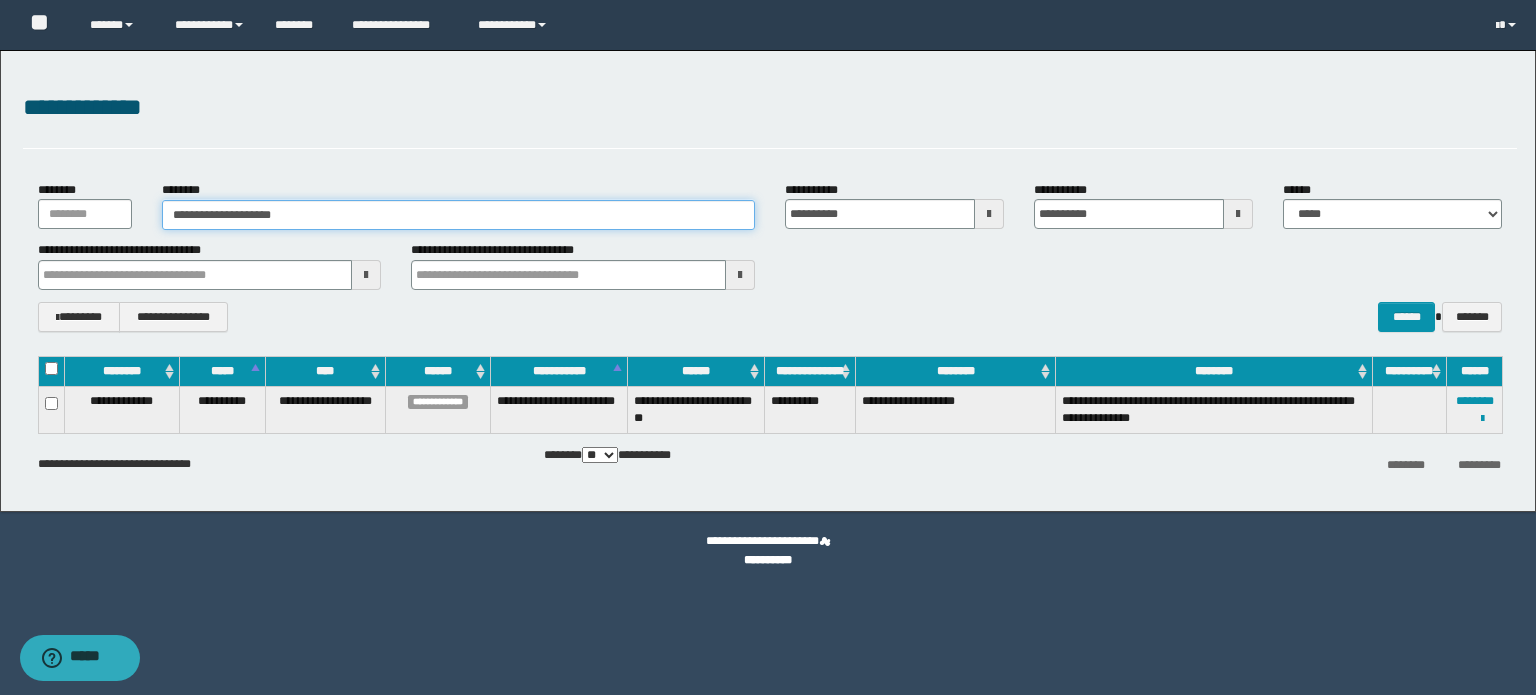 type on "**********" 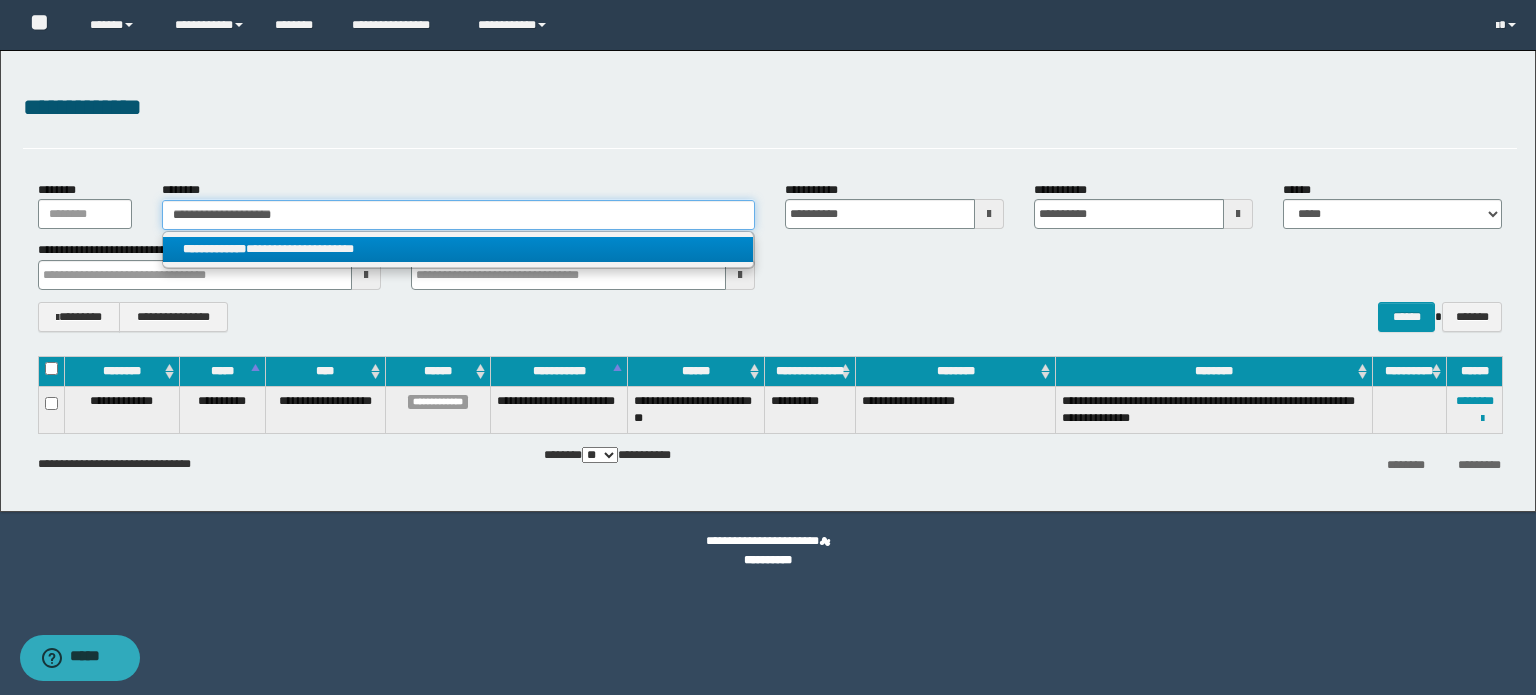 type on "**********" 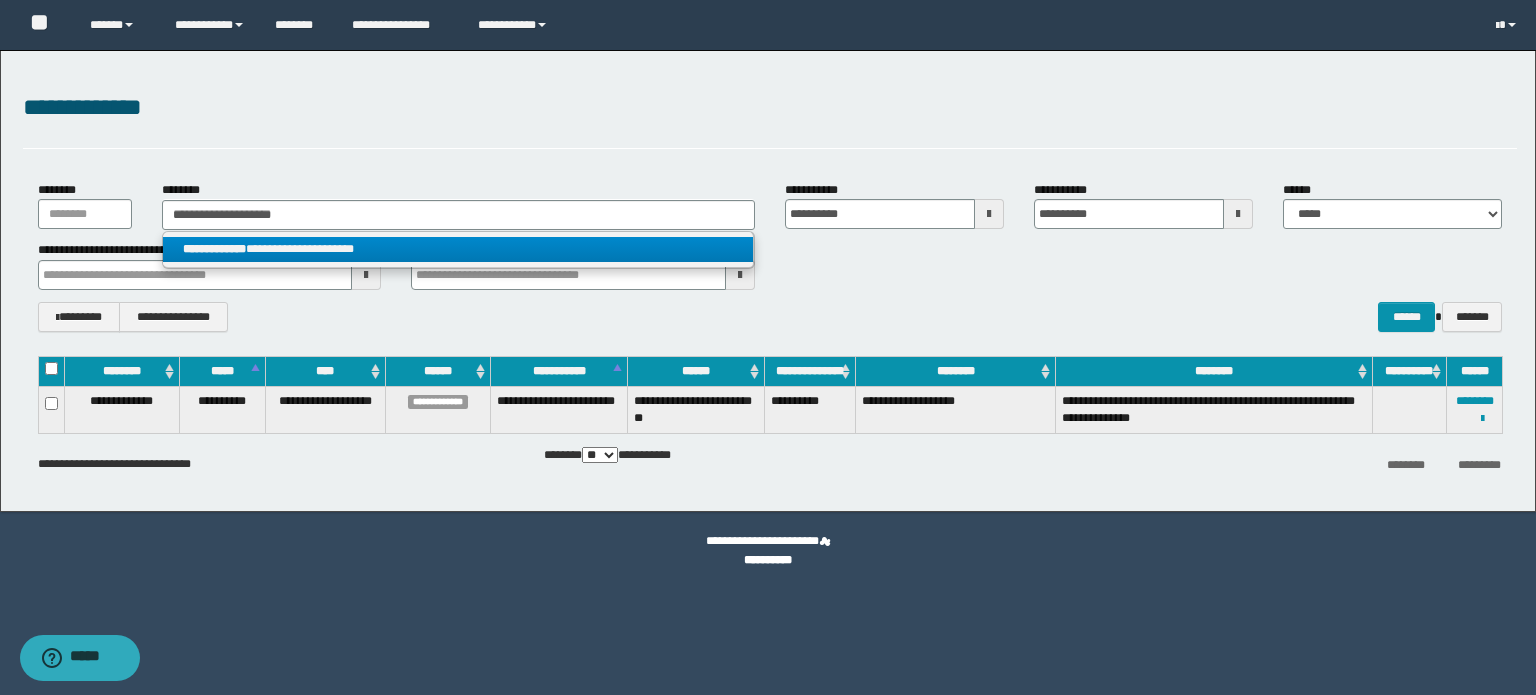 click on "**********" at bounding box center [458, 249] 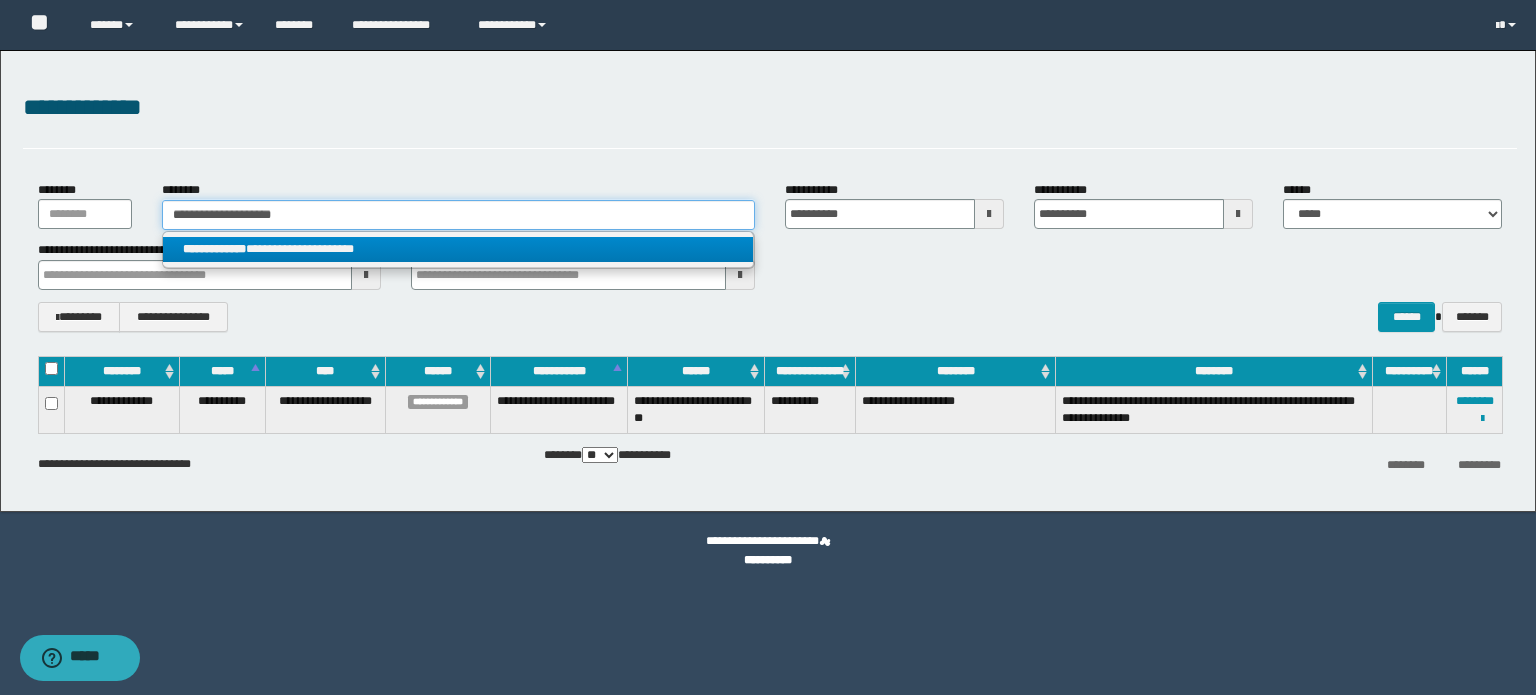 type 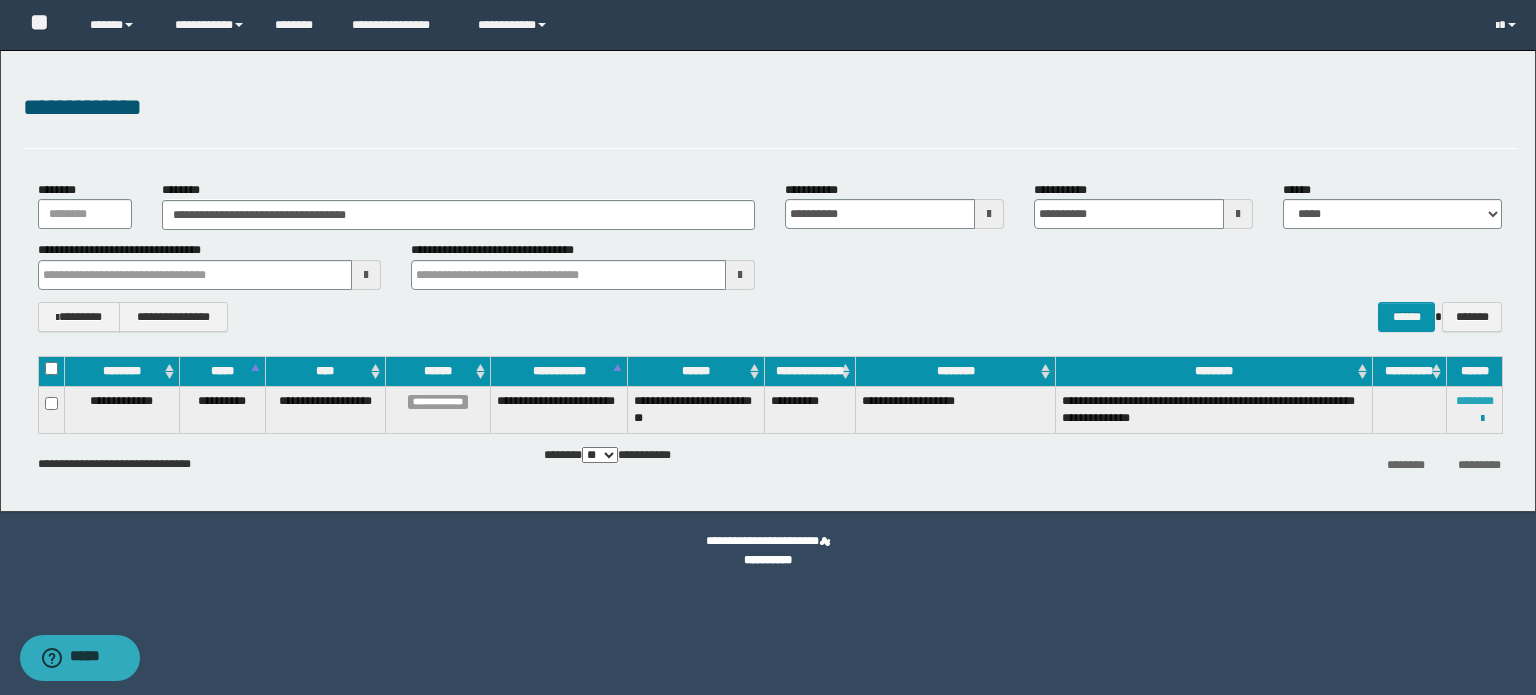 click on "********" at bounding box center (1475, 401) 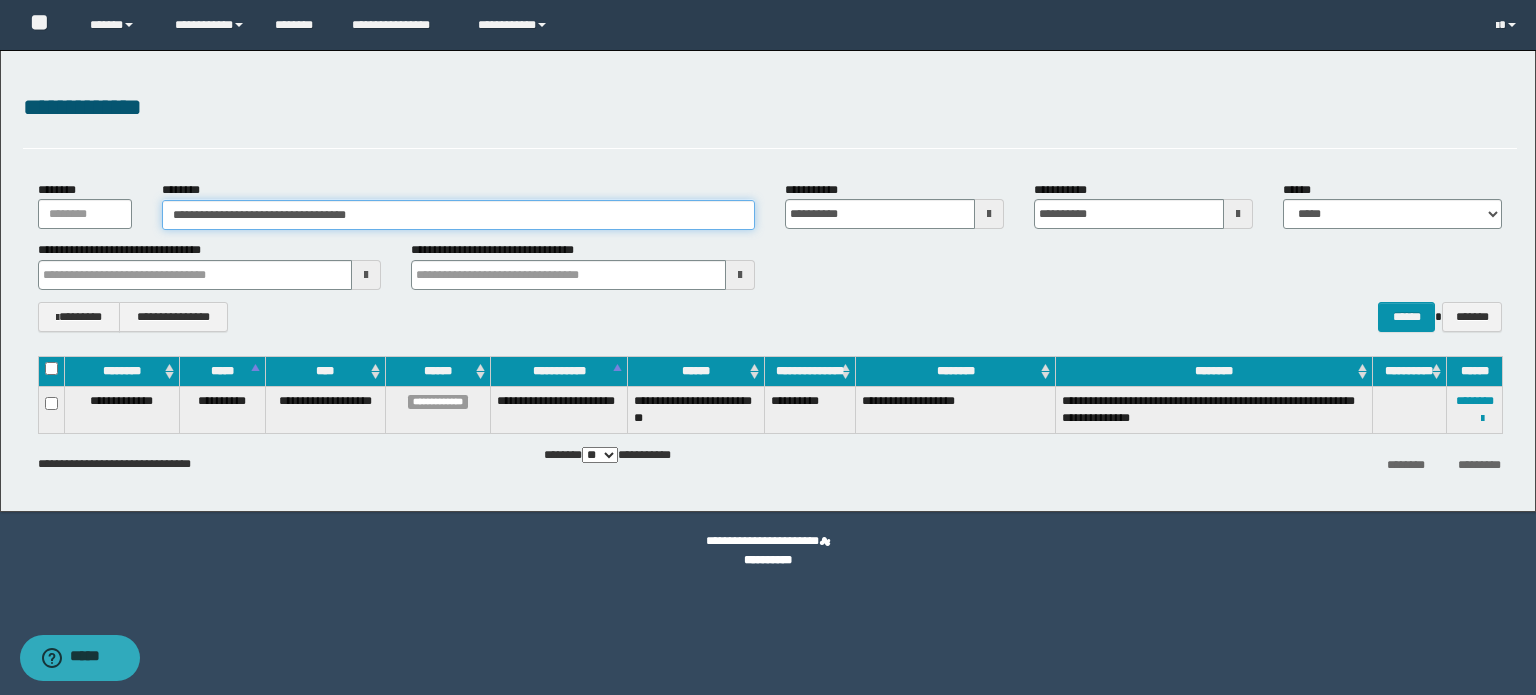 drag, startPoint x: 374, startPoint y: 211, endPoint x: 28, endPoint y: 201, distance: 346.14447 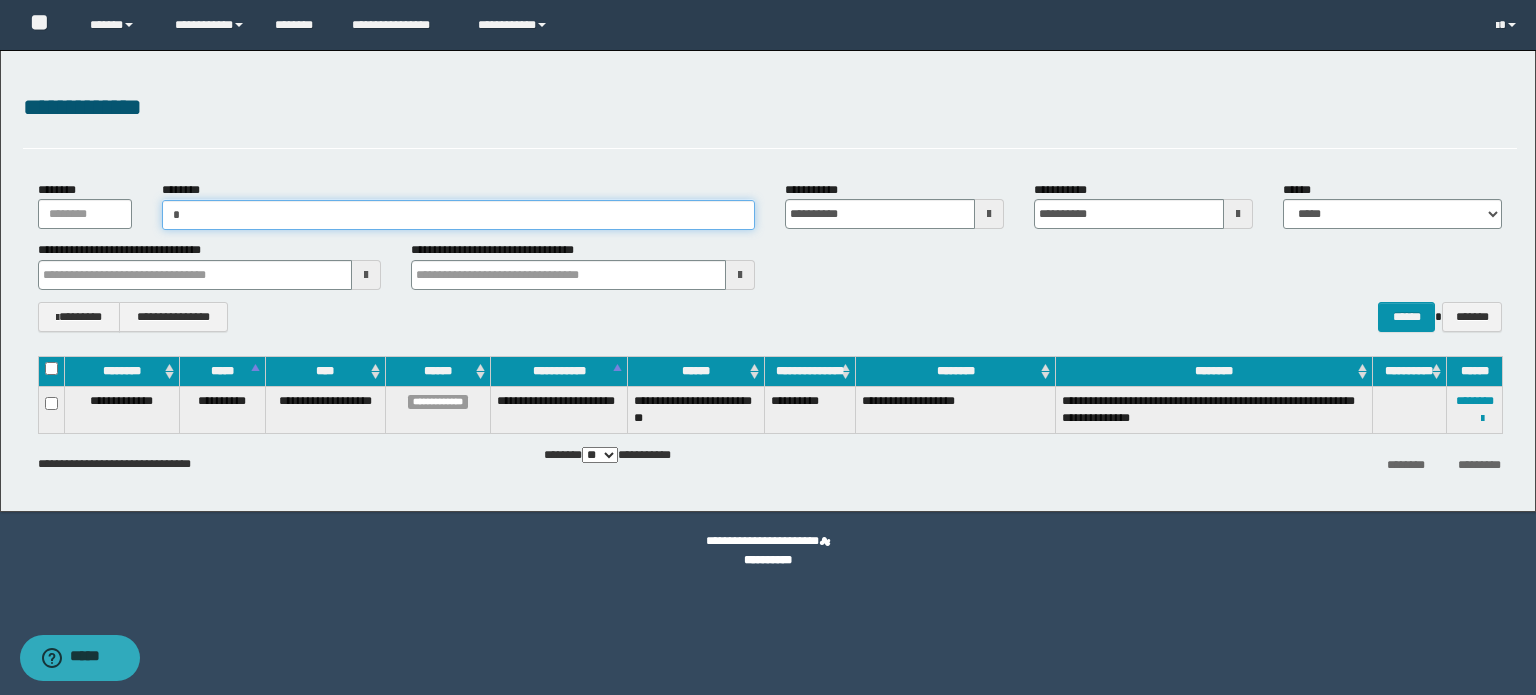 paste on "**********" 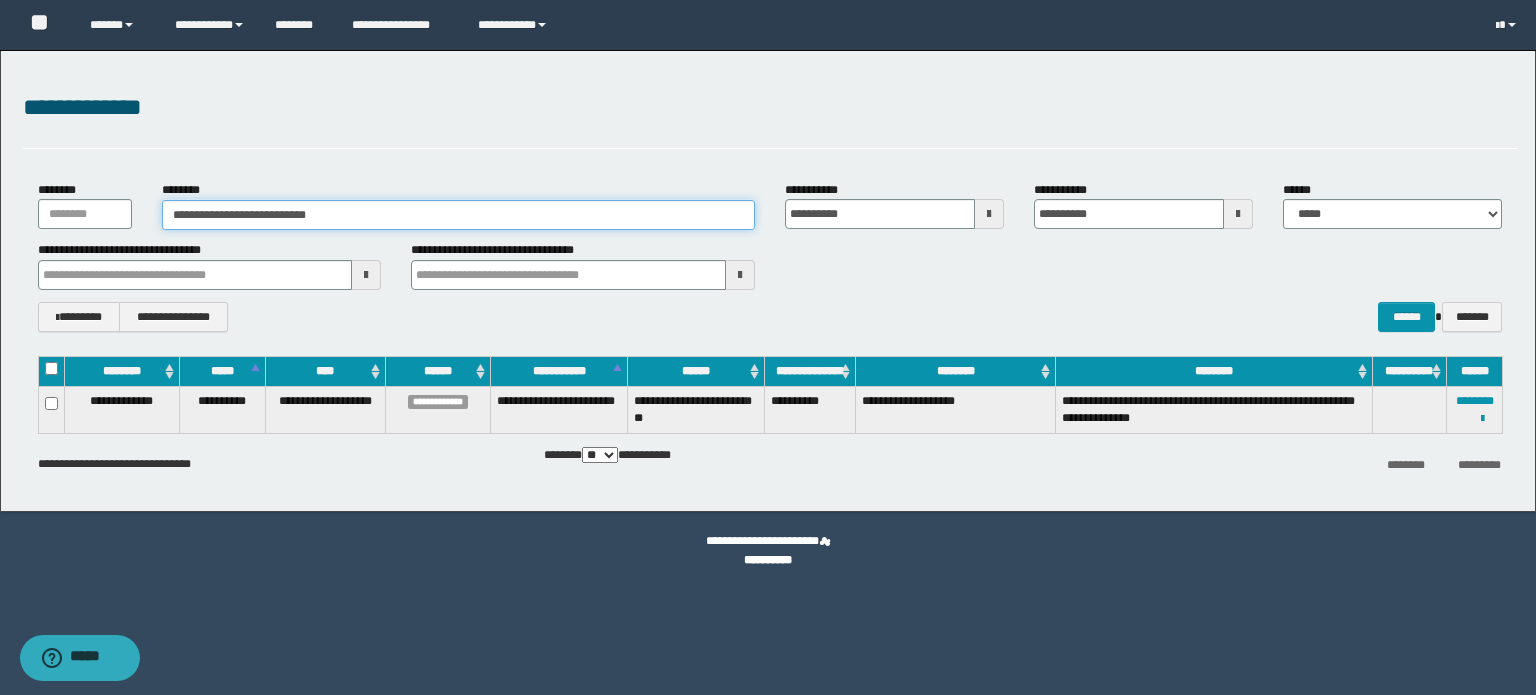 type on "**********" 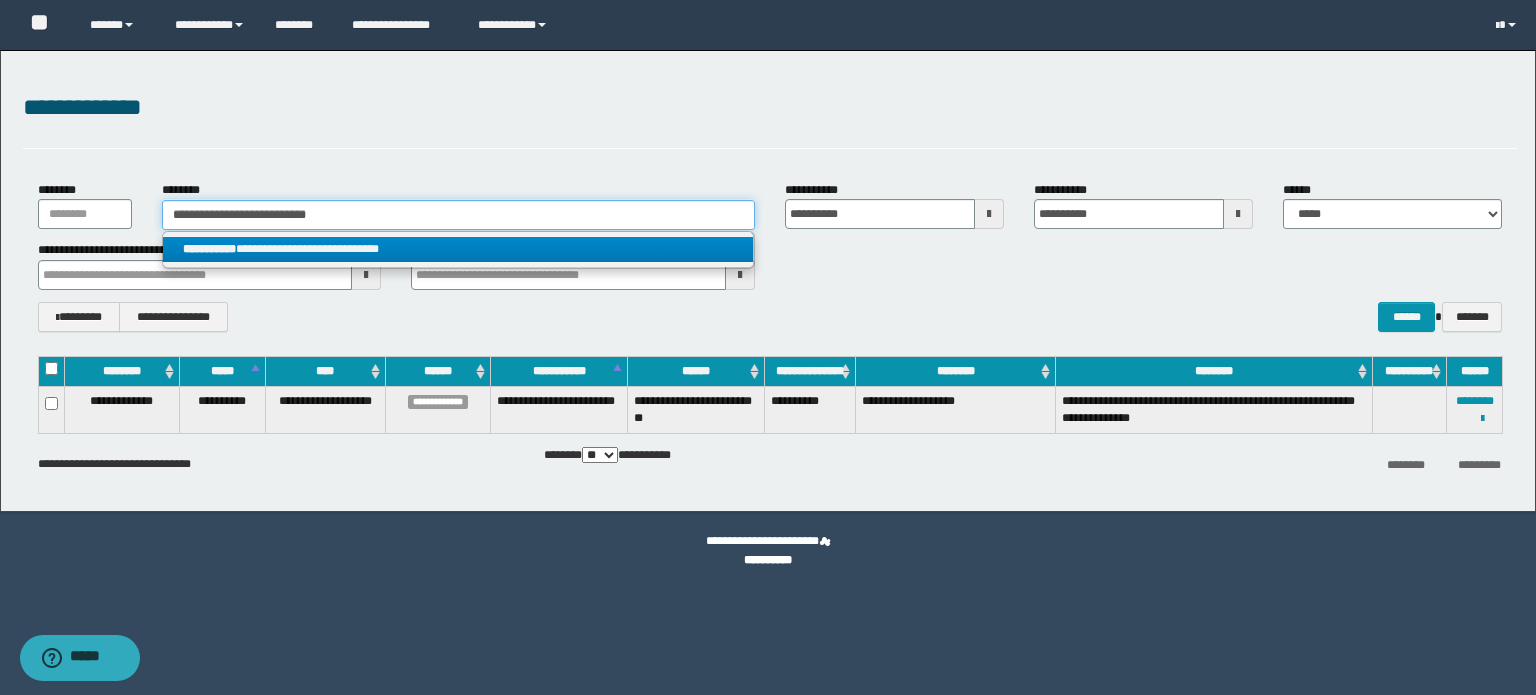 type on "**********" 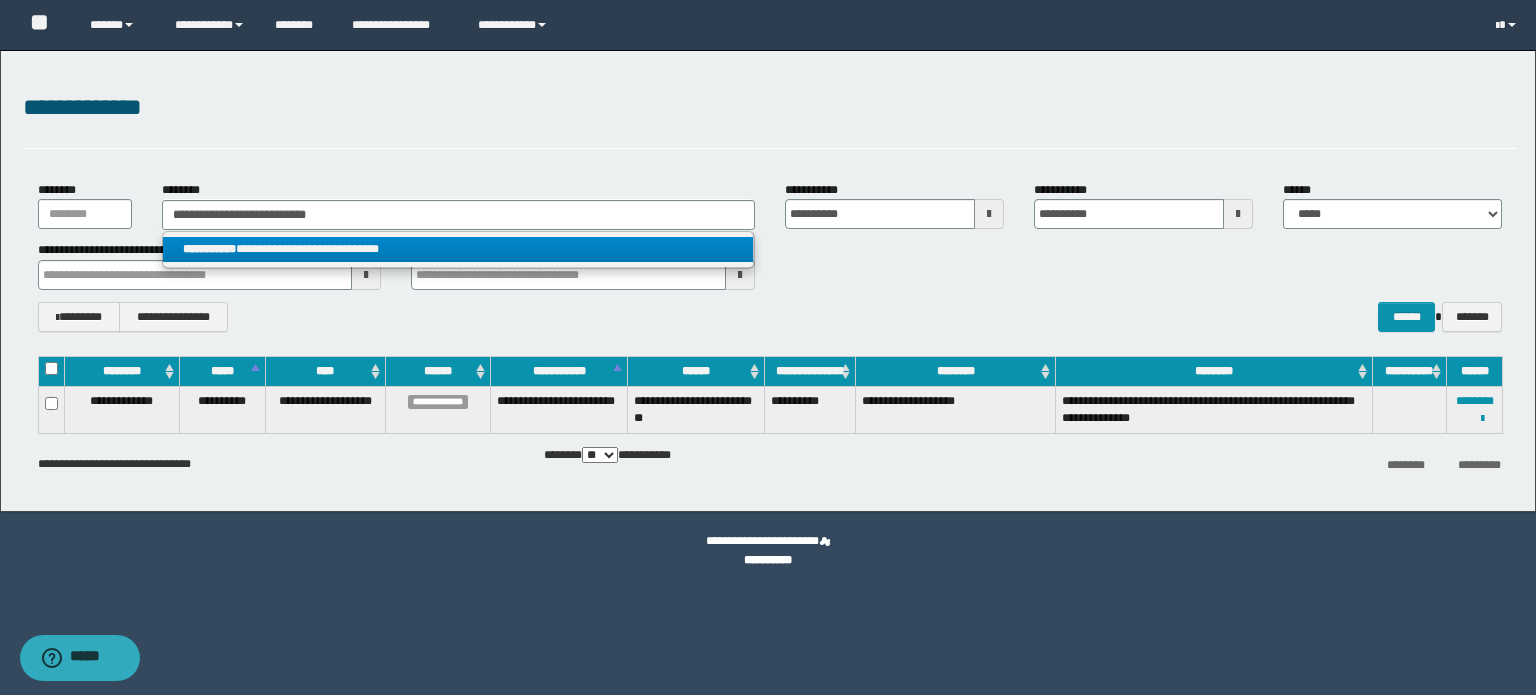 click on "**********" at bounding box center [458, 249] 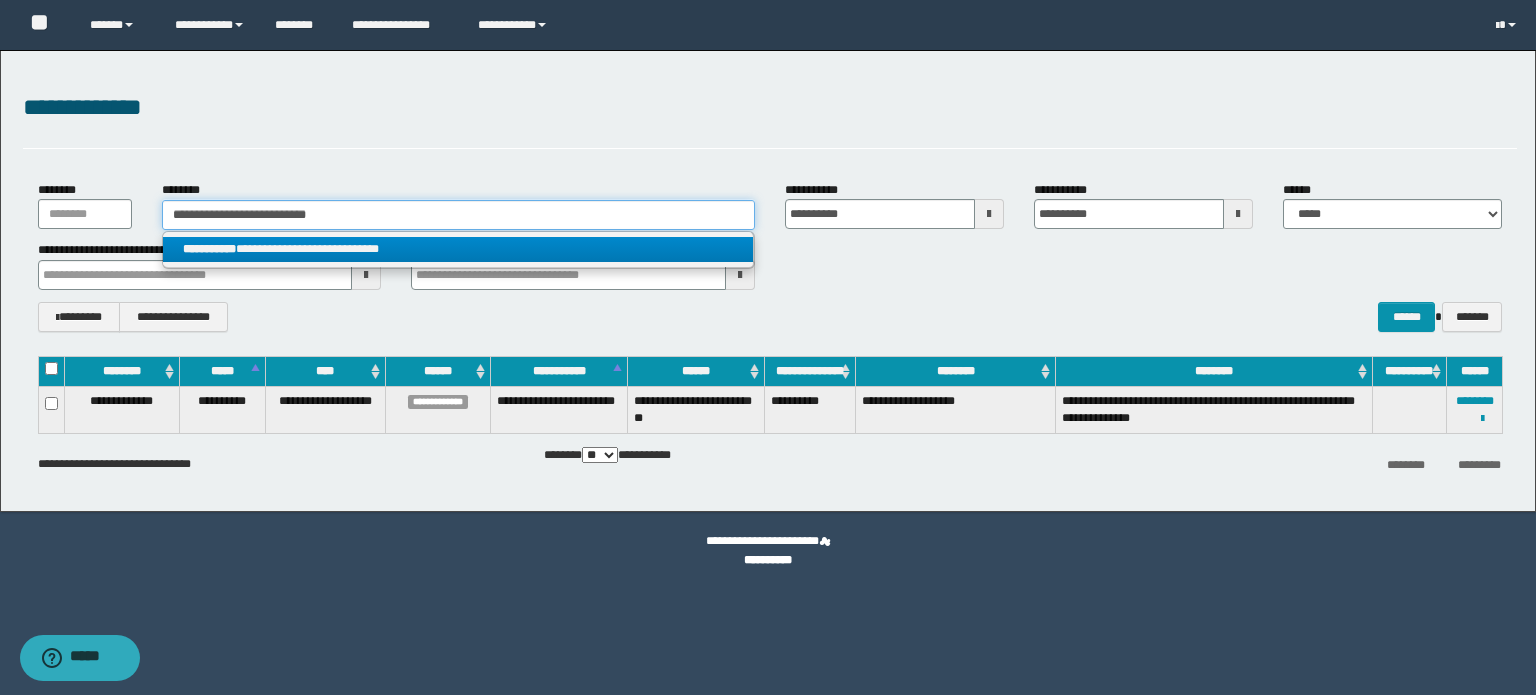type 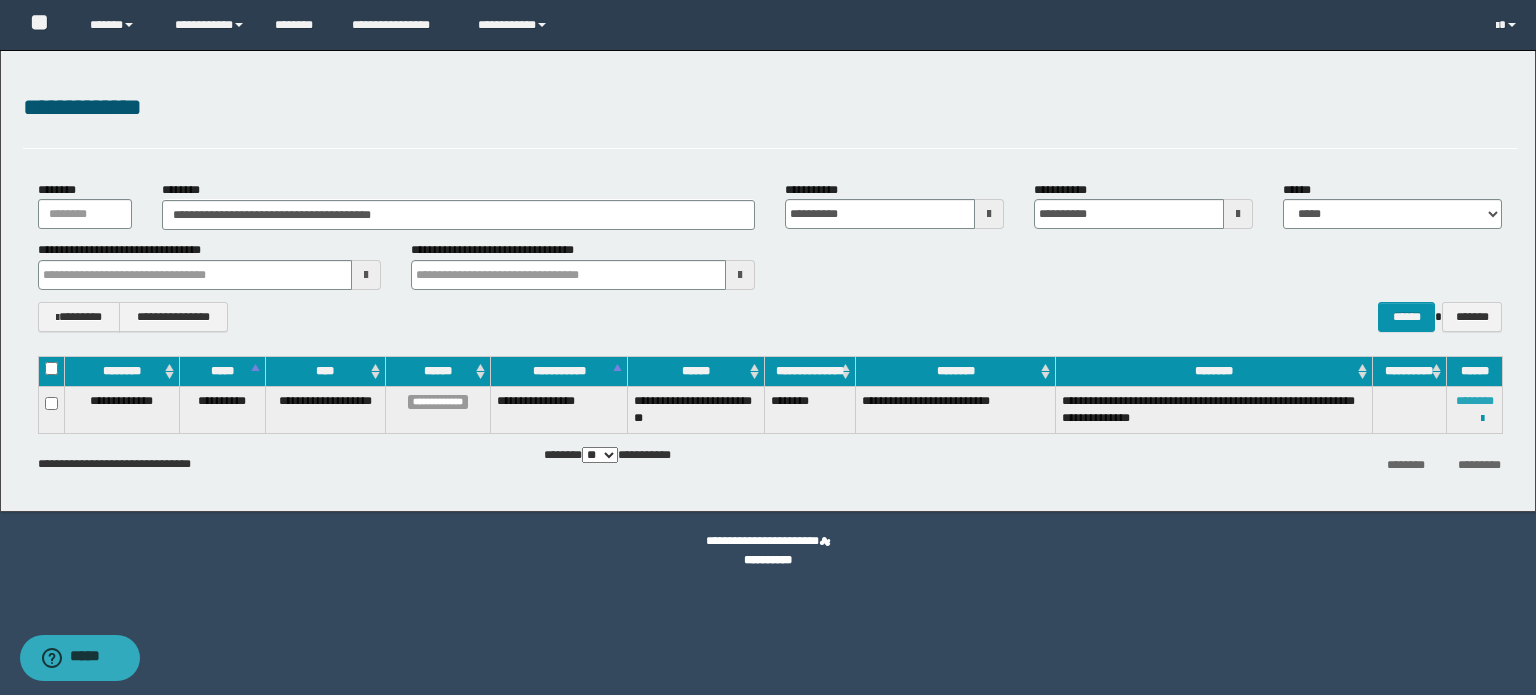 click on "********" at bounding box center (1475, 401) 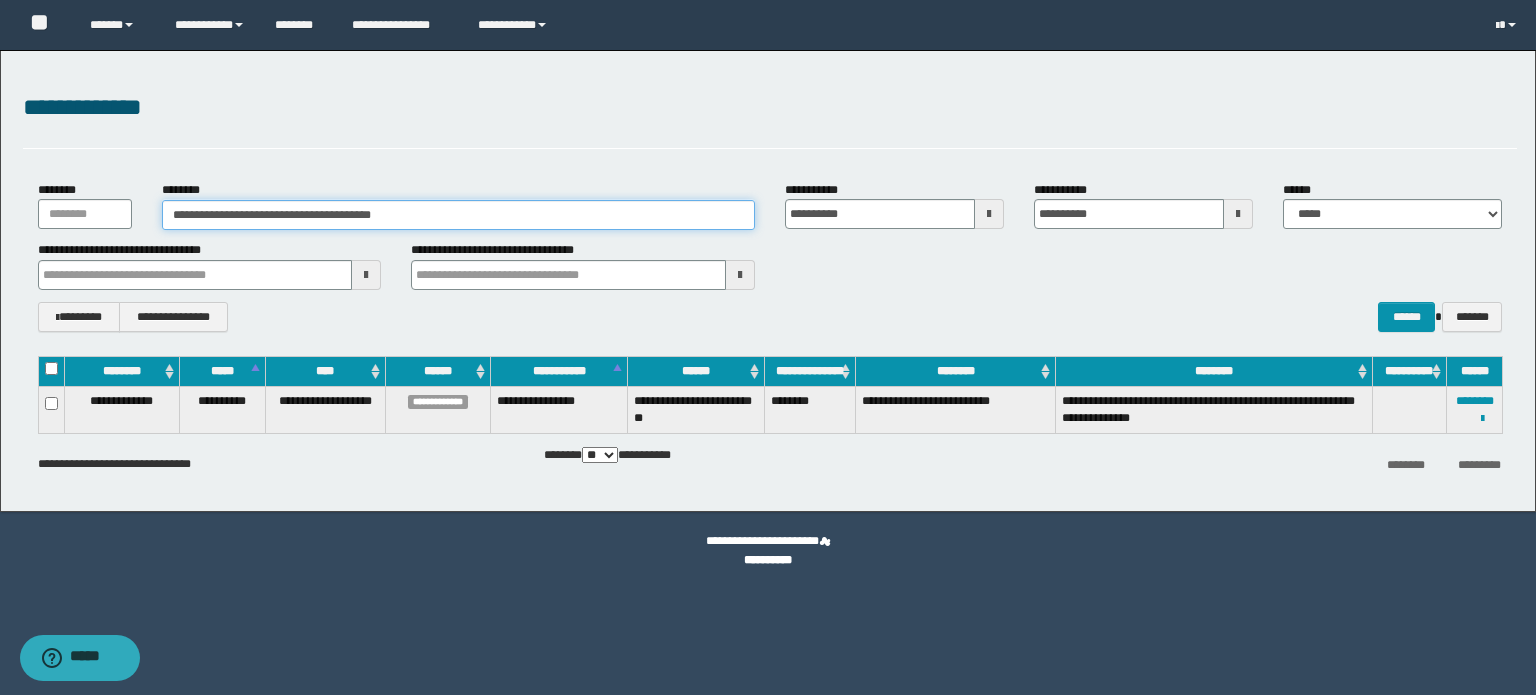 drag, startPoint x: 420, startPoint y: 199, endPoint x: 9, endPoint y: 217, distance: 411.39398 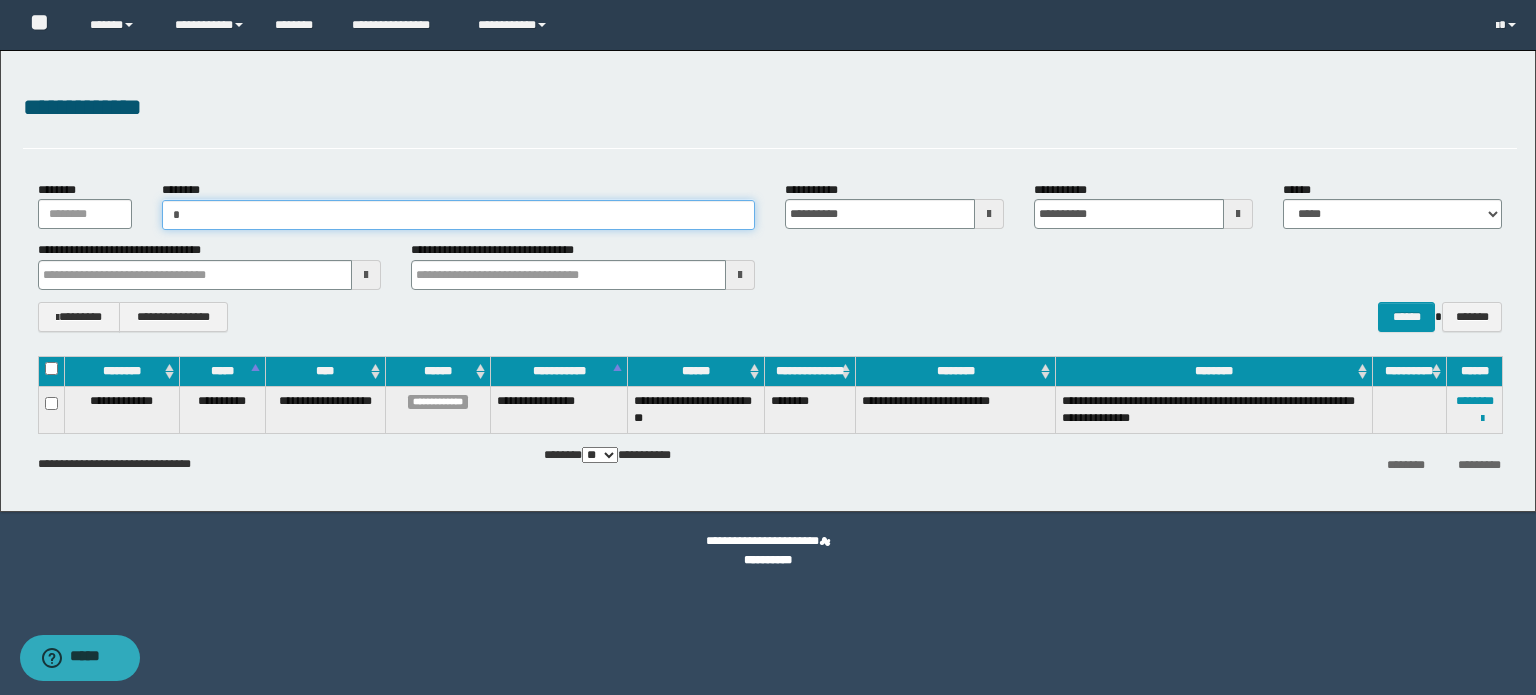 paste on "**********" 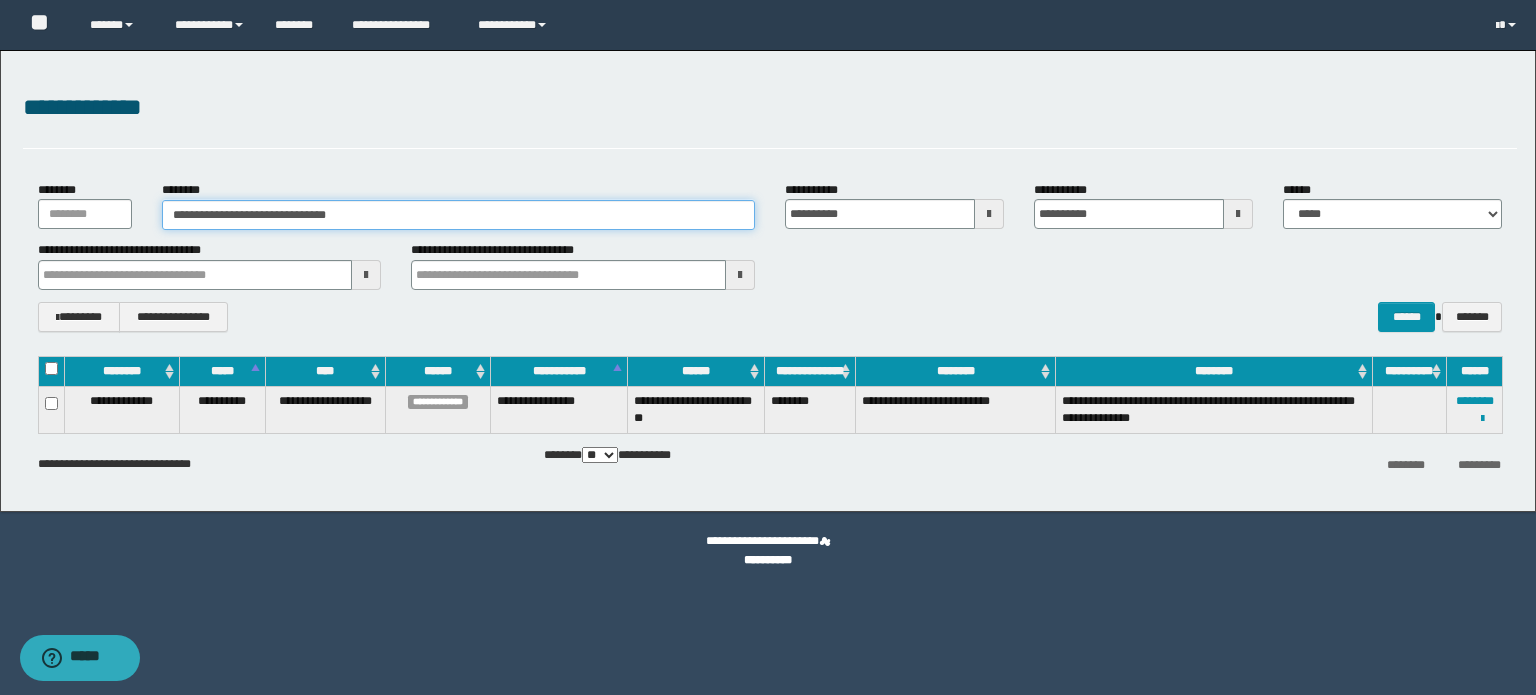 type on "**********" 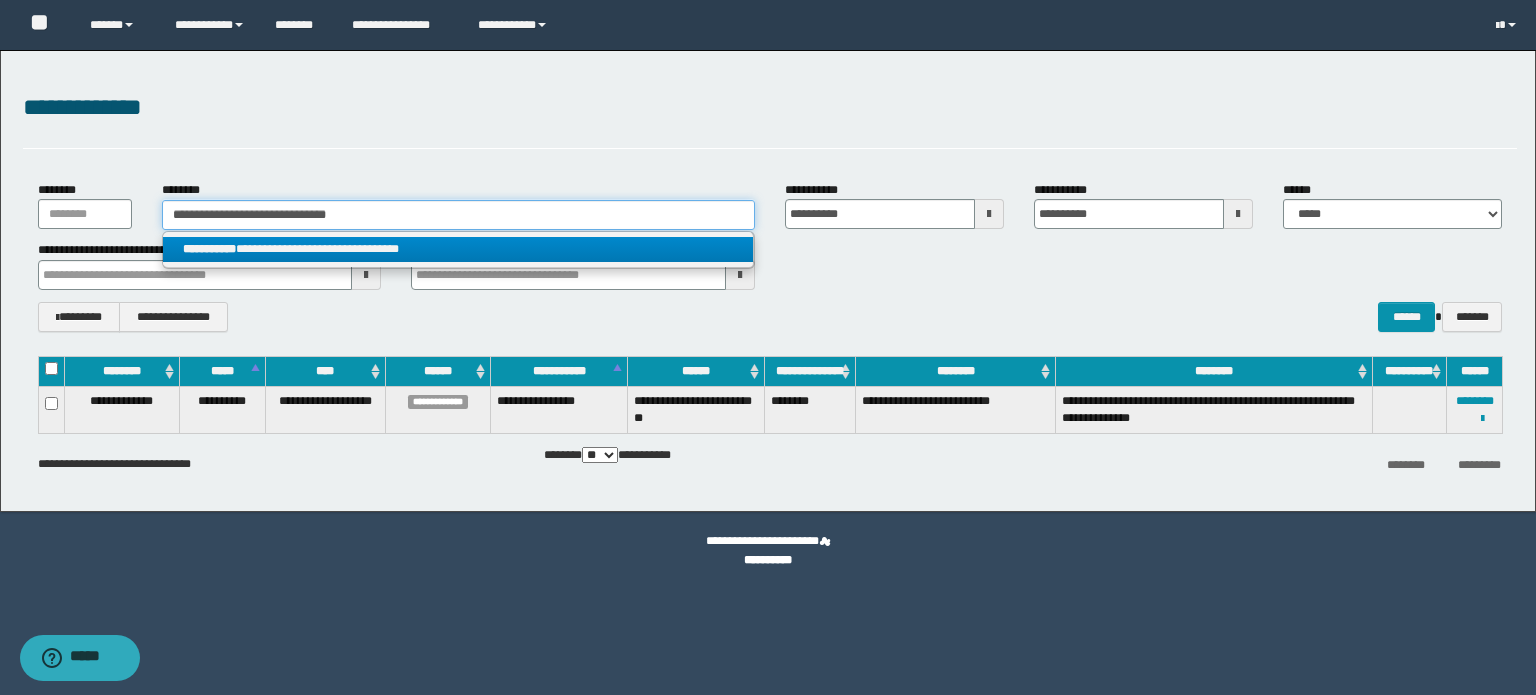 type on "**********" 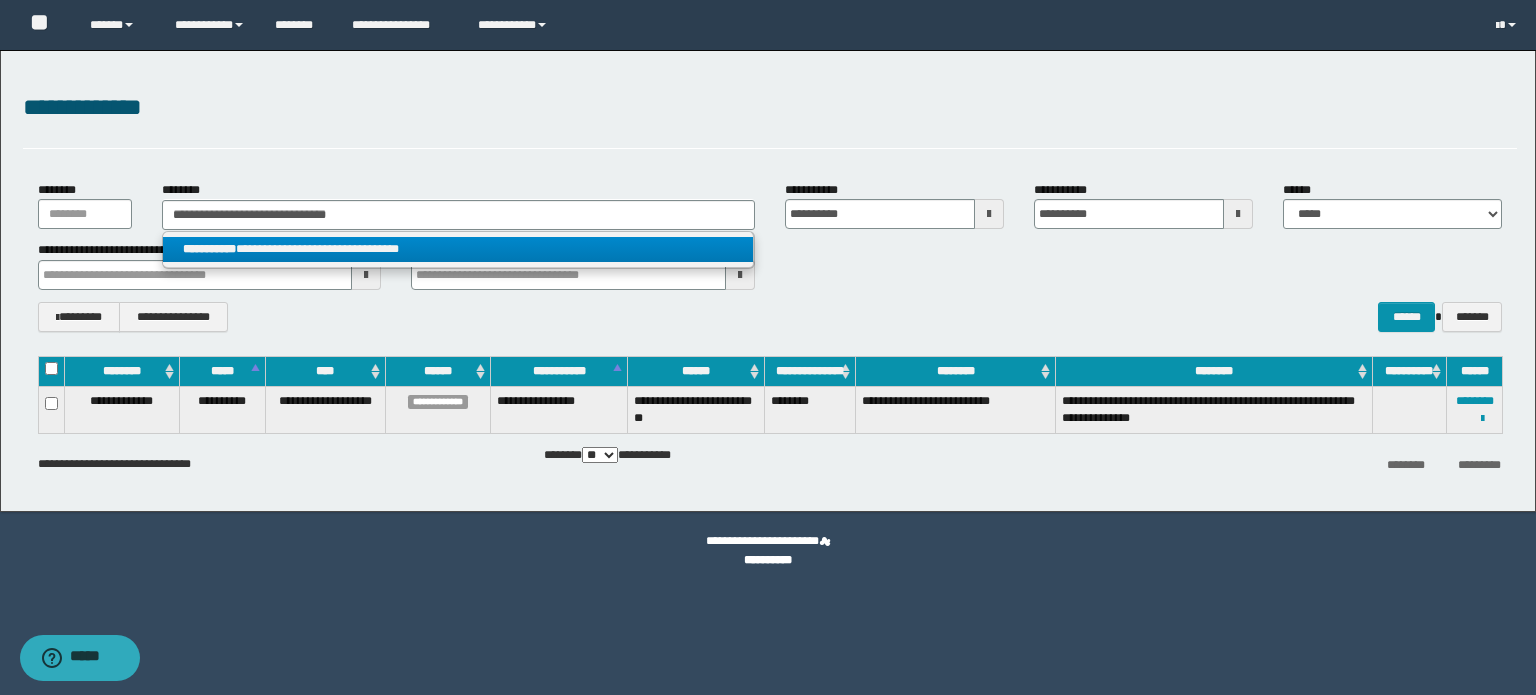 click on "**********" at bounding box center [458, 249] 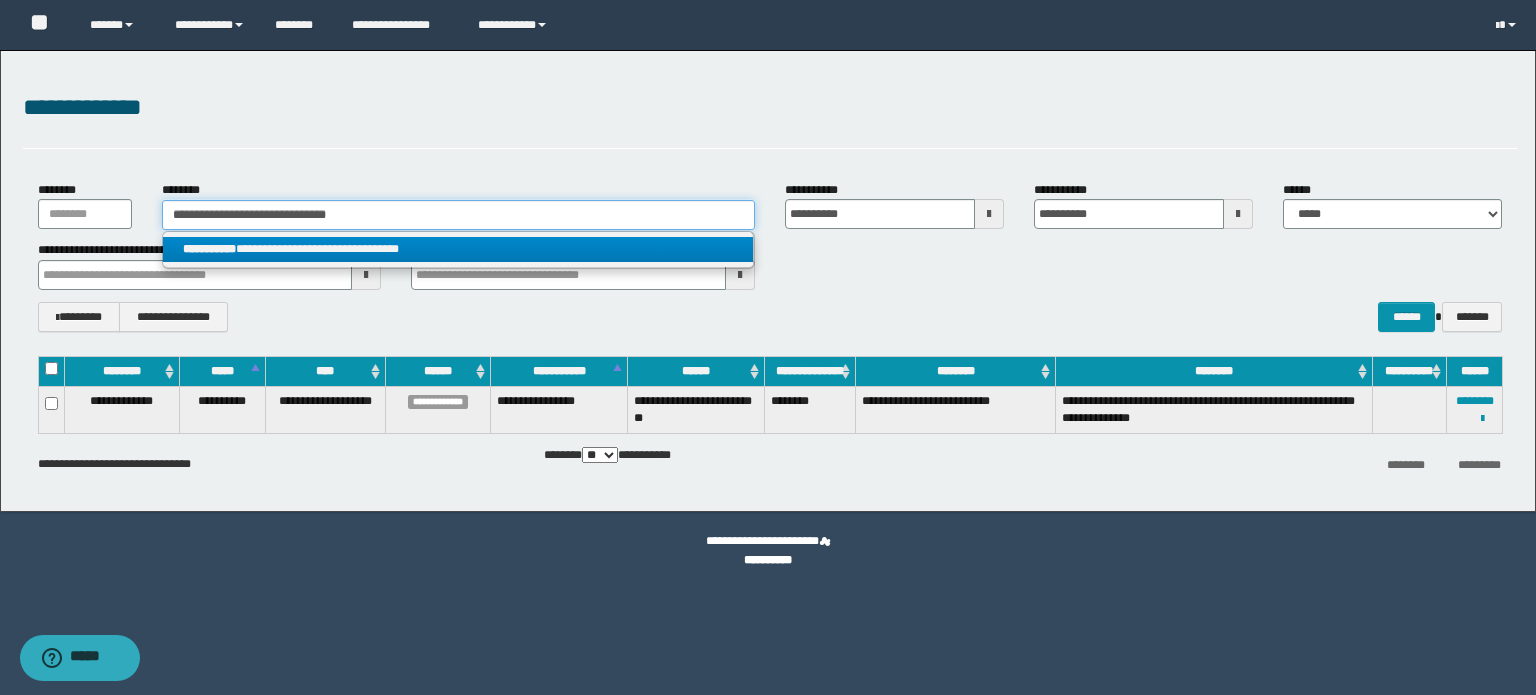 type 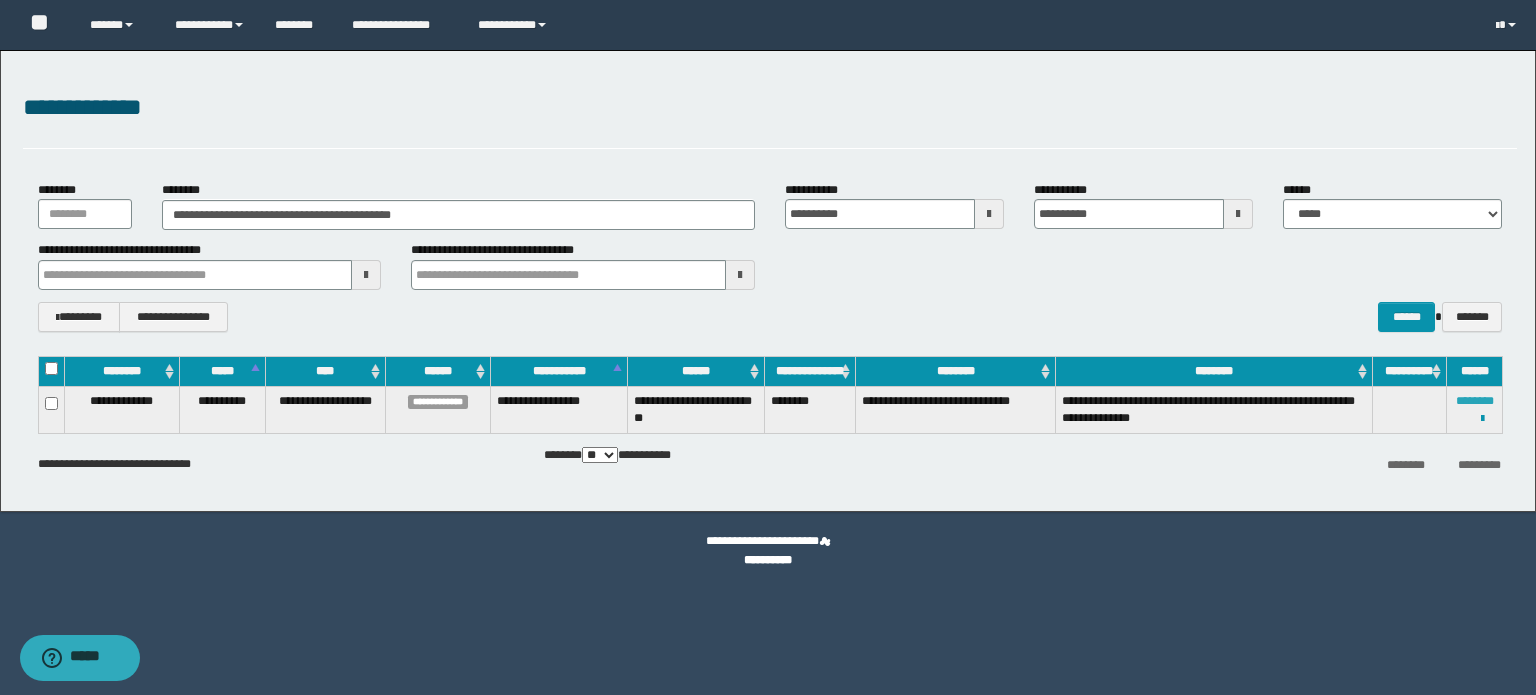 click on "********" at bounding box center (1475, 401) 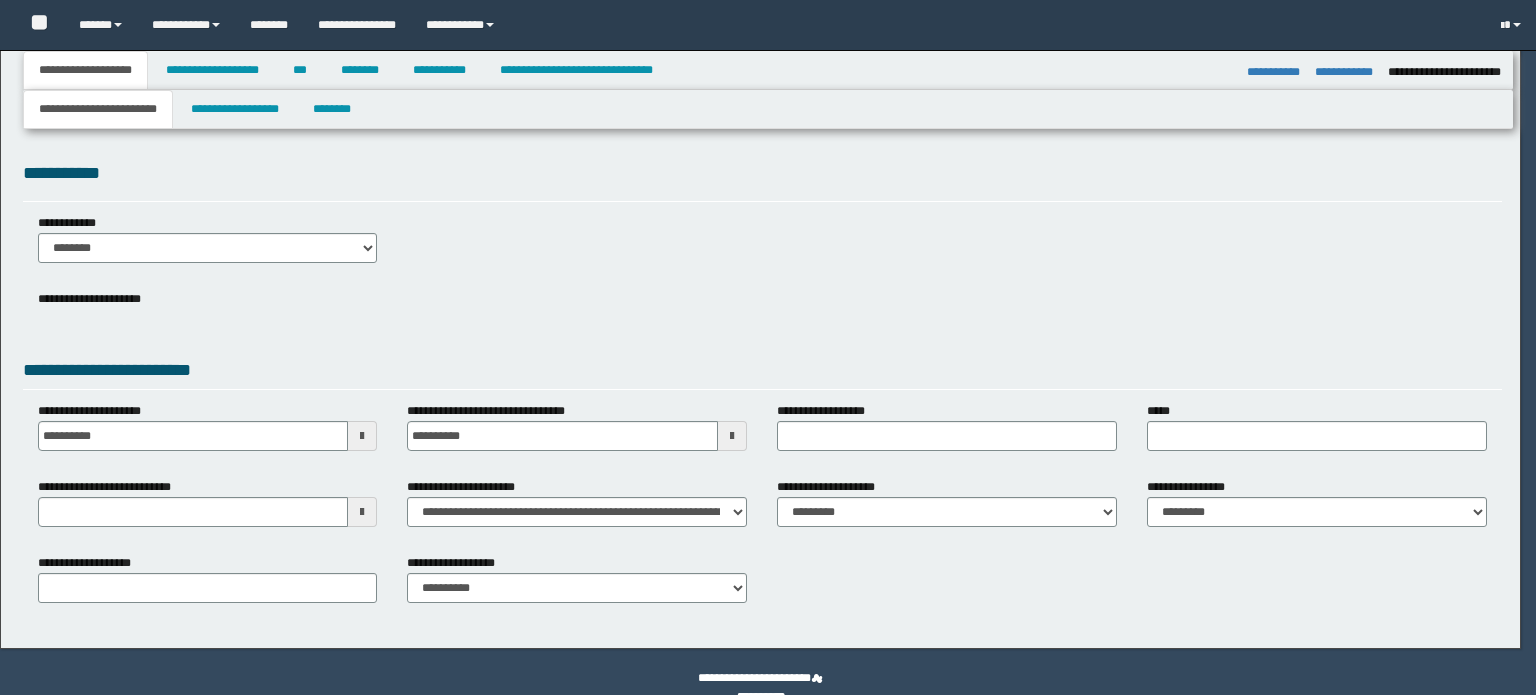 select on "*" 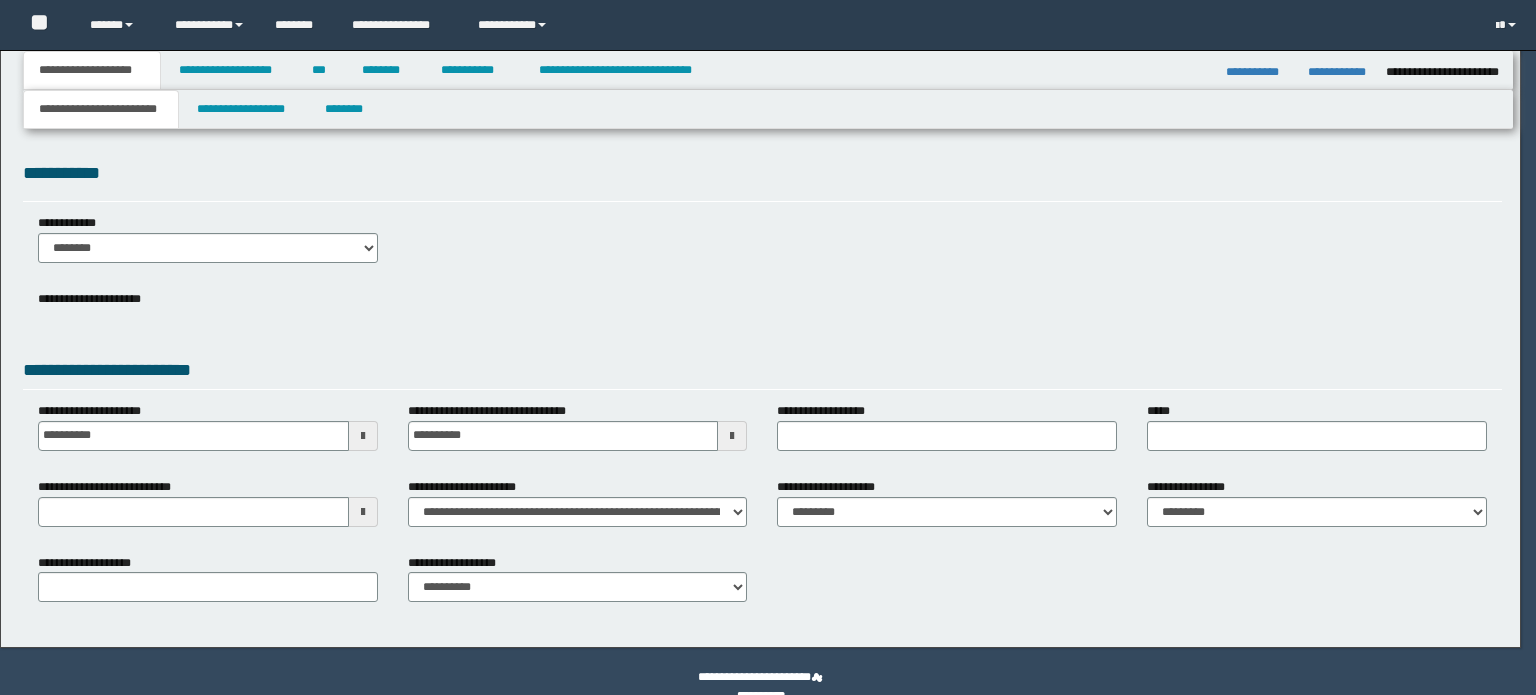 scroll, scrollTop: 0, scrollLeft: 0, axis: both 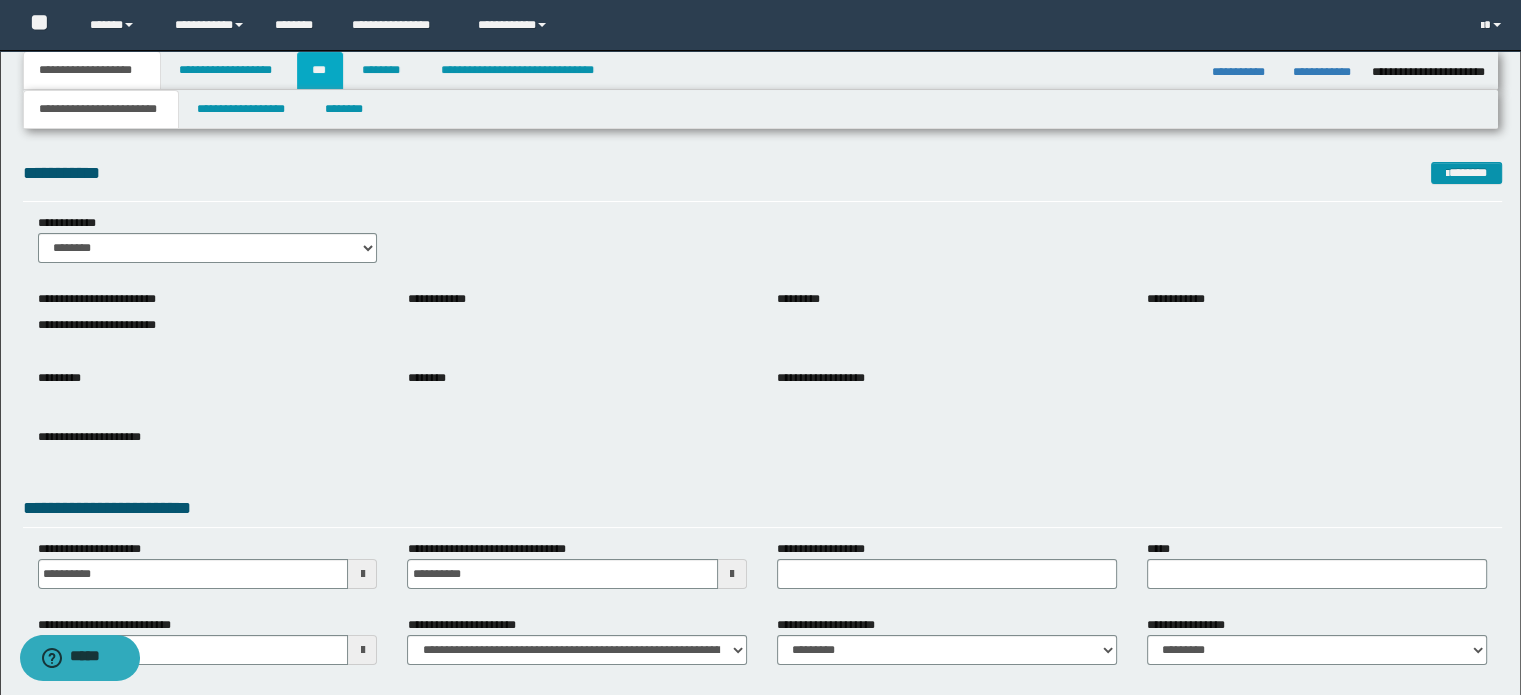 click on "***" at bounding box center (320, 70) 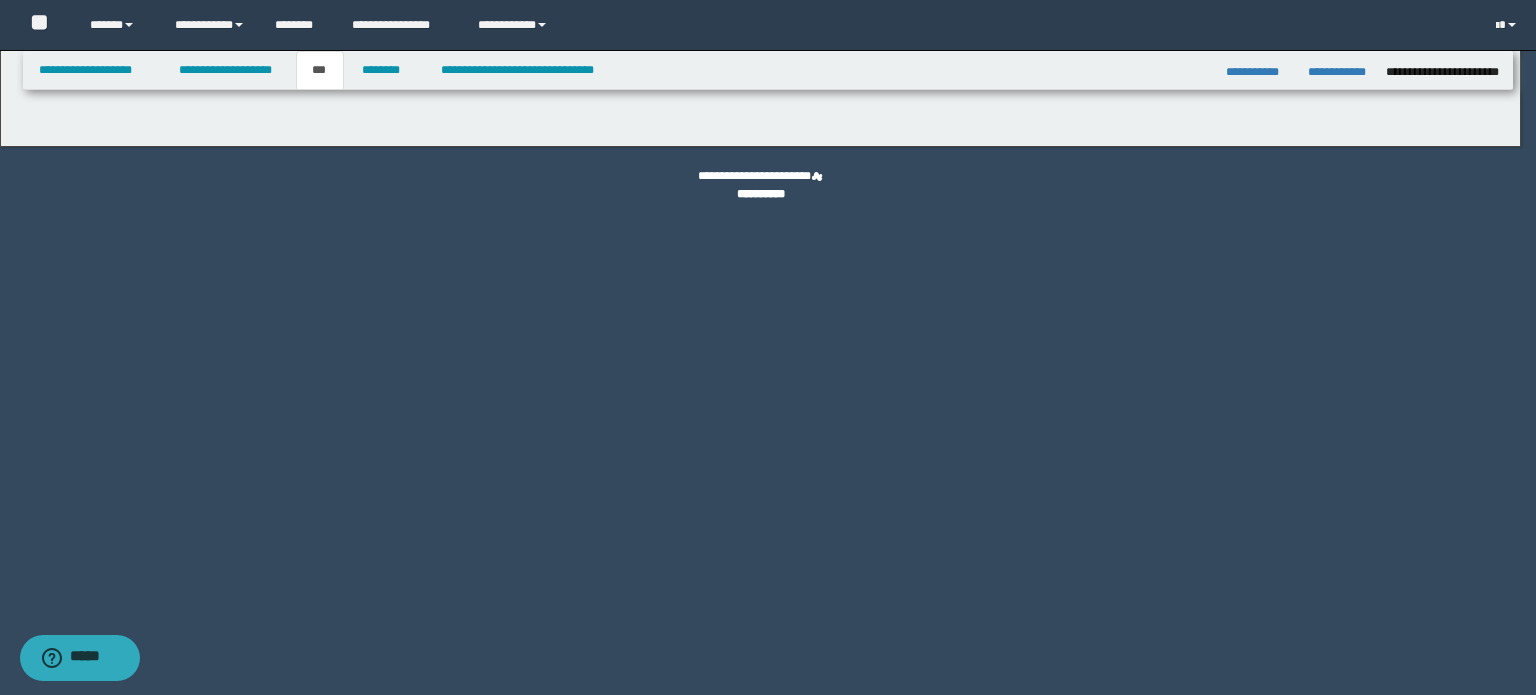 select on "***" 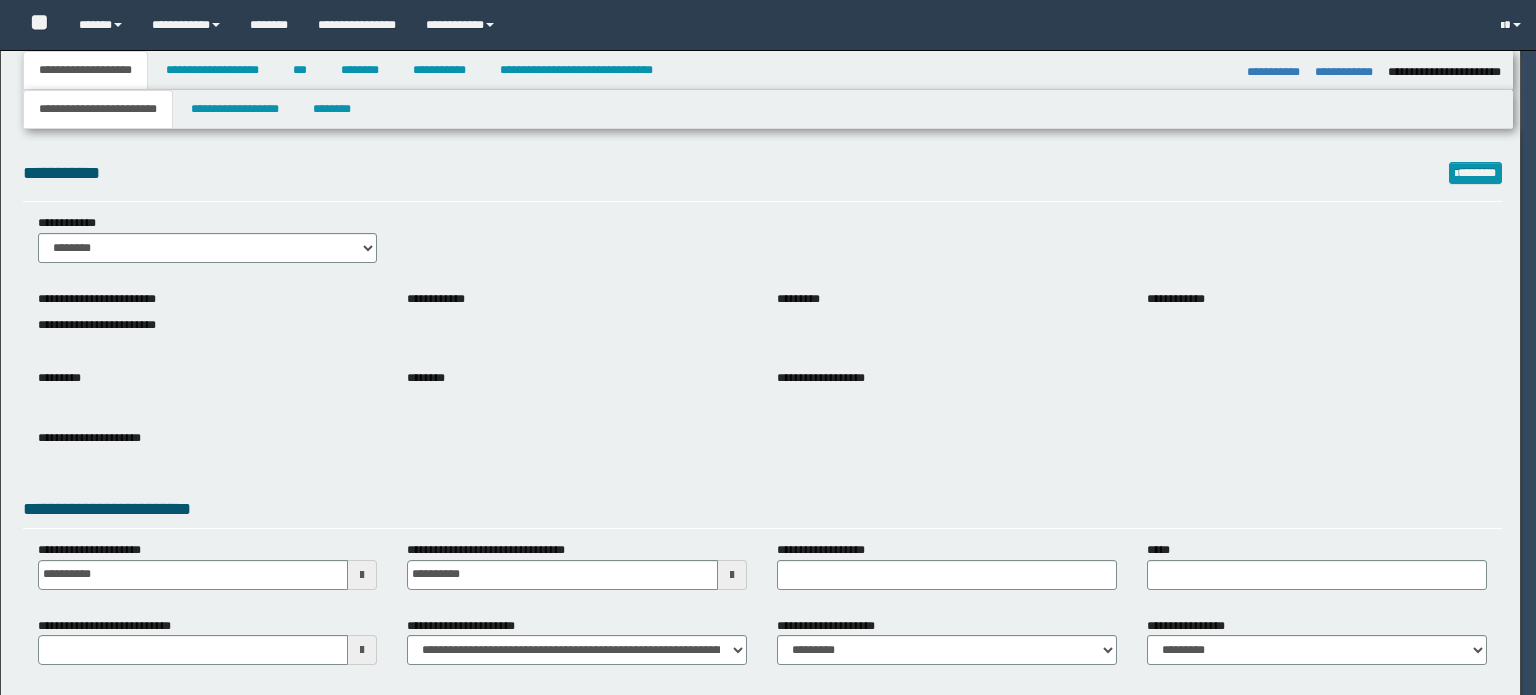 select on "*" 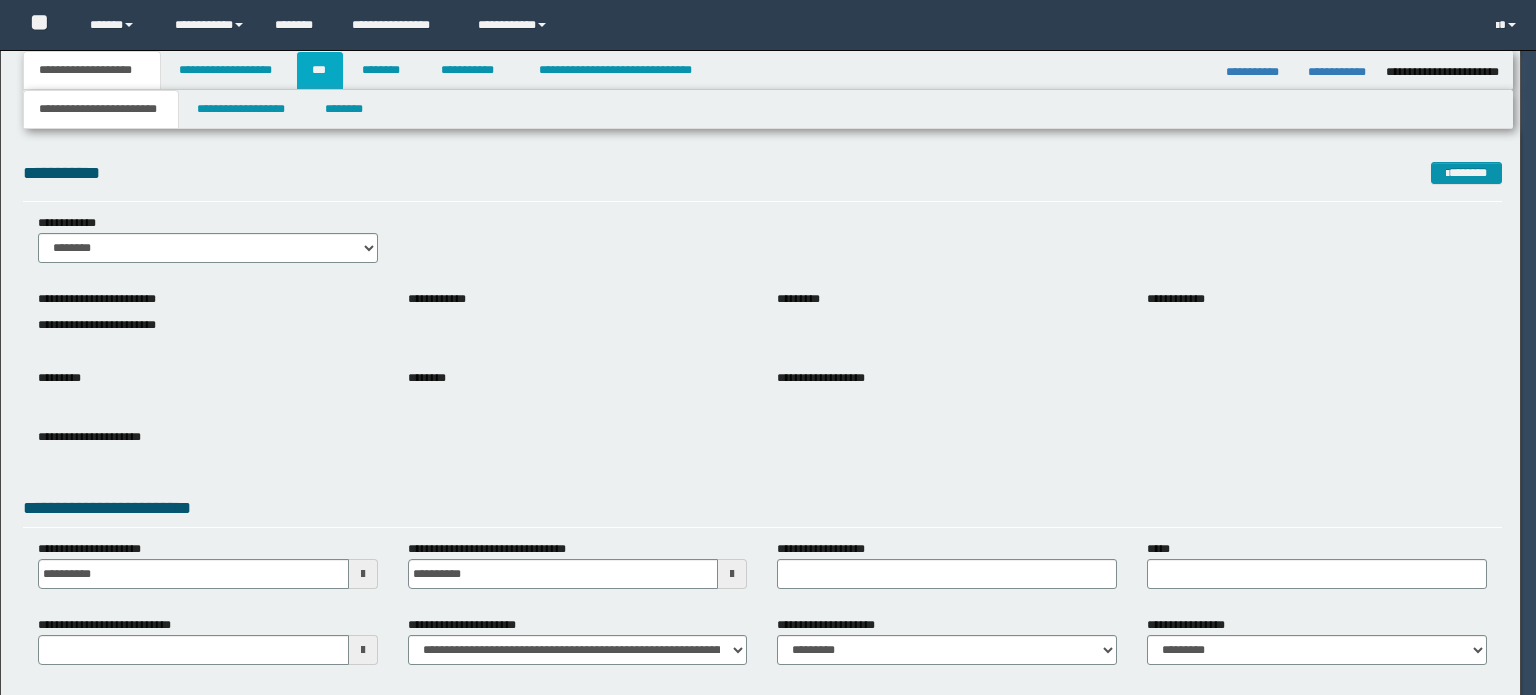 scroll, scrollTop: 0, scrollLeft: 0, axis: both 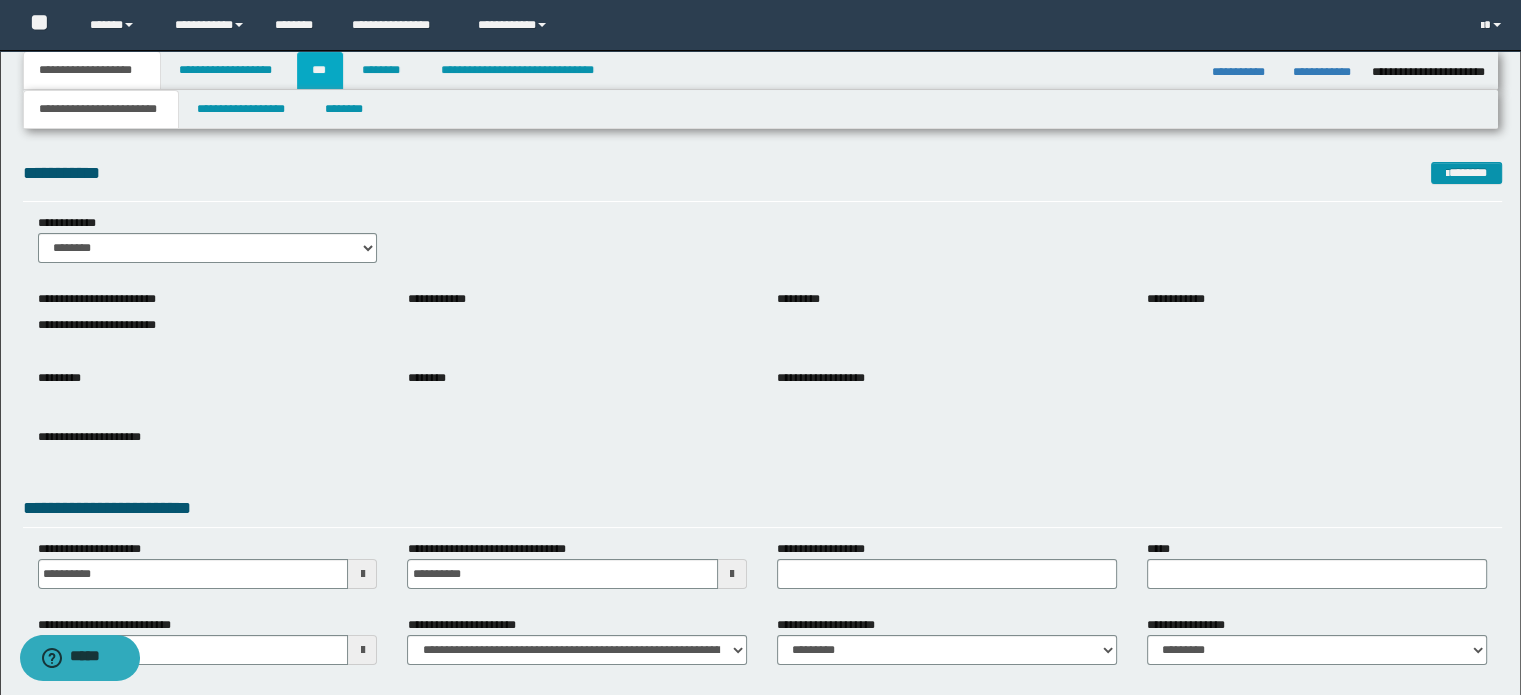 click on "***" at bounding box center [320, 70] 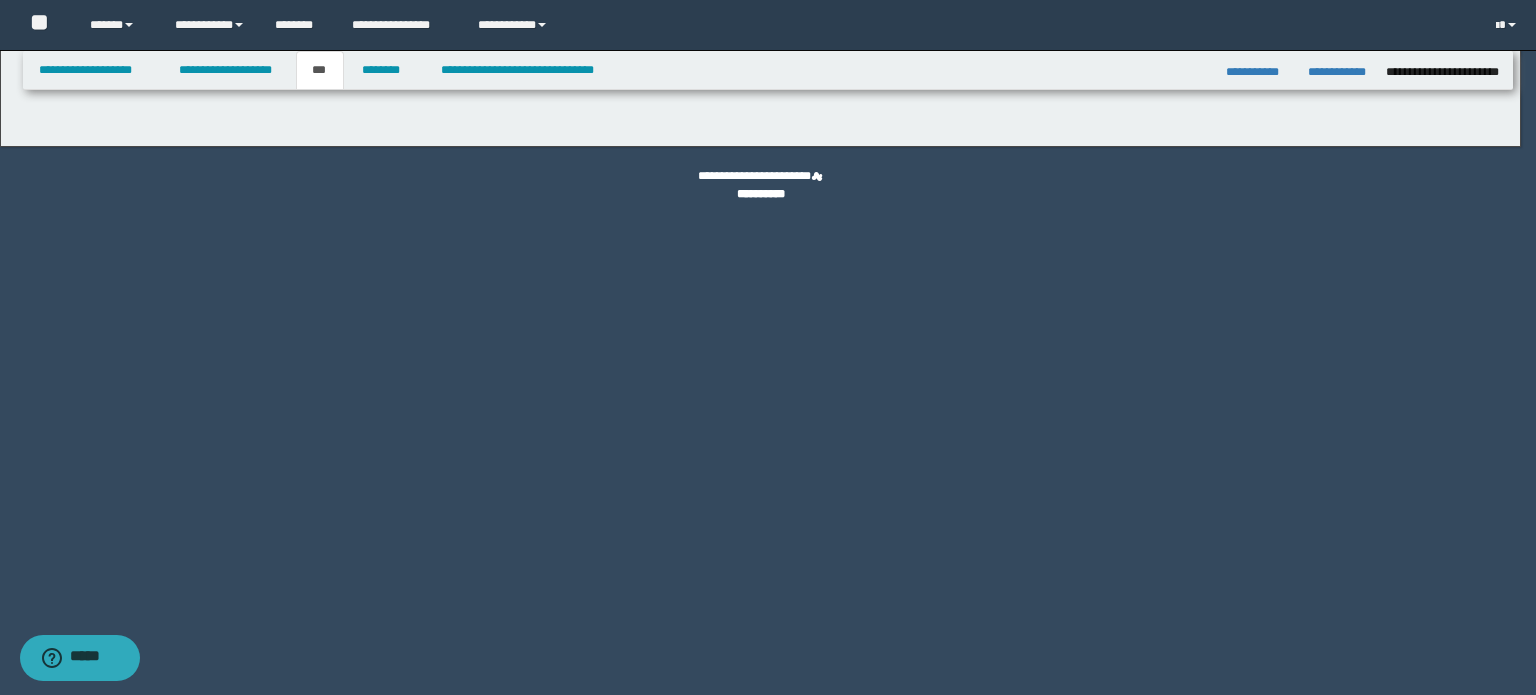 select on "***" 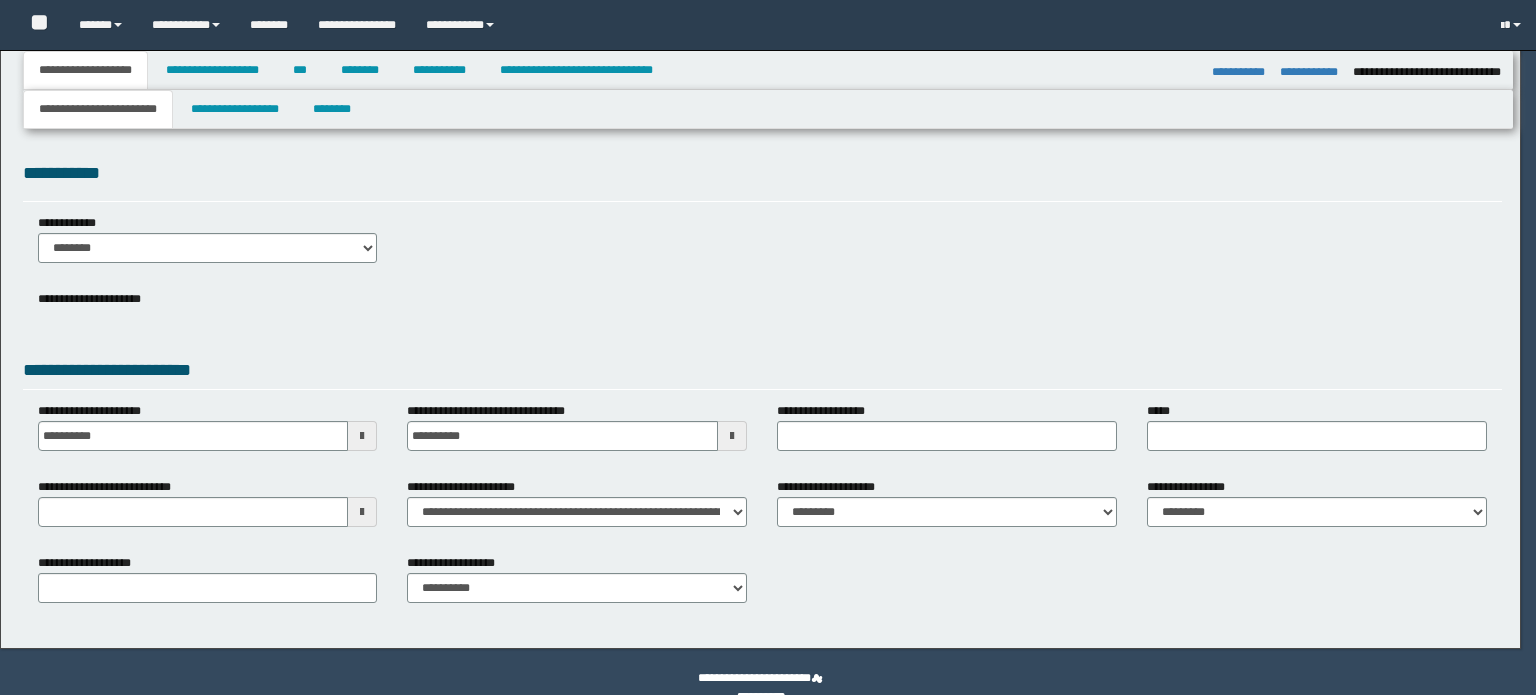 select on "*" 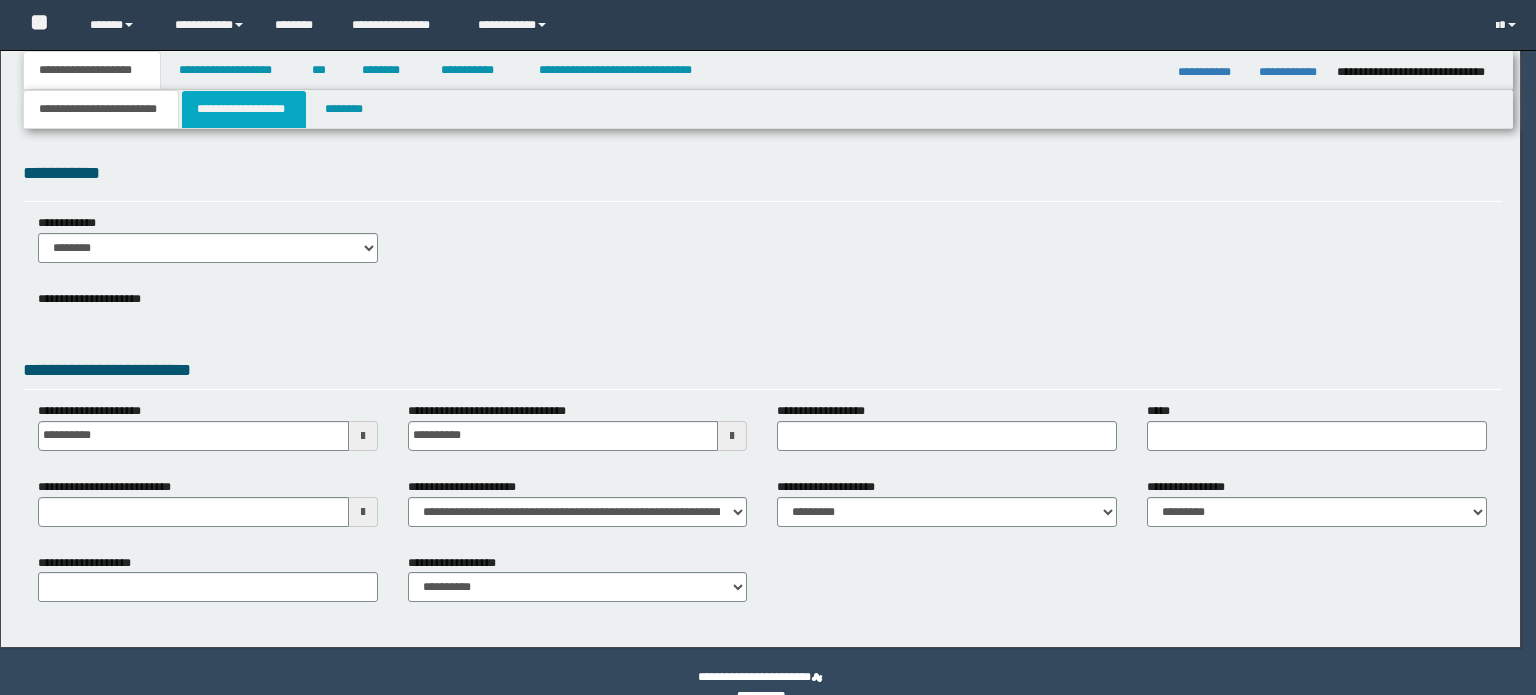 scroll, scrollTop: 0, scrollLeft: 0, axis: both 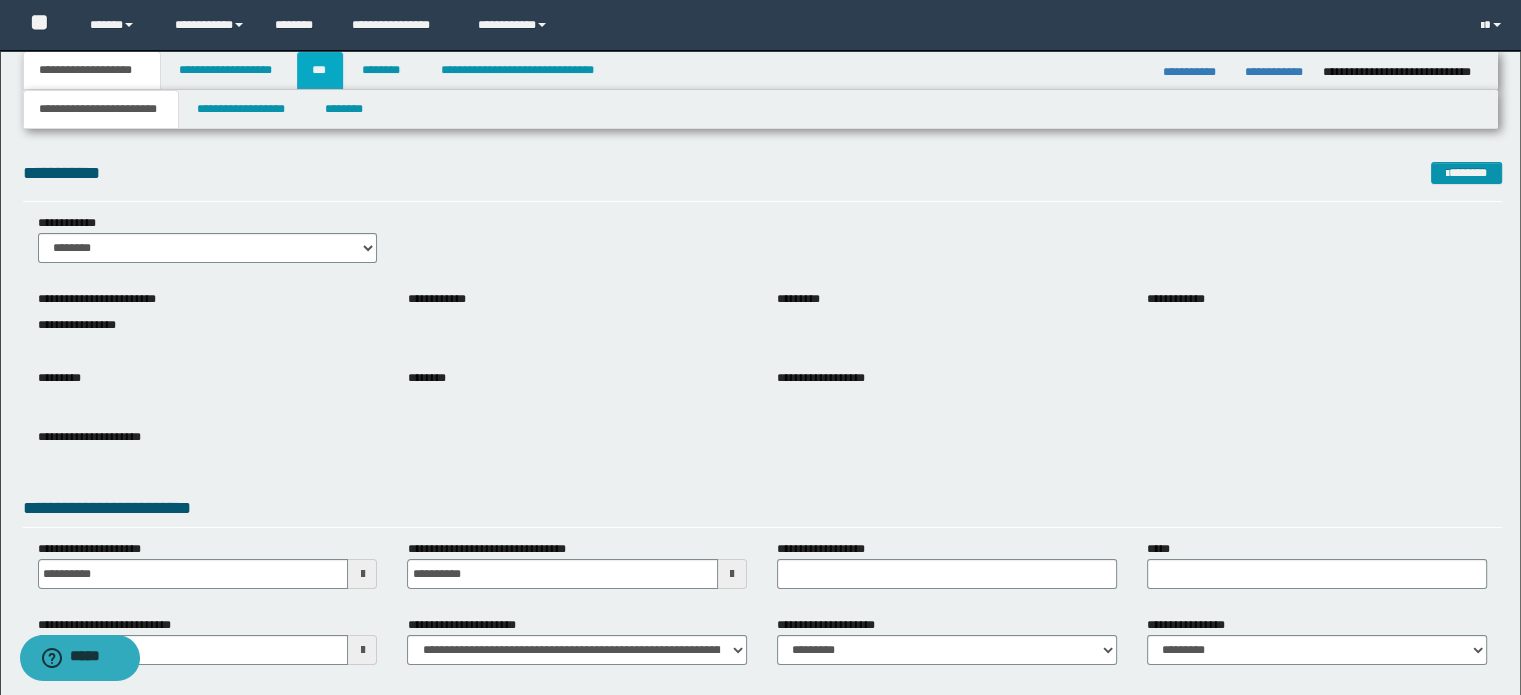 click on "***" at bounding box center (320, 70) 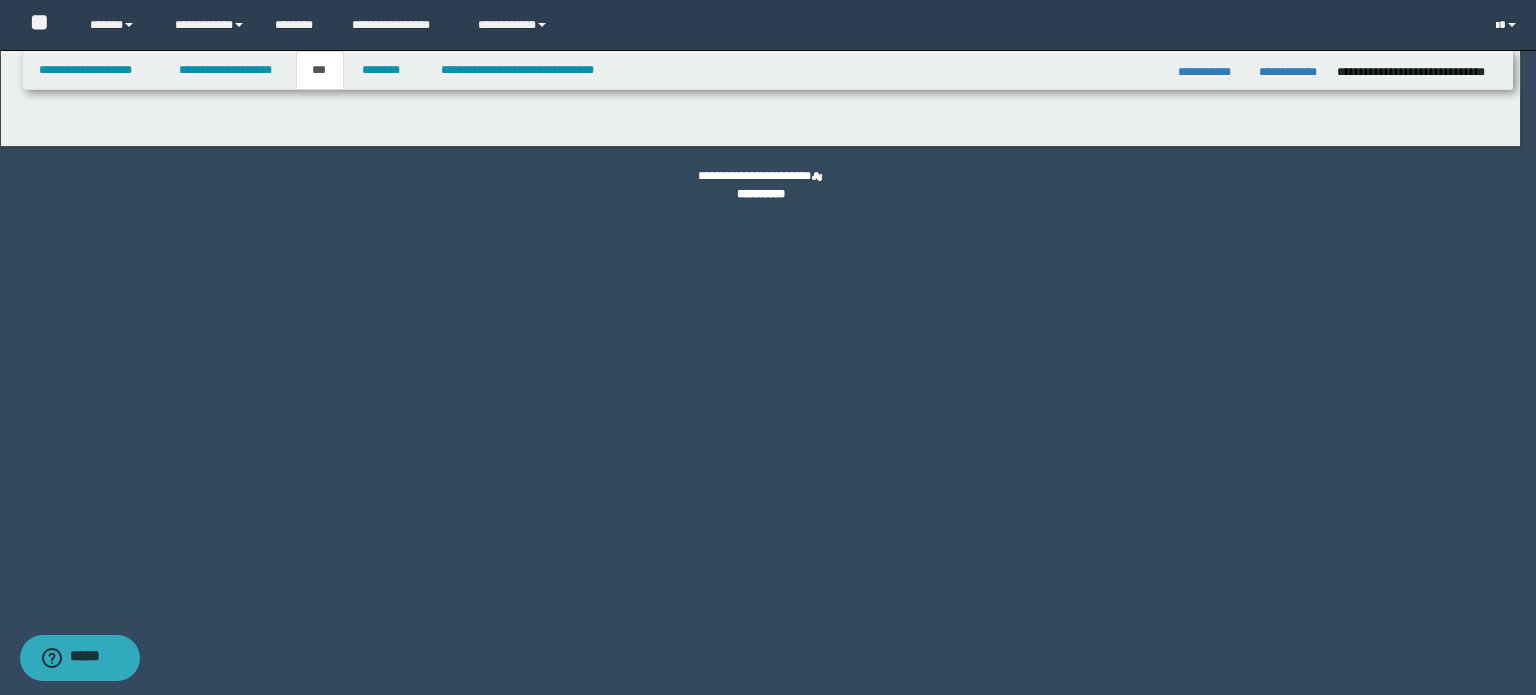 select on "**" 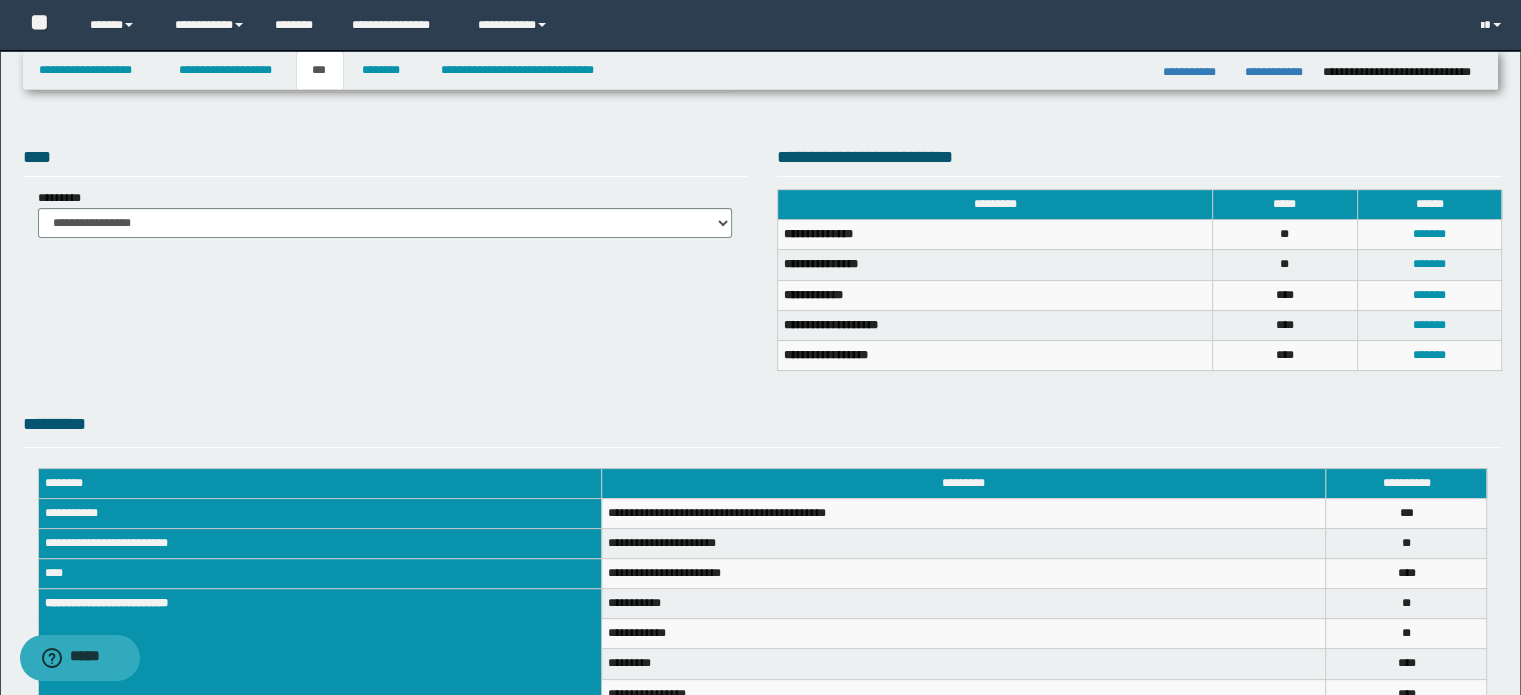 scroll, scrollTop: 400, scrollLeft: 0, axis: vertical 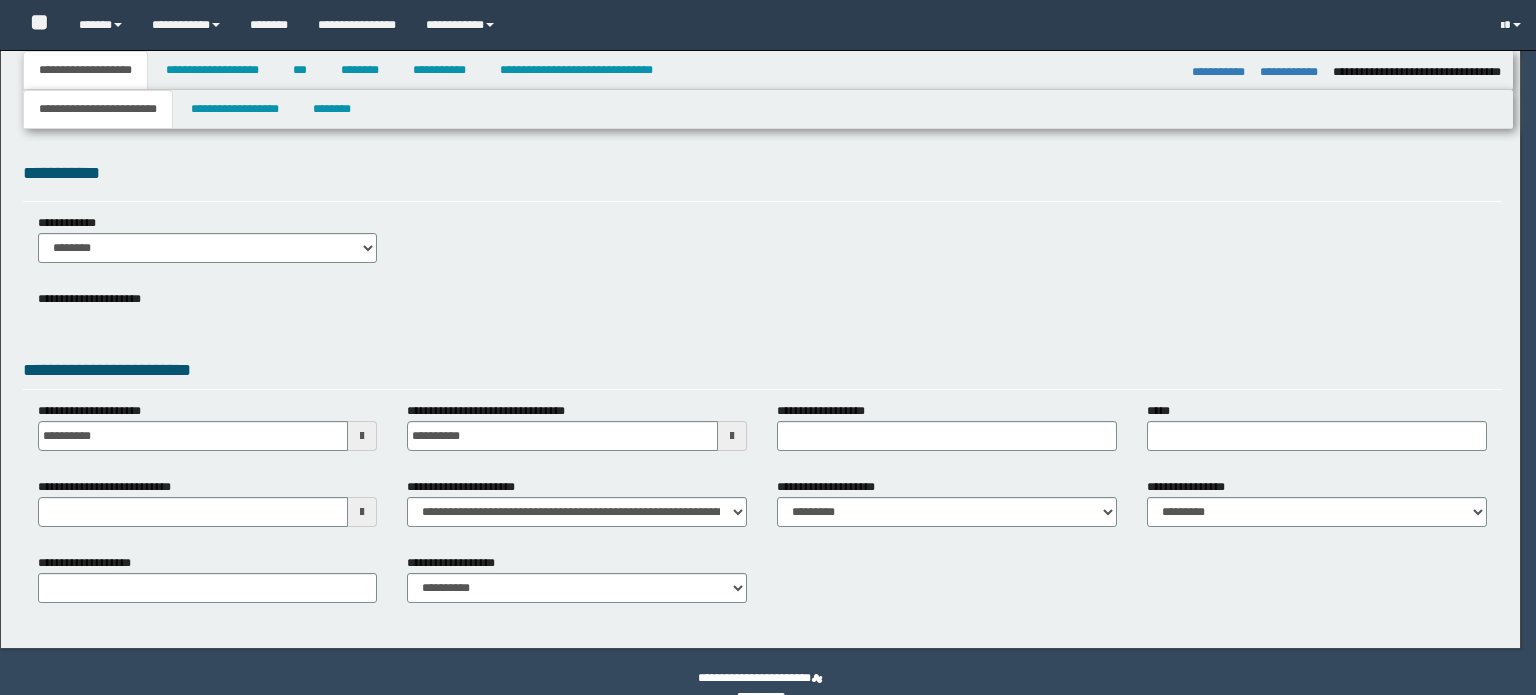 select on "*" 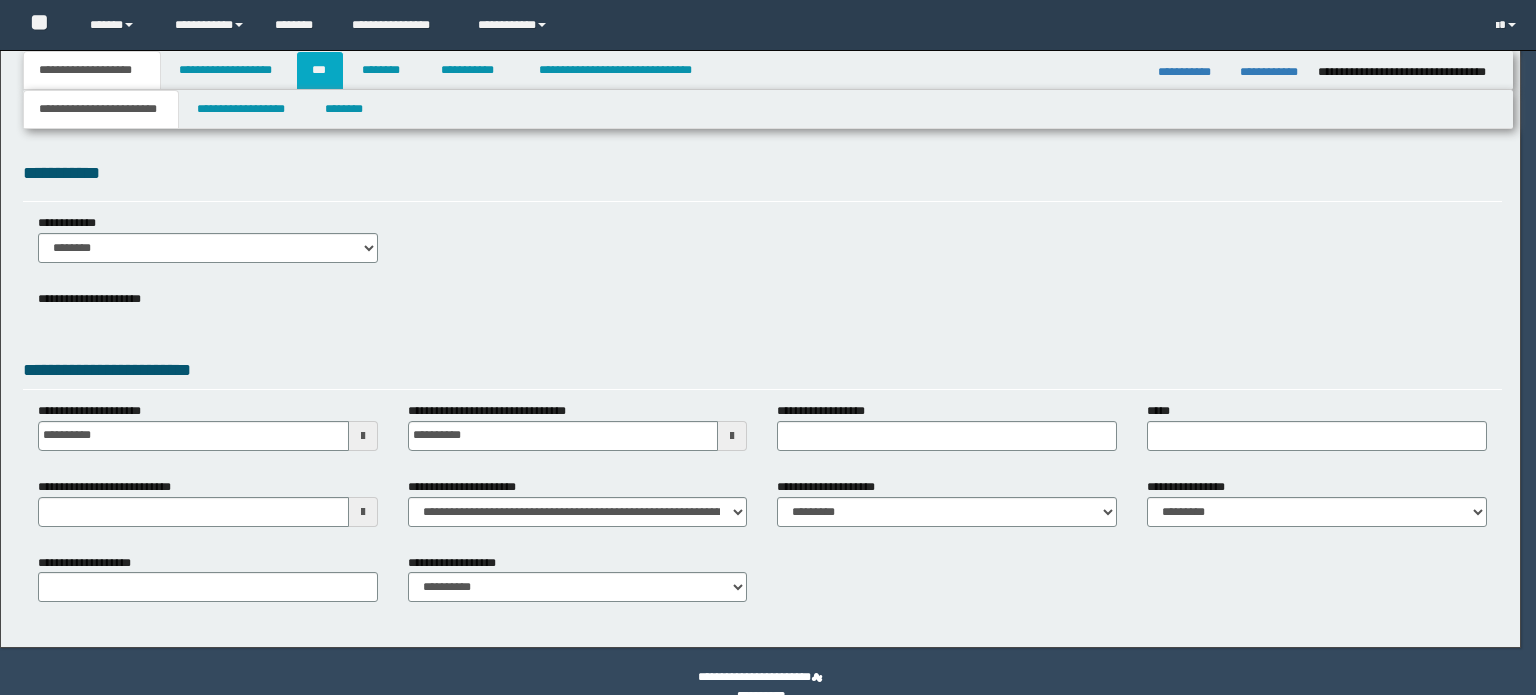 scroll, scrollTop: 0, scrollLeft: 0, axis: both 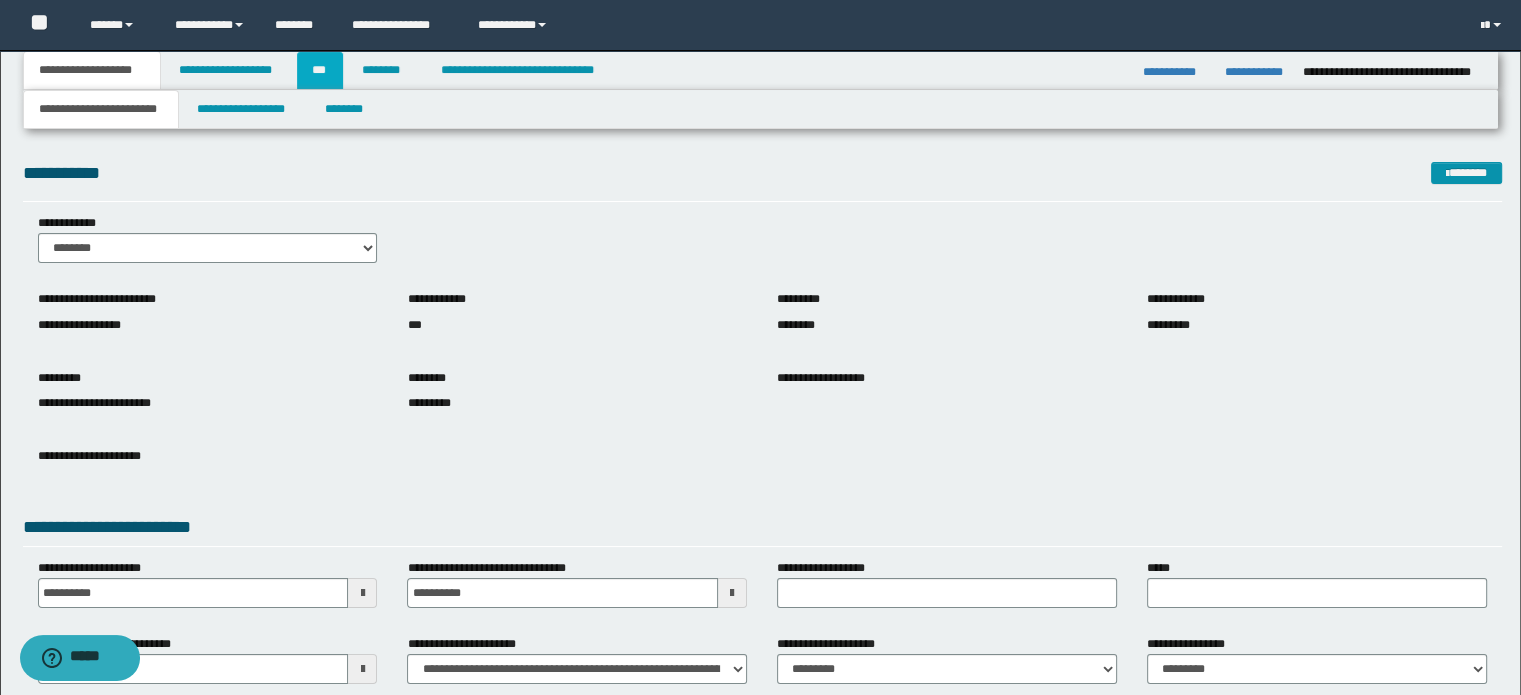 click on "***" at bounding box center (320, 70) 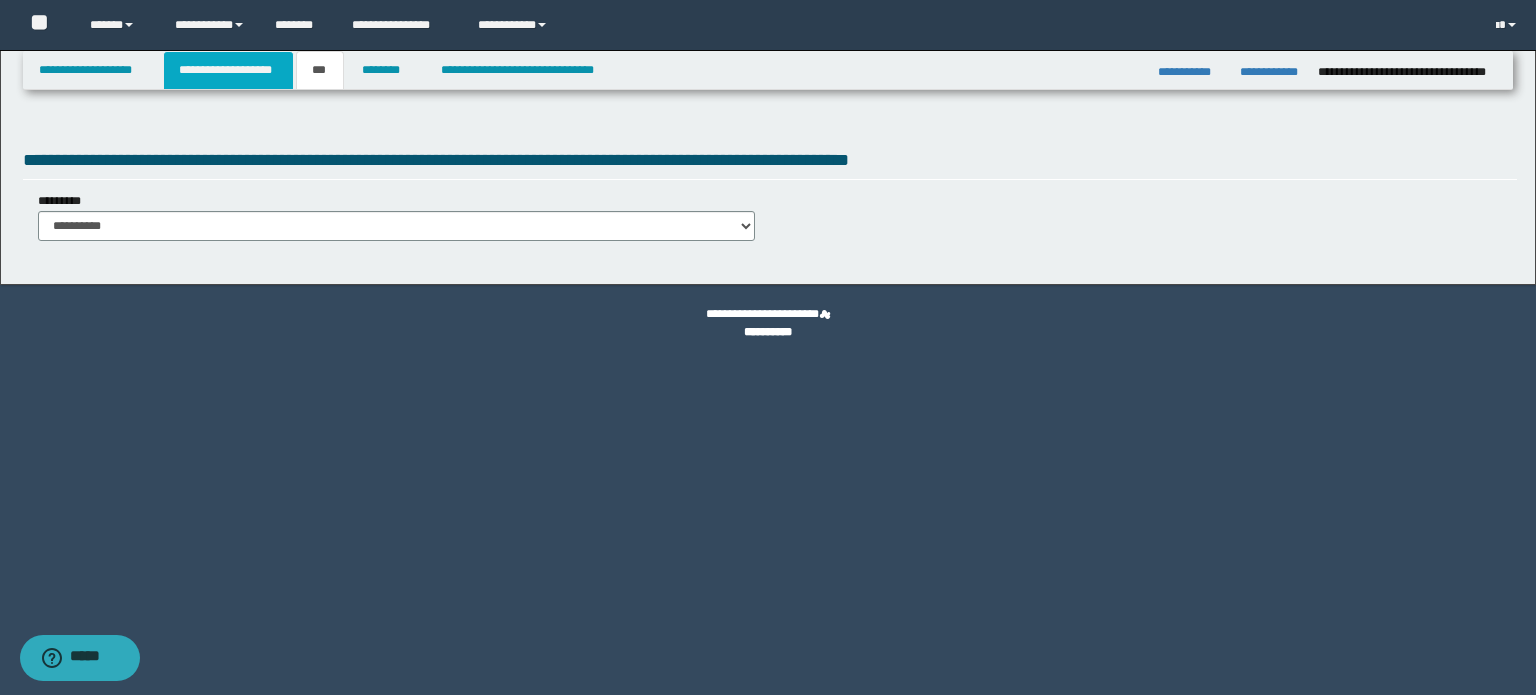 click on "**********" at bounding box center (228, 70) 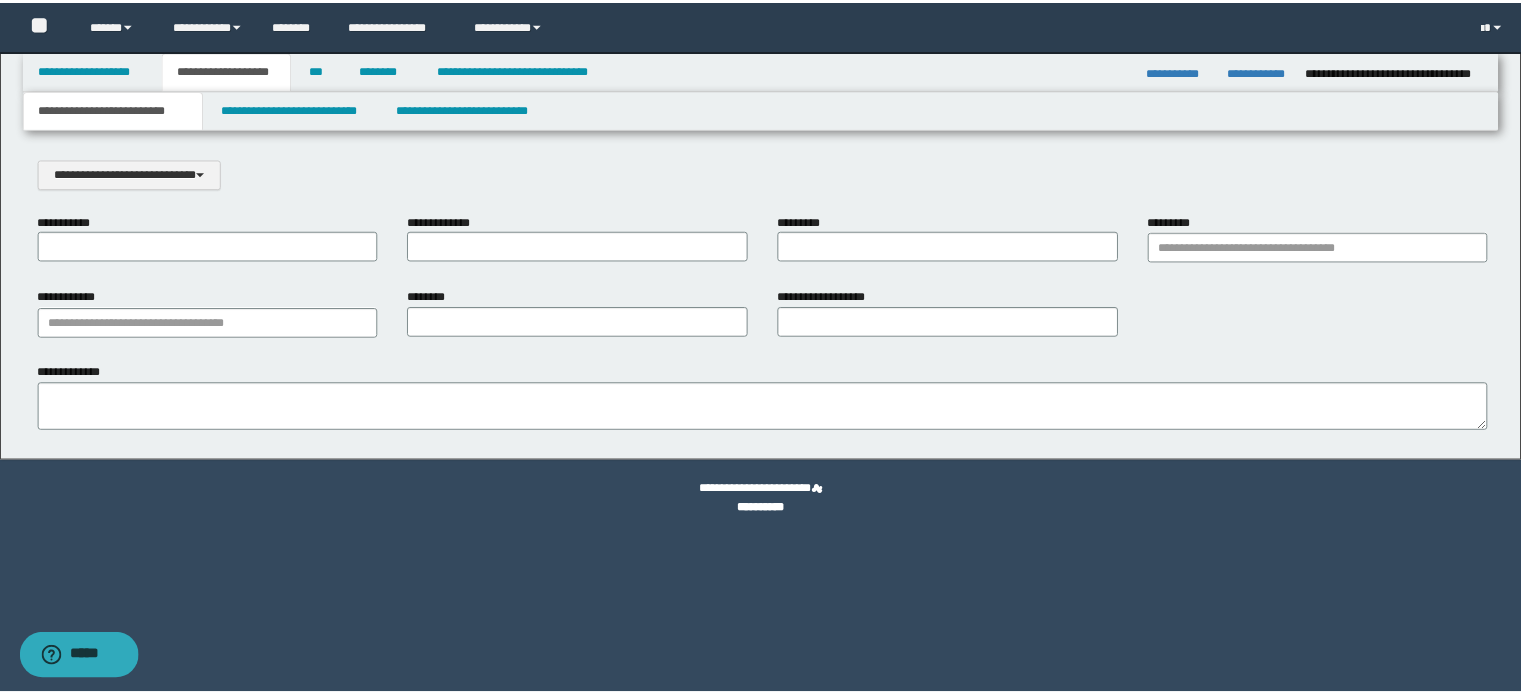 scroll, scrollTop: 0, scrollLeft: 0, axis: both 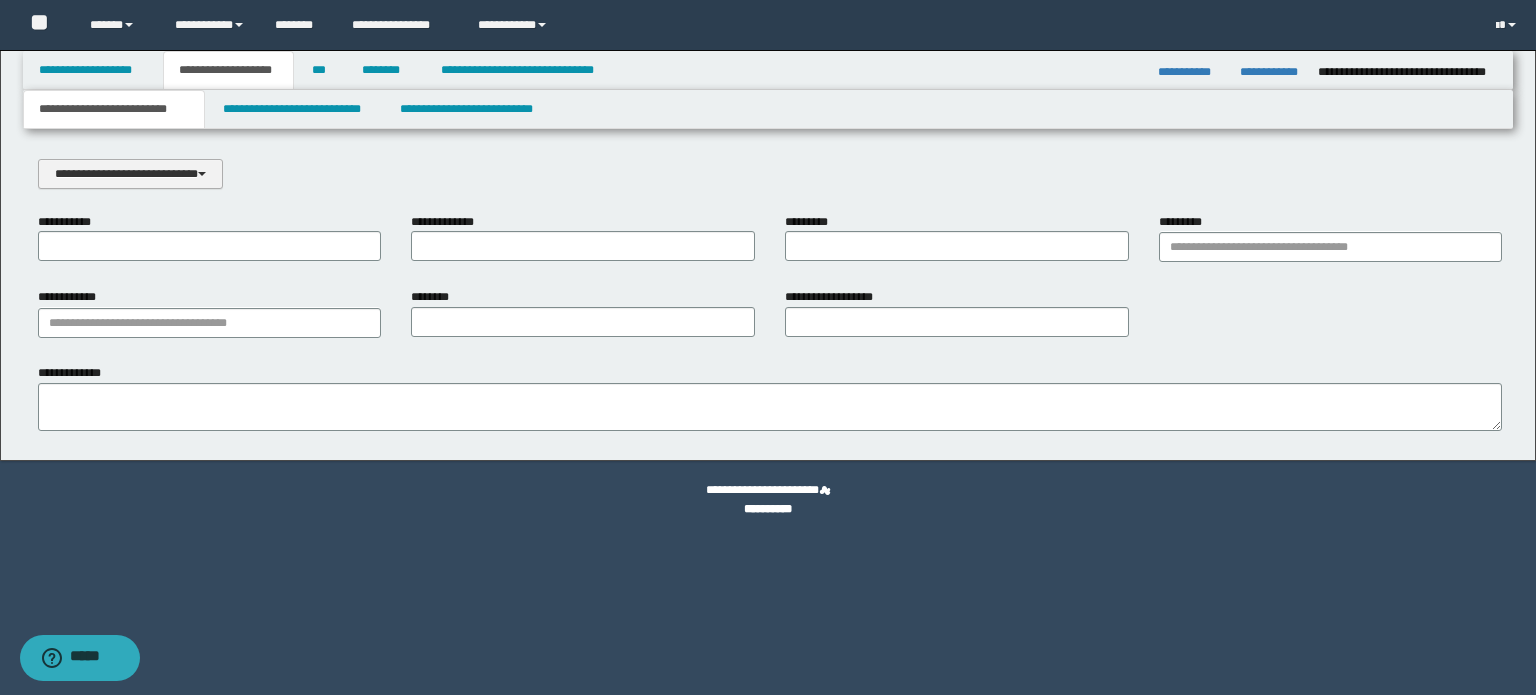 click on "**********" at bounding box center (130, 174) 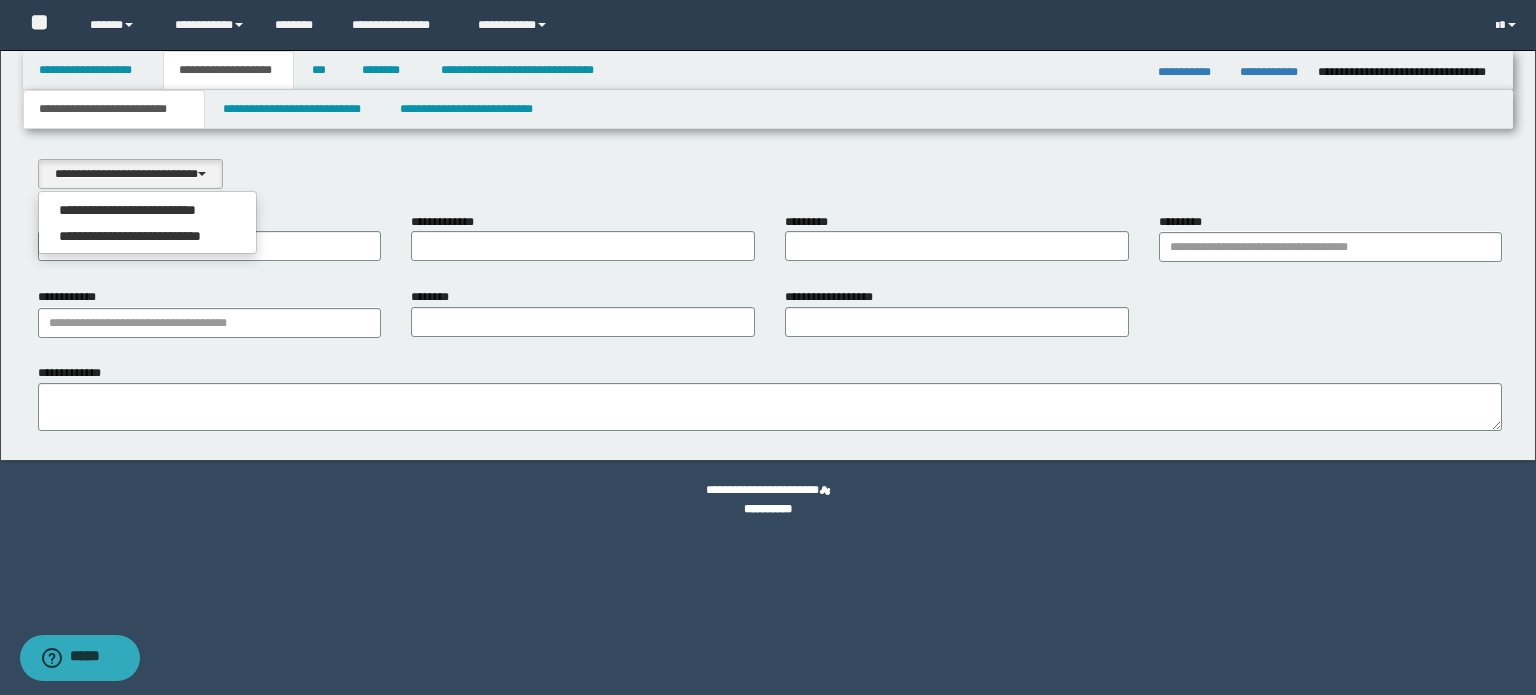 click on "**********" at bounding box center (148, 210) 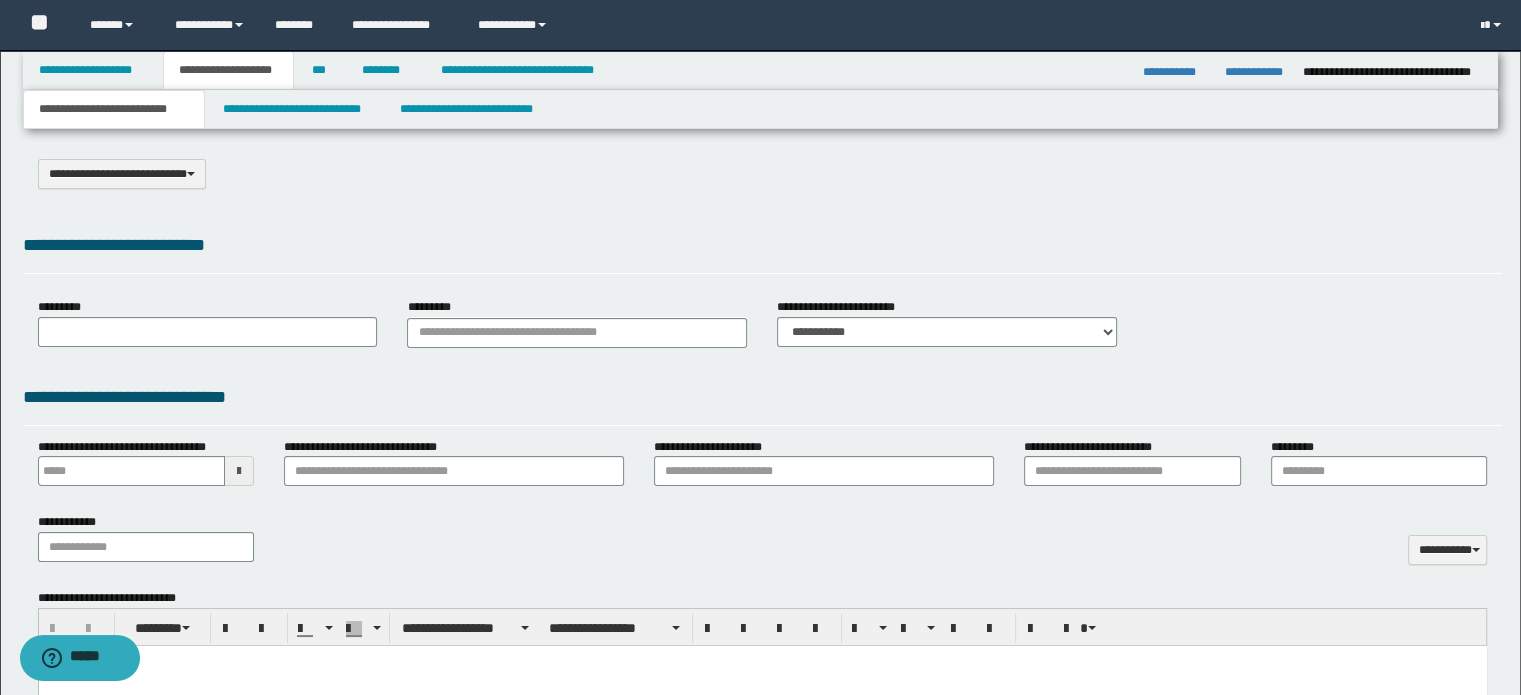 select on "*" 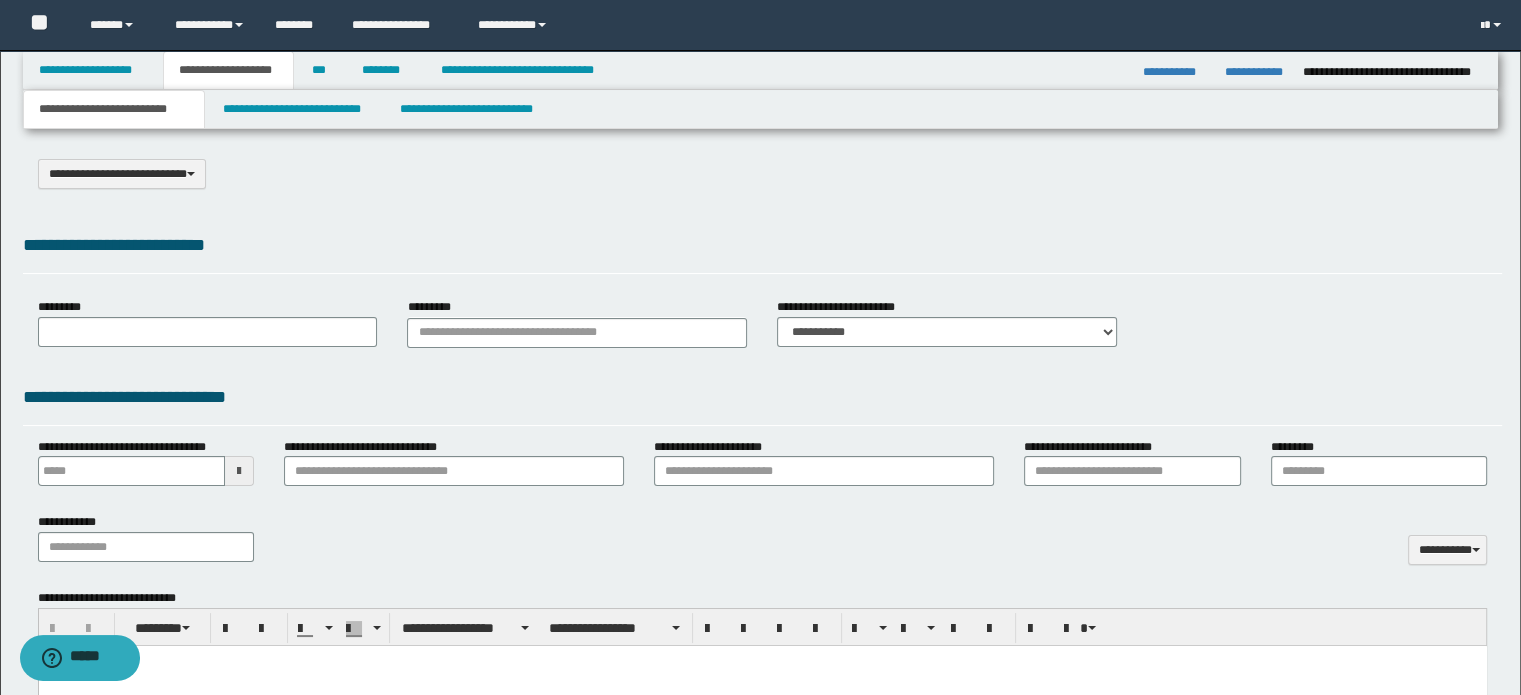 type 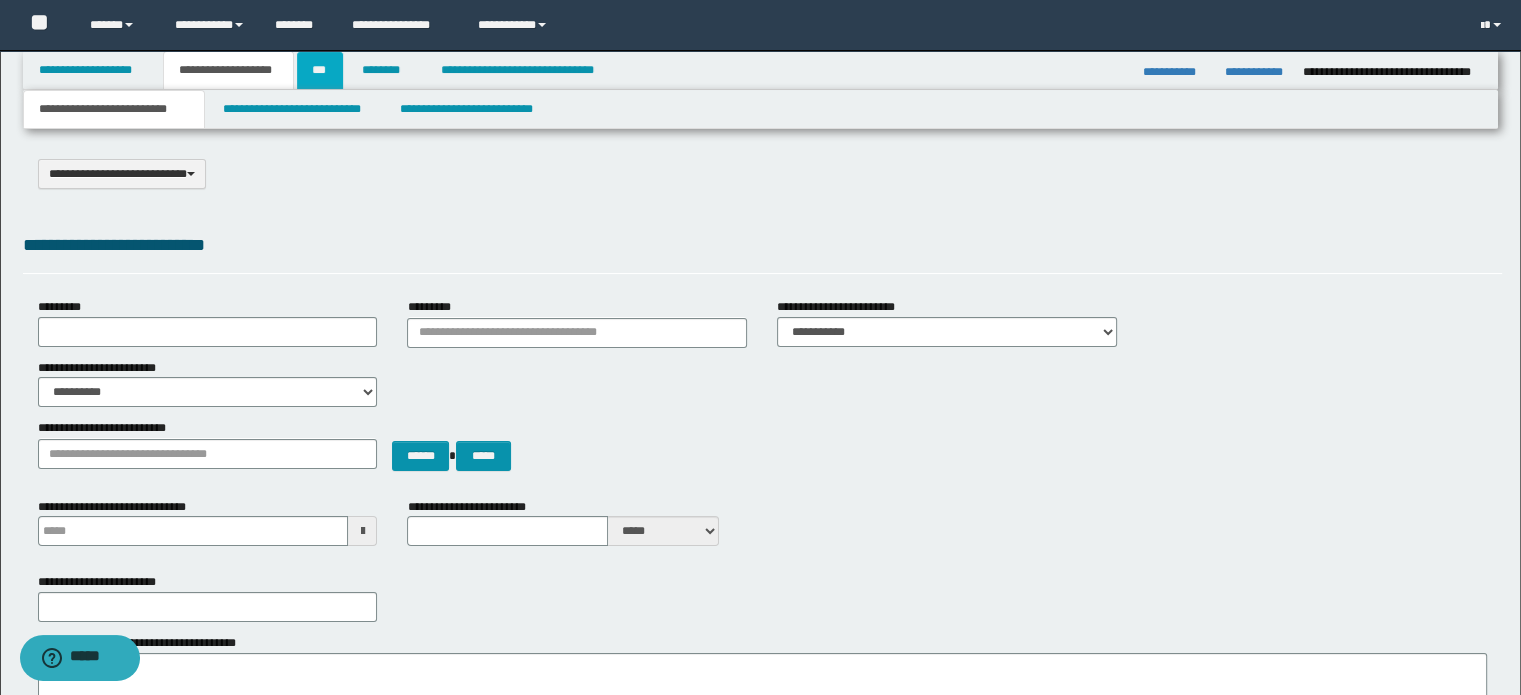 click on "***" at bounding box center [320, 70] 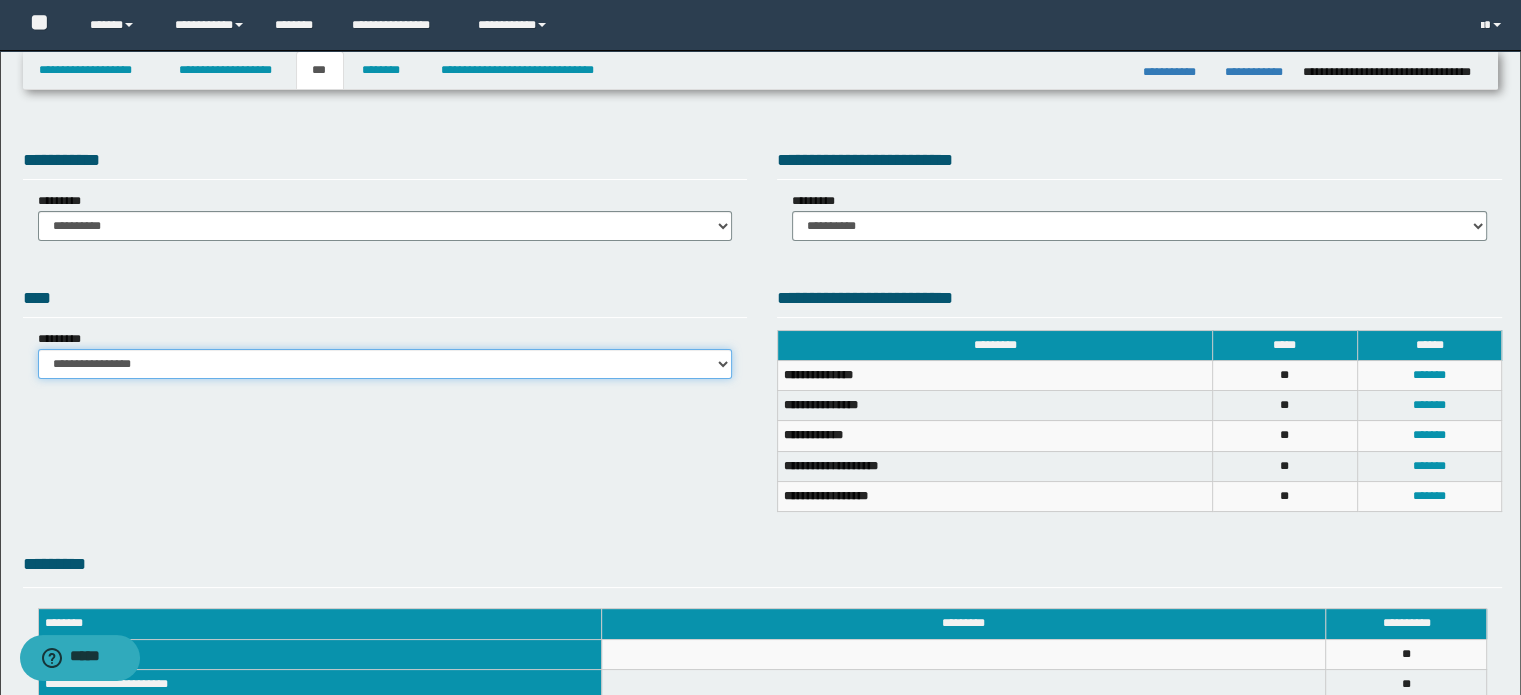 click on "**********" at bounding box center [385, 364] 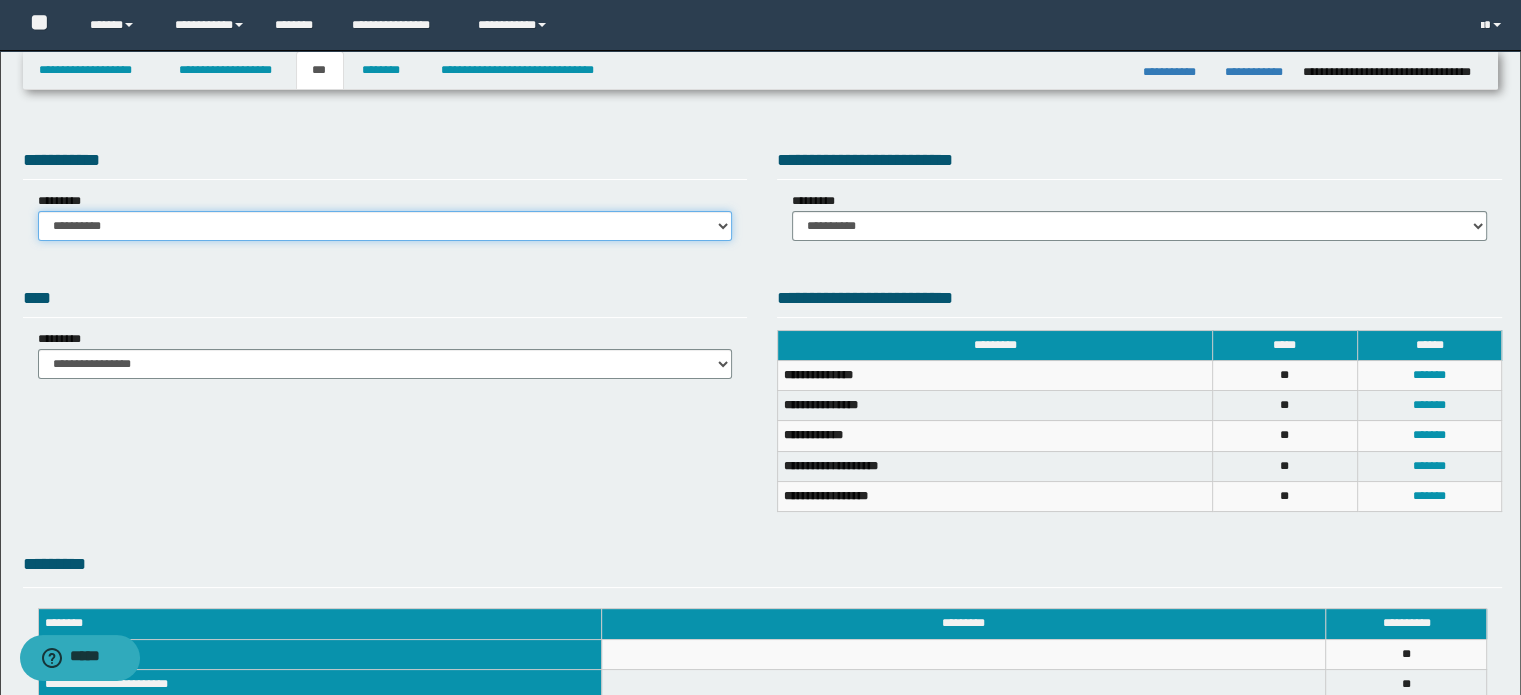 click on "**********" at bounding box center [385, 226] 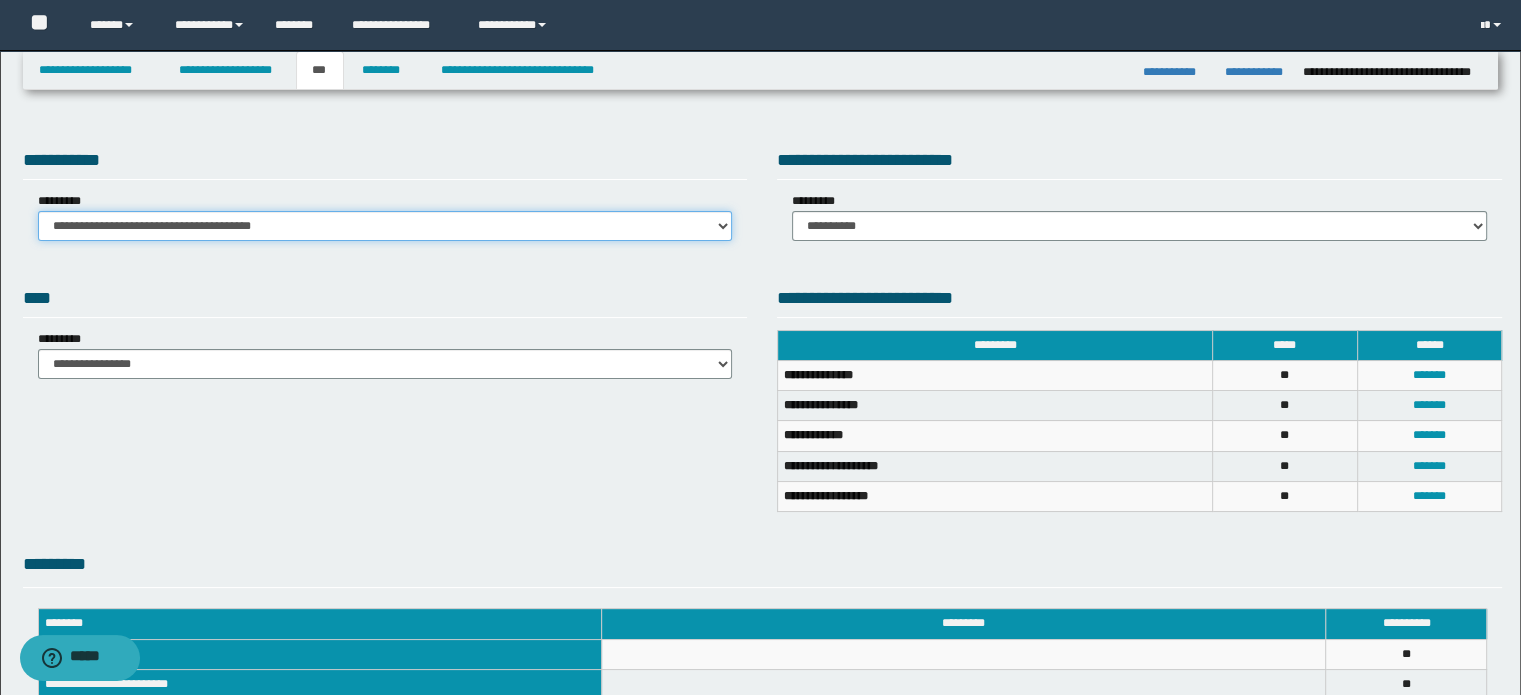 click on "**********" at bounding box center (385, 226) 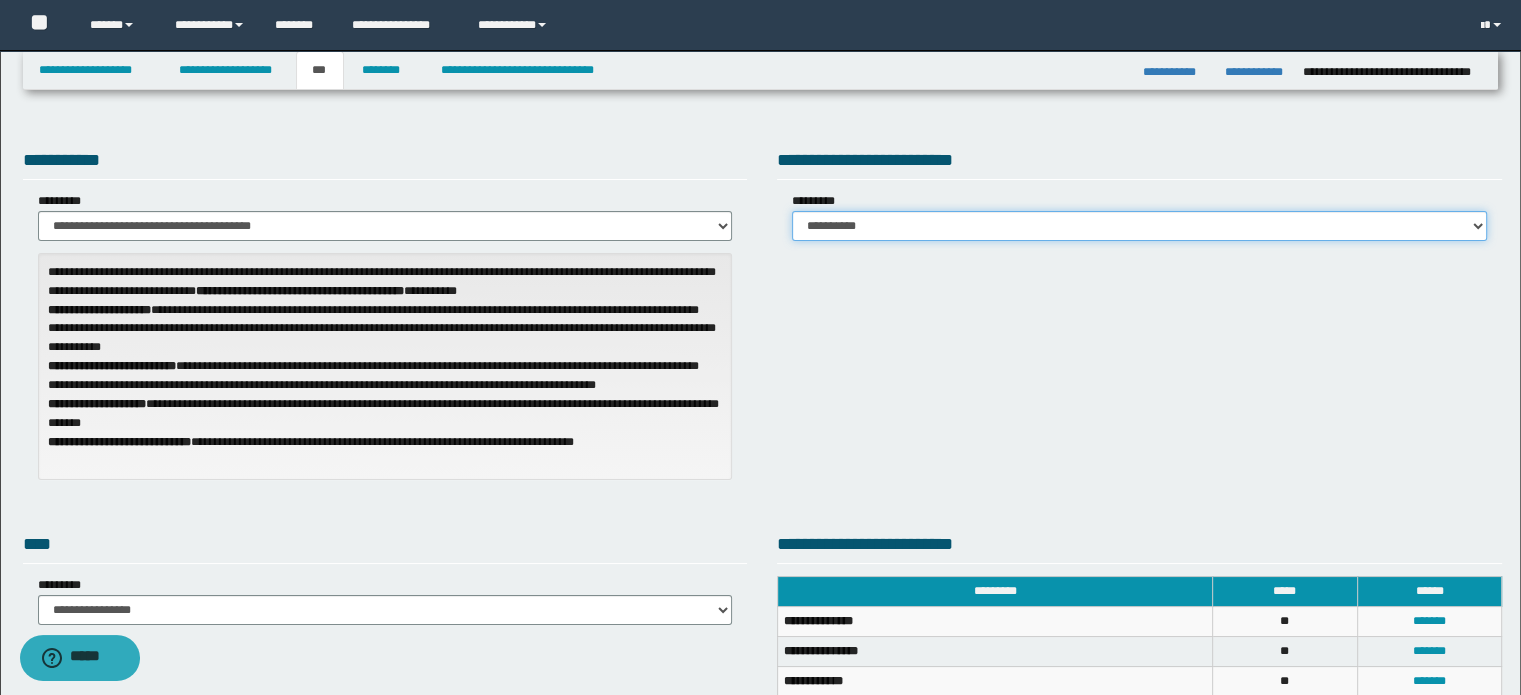 click on "**********" at bounding box center [1139, 226] 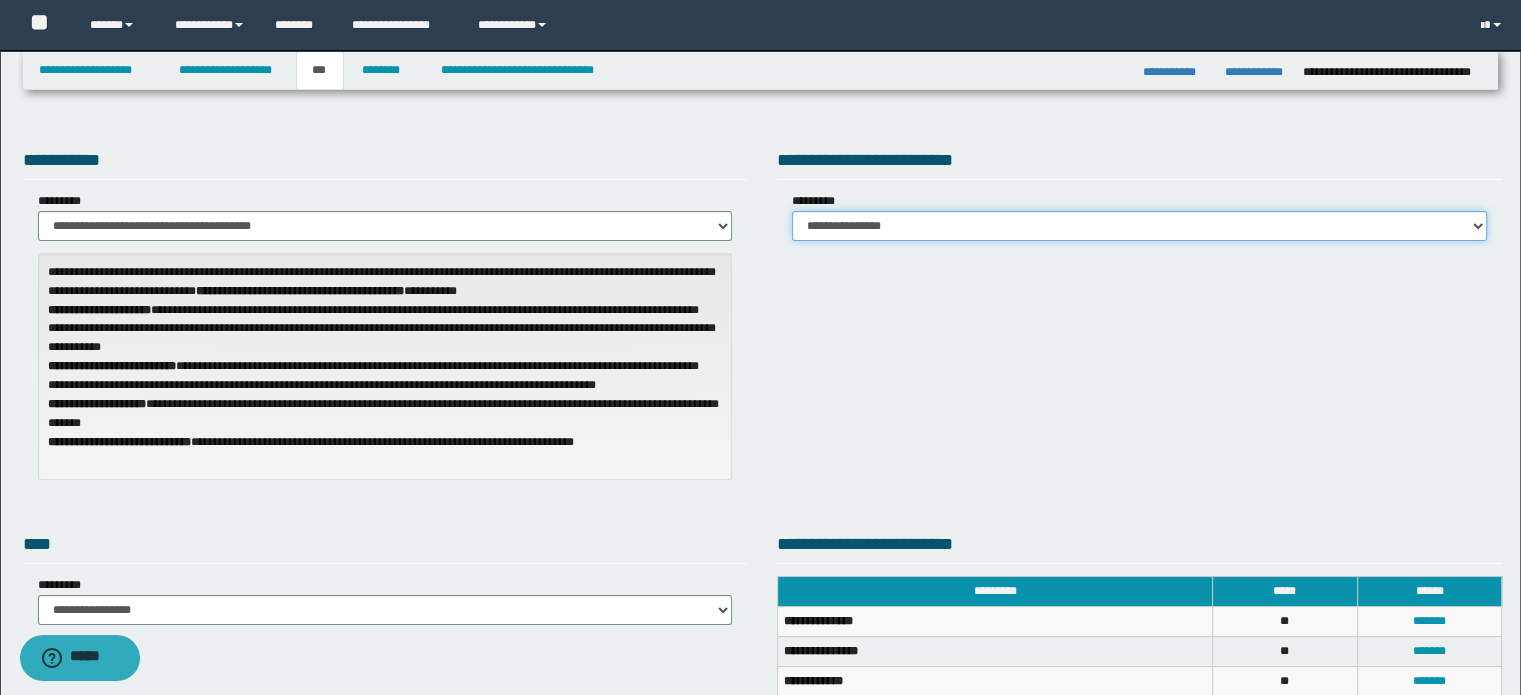 click on "**********" at bounding box center [1139, 226] 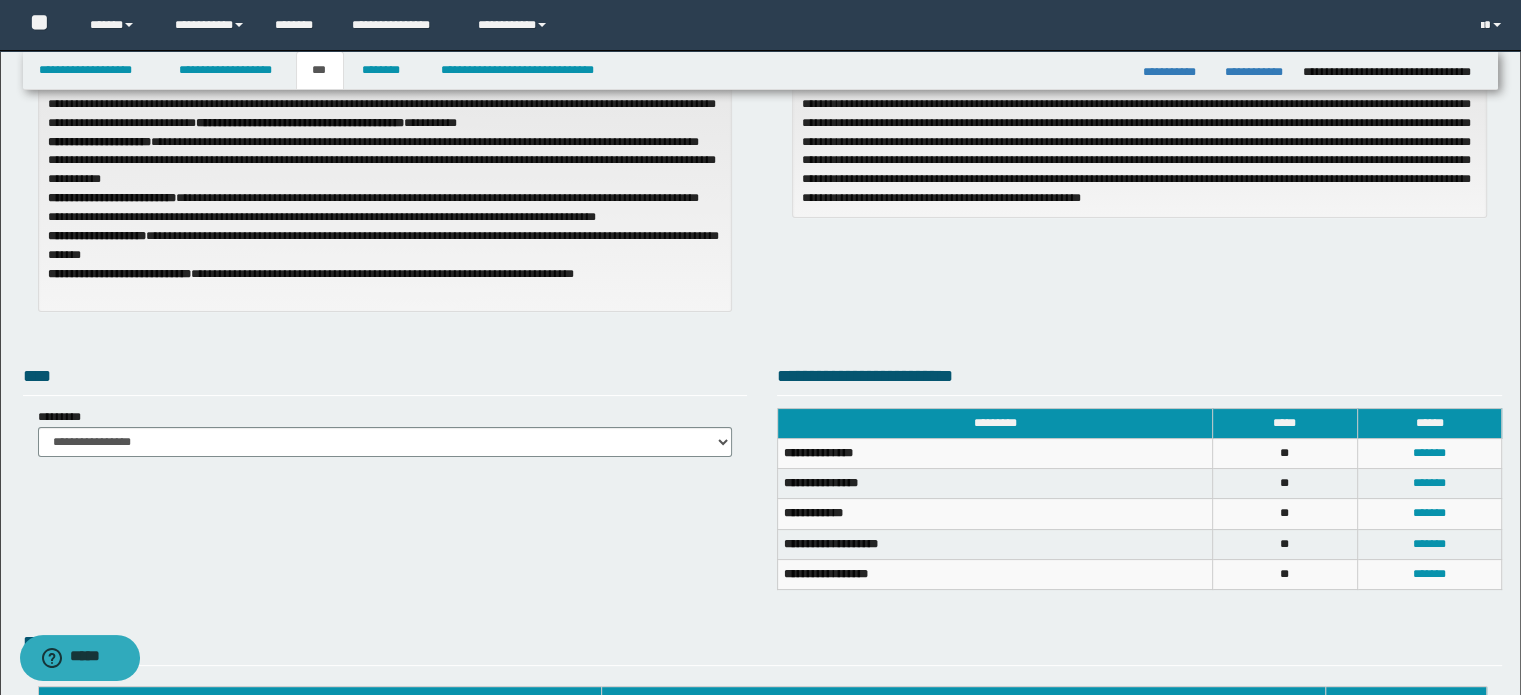 scroll, scrollTop: 0, scrollLeft: 0, axis: both 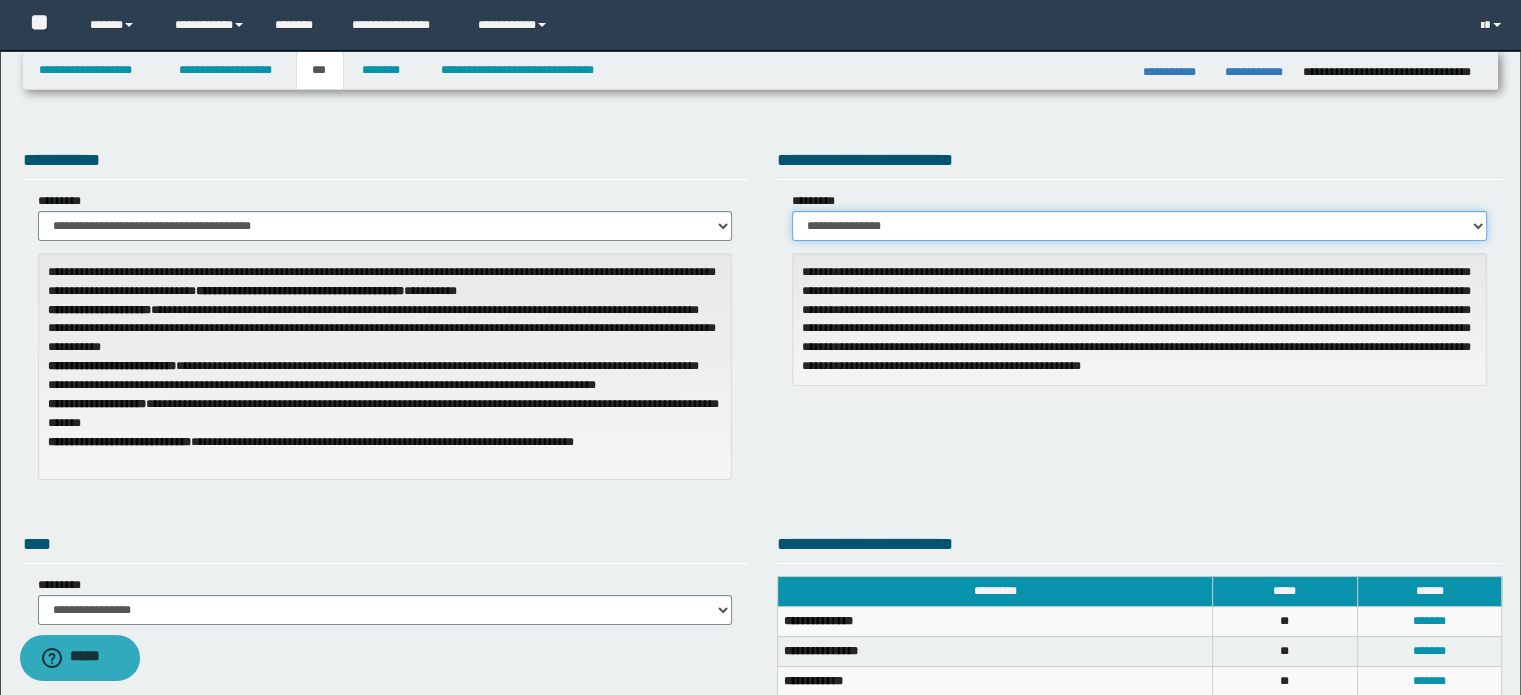 click on "**********" at bounding box center [1139, 226] 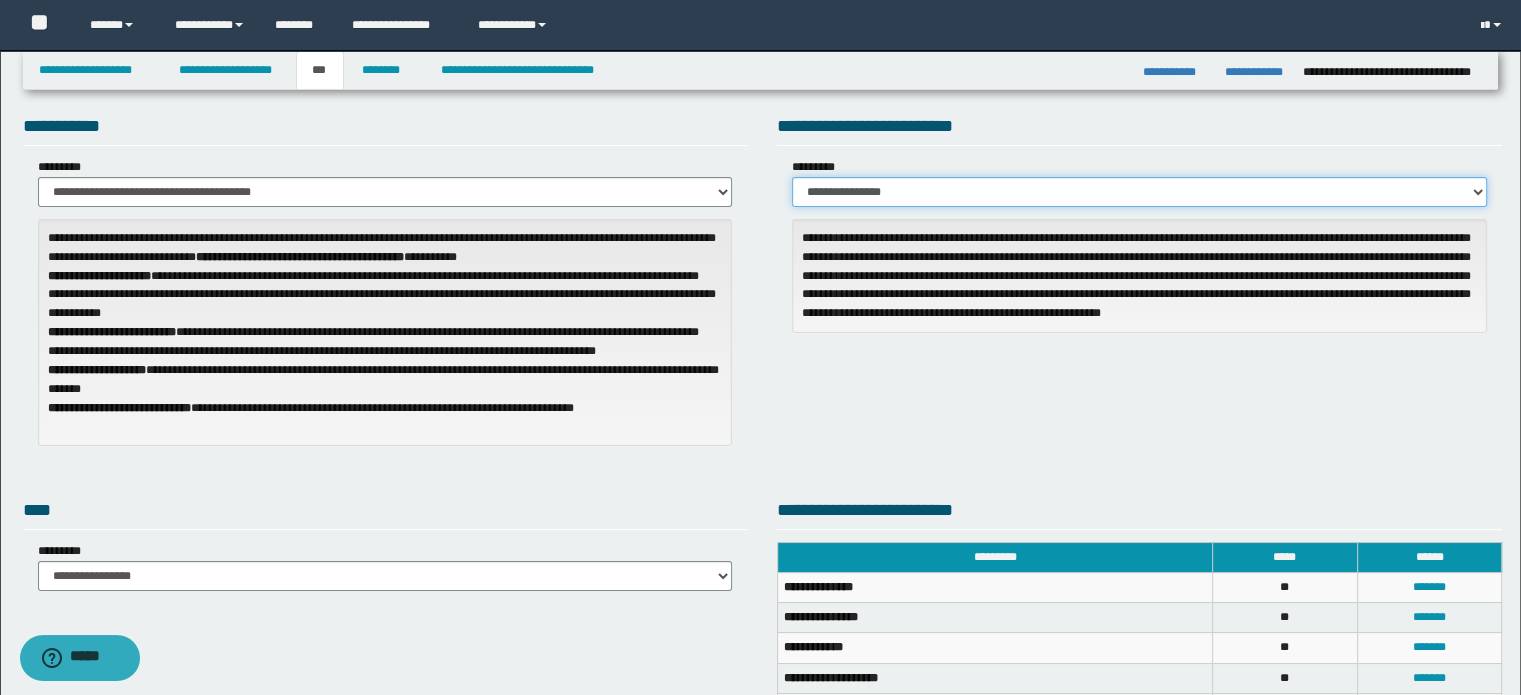 scroll, scrollTop: 0, scrollLeft: 0, axis: both 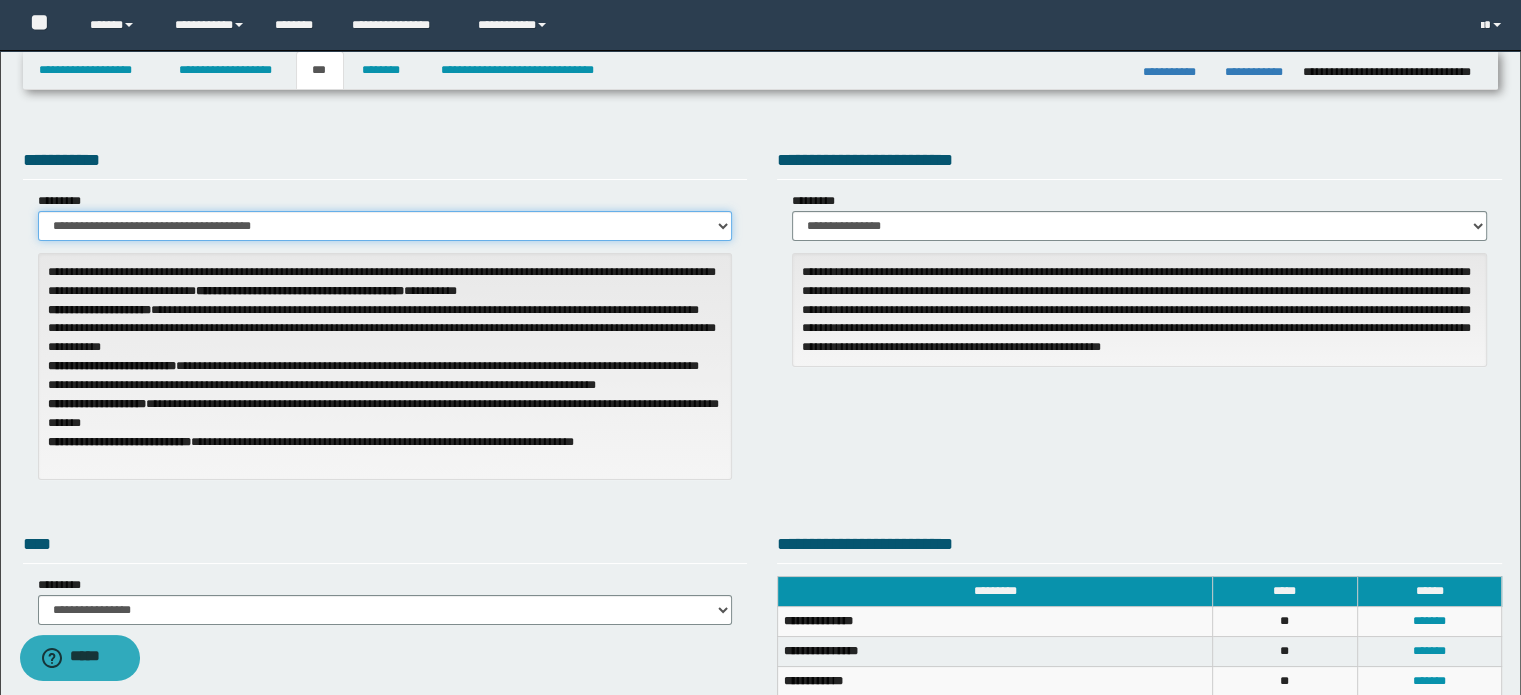 click on "**********" at bounding box center (385, 226) 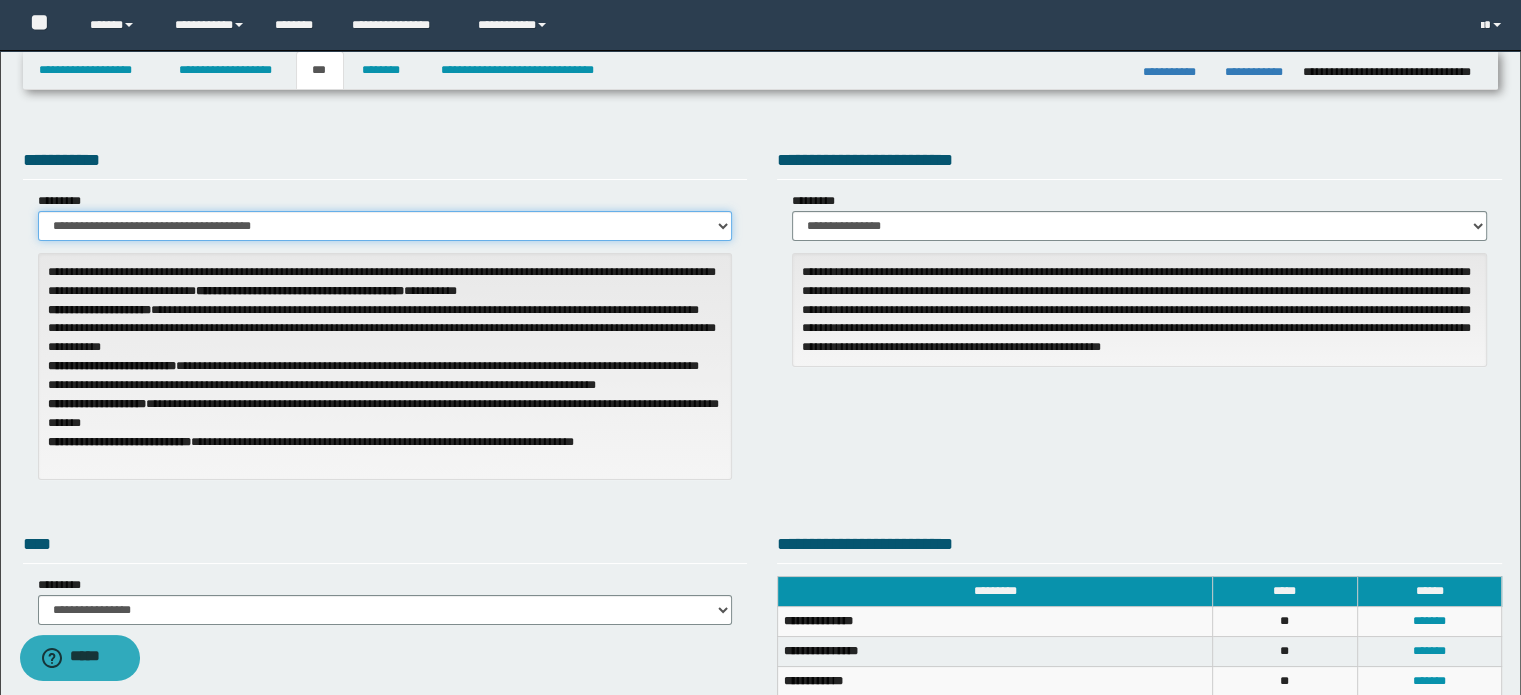 select on "*" 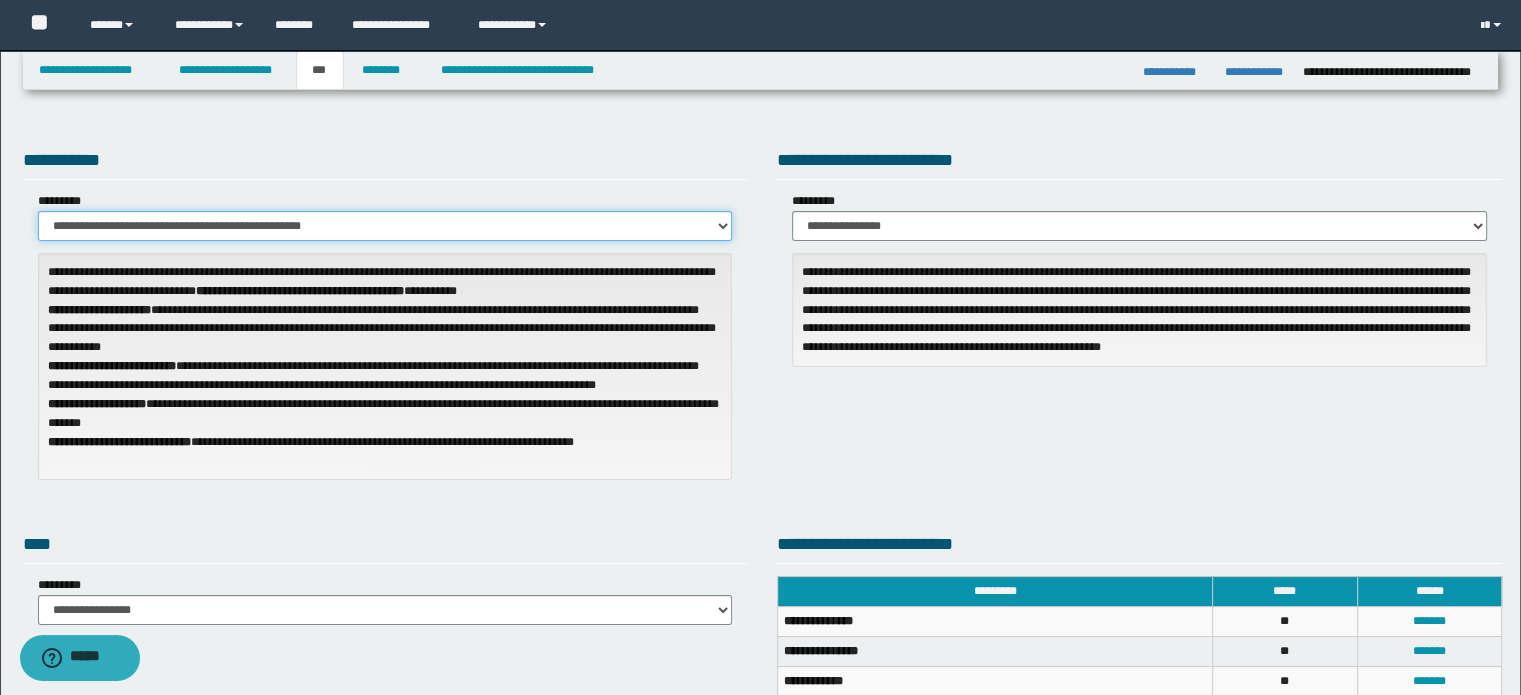 click on "**********" at bounding box center (385, 226) 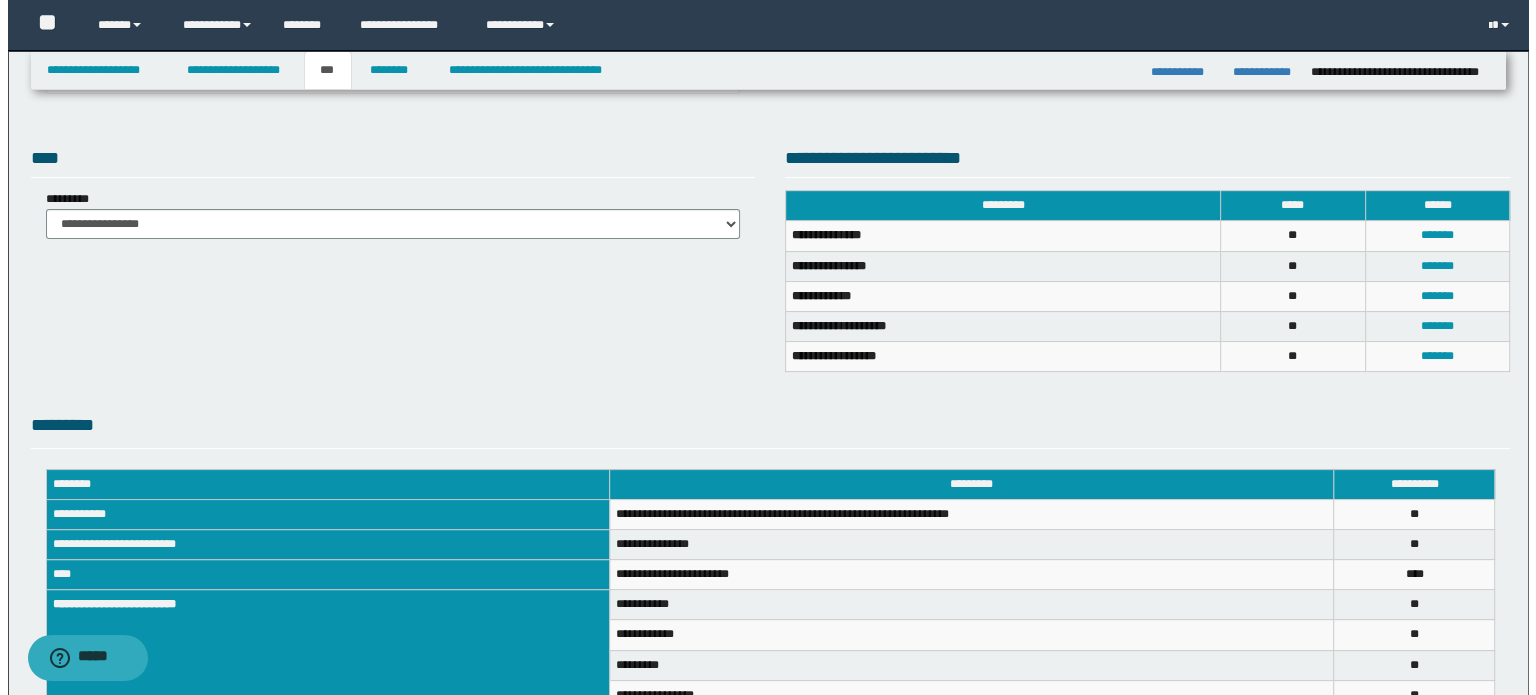 scroll, scrollTop: 300, scrollLeft: 0, axis: vertical 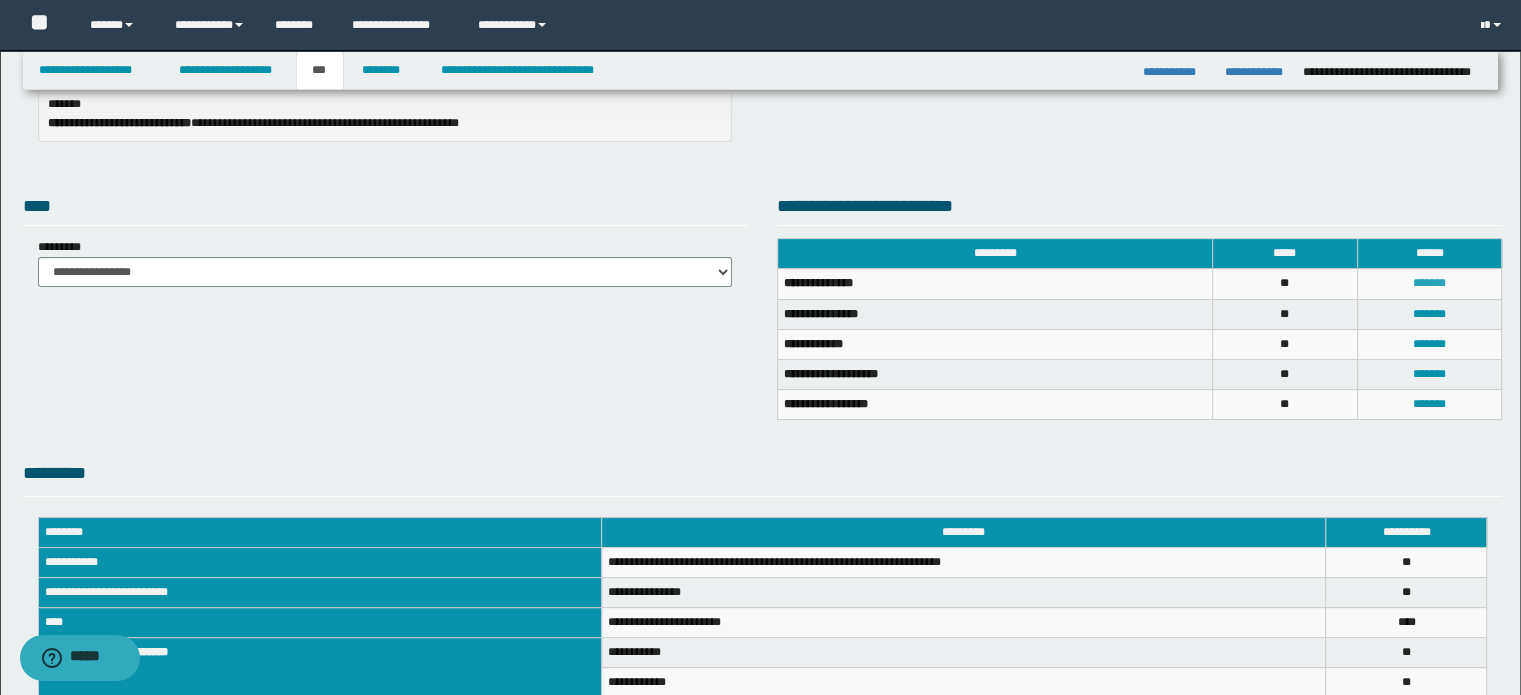click on "*******" at bounding box center [1429, 283] 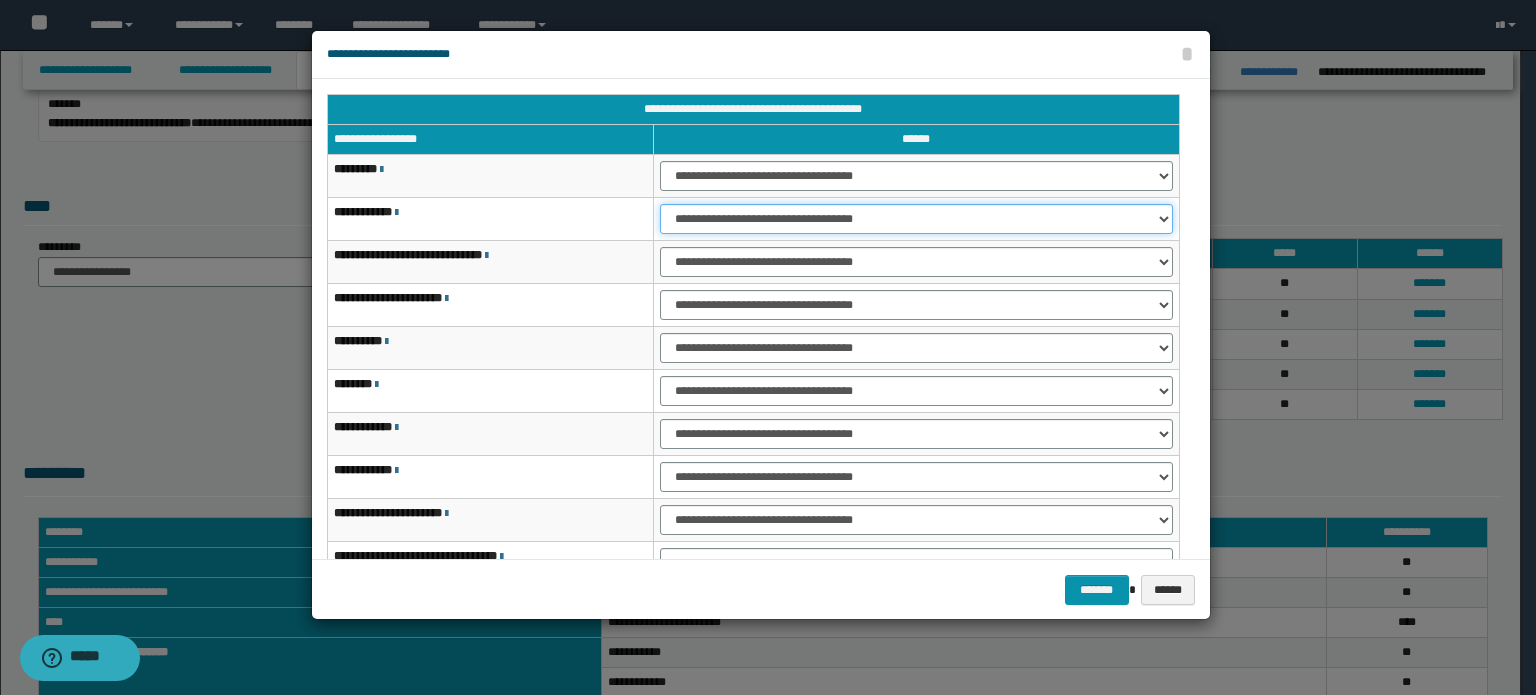 click on "**********" at bounding box center [916, 219] 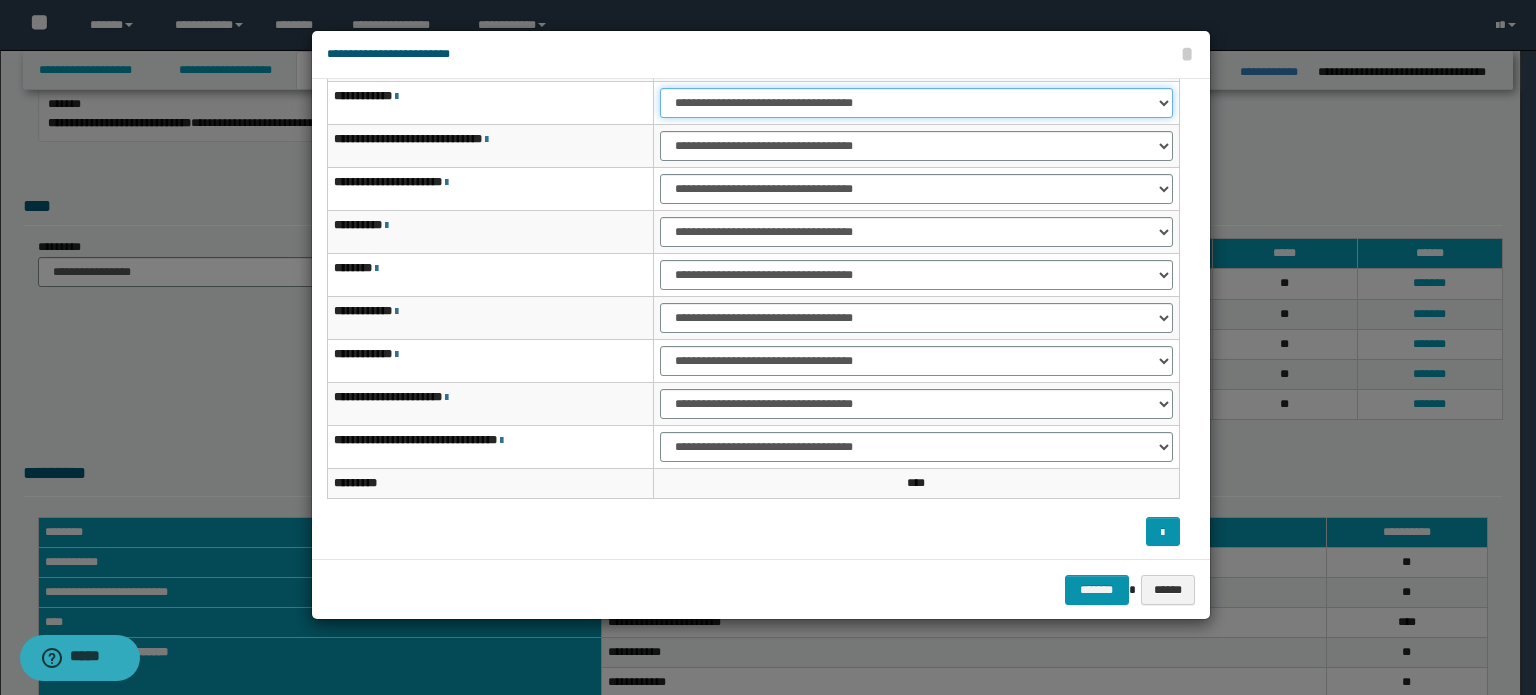 scroll, scrollTop: 118, scrollLeft: 0, axis: vertical 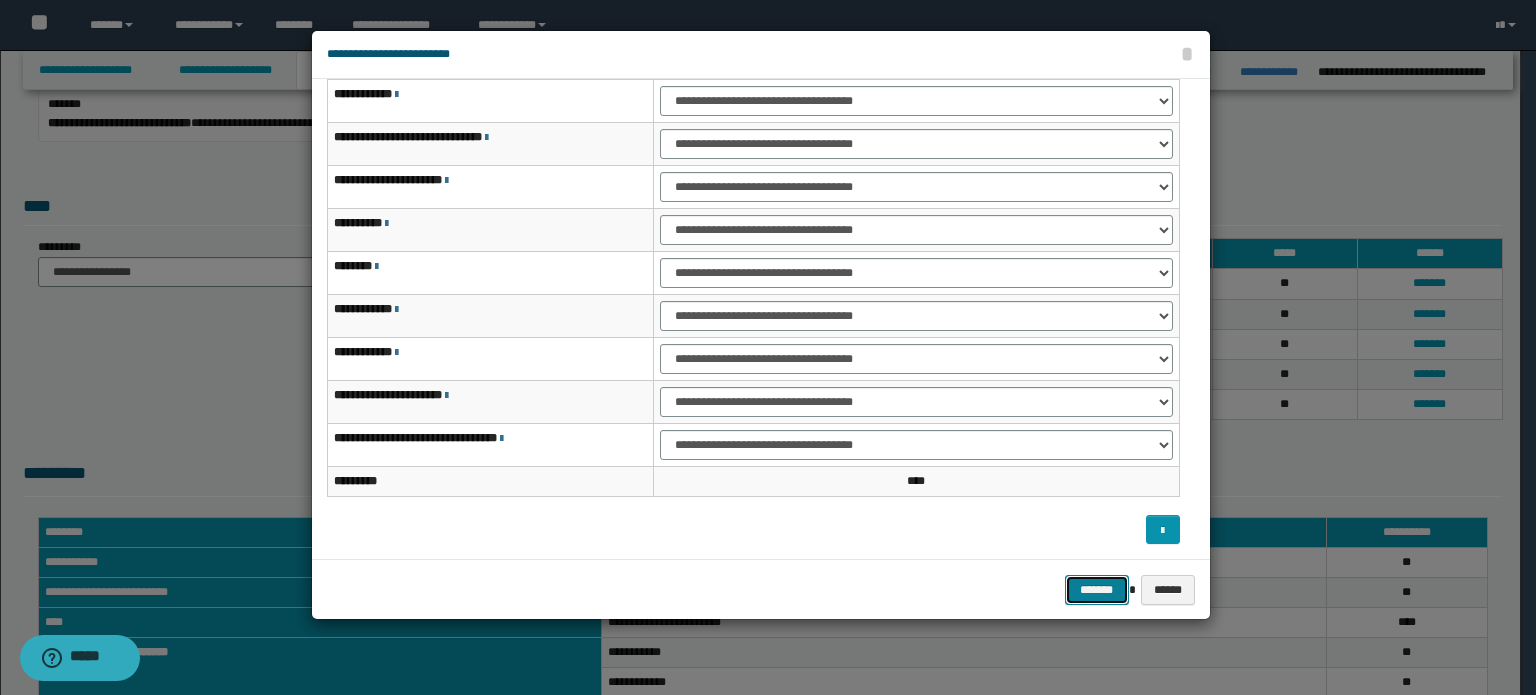 click on "*******" at bounding box center (1097, 590) 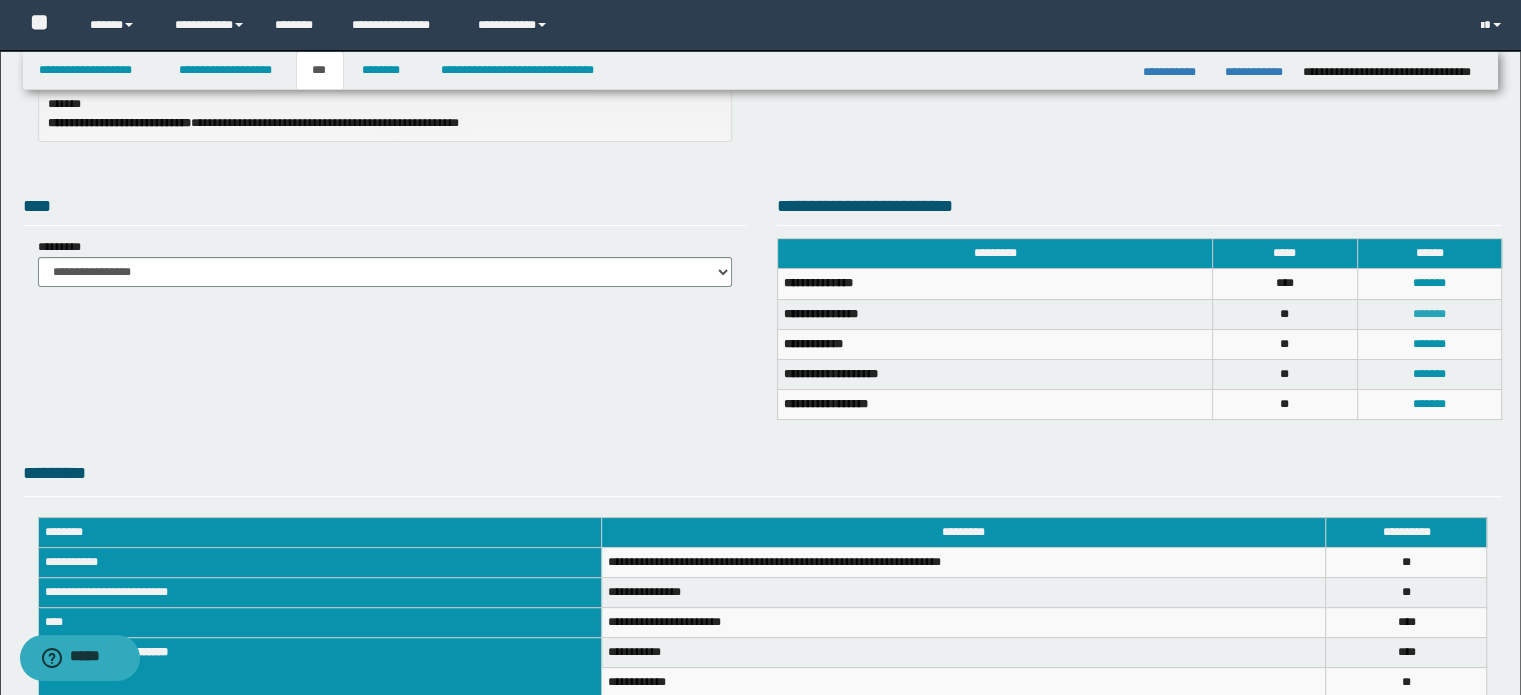 click on "*******" at bounding box center (1429, 314) 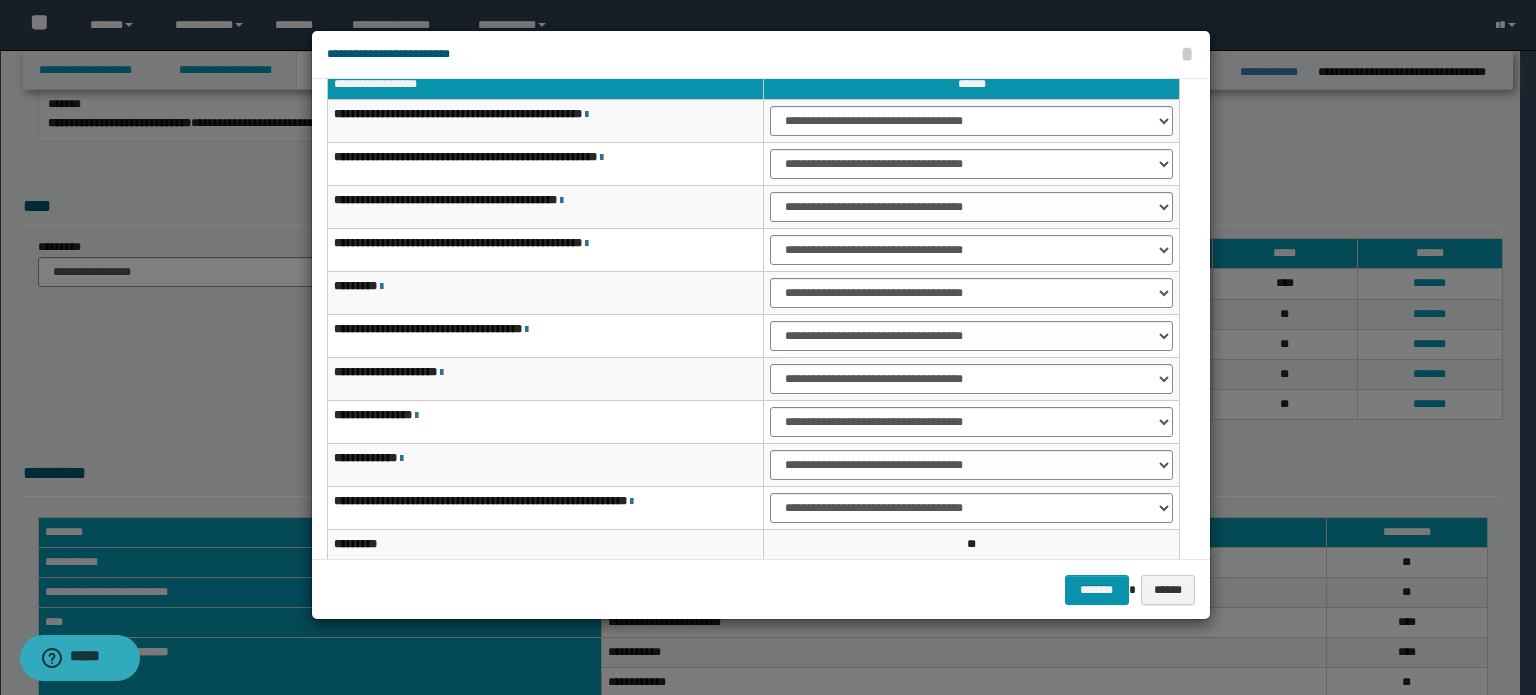 scroll, scrollTop: 0, scrollLeft: 0, axis: both 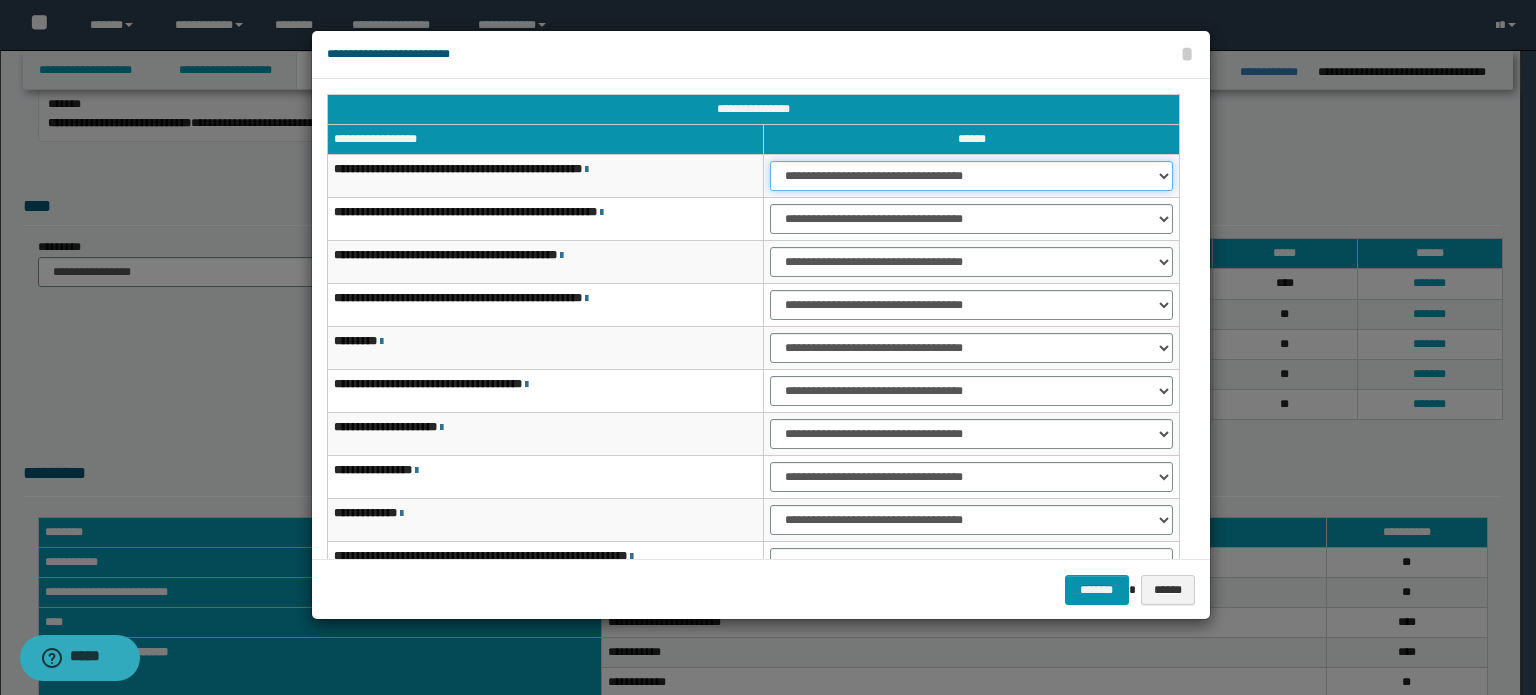 click on "**********" at bounding box center (971, 176) 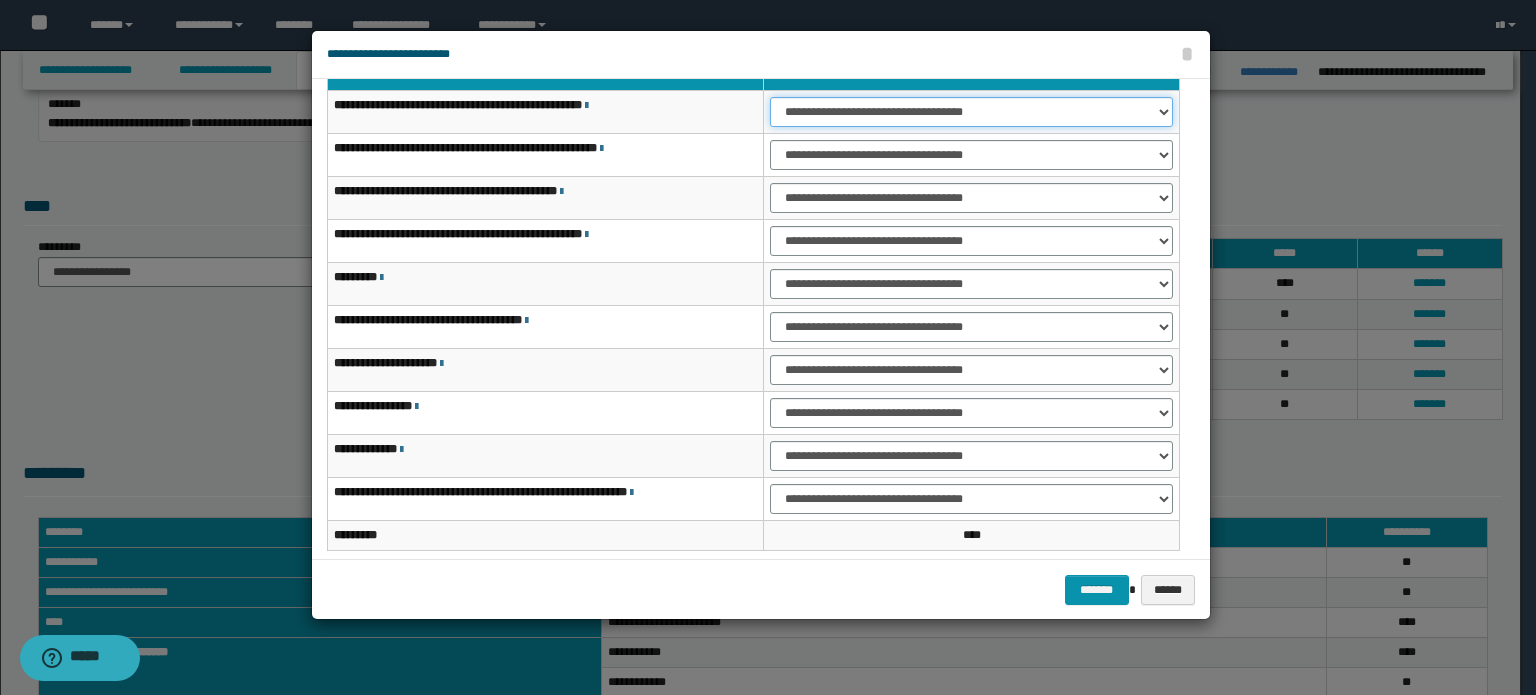 scroll, scrollTop: 118, scrollLeft: 0, axis: vertical 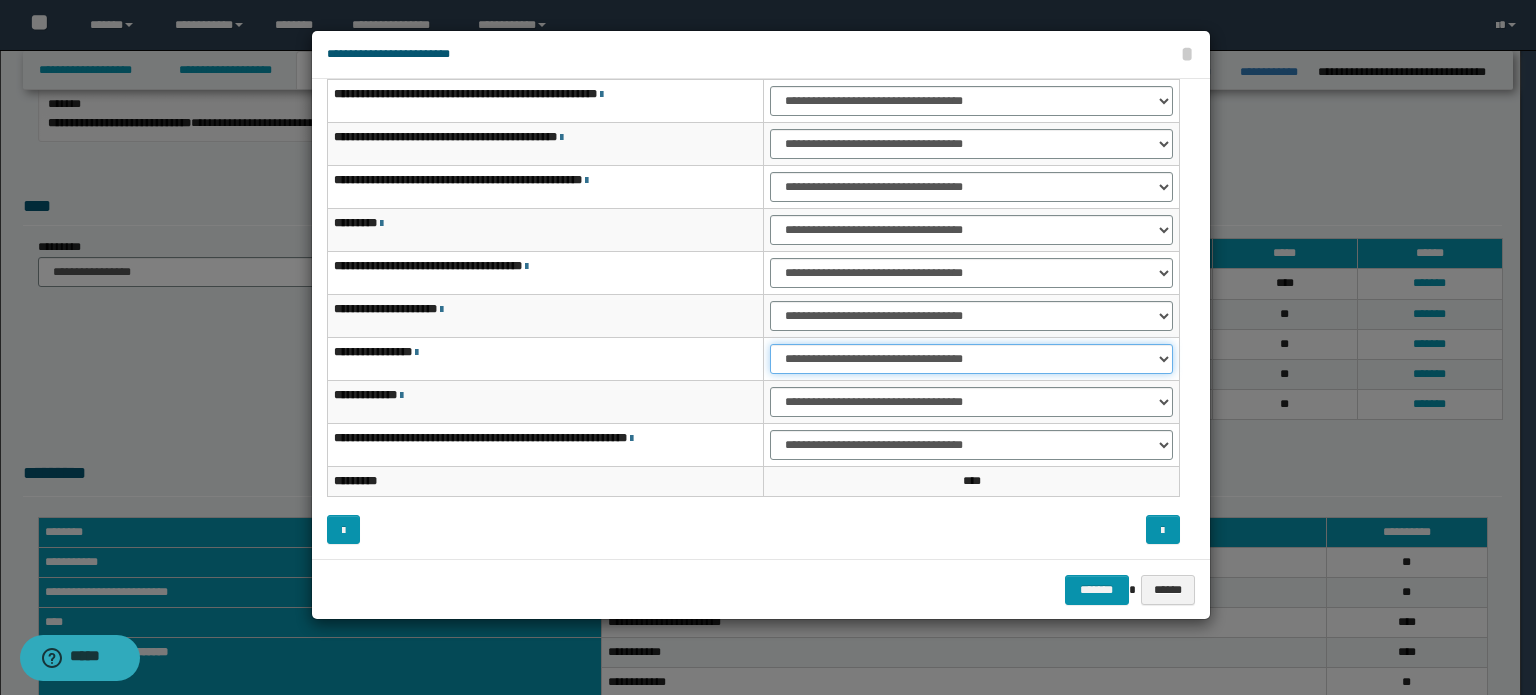 click on "**********" at bounding box center (971, 359) 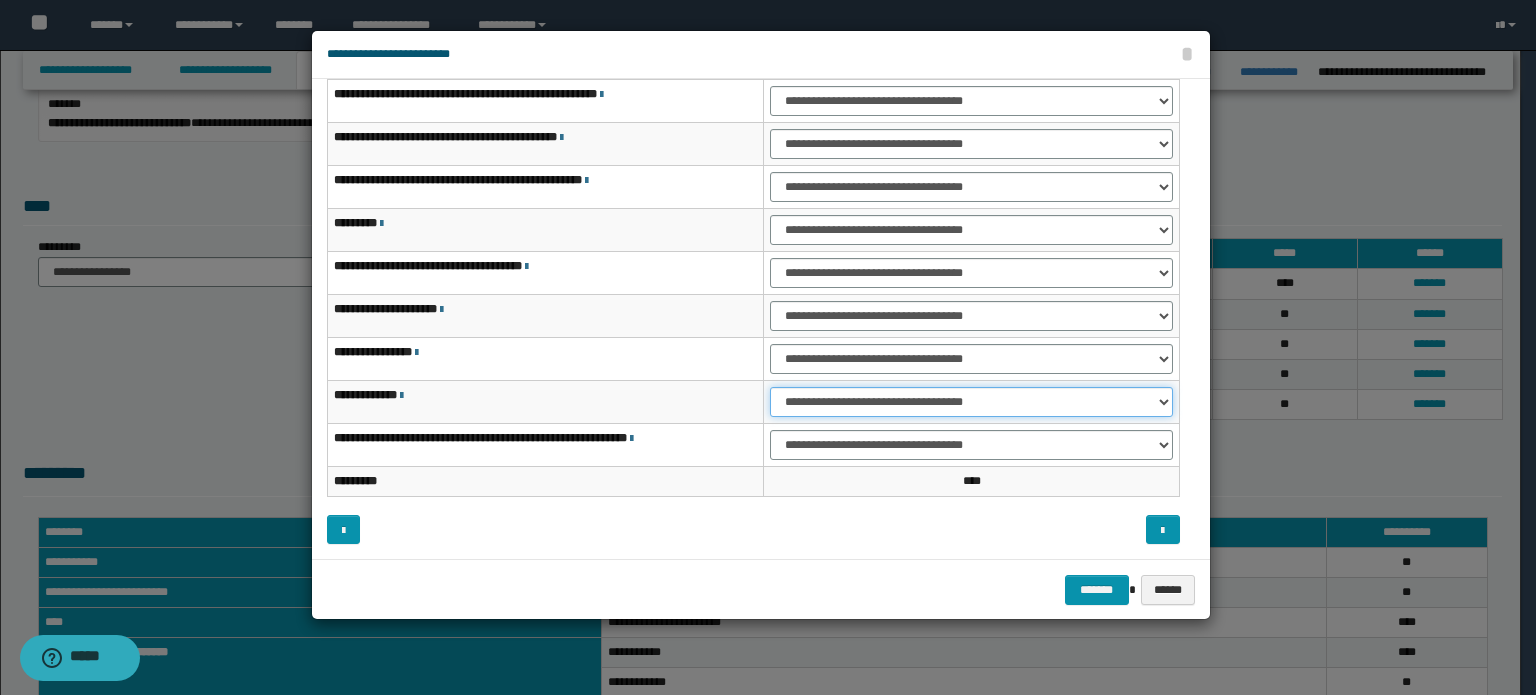 click on "**********" at bounding box center (971, 402) 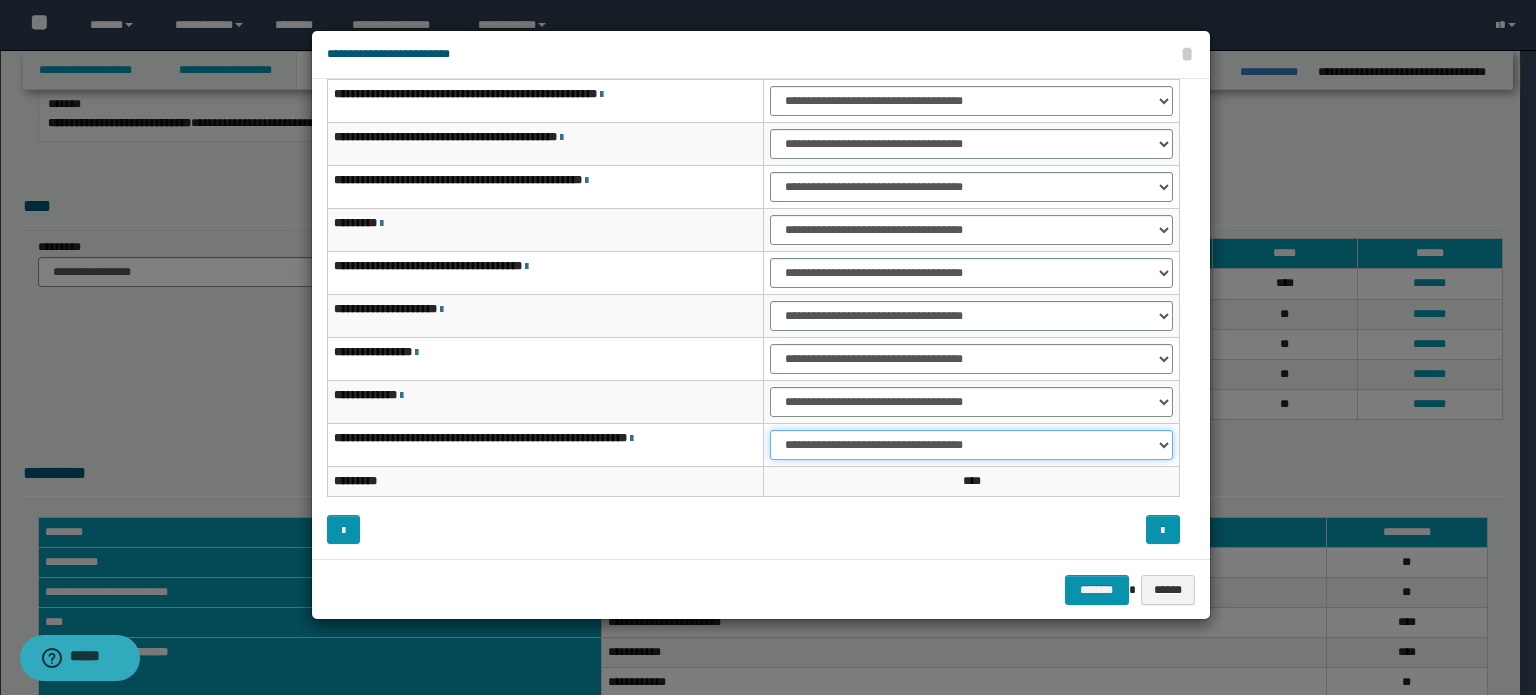 click on "**********" at bounding box center (971, 445) 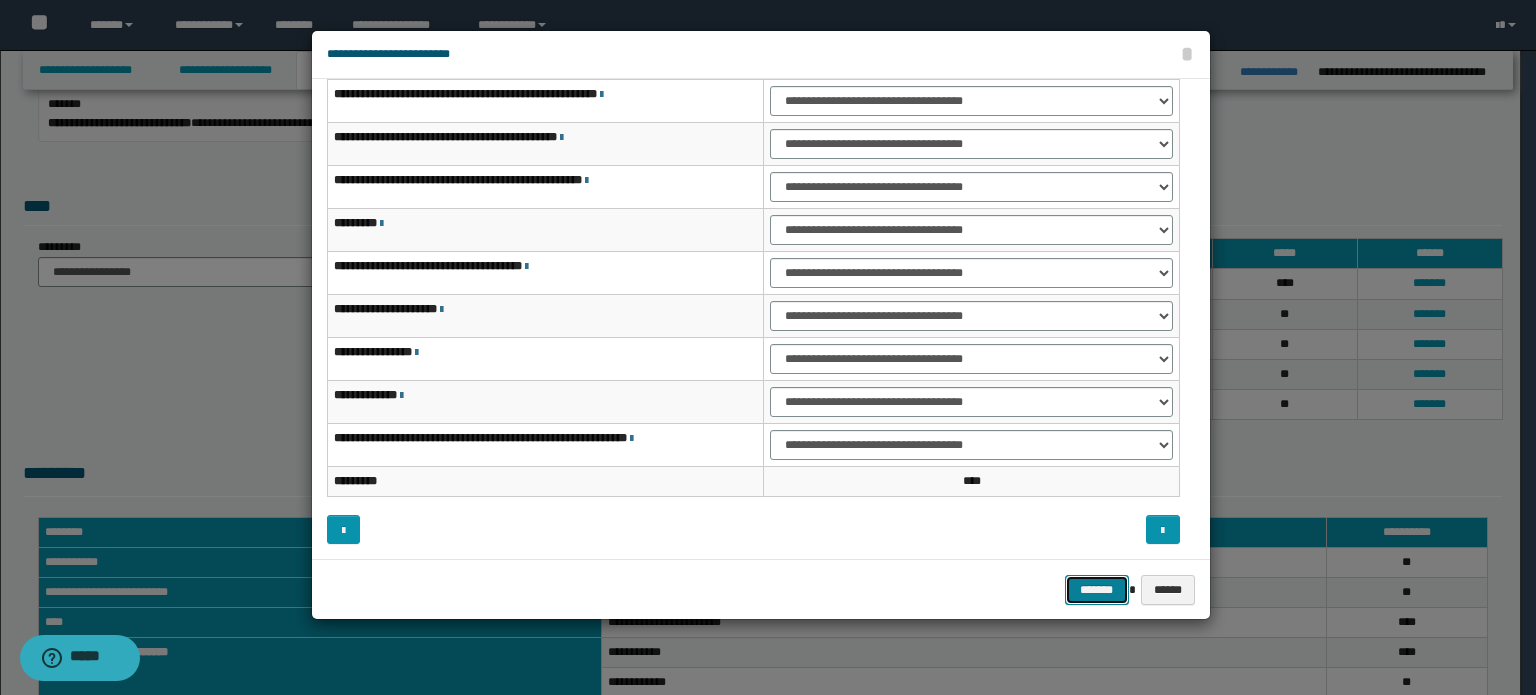 click on "*******" at bounding box center (1097, 590) 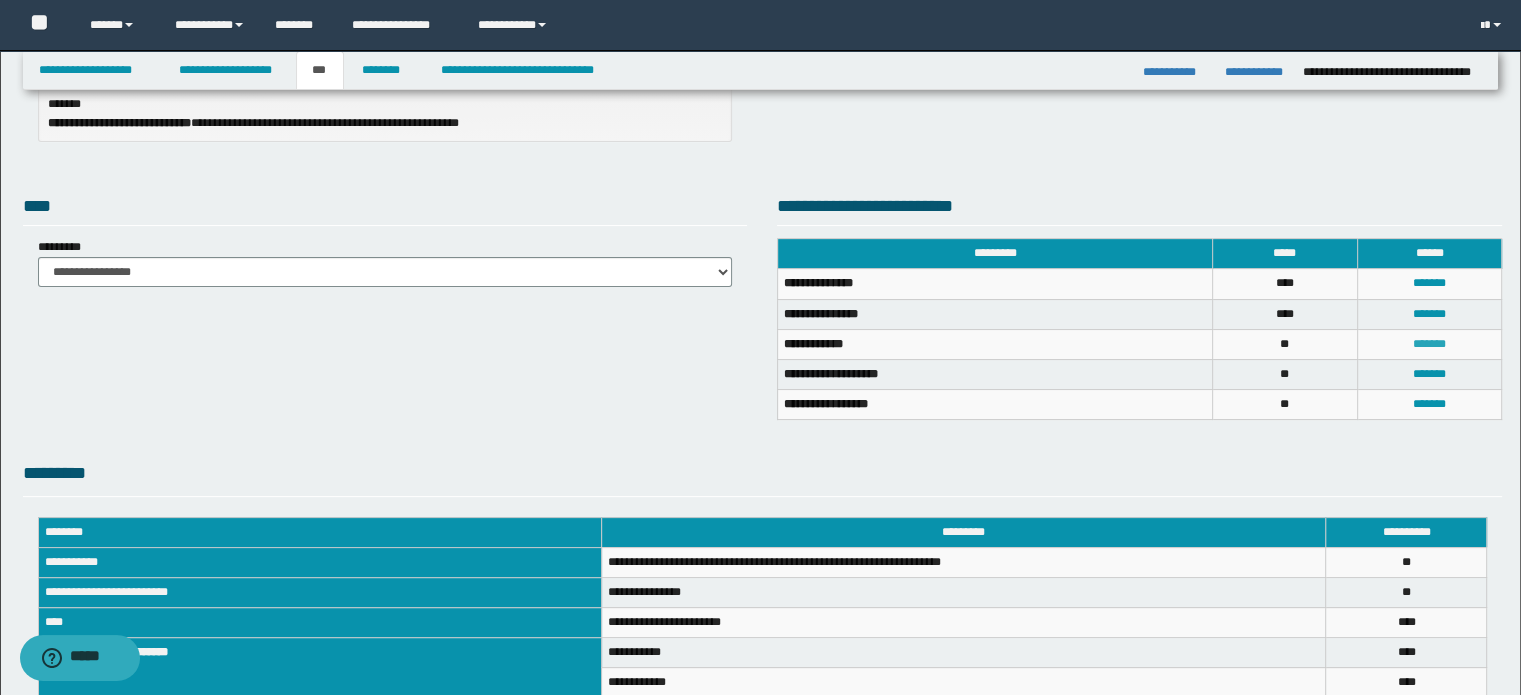 click on "*******" at bounding box center [1429, 344] 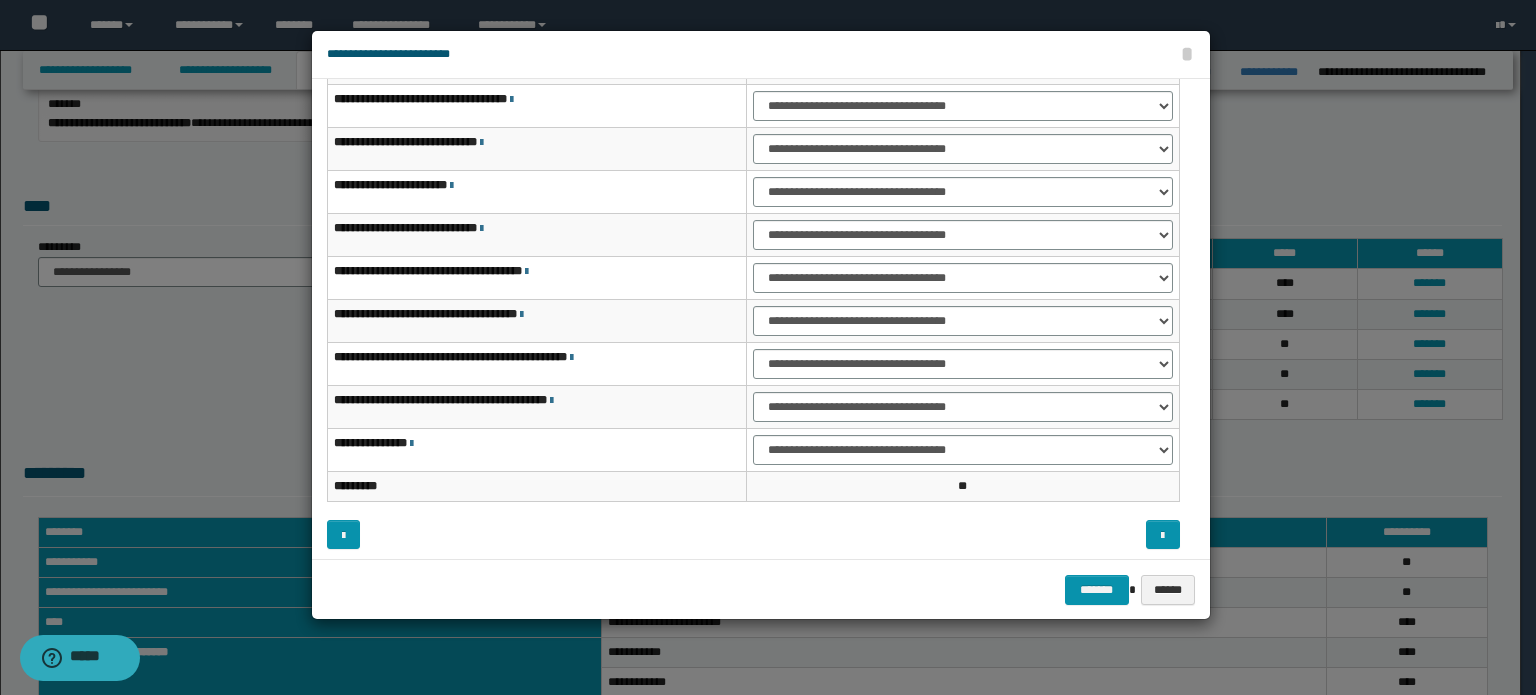 scroll, scrollTop: 118, scrollLeft: 0, axis: vertical 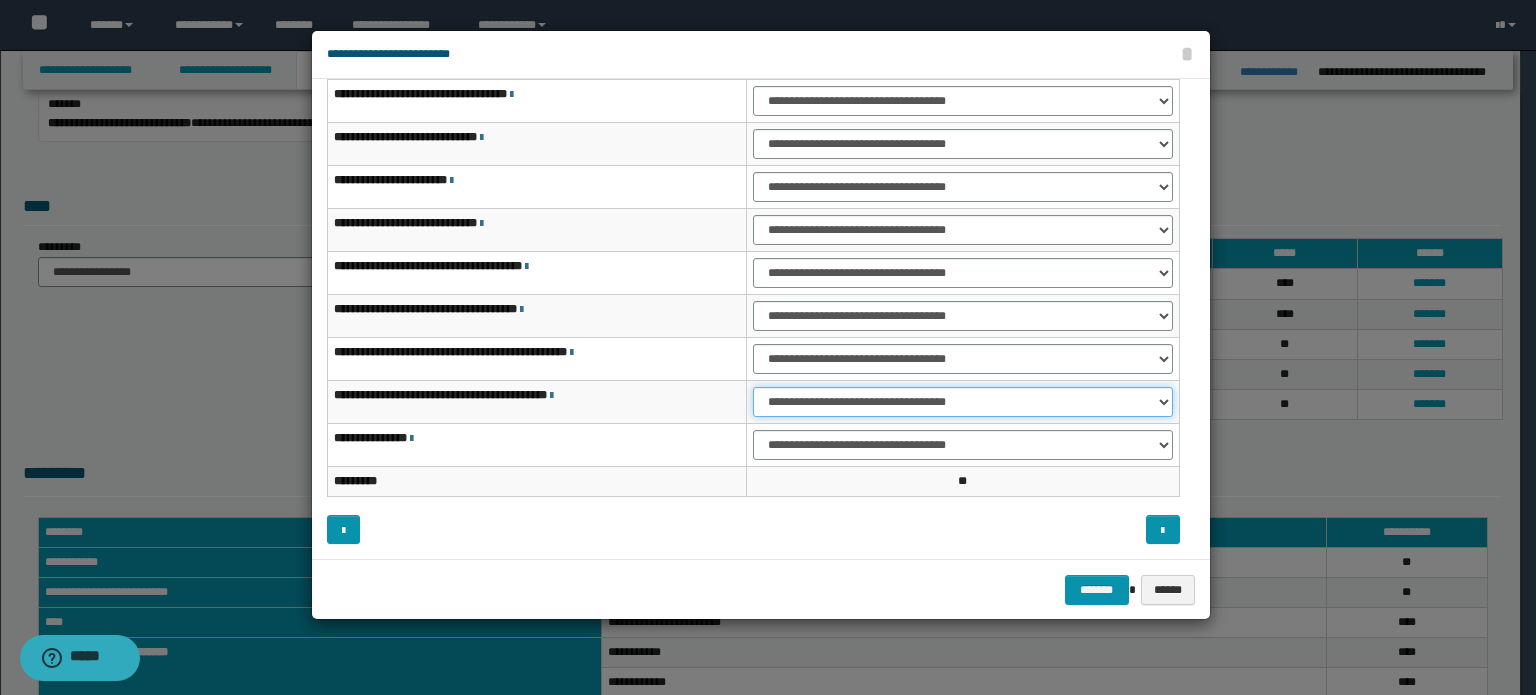 click on "**********" at bounding box center (963, 402) 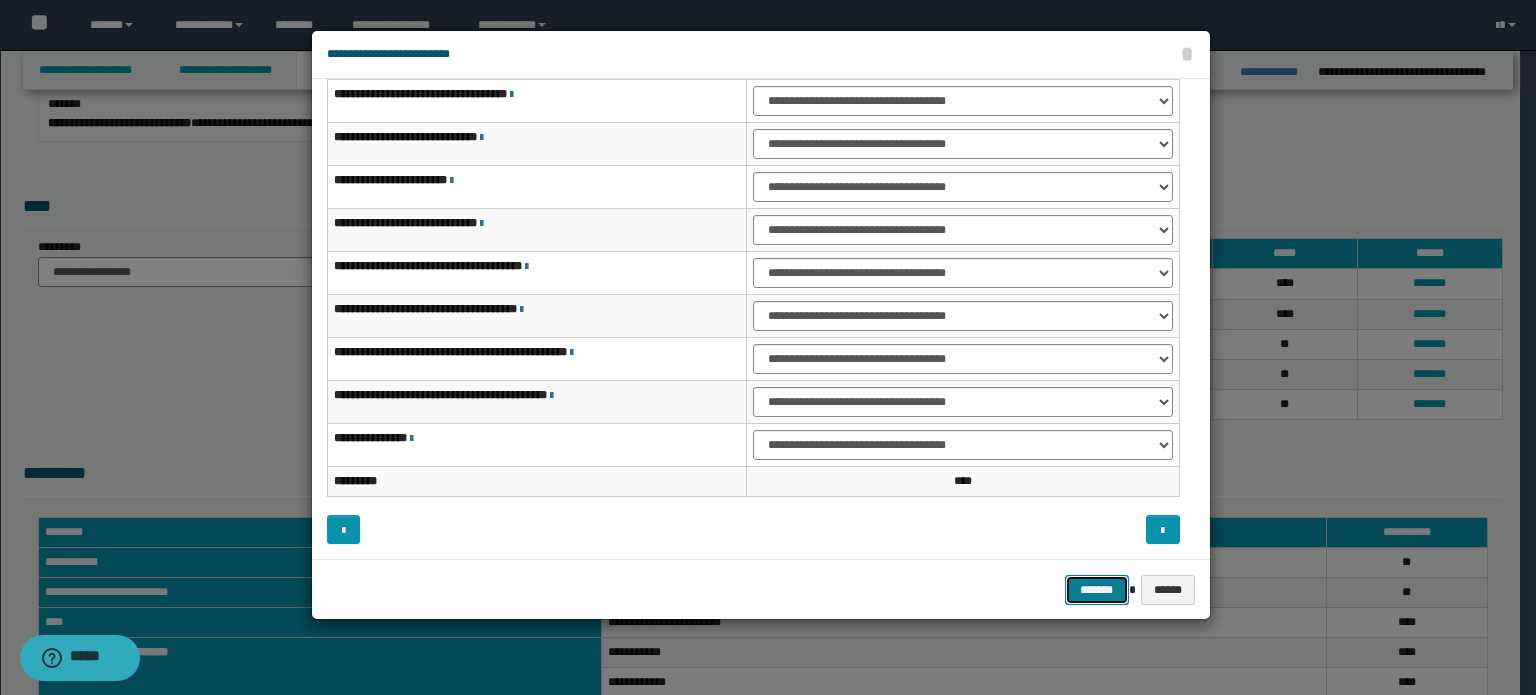 click on "*******" at bounding box center (1097, 590) 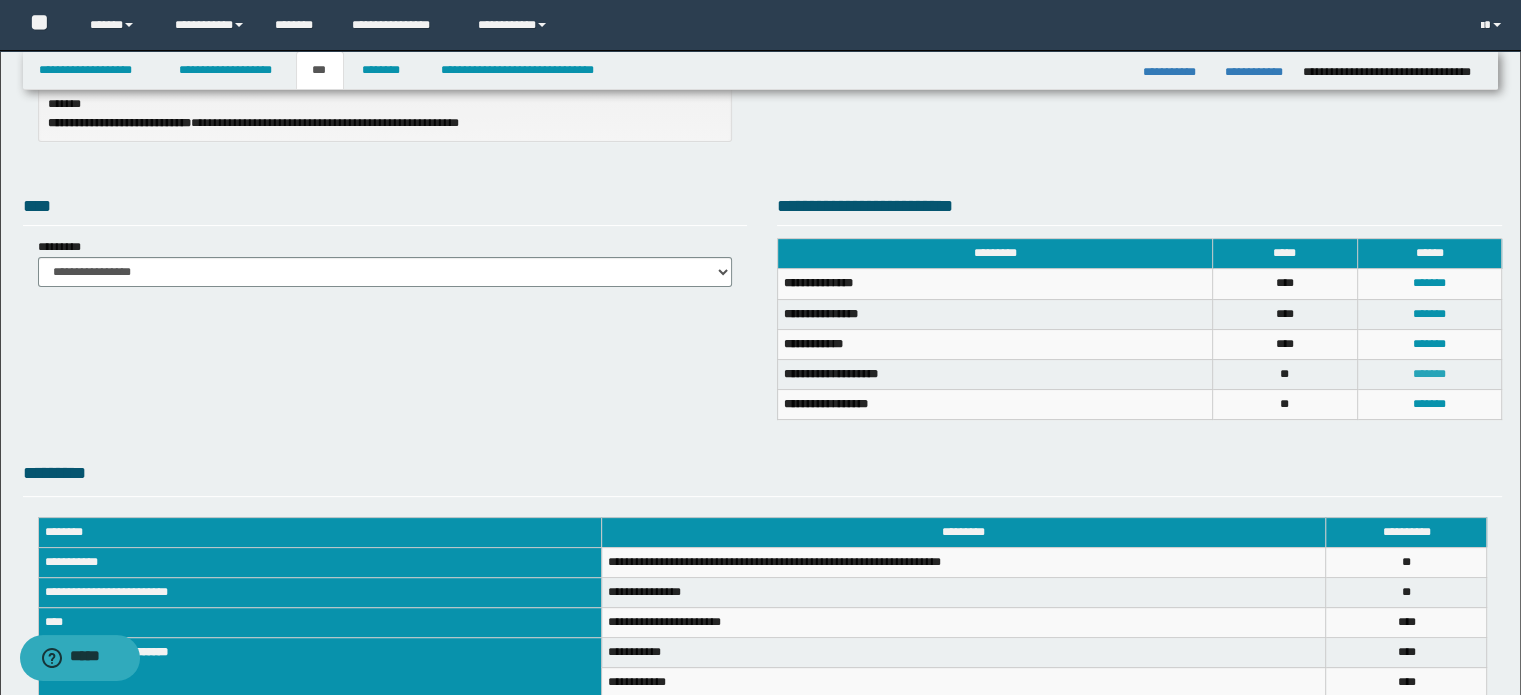 click on "*******" at bounding box center (1429, 374) 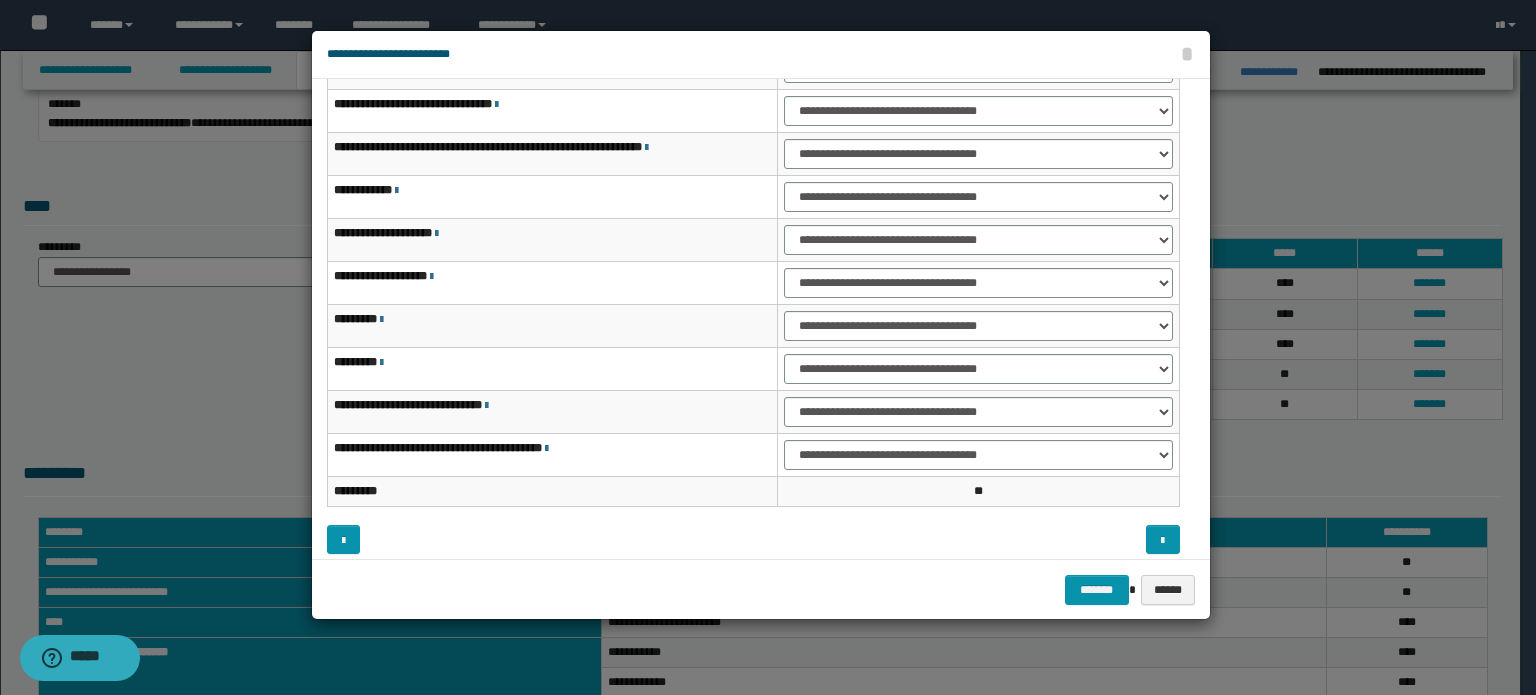 scroll, scrollTop: 118, scrollLeft: 0, axis: vertical 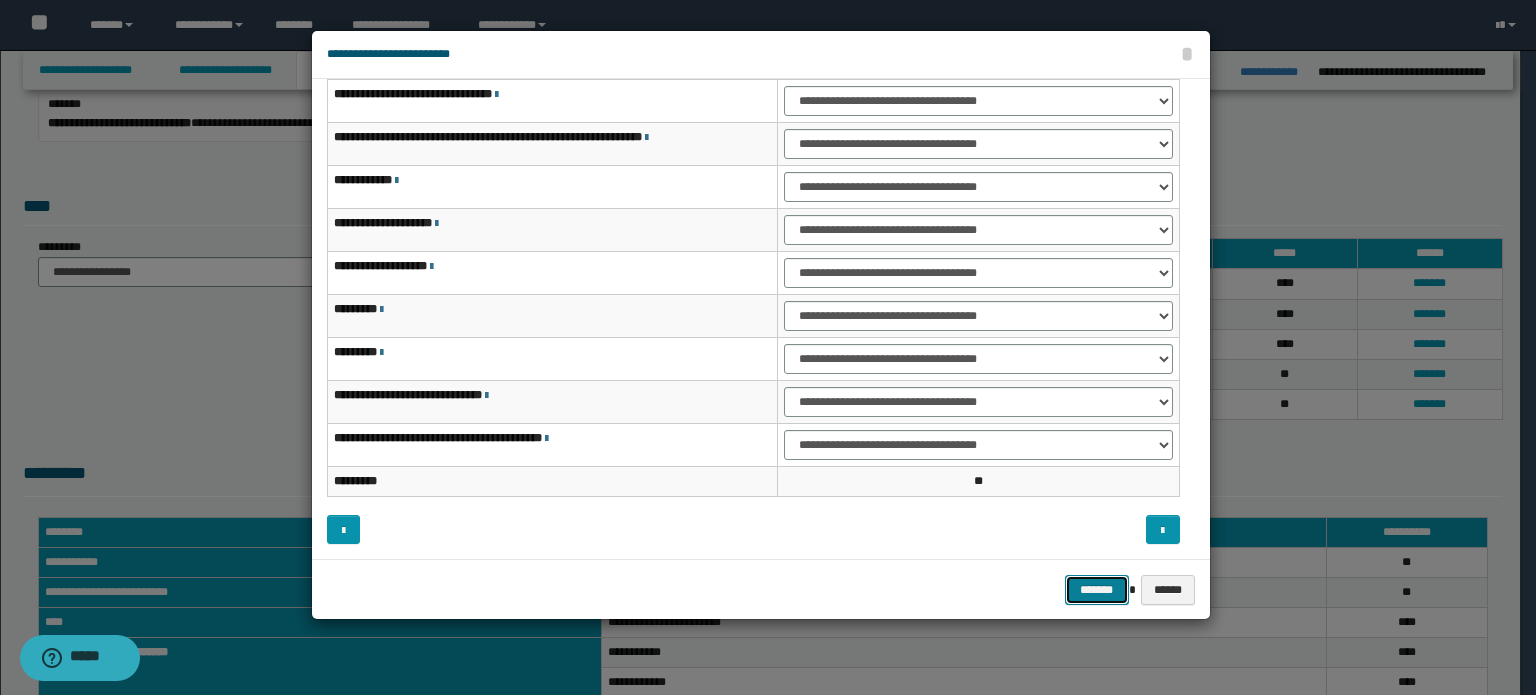 click on "*******" at bounding box center [1097, 590] 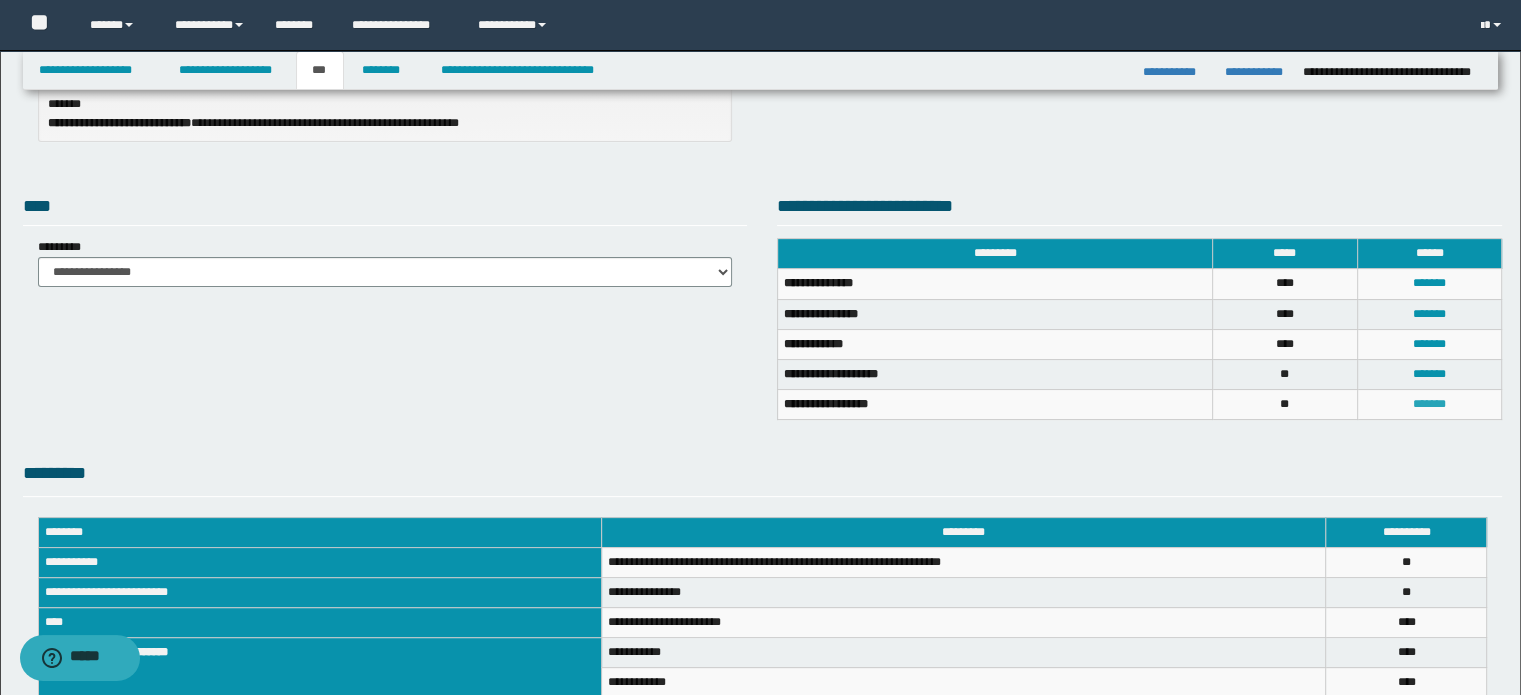 click on "*******" at bounding box center (1429, 404) 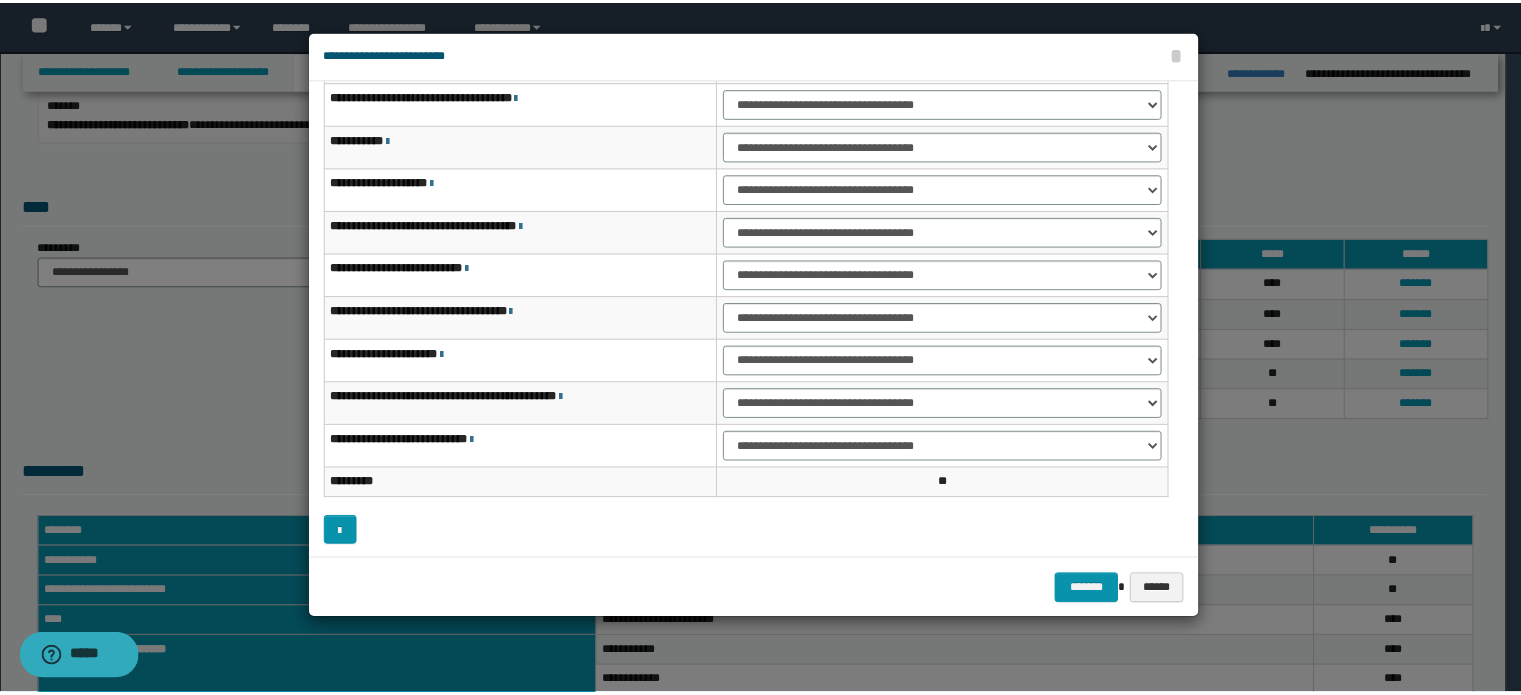 scroll, scrollTop: 118, scrollLeft: 0, axis: vertical 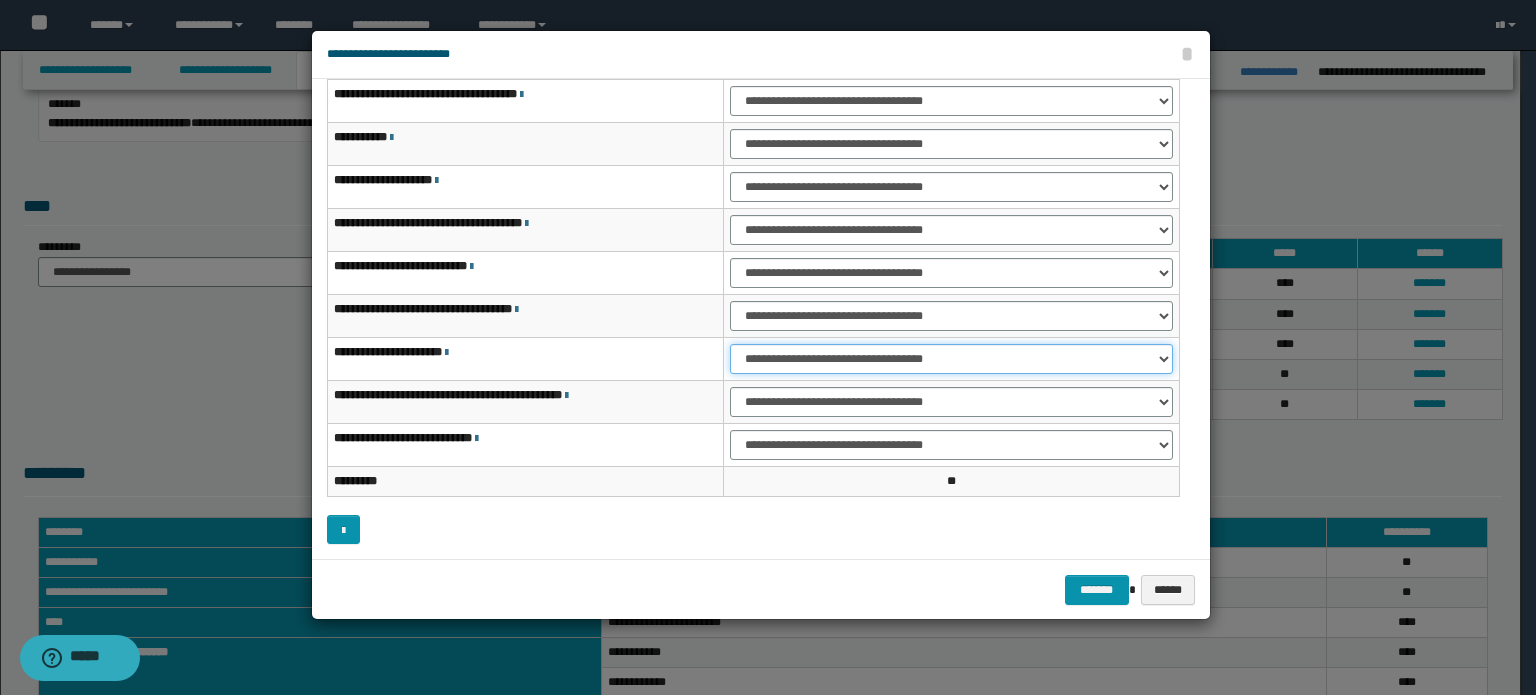 drag, startPoint x: 1016, startPoint y: 359, endPoint x: 1017, endPoint y: 370, distance: 11.045361 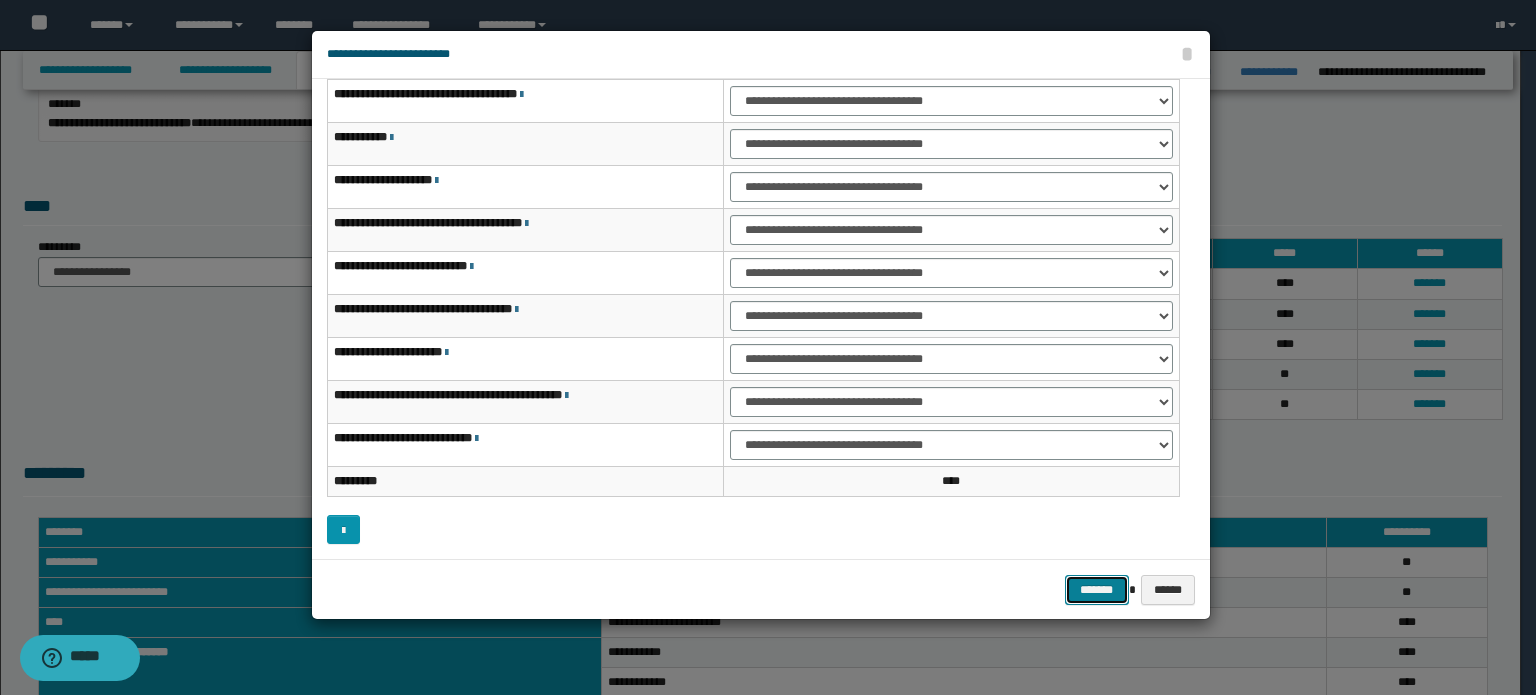 click on "*******" at bounding box center (1097, 590) 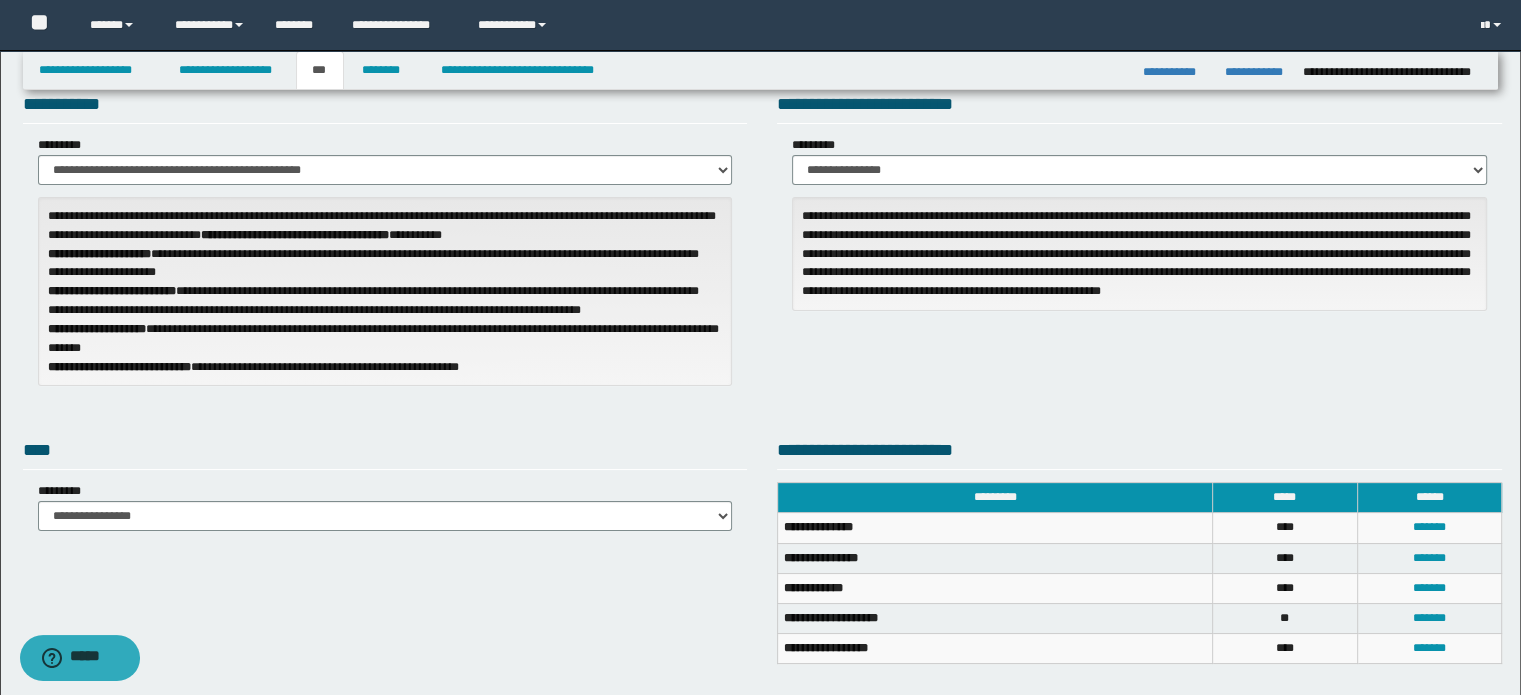 scroll, scrollTop: 0, scrollLeft: 0, axis: both 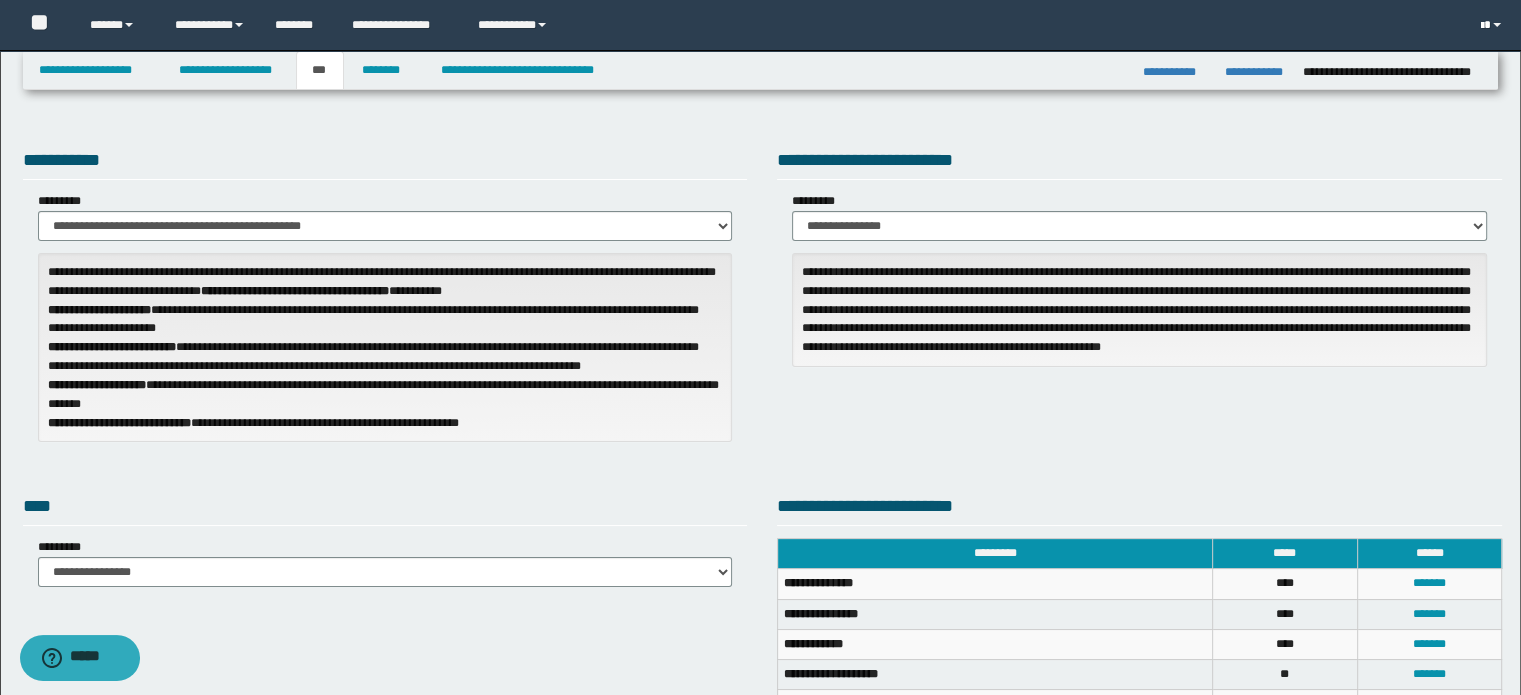 click at bounding box center (1493, 25) 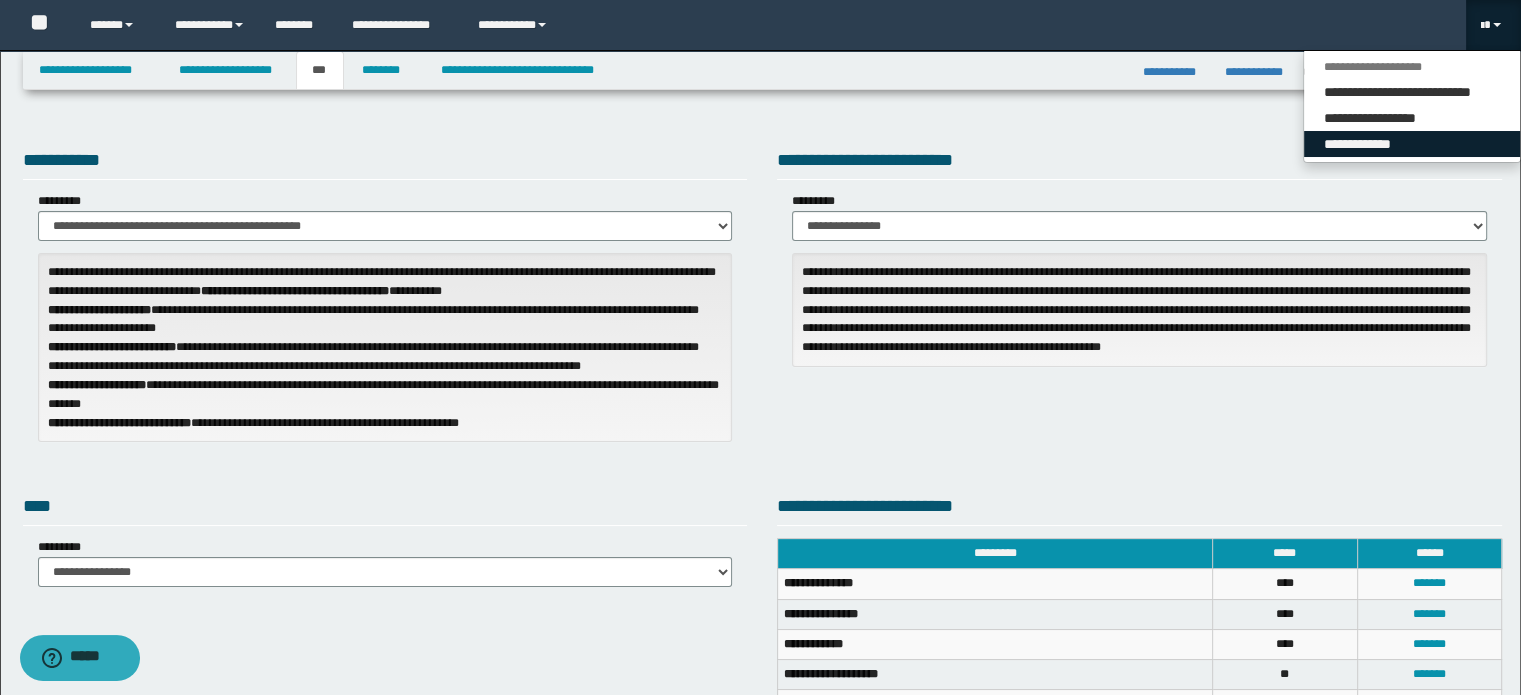 click on "**********" at bounding box center [1412, 144] 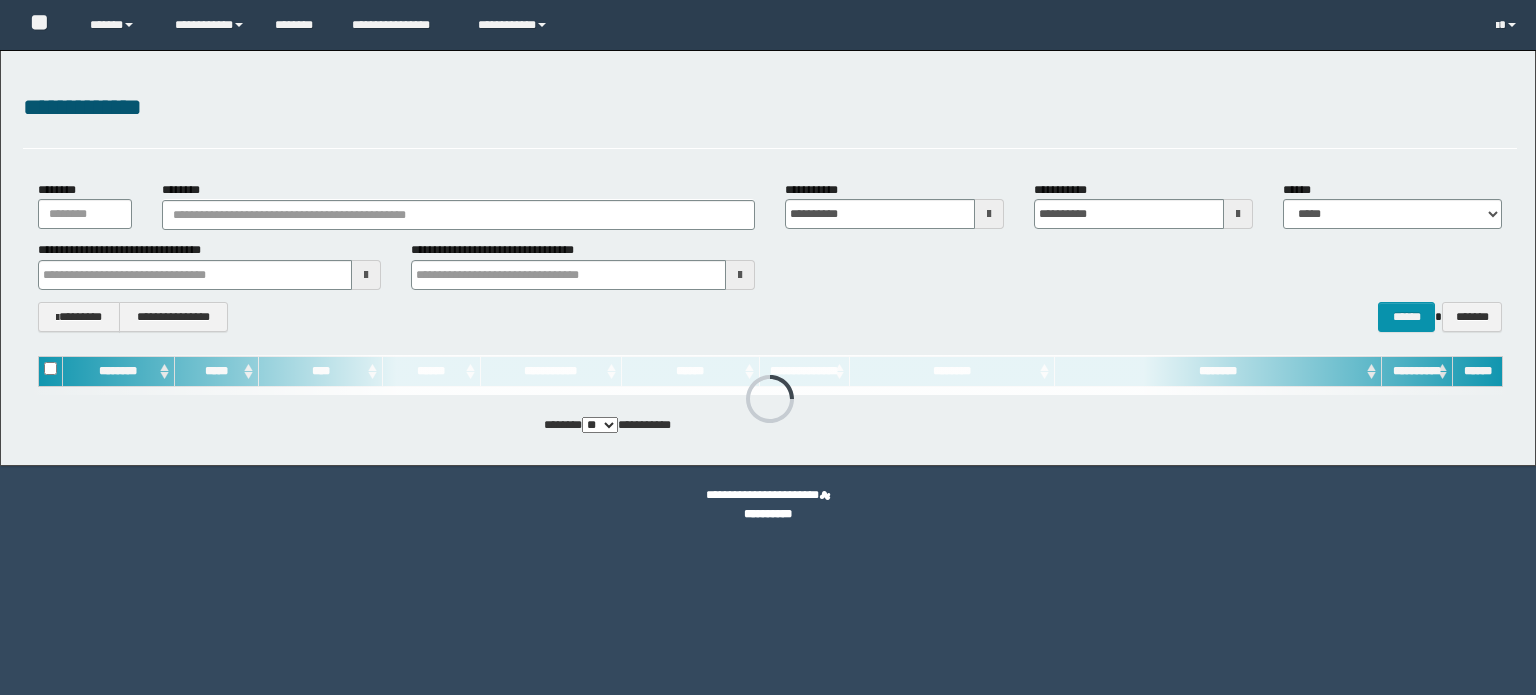 scroll, scrollTop: 0, scrollLeft: 0, axis: both 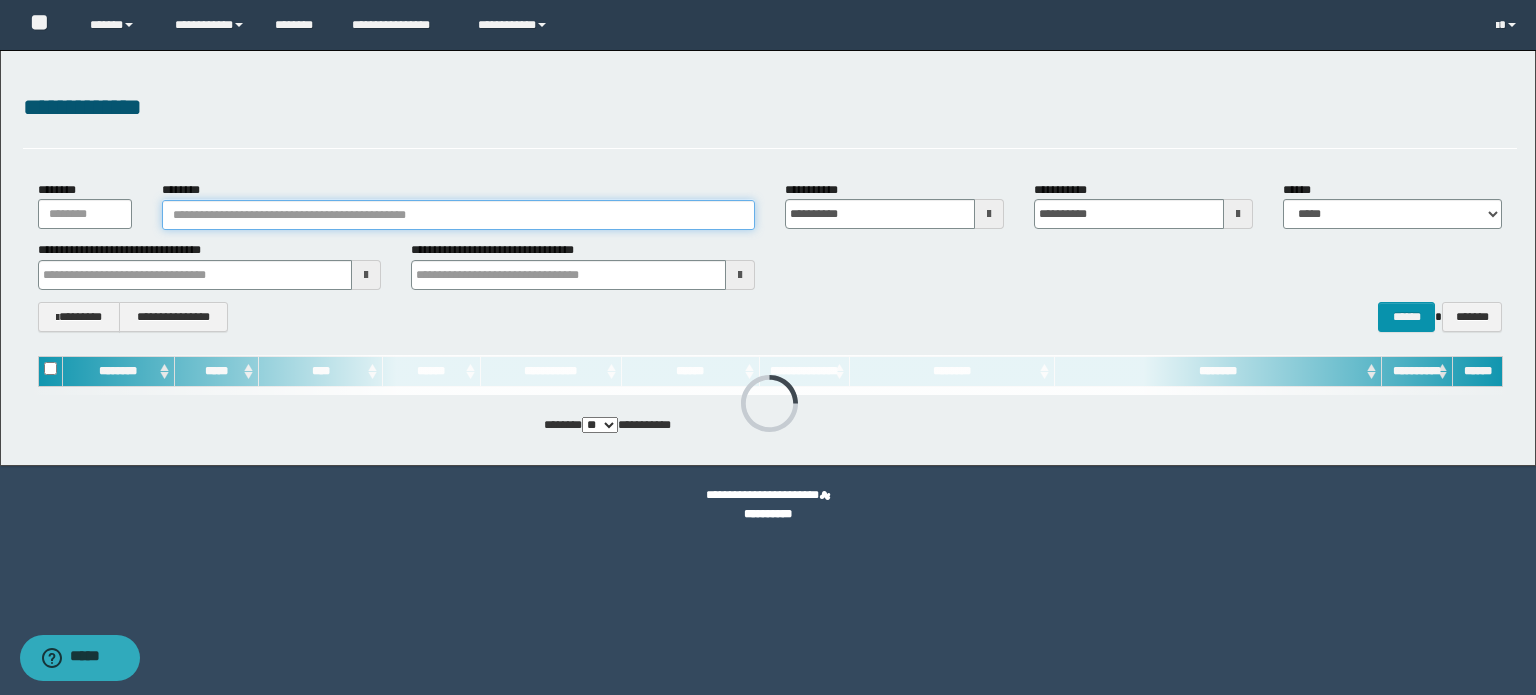 click on "********" at bounding box center (458, 215) 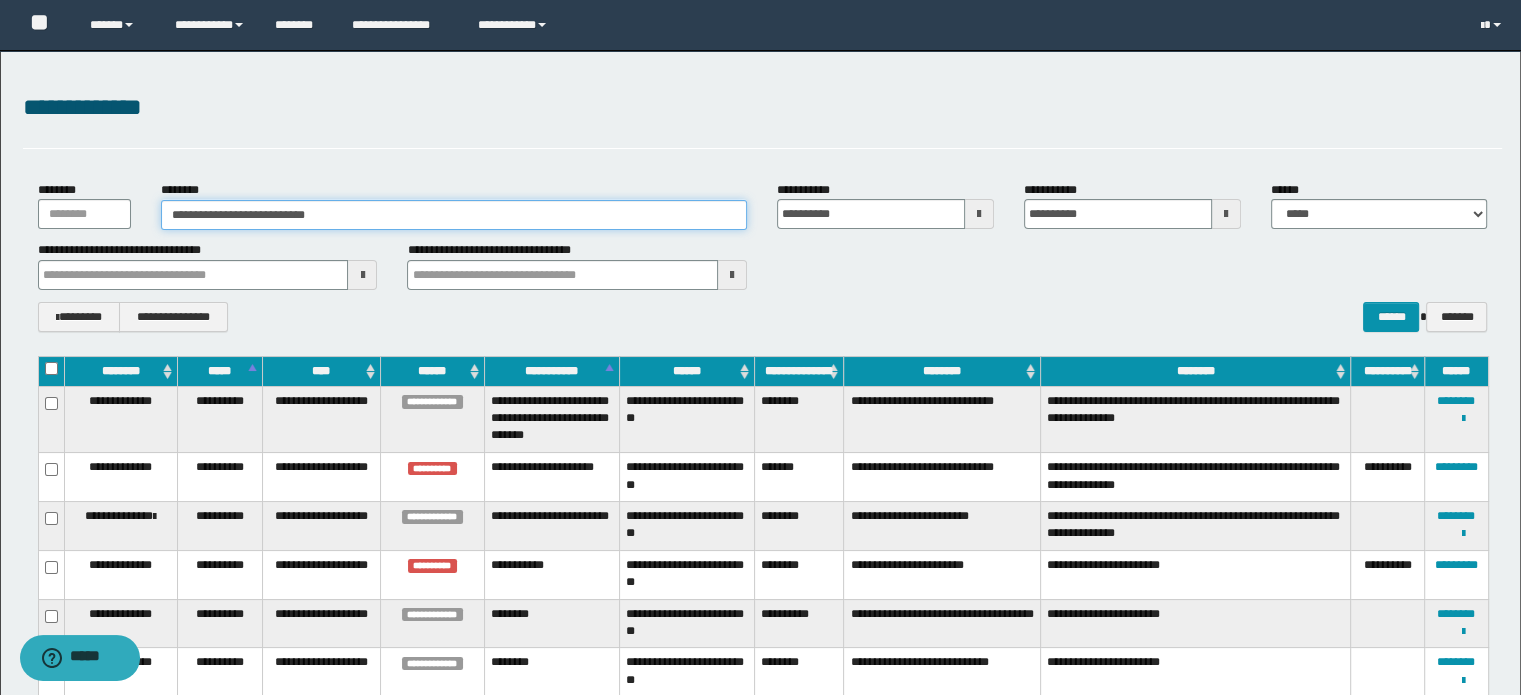 type on "**********" 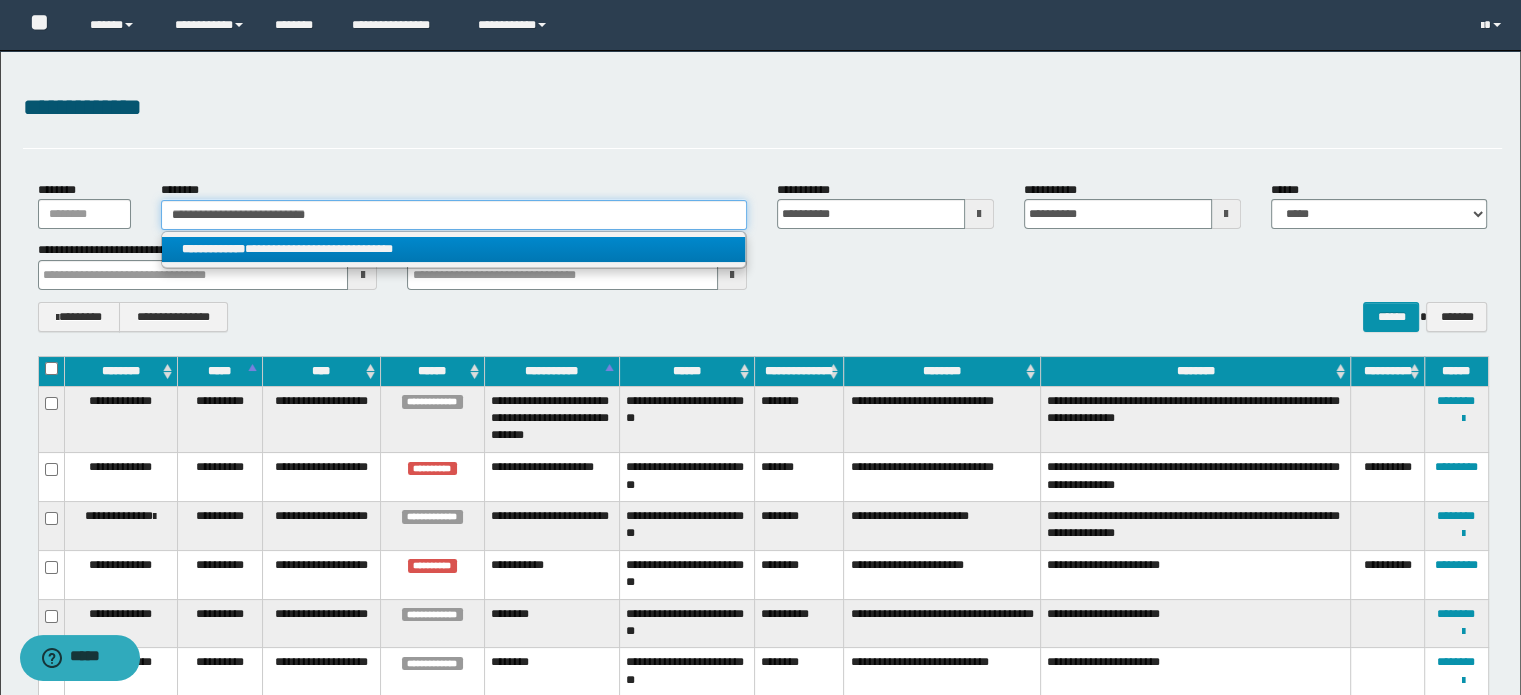 type on "**********" 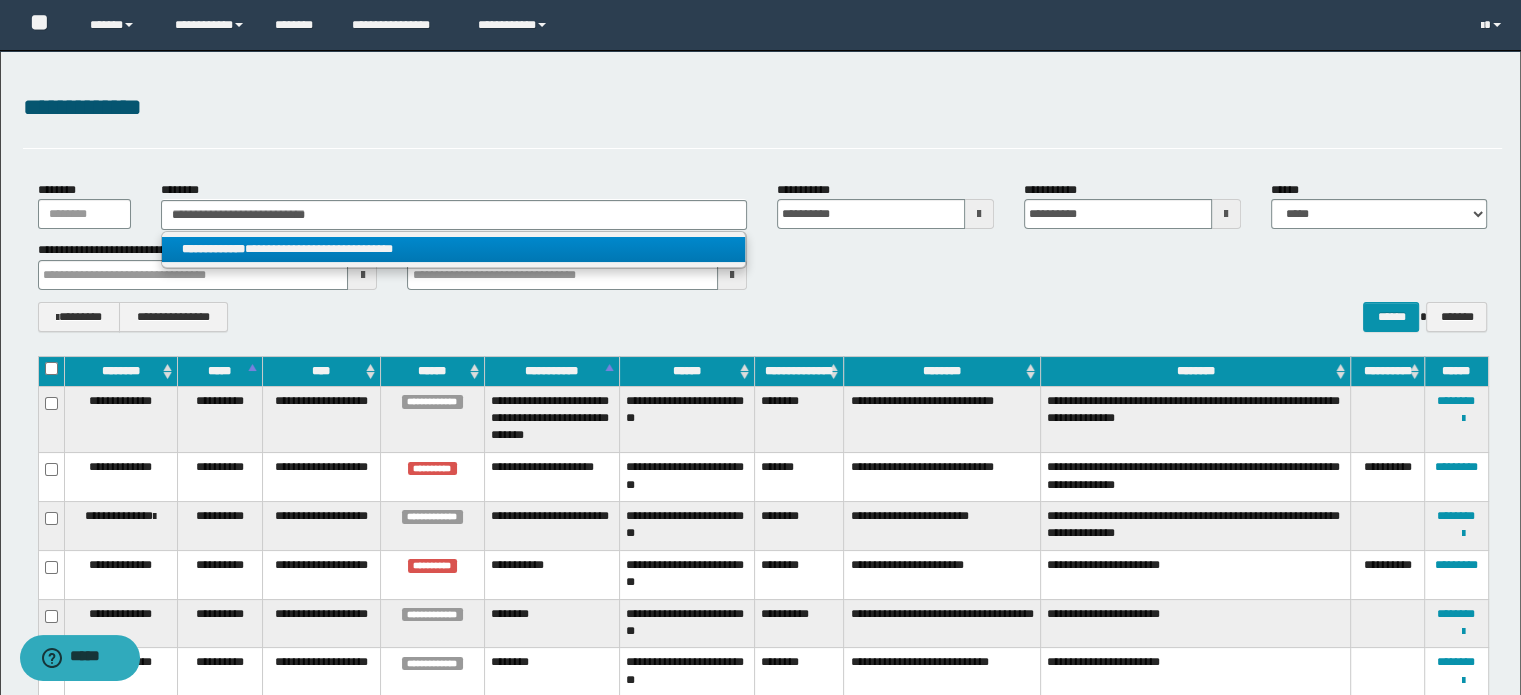 click on "**********" at bounding box center (454, 249) 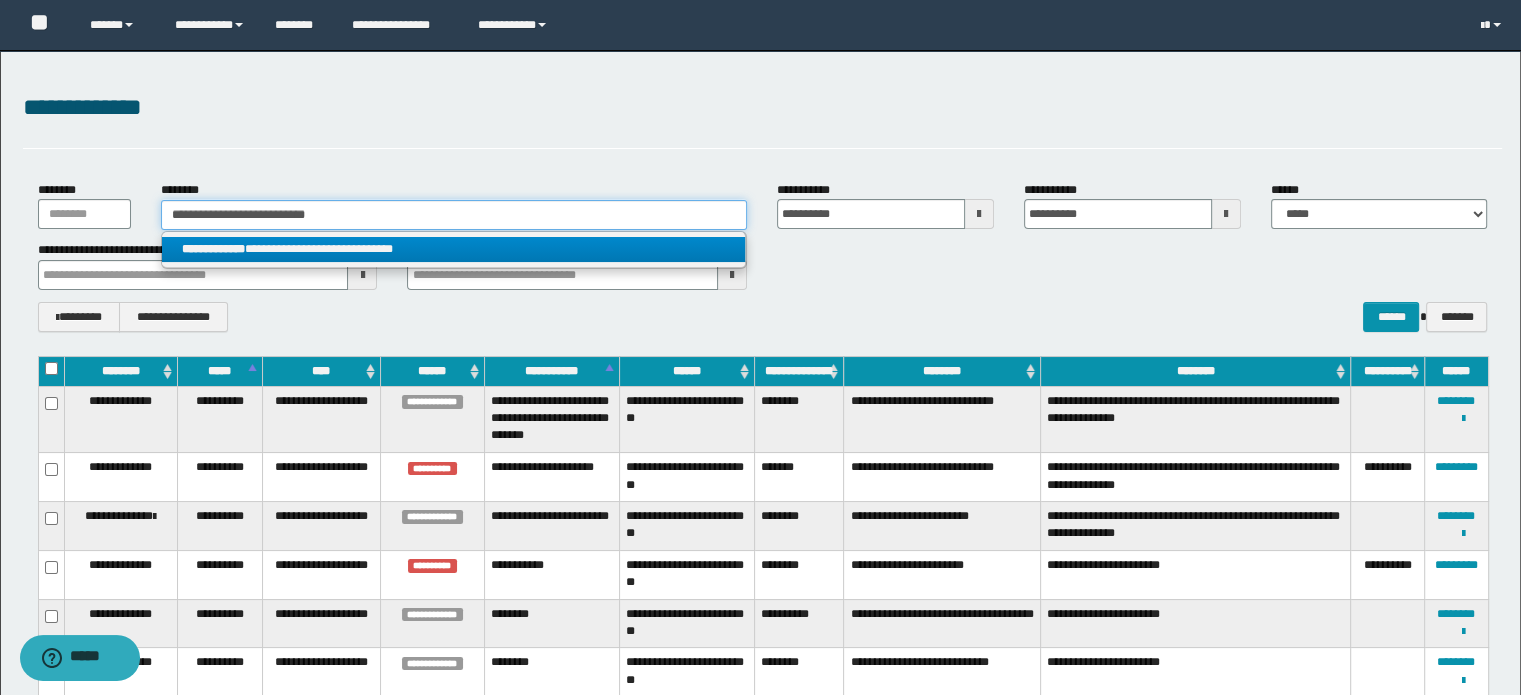type 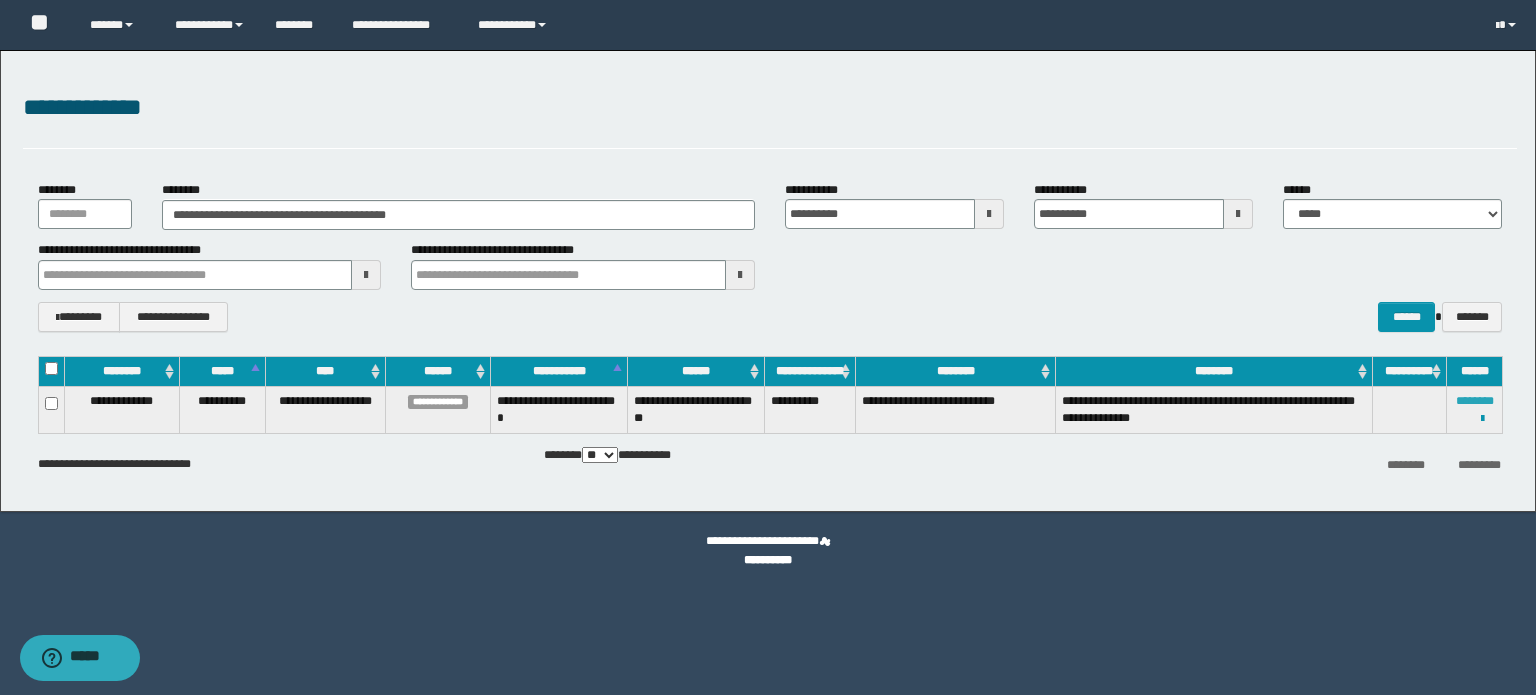 click on "********" at bounding box center [1475, 401] 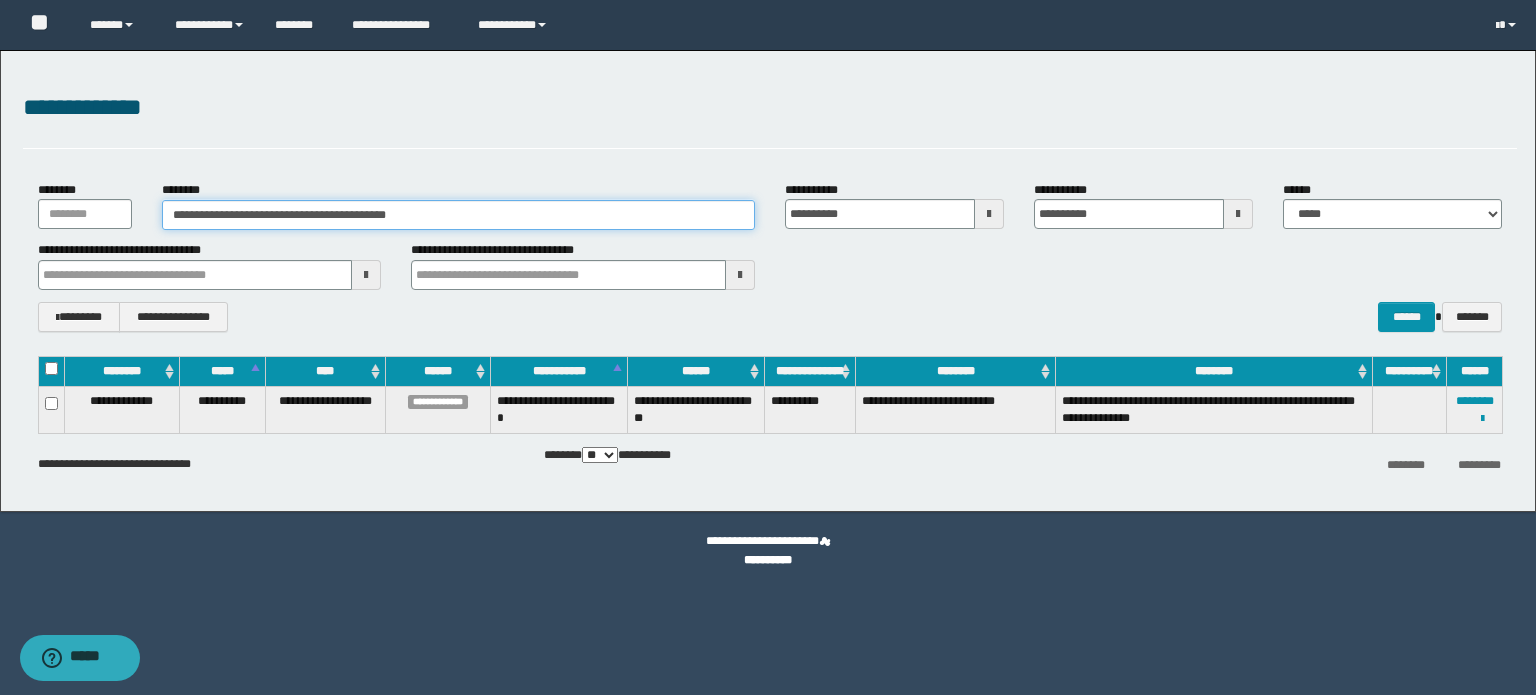 type on "*" 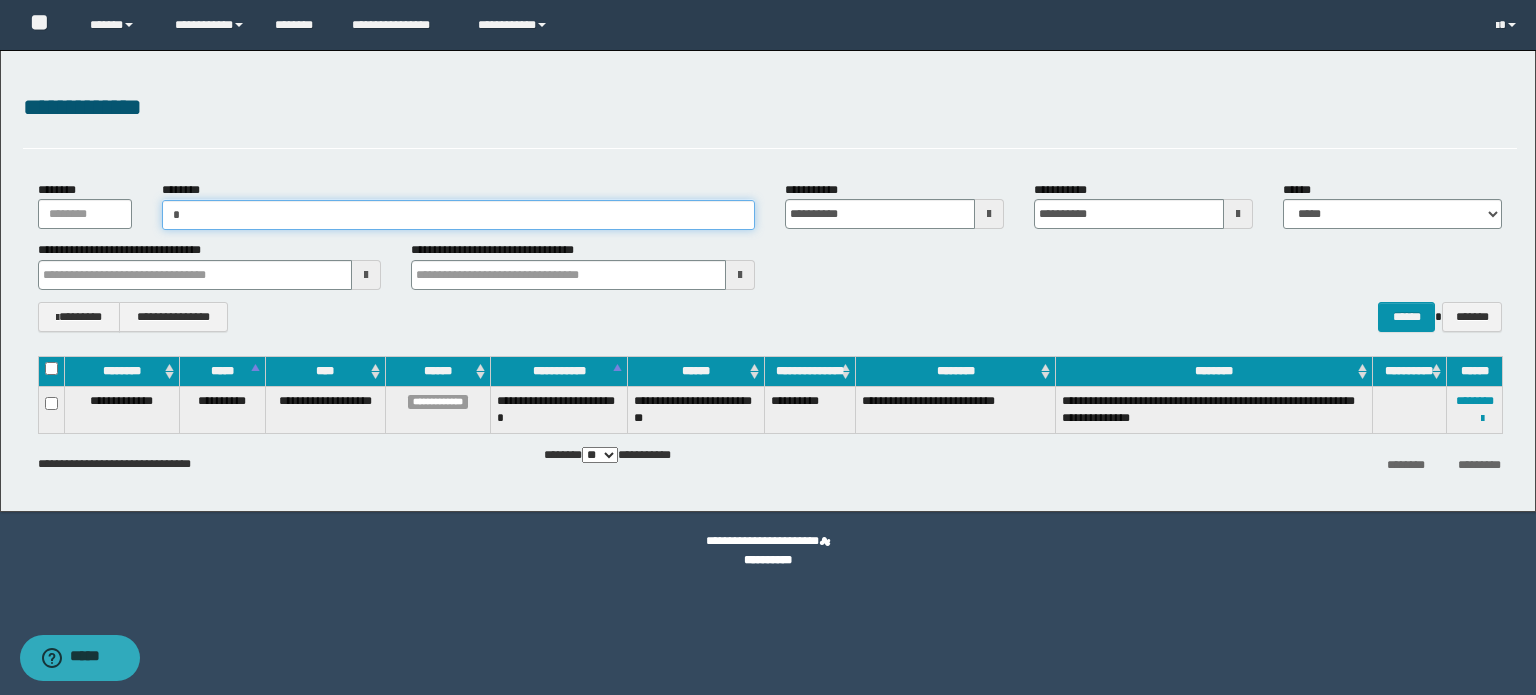 paste on "**********" 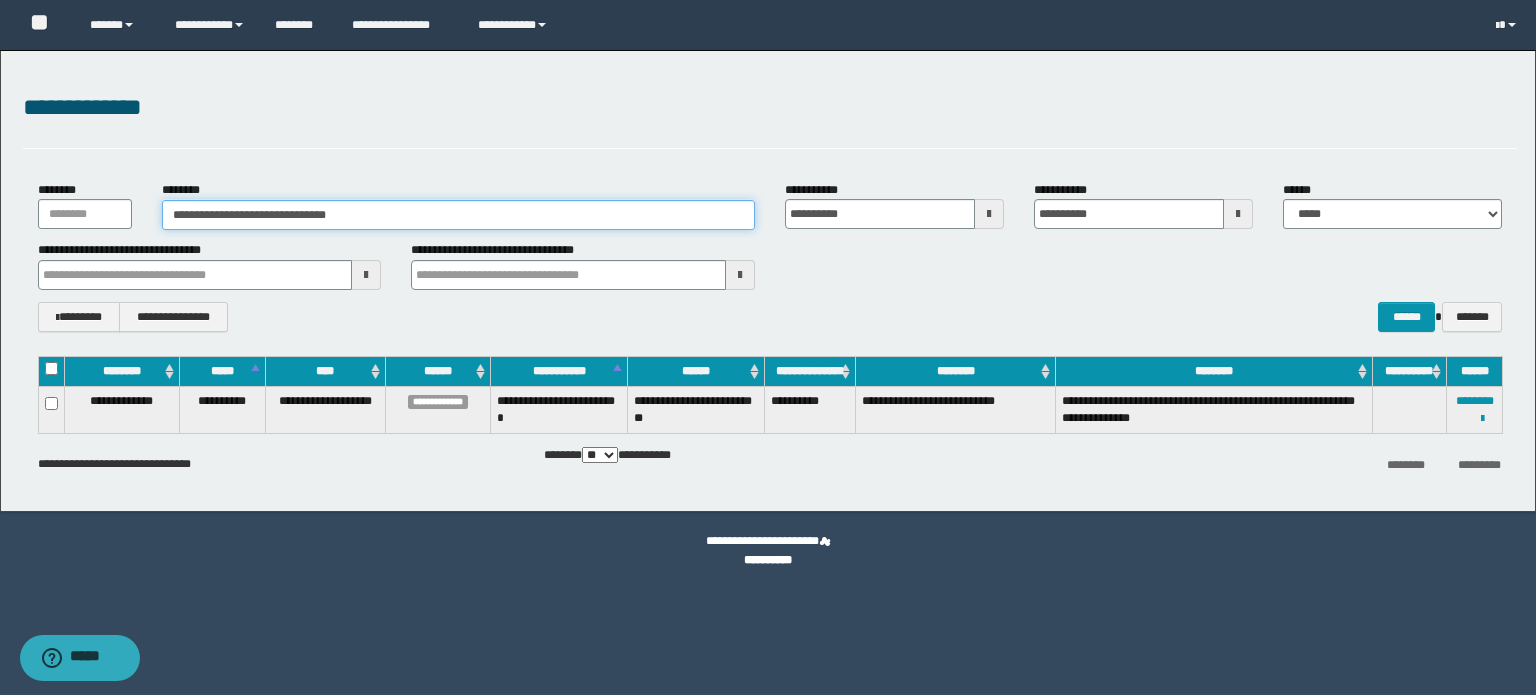 type on "**********" 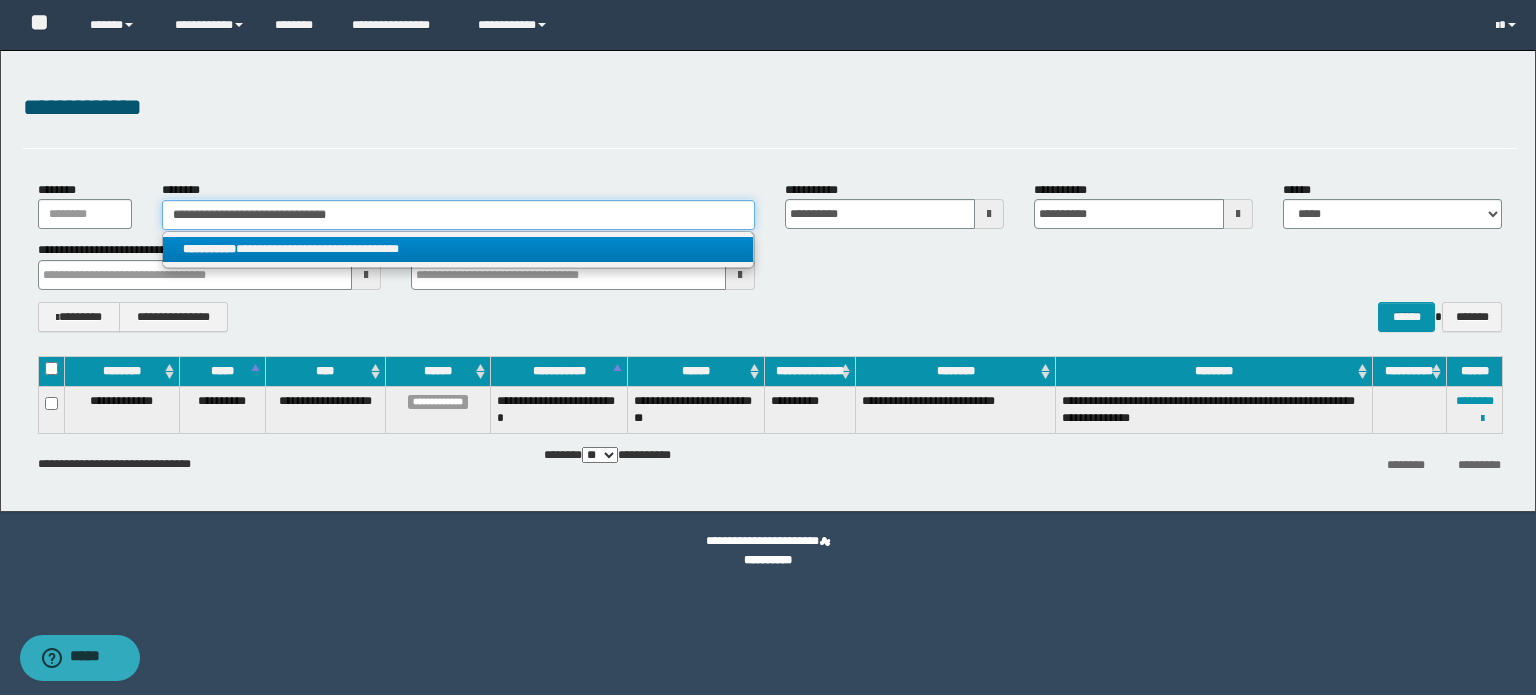 type on "**********" 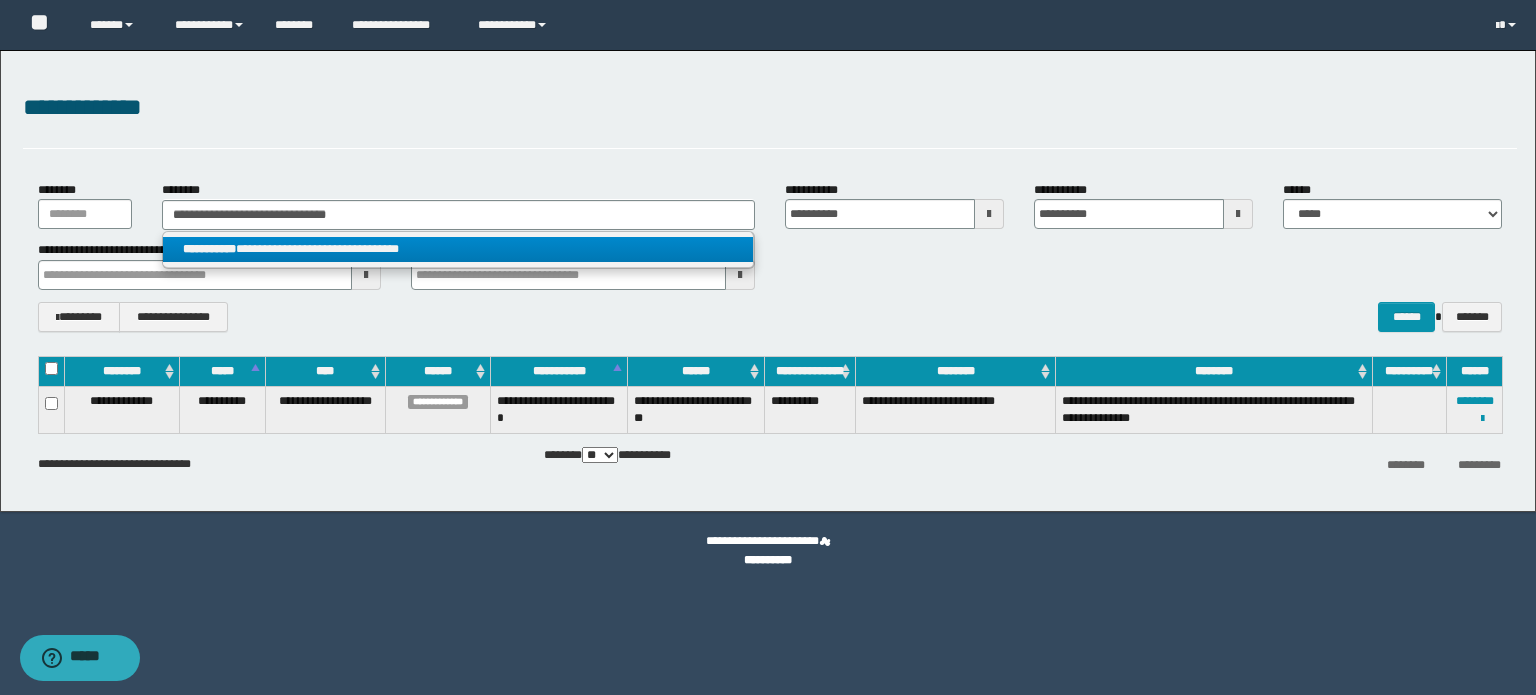 click on "**********" at bounding box center [458, 249] 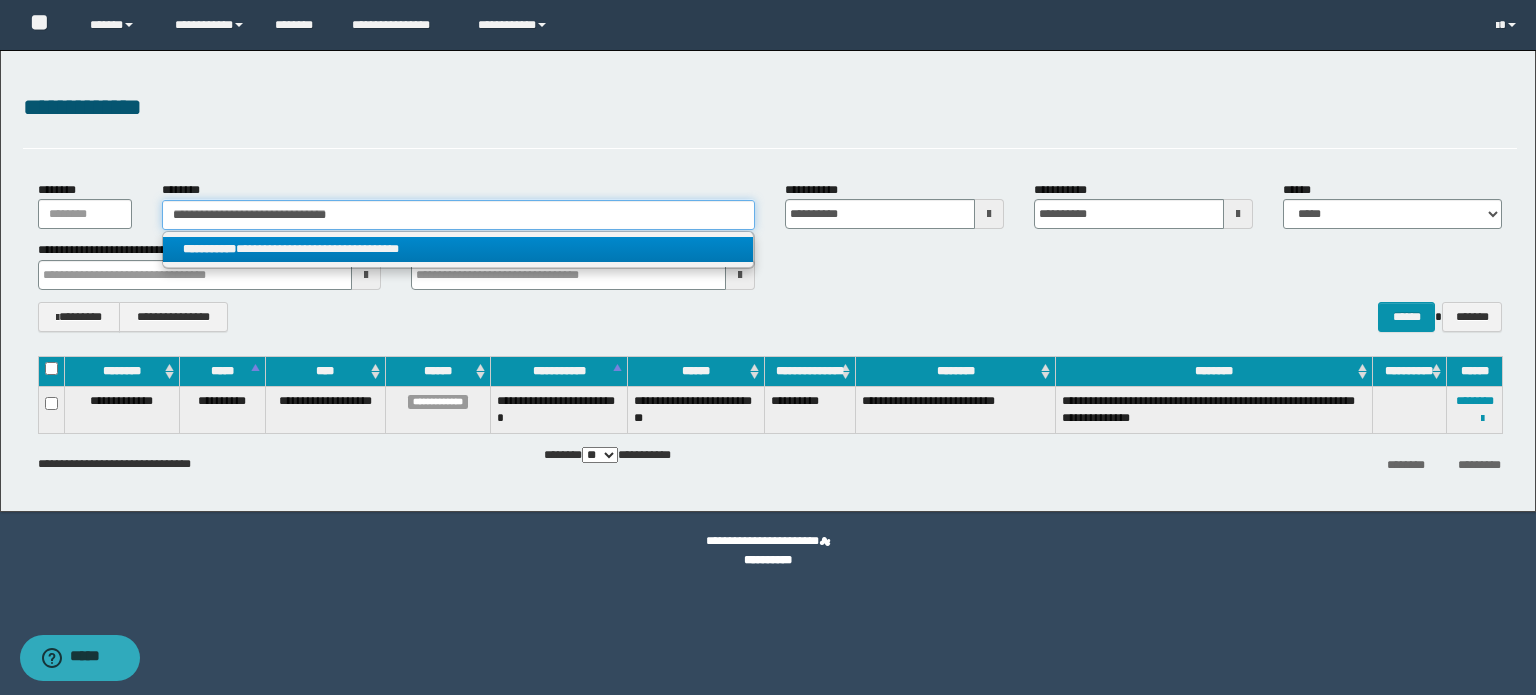 type 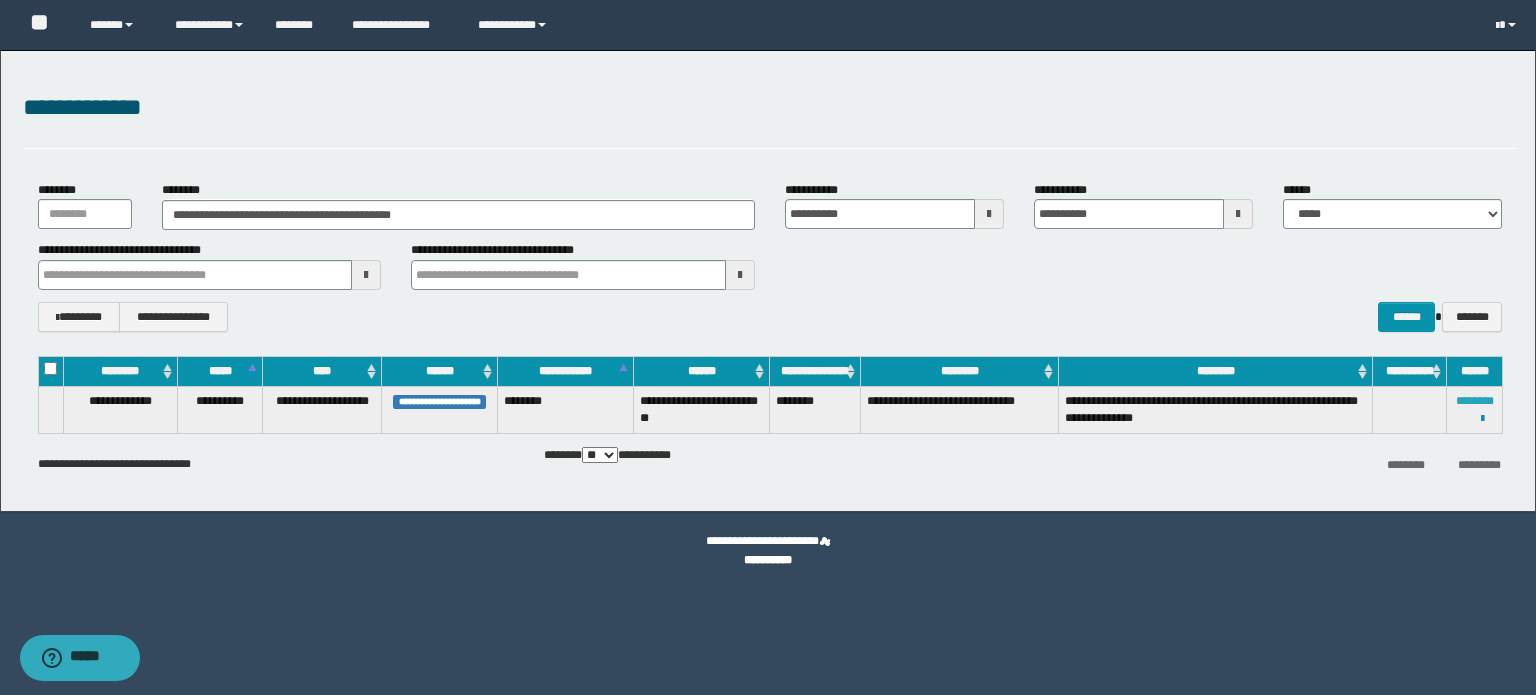 click on "********" at bounding box center (1475, 401) 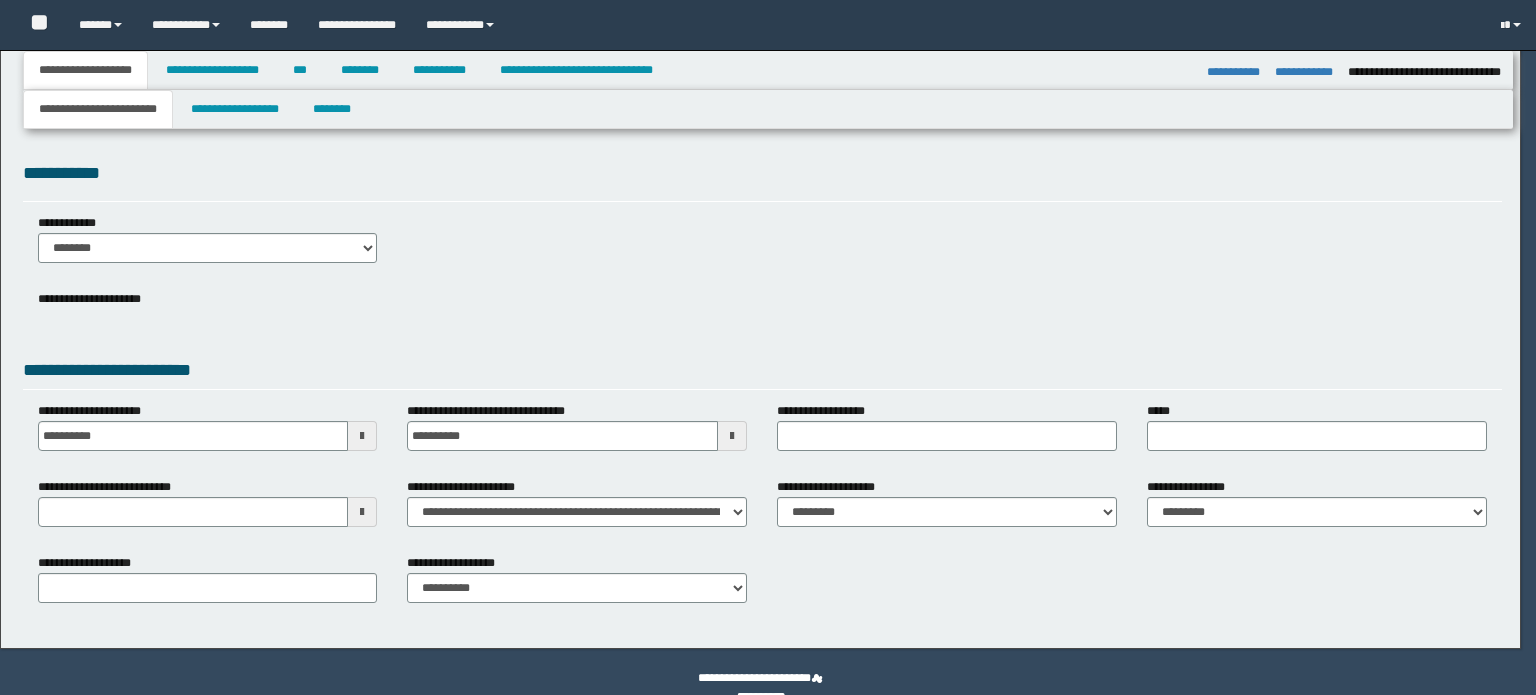 select on "*" 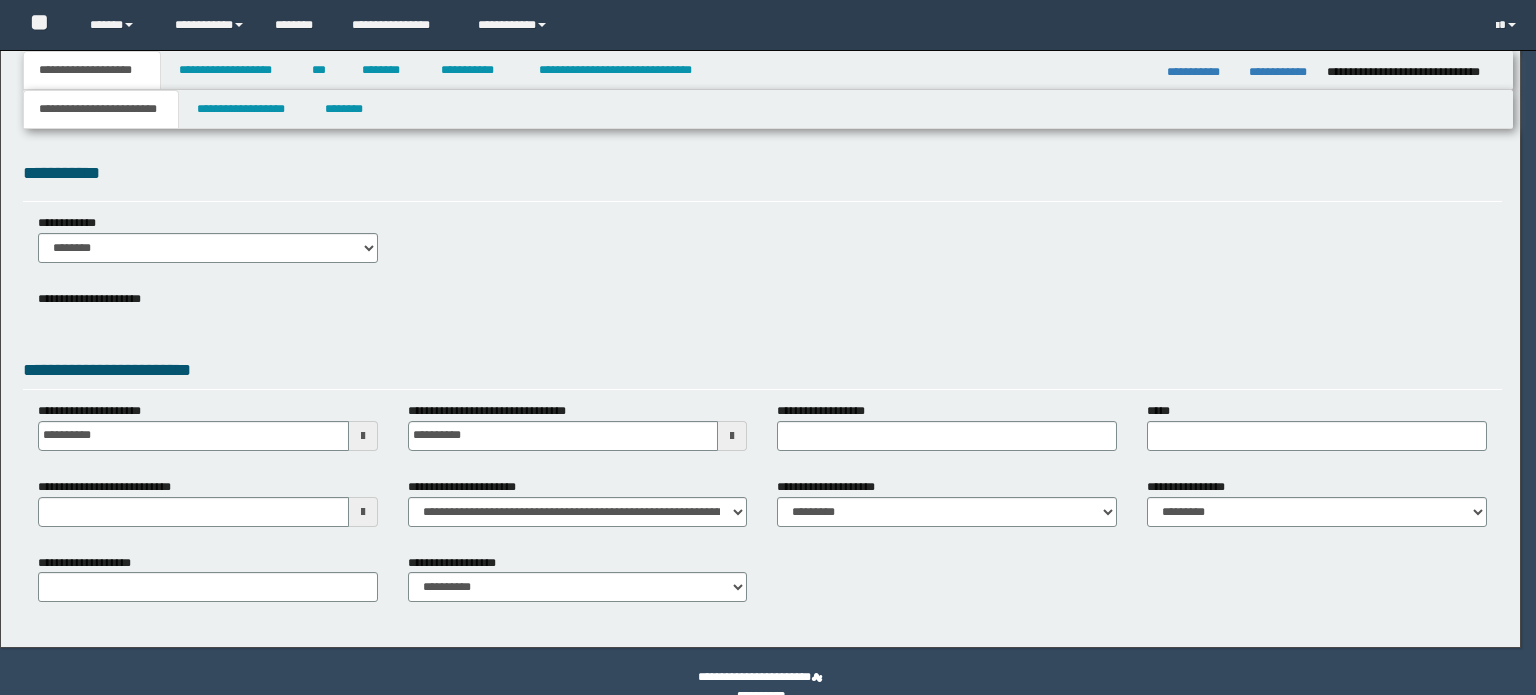 scroll, scrollTop: 0, scrollLeft: 0, axis: both 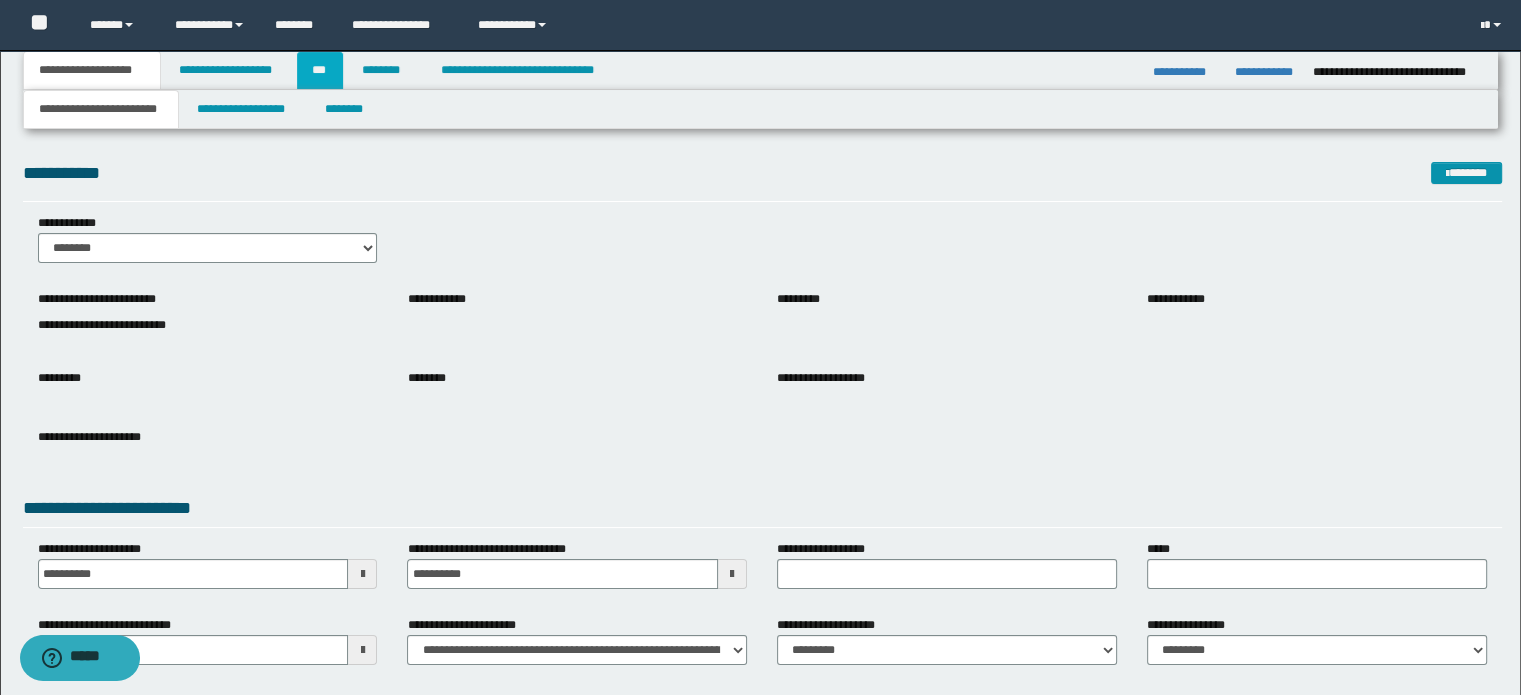 click on "***" at bounding box center (320, 70) 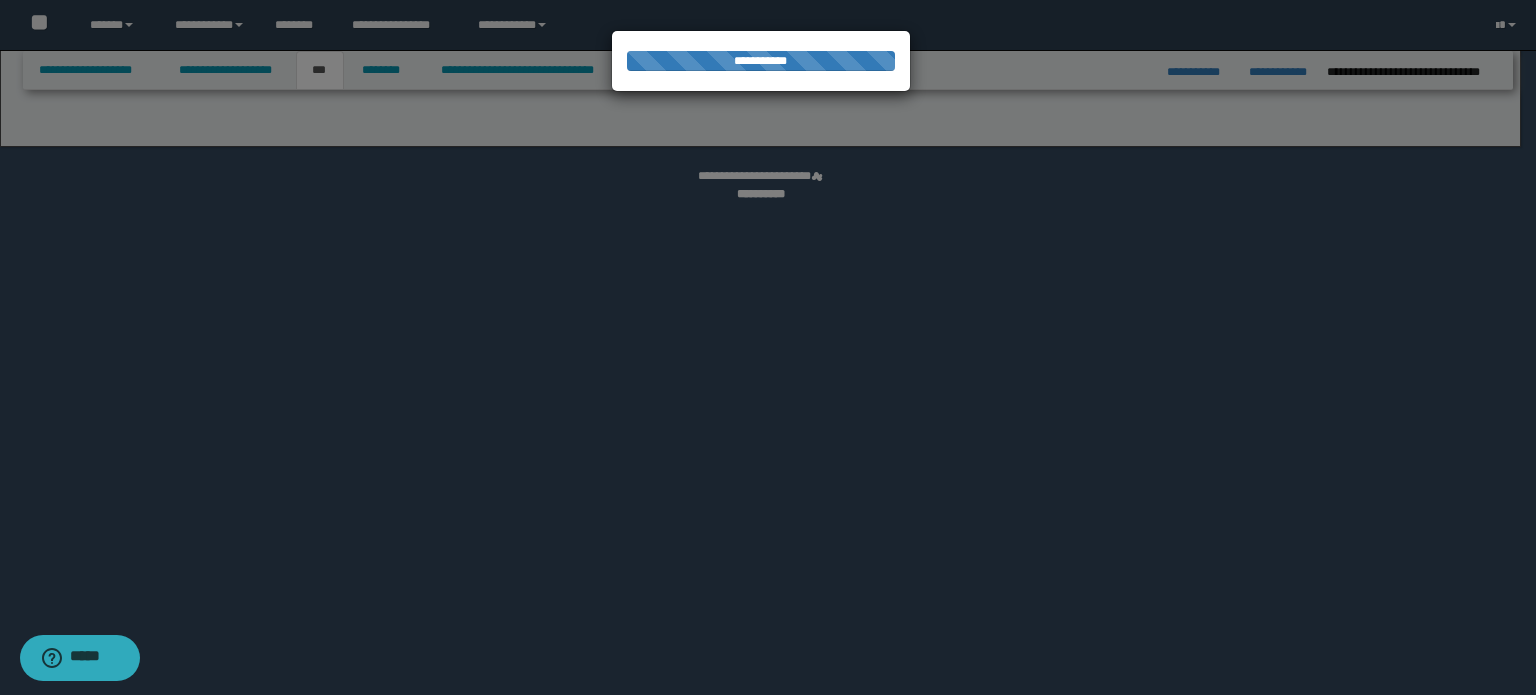 select on "*" 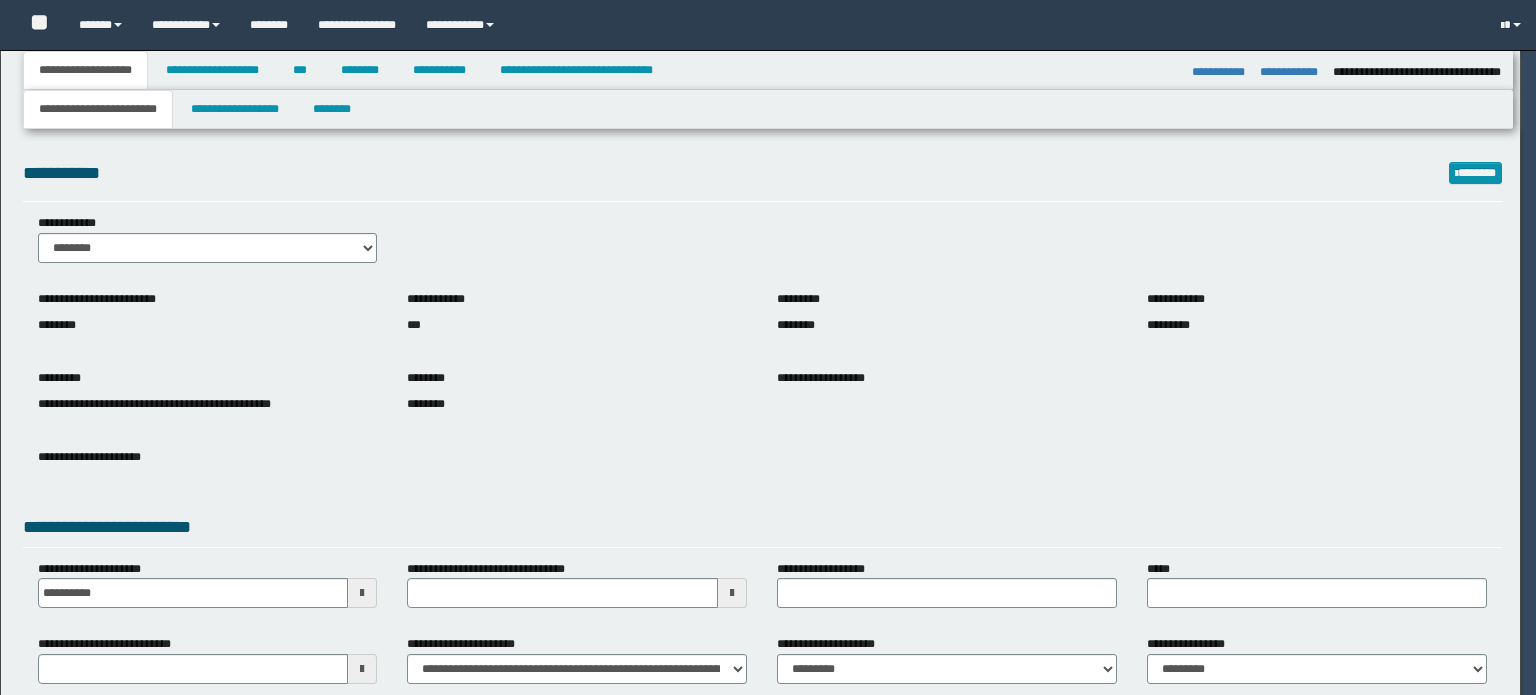 select on "*" 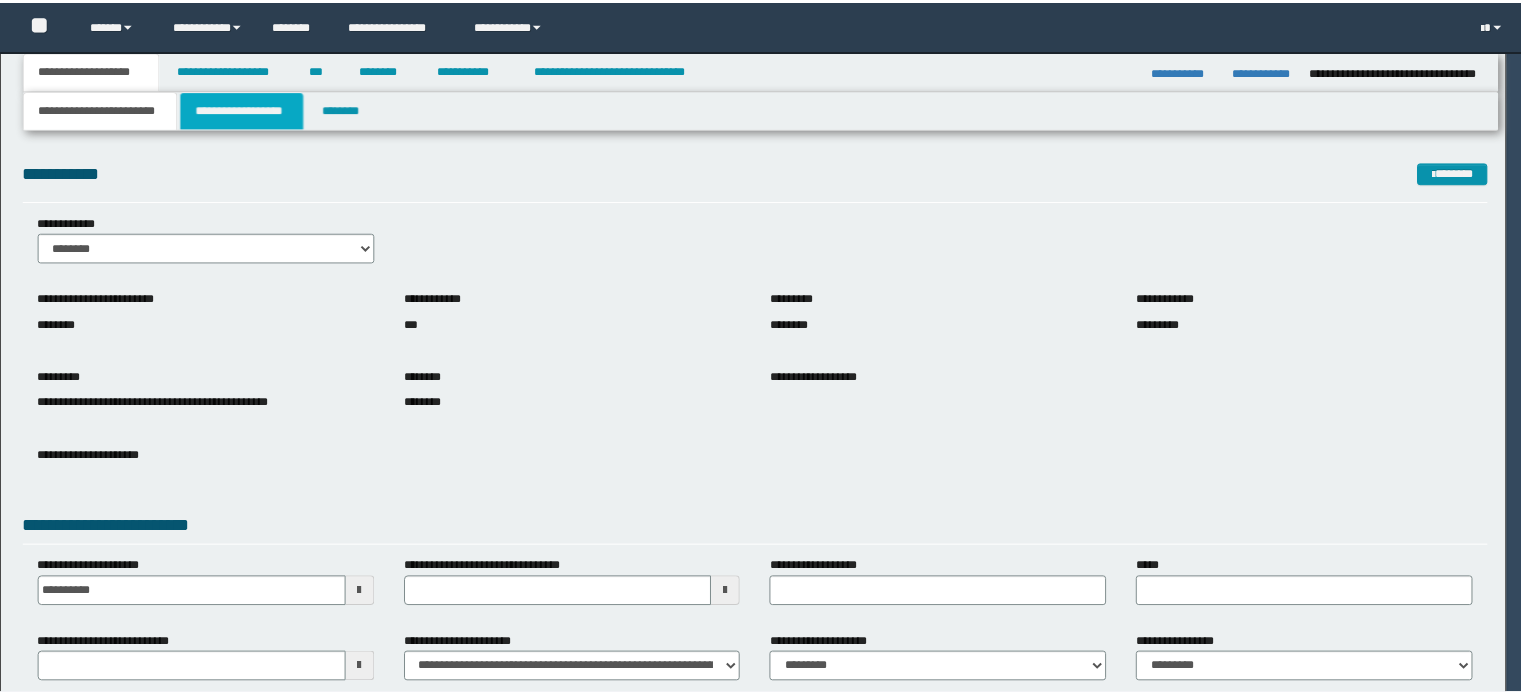 scroll, scrollTop: 0, scrollLeft: 0, axis: both 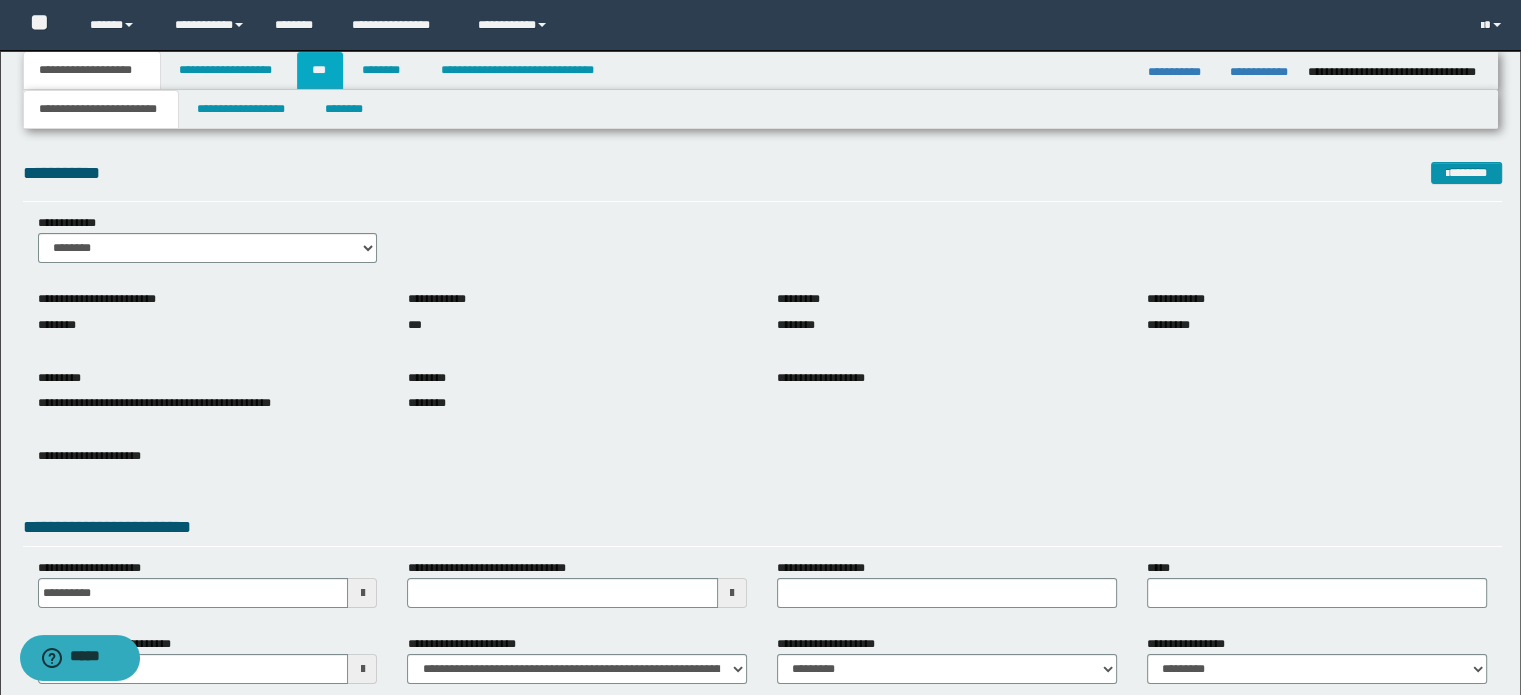 click on "***" at bounding box center [320, 70] 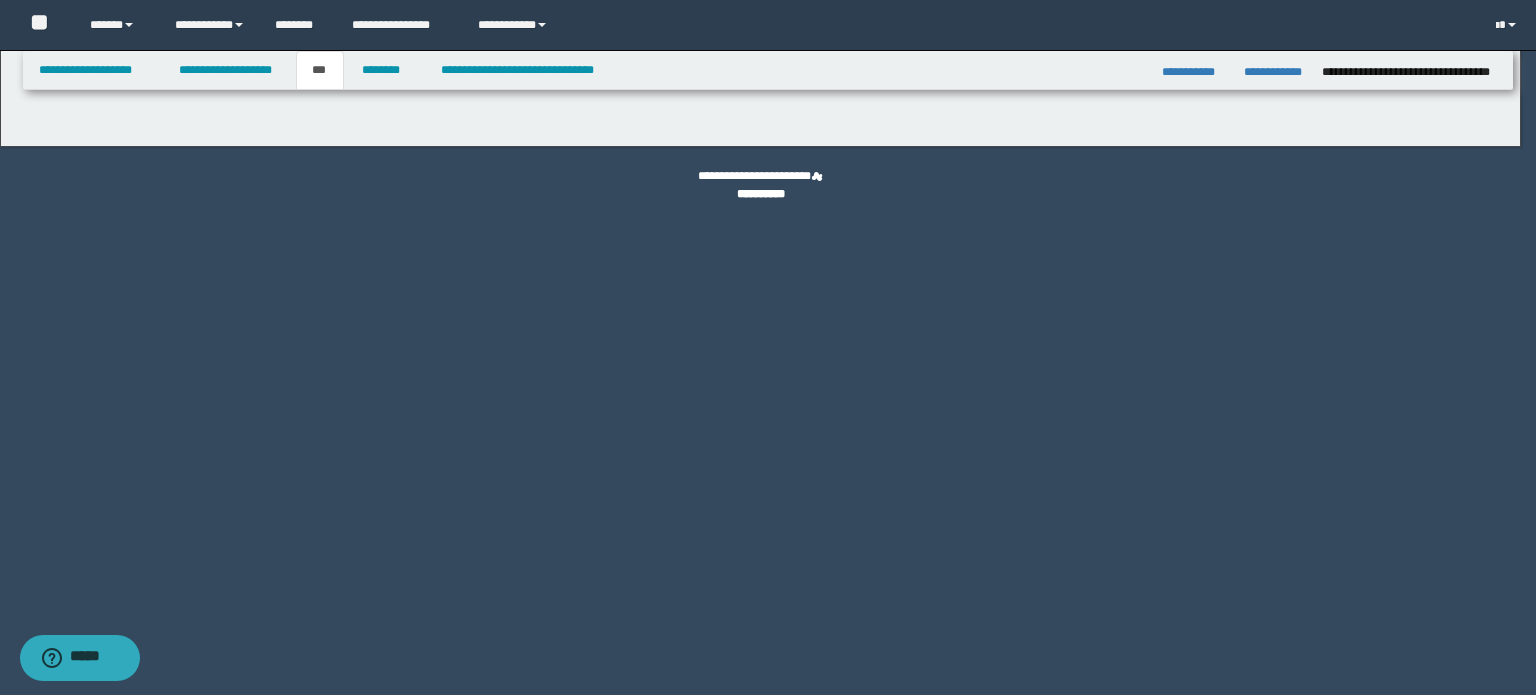 select on "*" 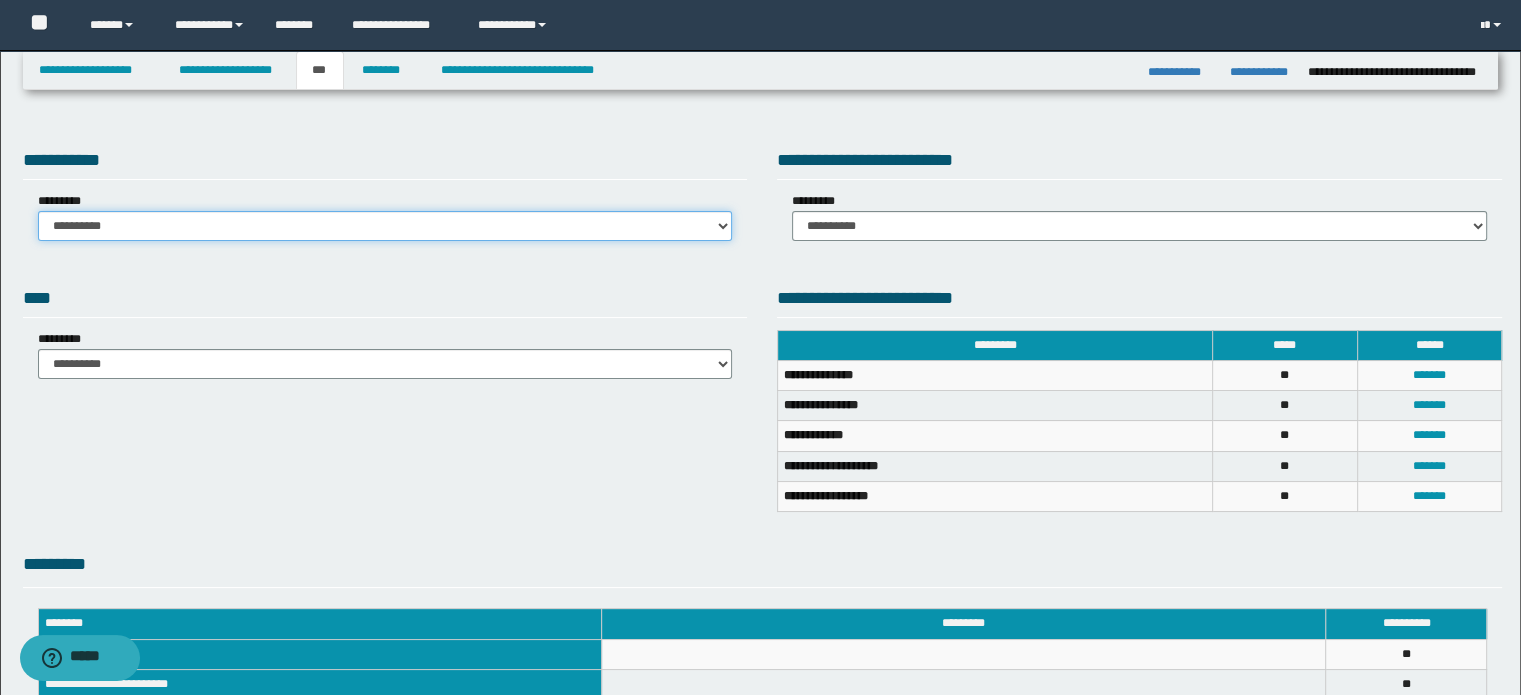 click on "**********" at bounding box center (385, 226) 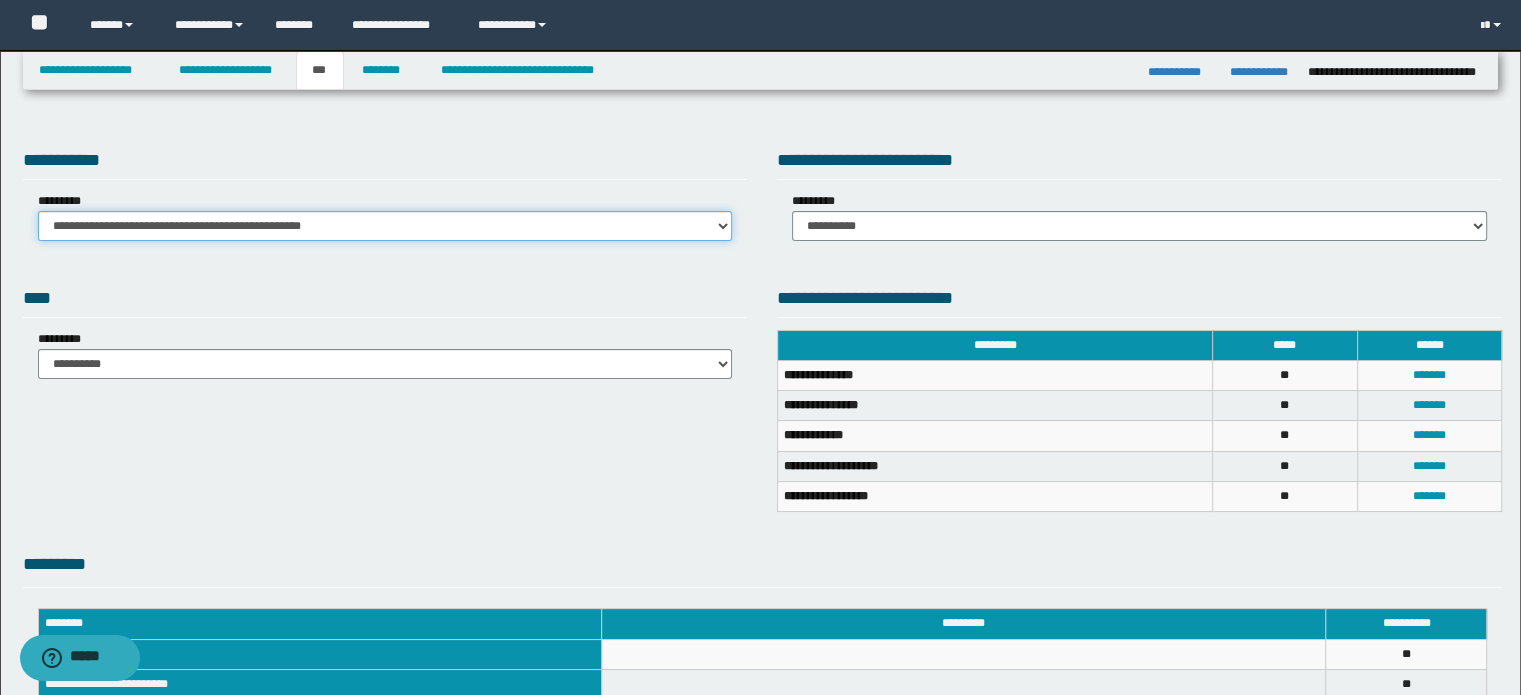 click on "**********" at bounding box center [385, 226] 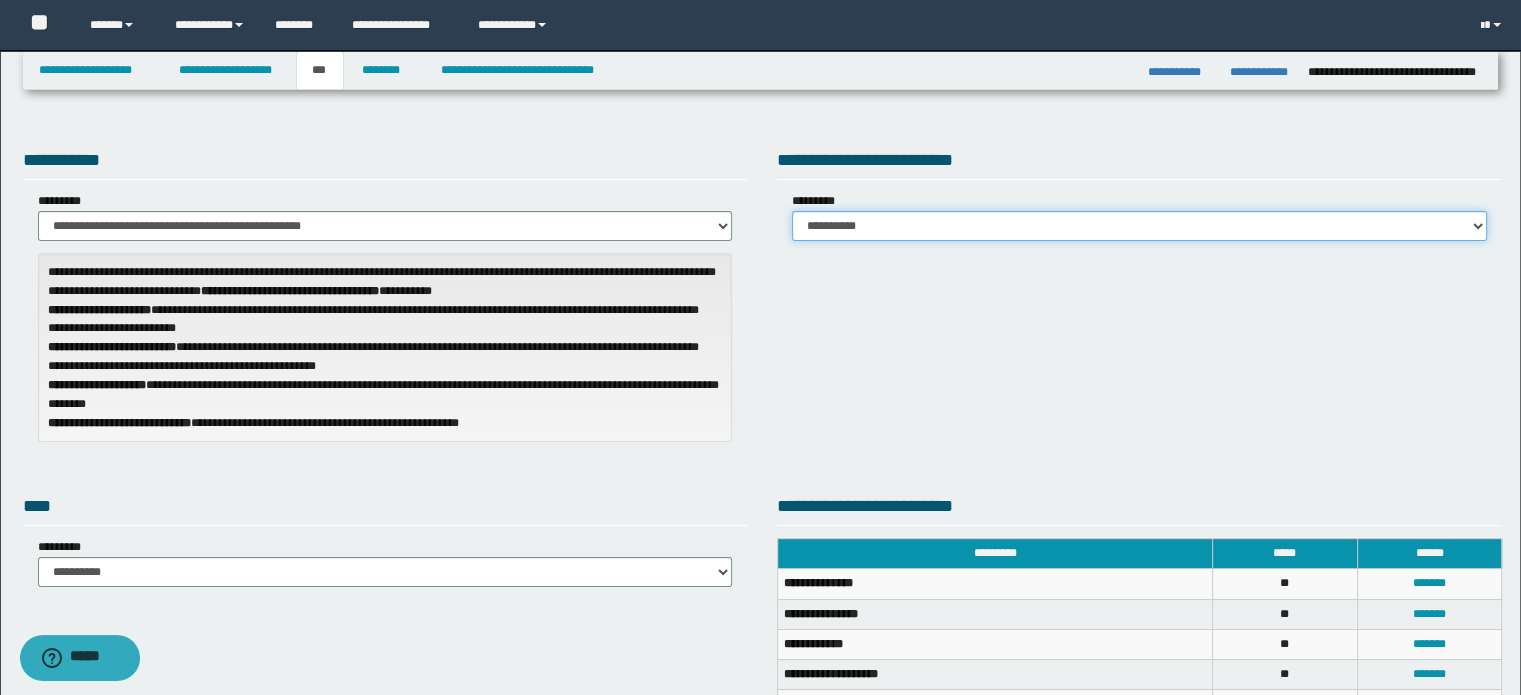 drag, startPoint x: 1106, startPoint y: 217, endPoint x: 1106, endPoint y: 237, distance: 20 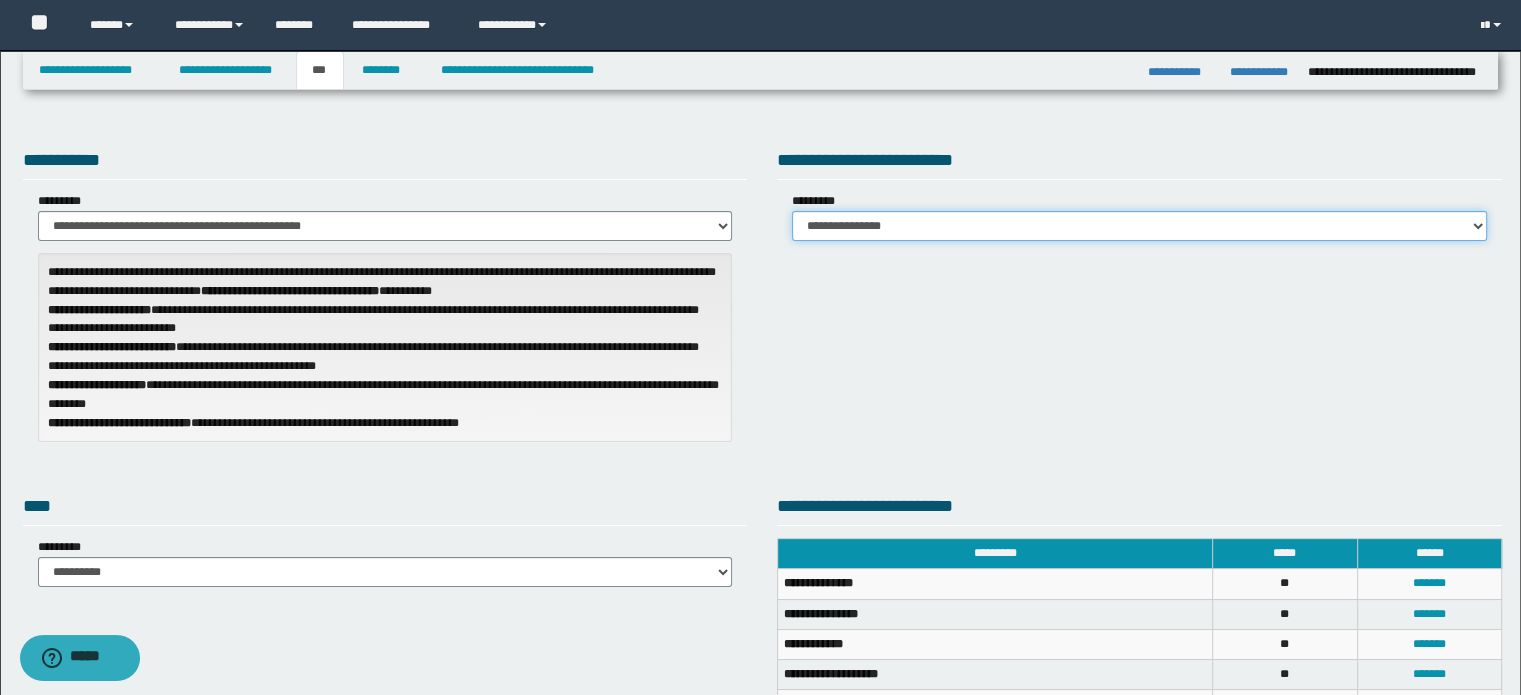 click on "**********" at bounding box center (1139, 226) 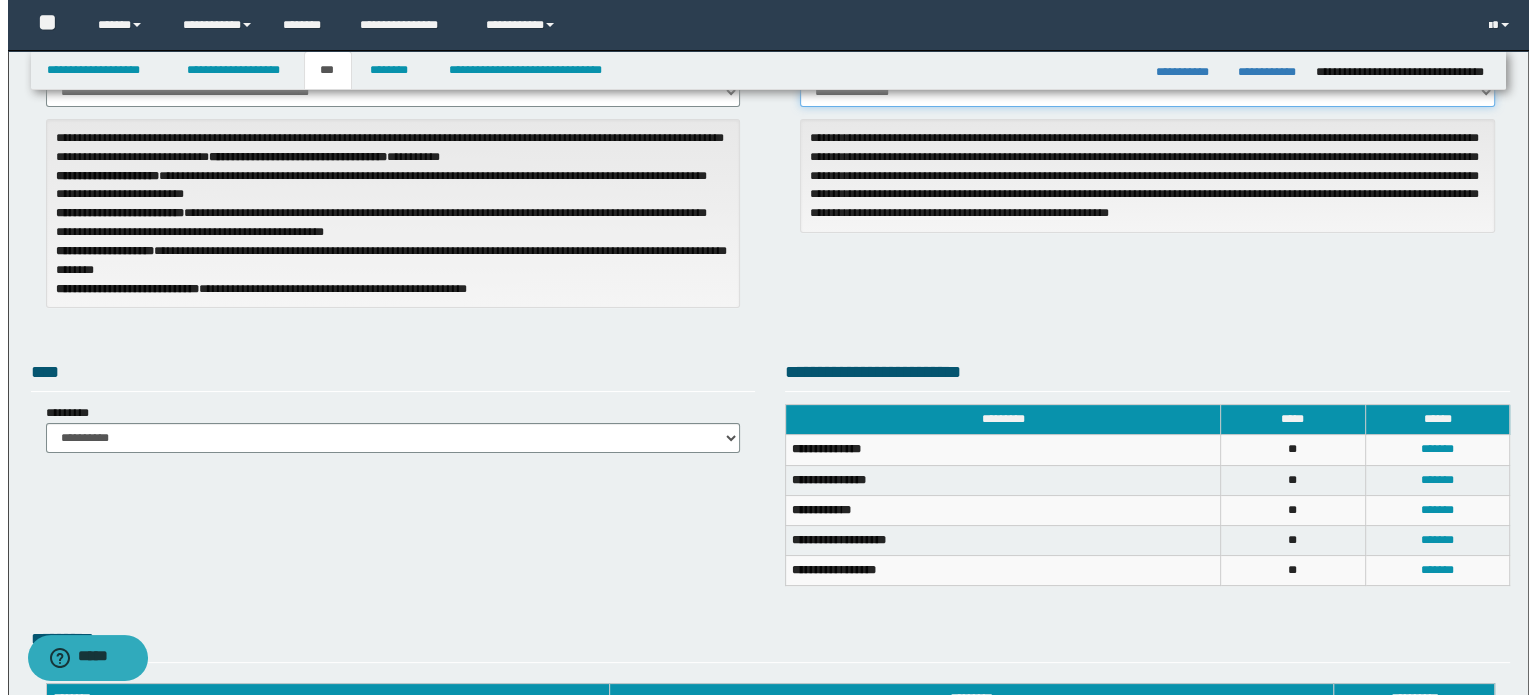 scroll, scrollTop: 400, scrollLeft: 0, axis: vertical 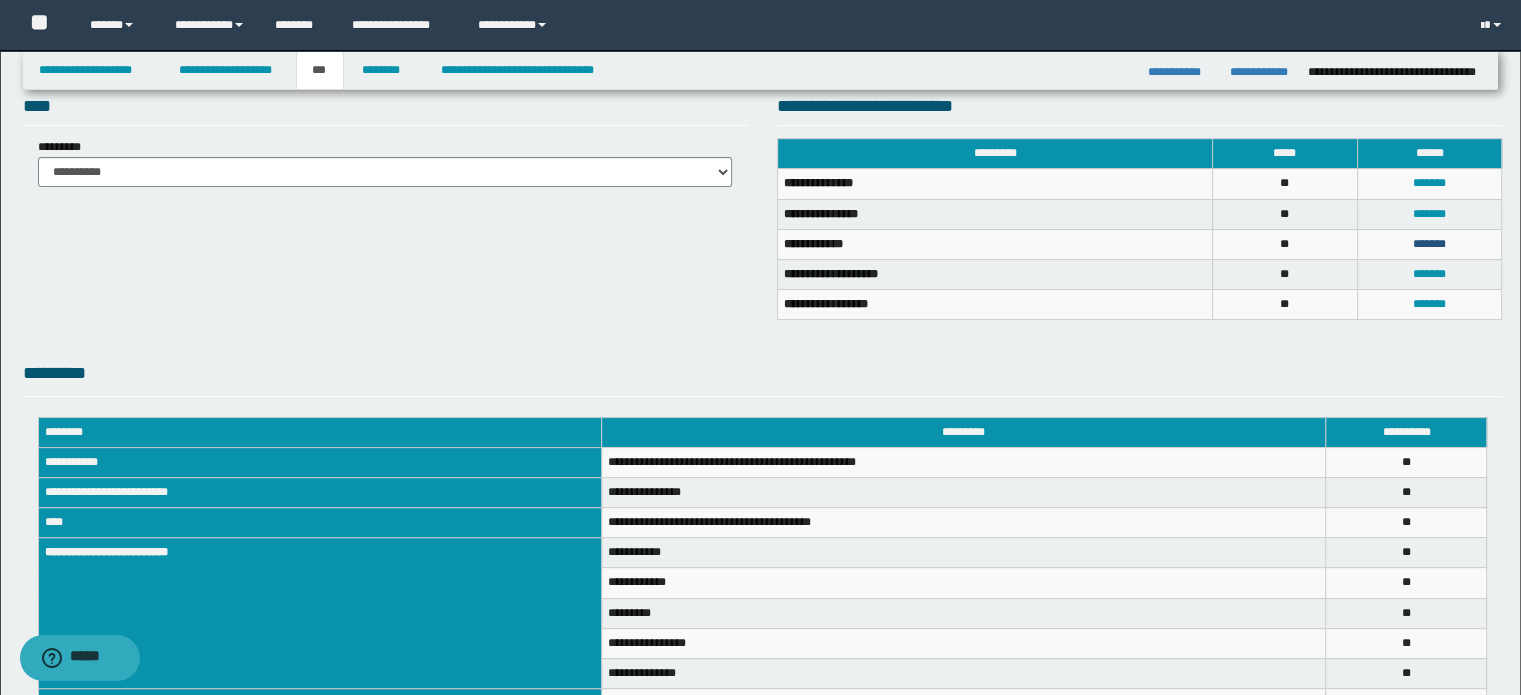 drag, startPoint x: 1411, startPoint y: 238, endPoint x: 1392, endPoint y: 239, distance: 19.026299 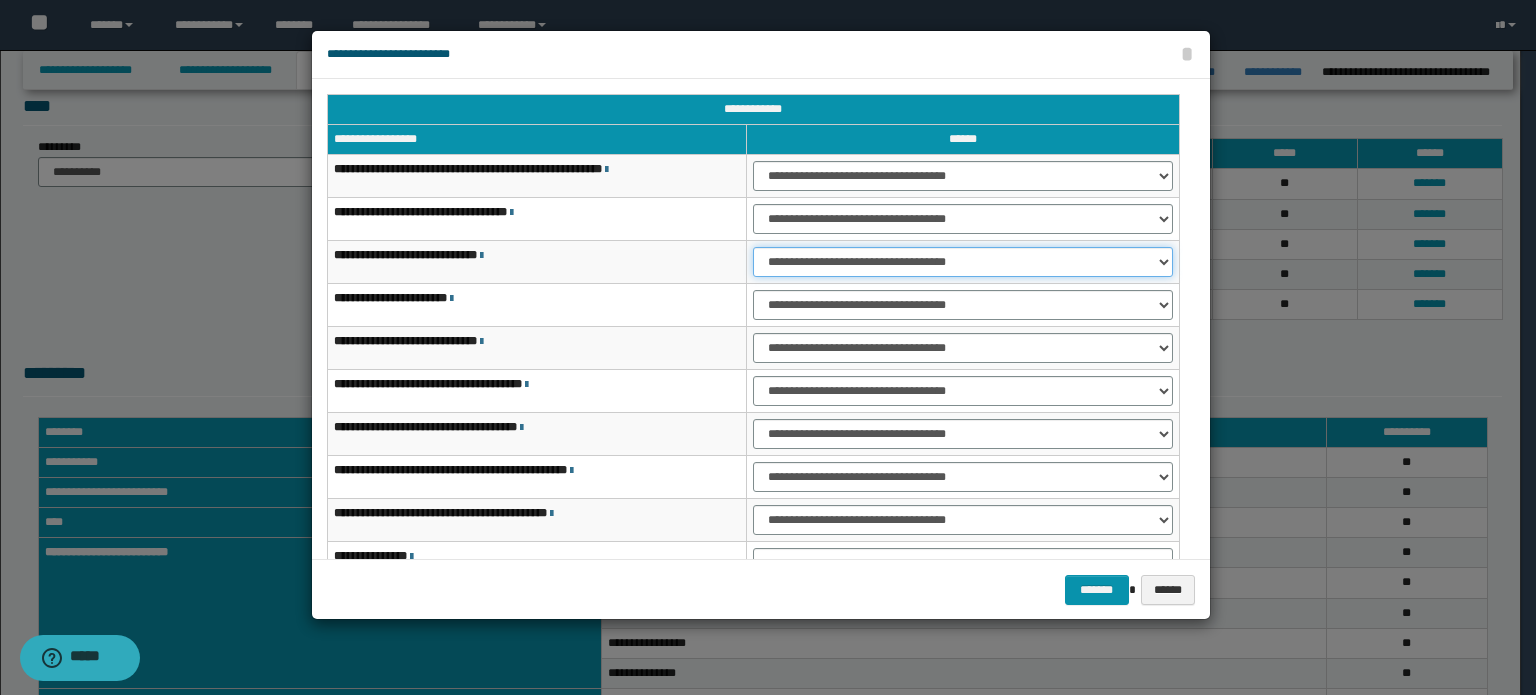 drag, startPoint x: 948, startPoint y: 256, endPoint x: 946, endPoint y: 271, distance: 15.132746 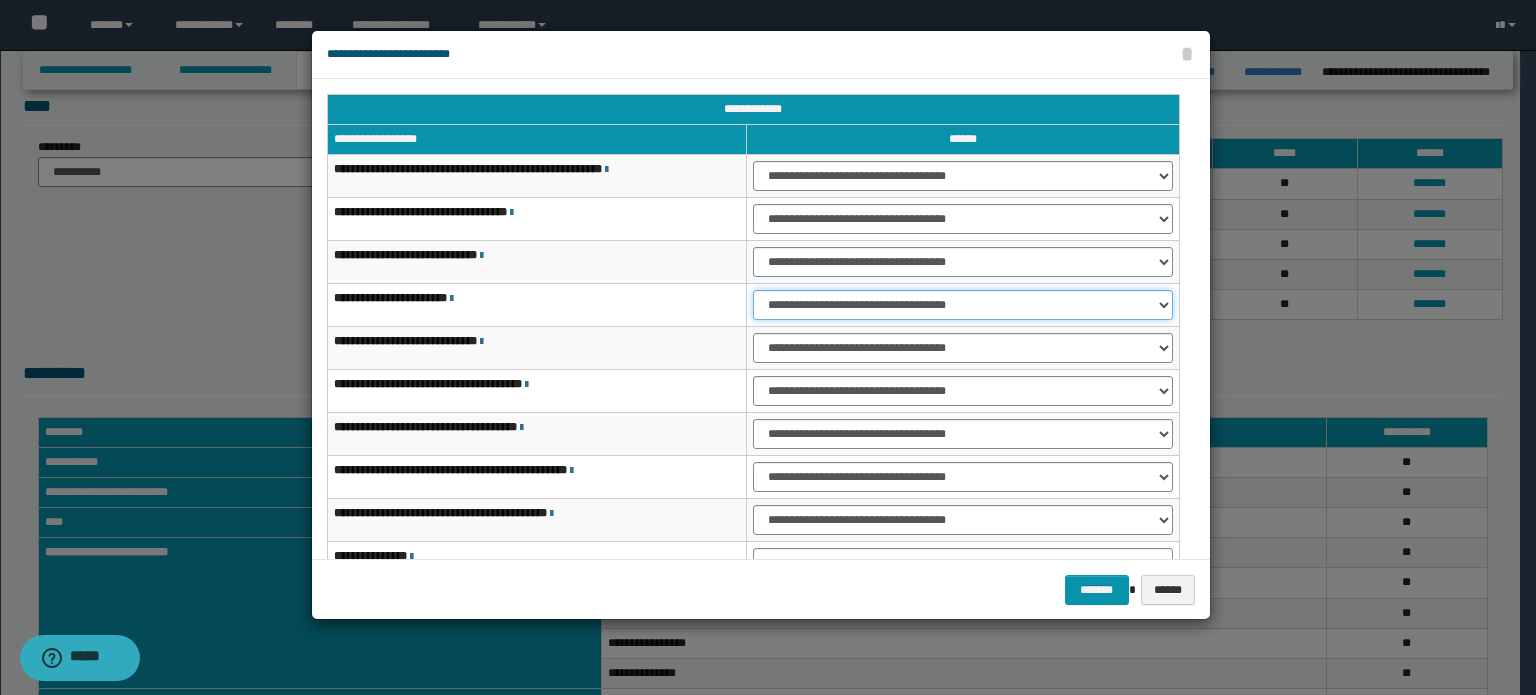 click on "**********" at bounding box center [963, 305] 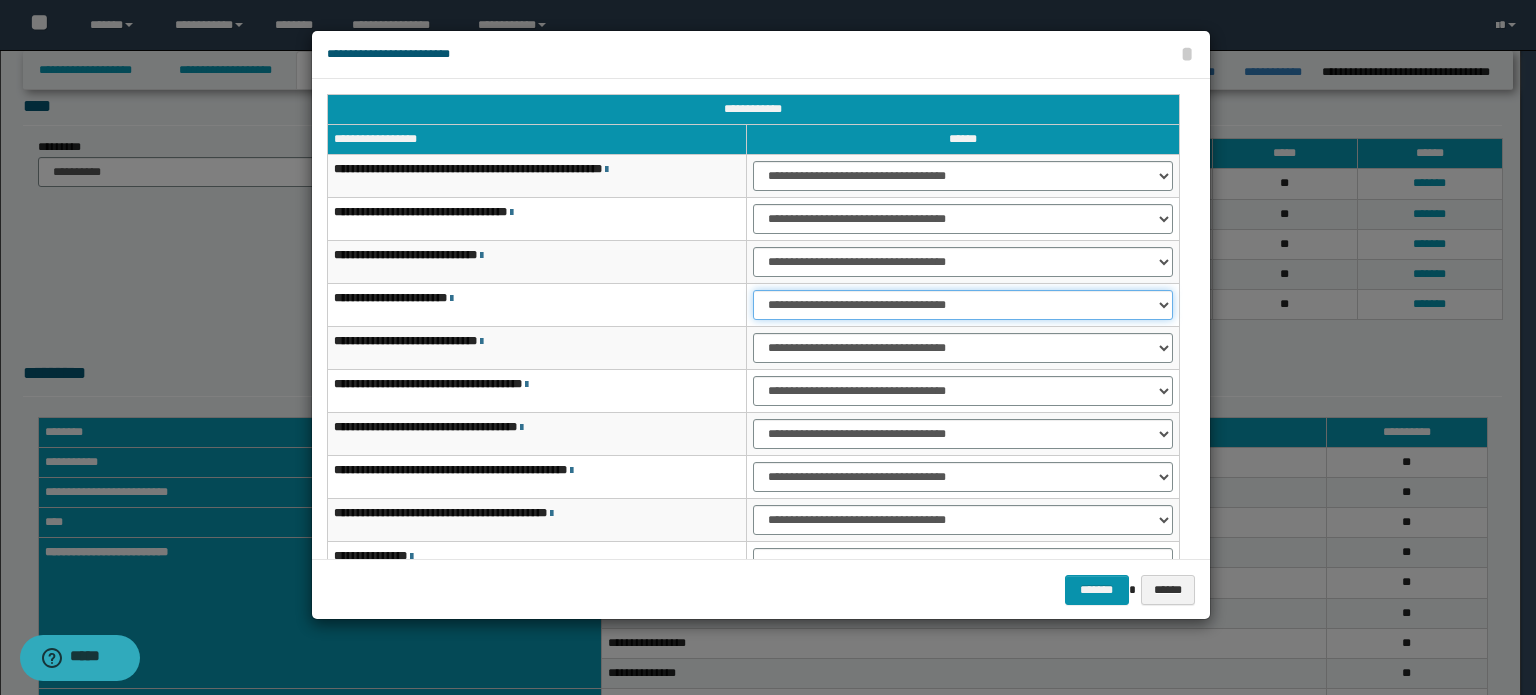select on "***" 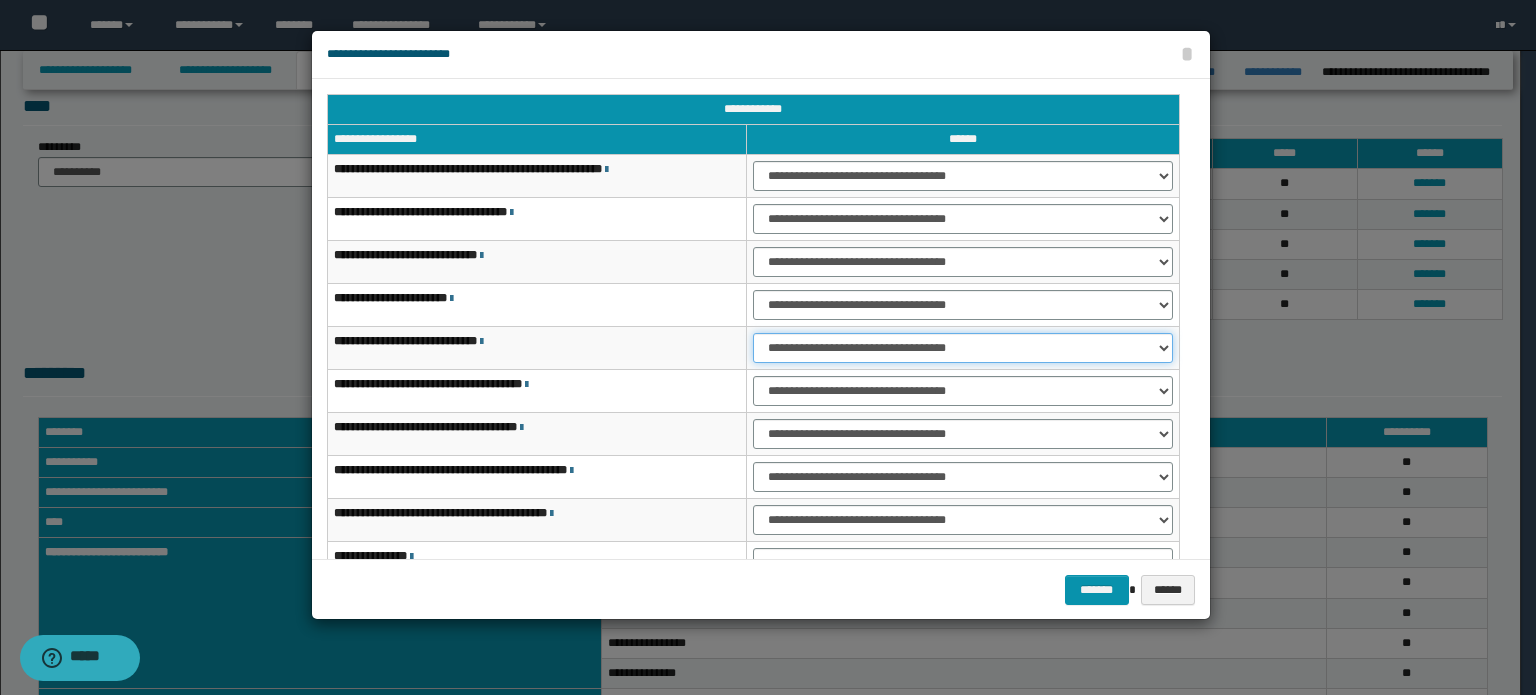 click on "**********" at bounding box center (963, 348) 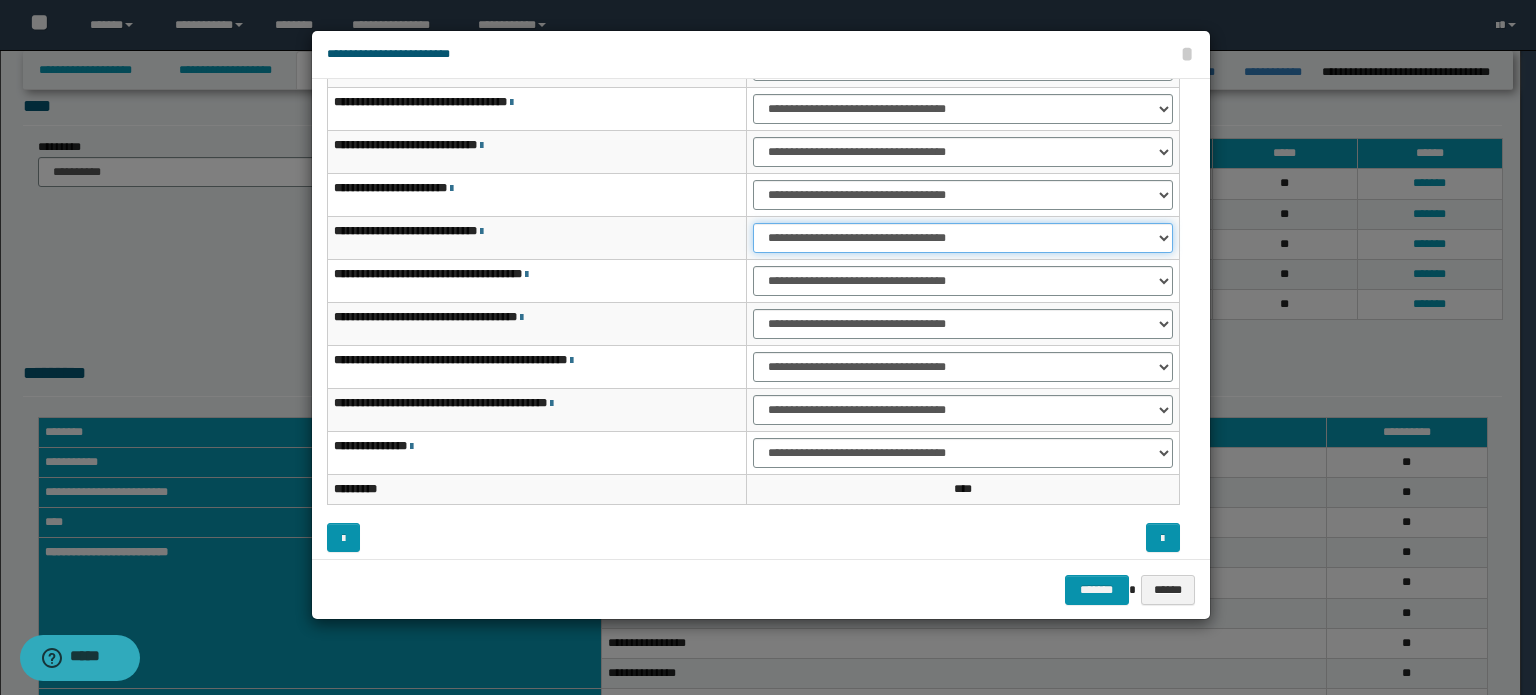 scroll, scrollTop: 118, scrollLeft: 0, axis: vertical 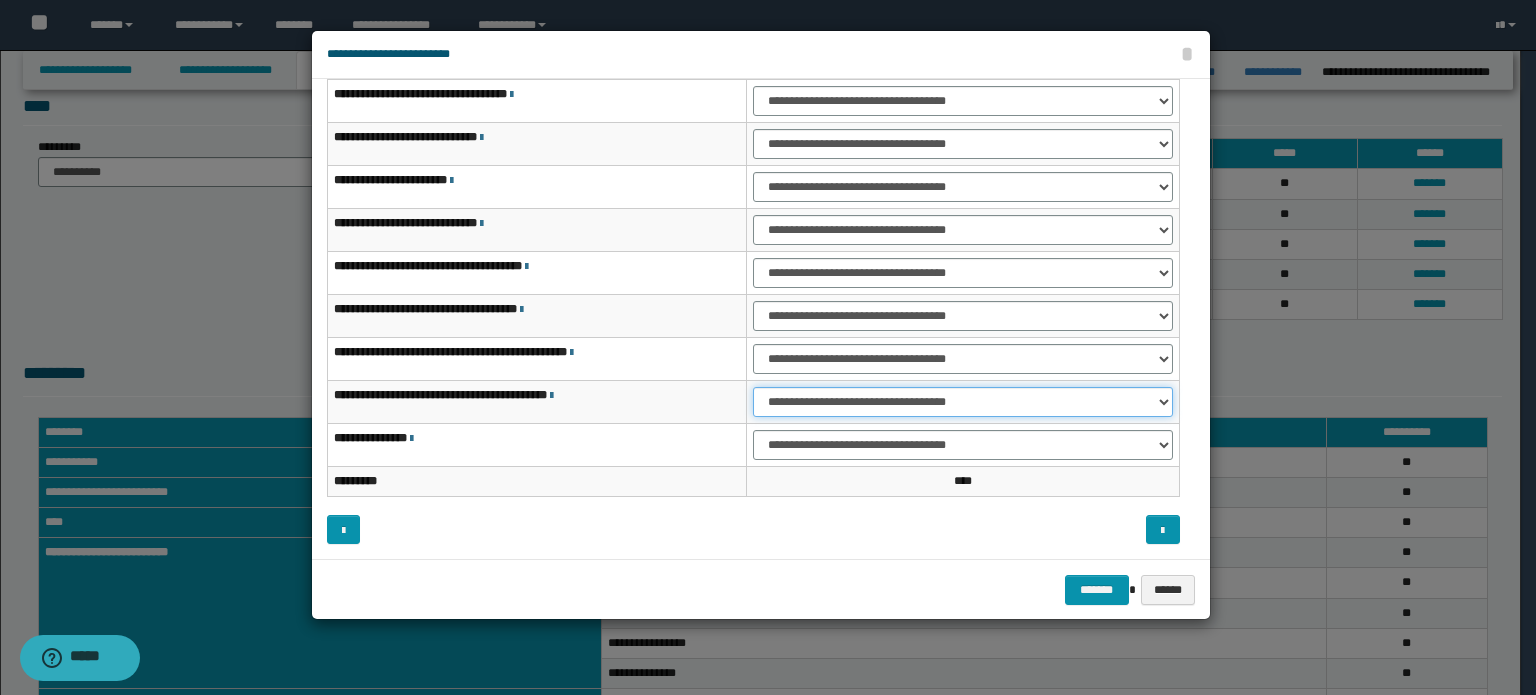 click on "**********" at bounding box center [963, 402] 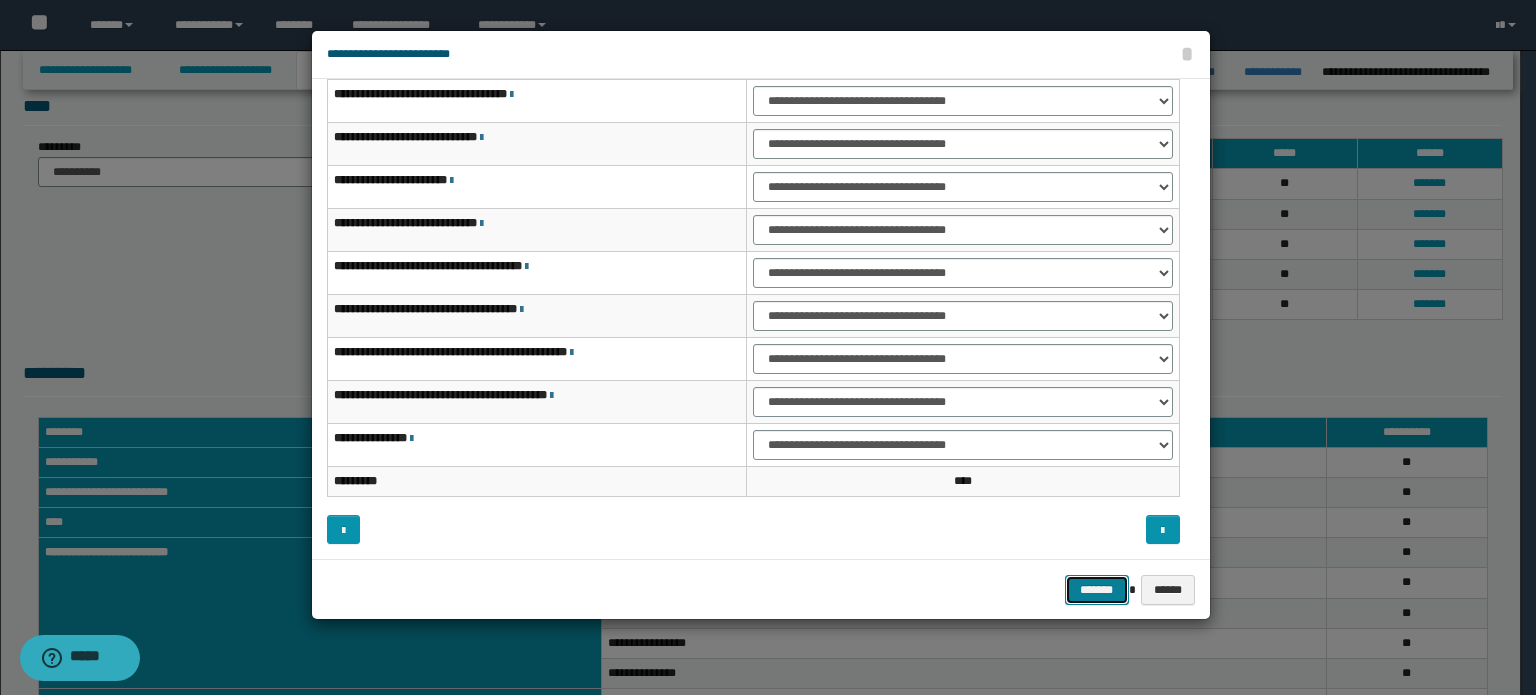 click on "*******" at bounding box center [1097, 590] 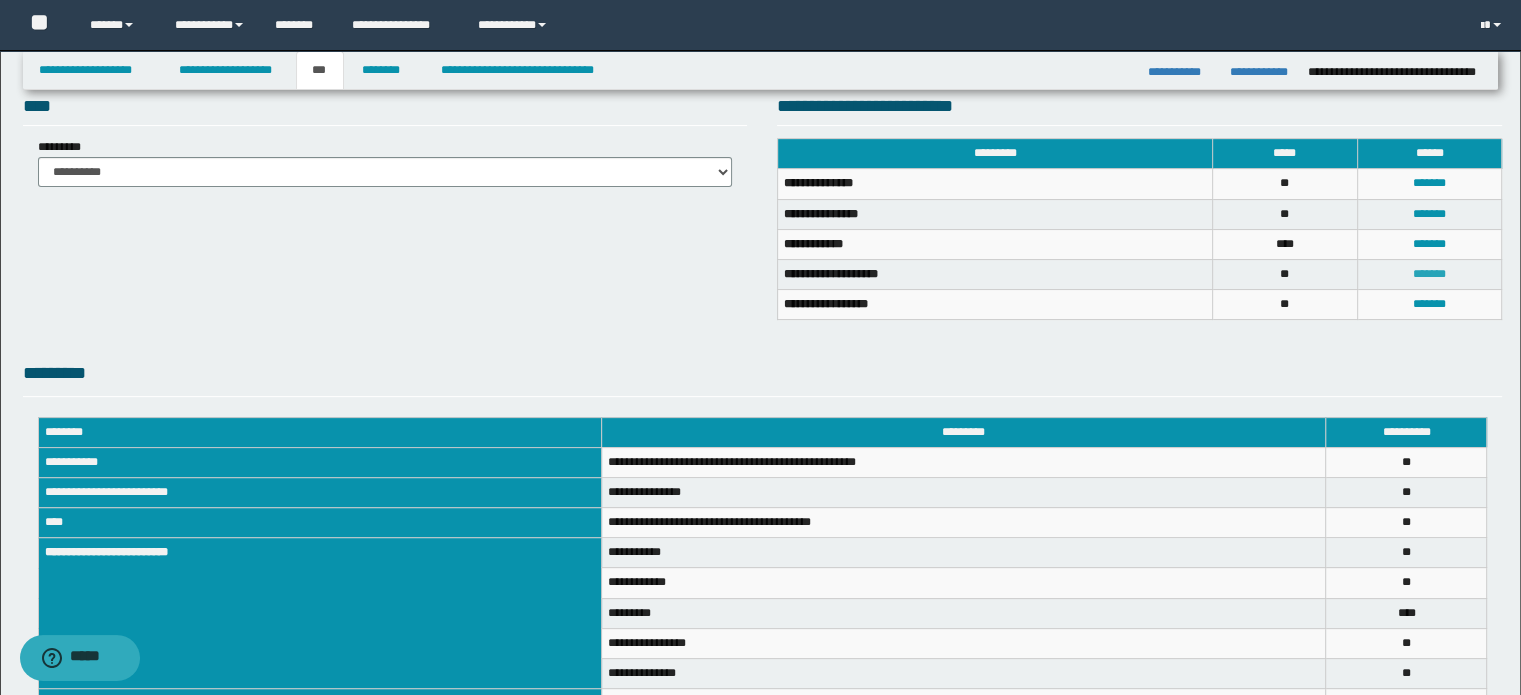 click on "*******" at bounding box center (1429, 274) 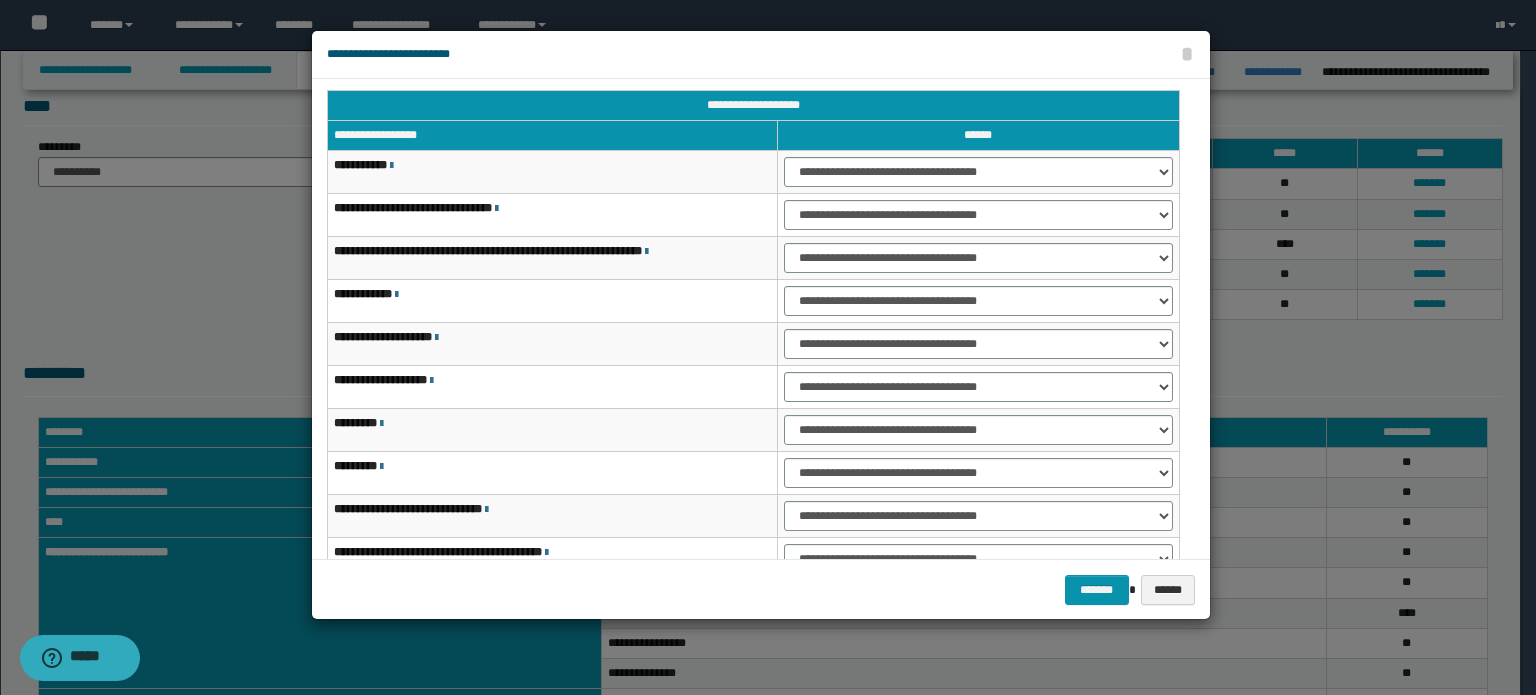 scroll, scrollTop: 0, scrollLeft: 0, axis: both 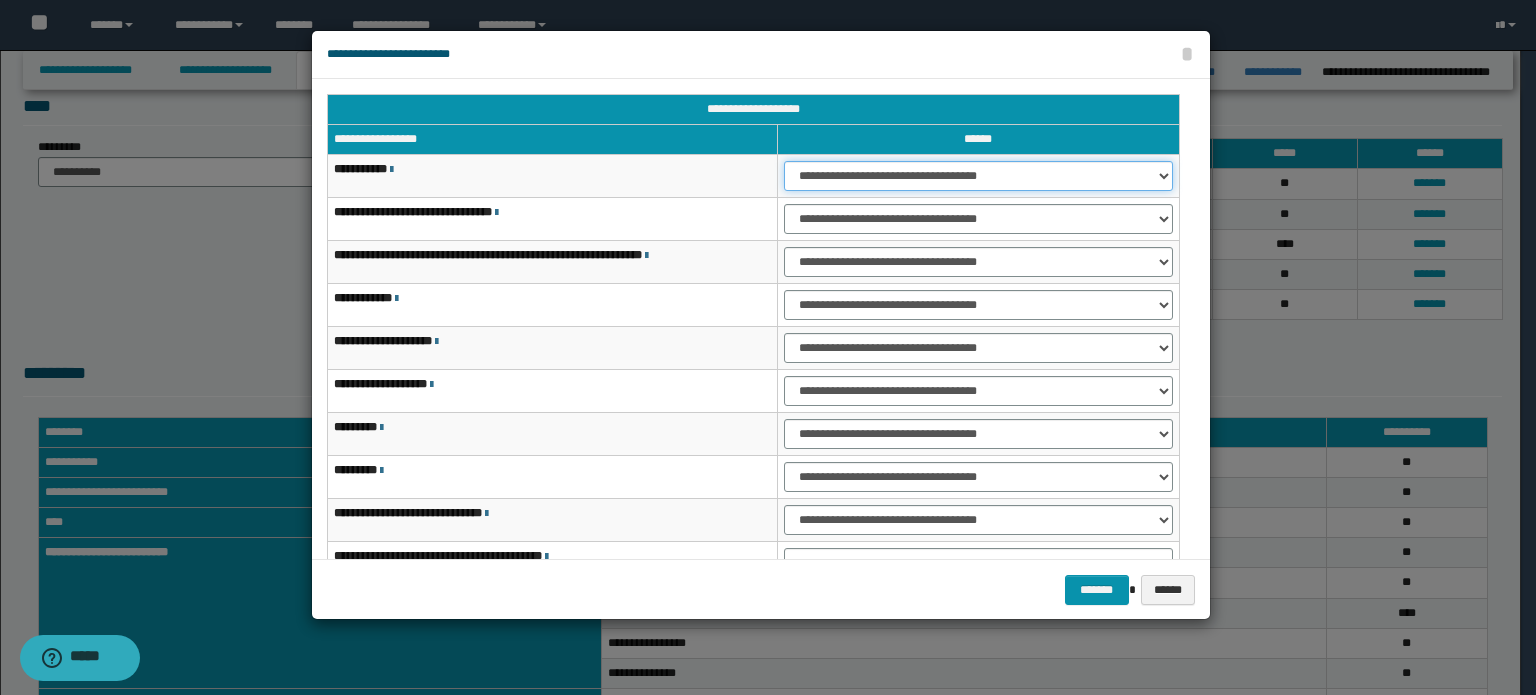 click on "**********" at bounding box center (978, 176) 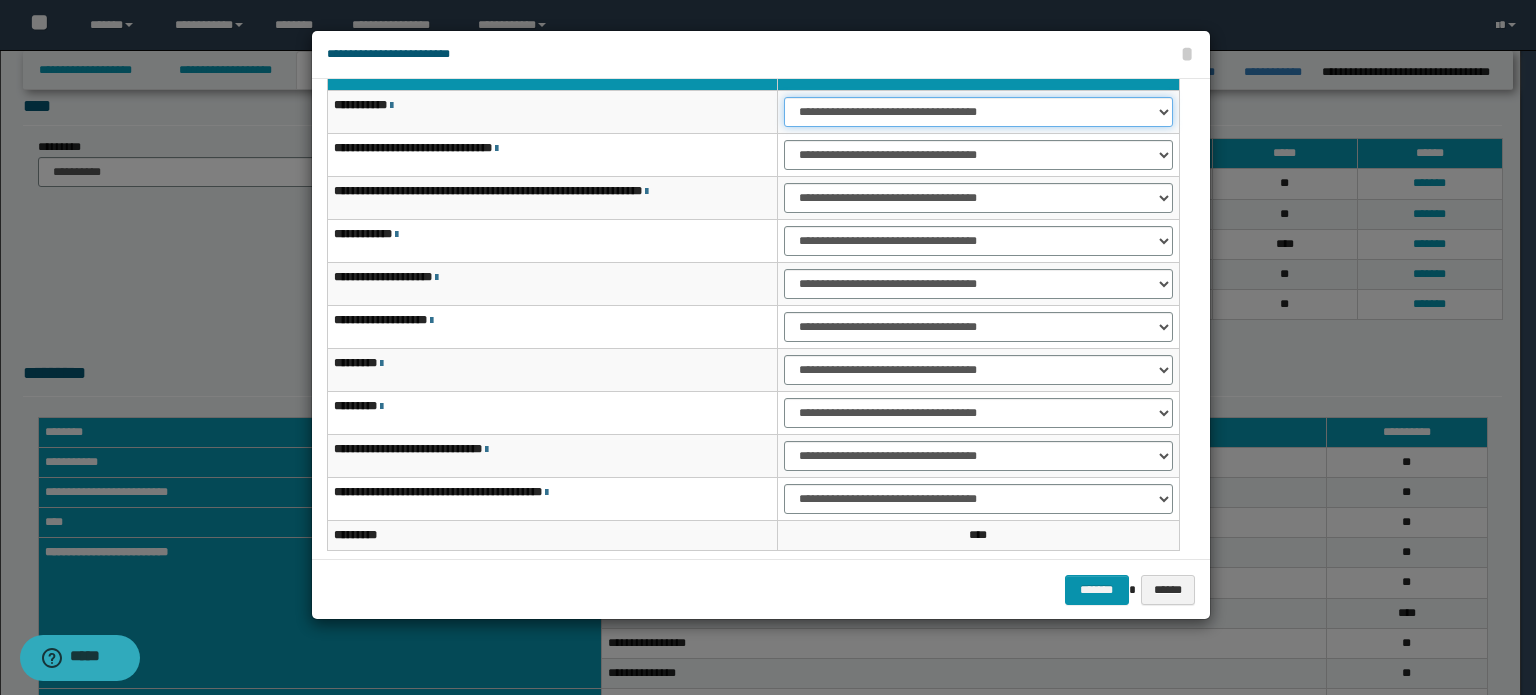 scroll, scrollTop: 118, scrollLeft: 0, axis: vertical 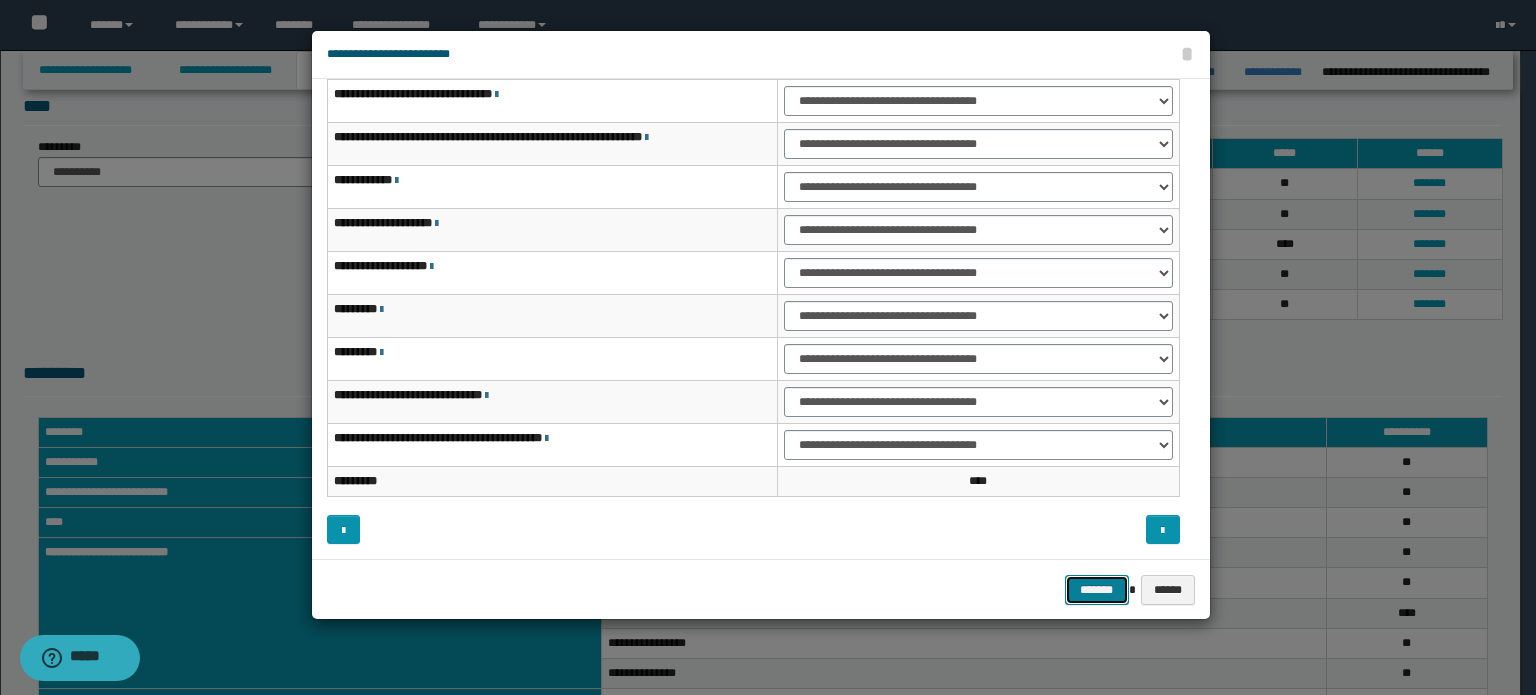 click on "*******" at bounding box center [1097, 590] 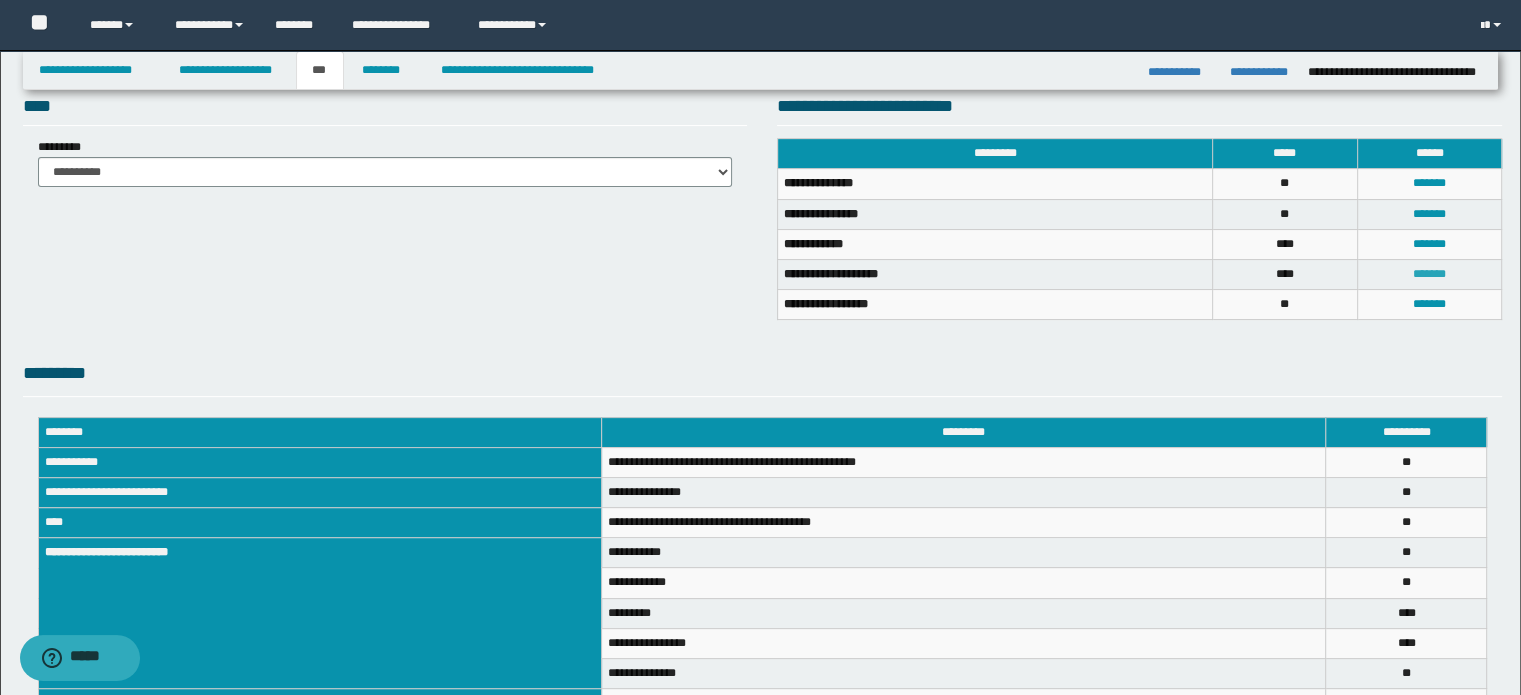 click on "*******" at bounding box center [1429, 274] 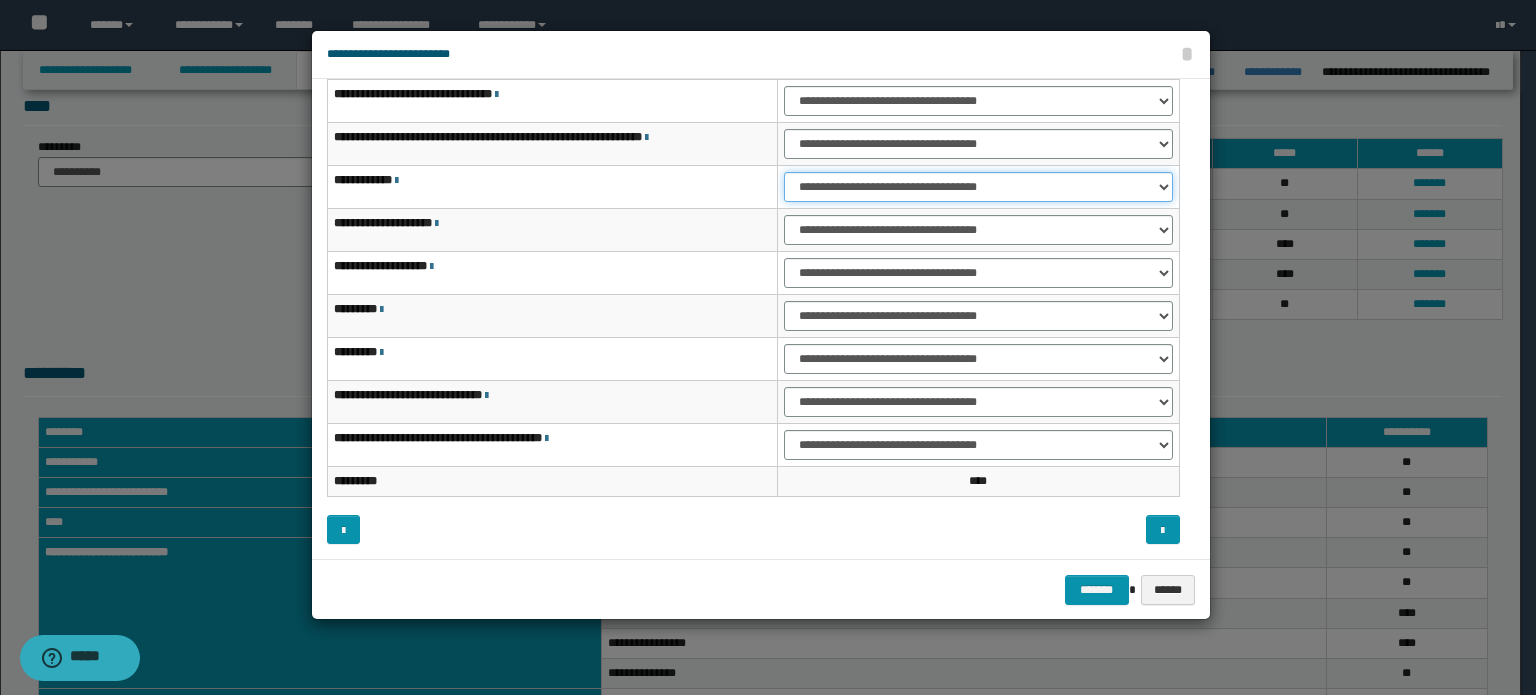 click on "**********" at bounding box center [978, 187] 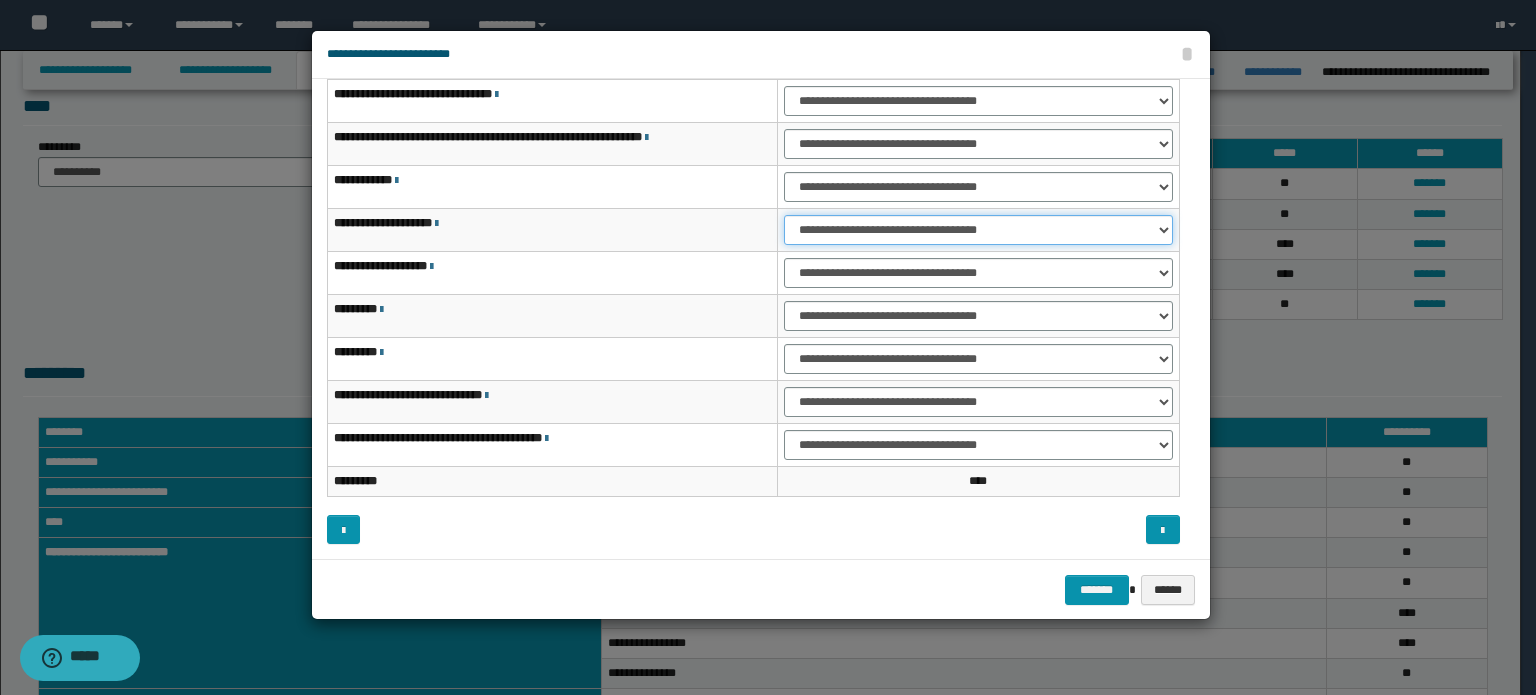 click on "**********" at bounding box center (978, 230) 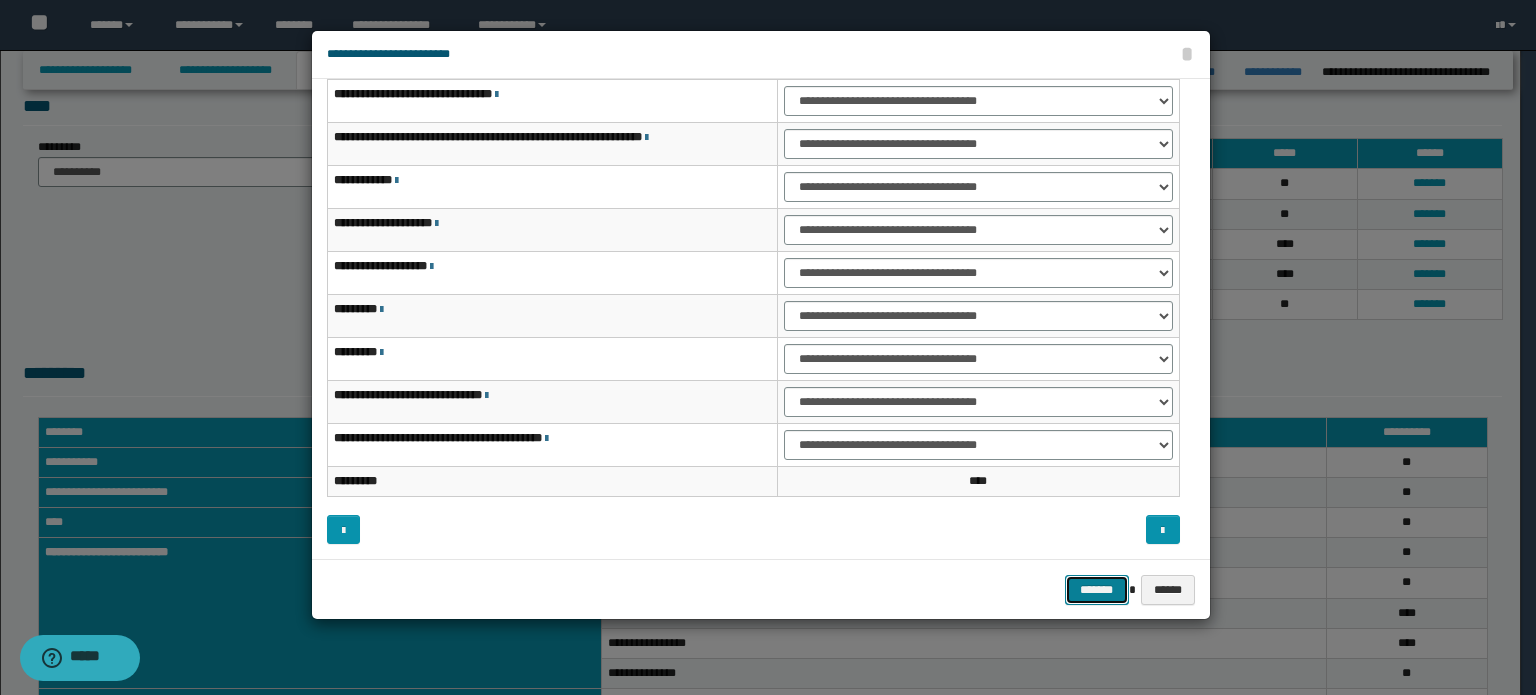 click on "*******" at bounding box center (1097, 590) 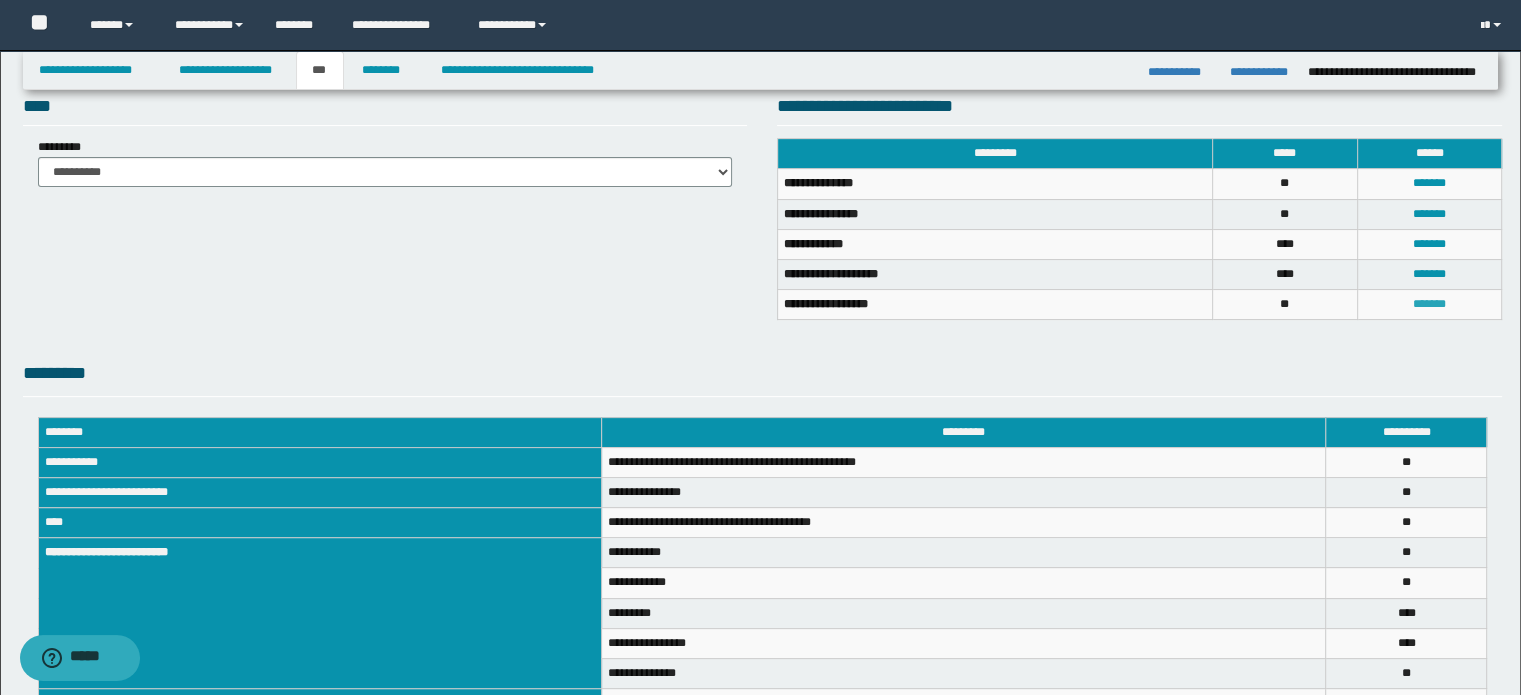 click on "*******" at bounding box center (1429, 304) 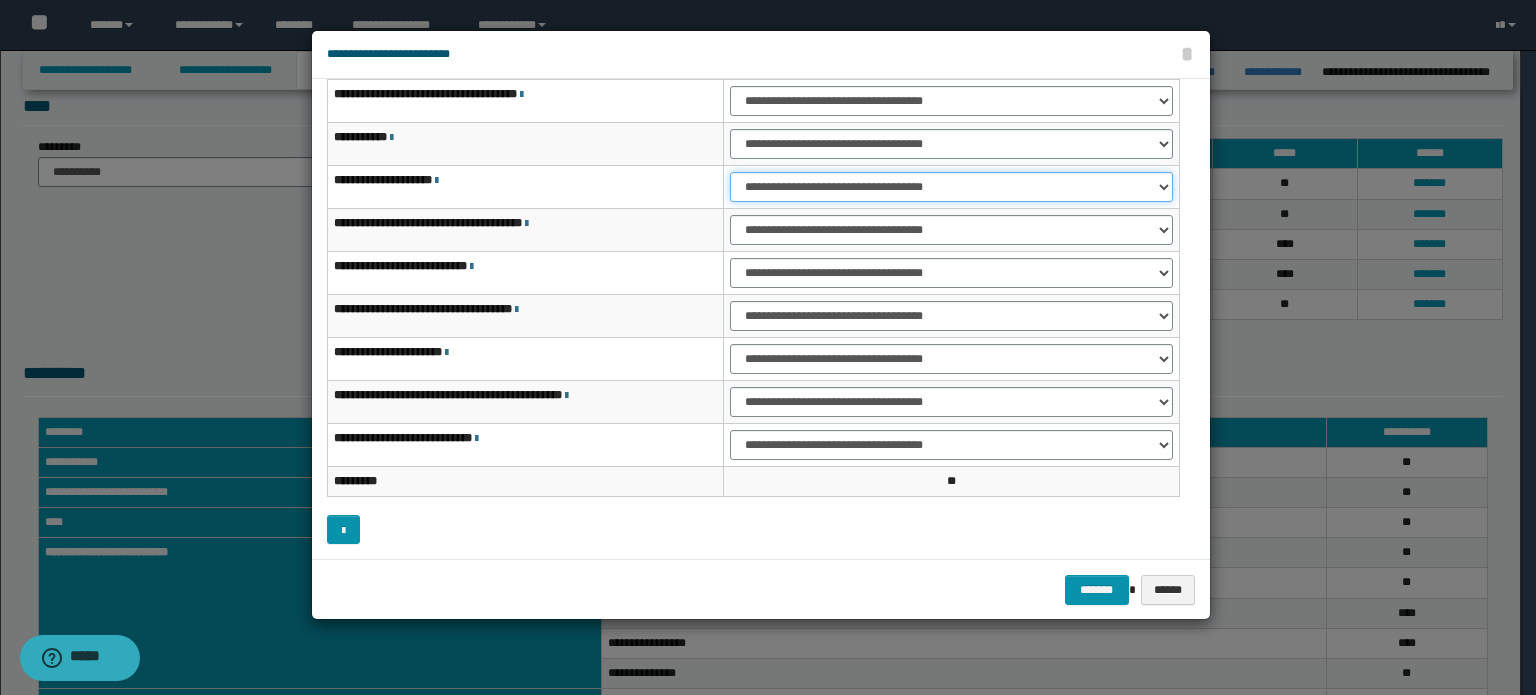 click on "**********" at bounding box center (951, 187) 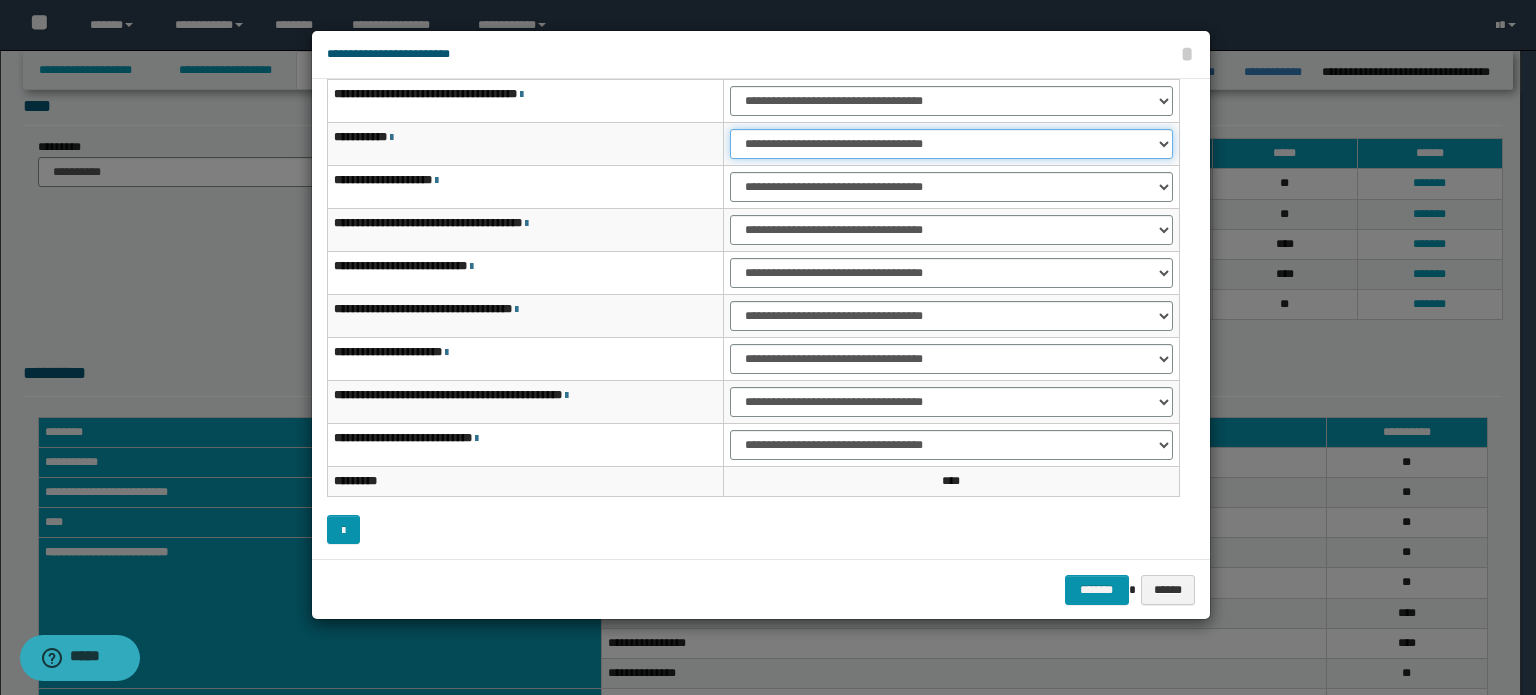 click on "**********" at bounding box center (951, 144) 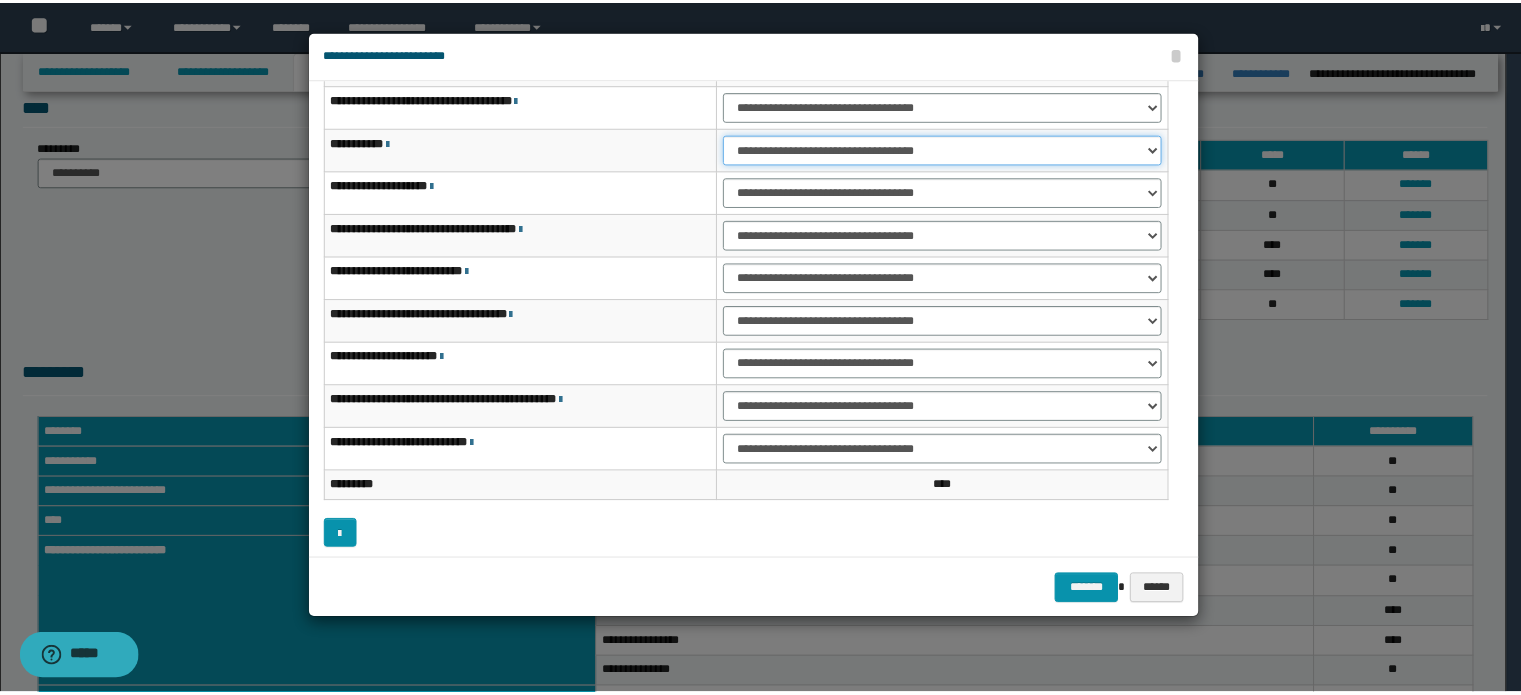 scroll, scrollTop: 118, scrollLeft: 0, axis: vertical 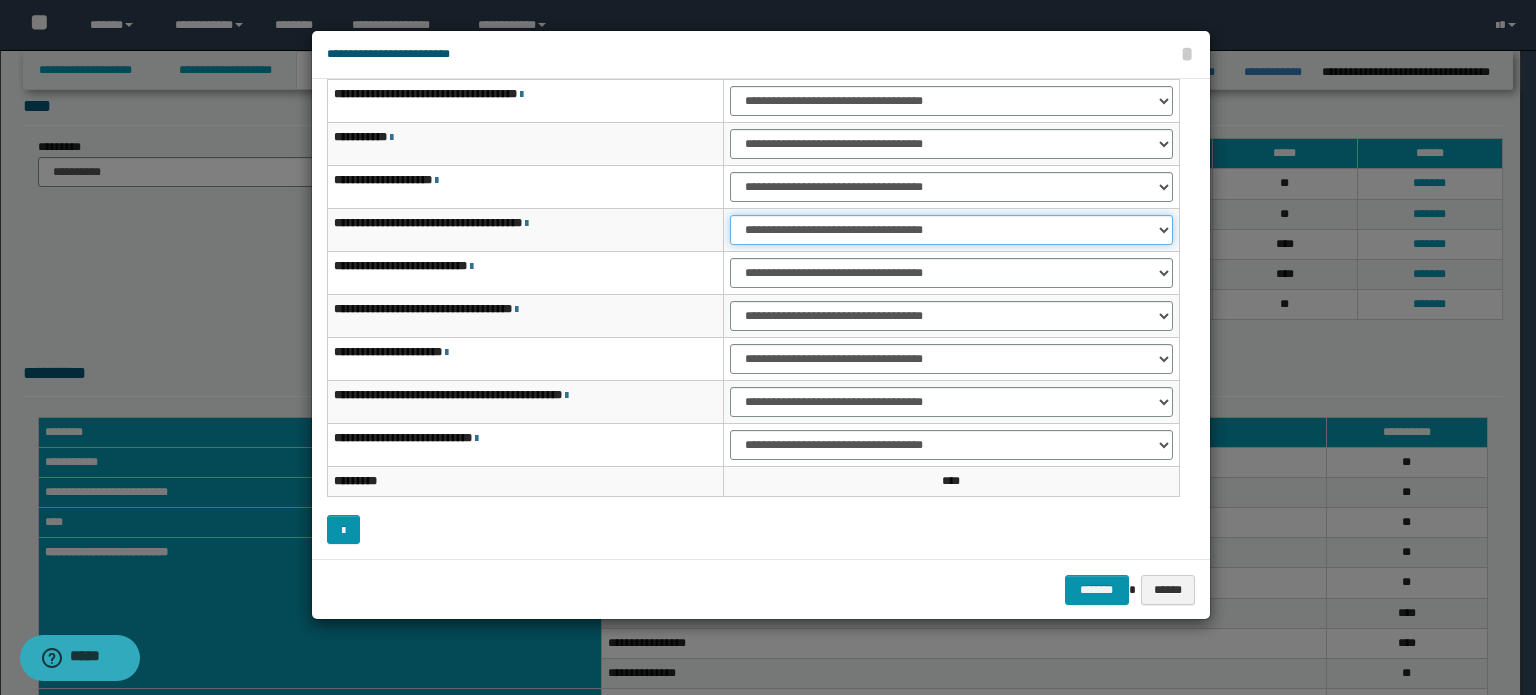 drag, startPoint x: 1011, startPoint y: 226, endPoint x: 1007, endPoint y: 240, distance: 14.56022 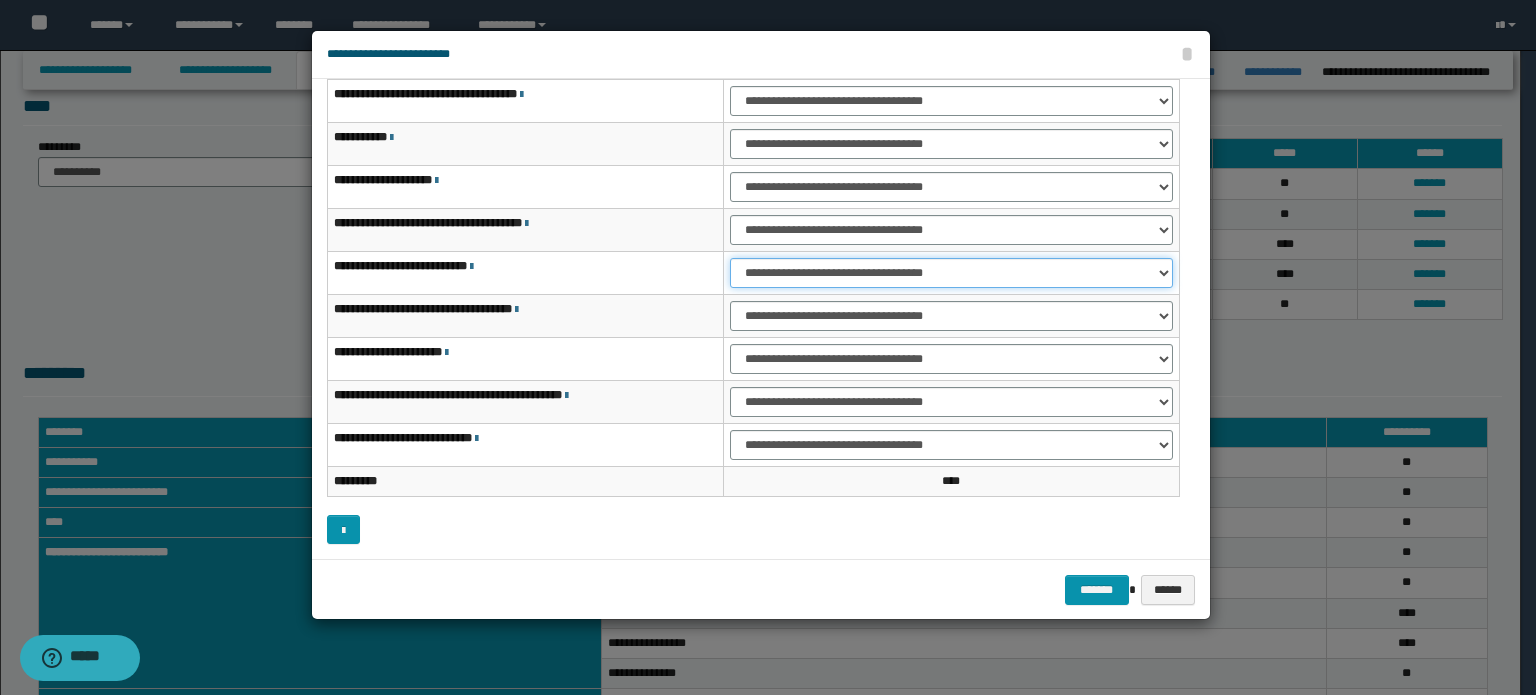 click on "**********" at bounding box center [951, 273] 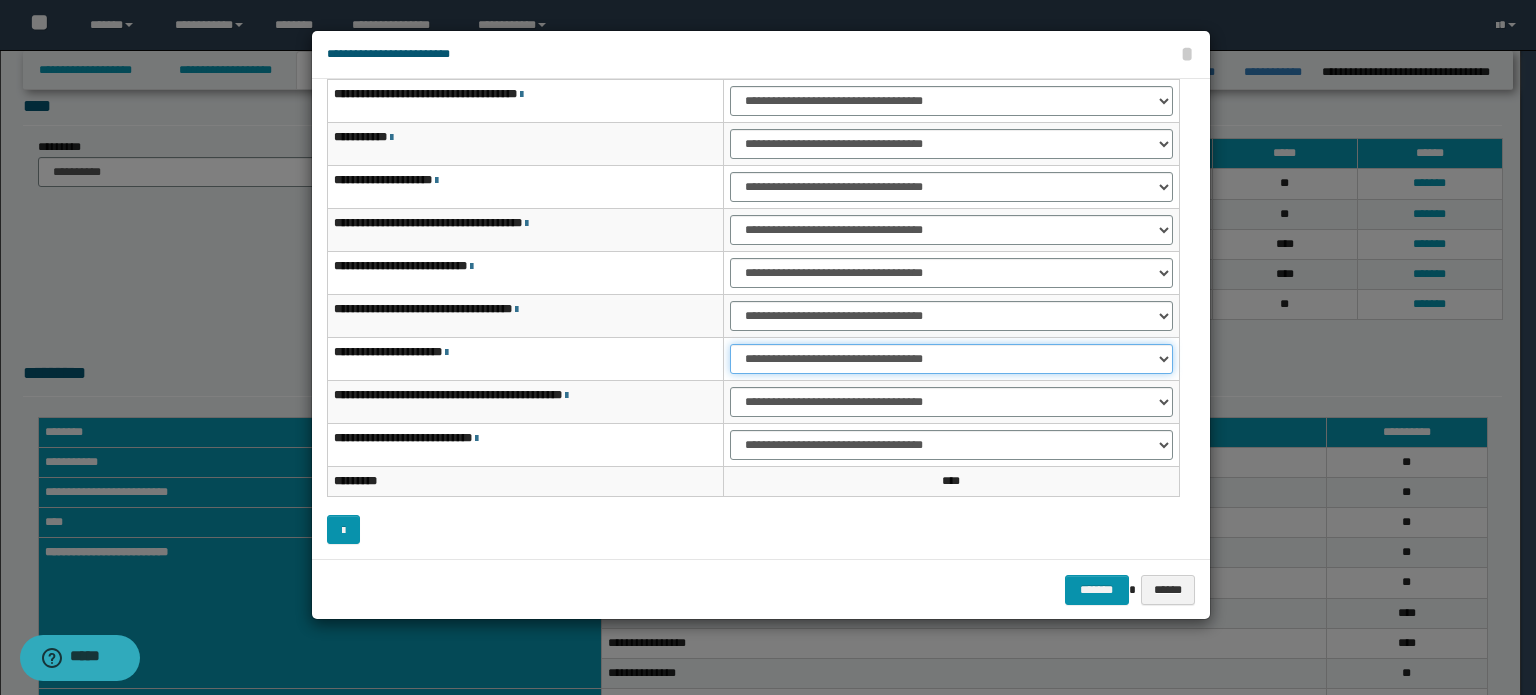 drag, startPoint x: 1012, startPoint y: 354, endPoint x: 1004, endPoint y: 371, distance: 18.788294 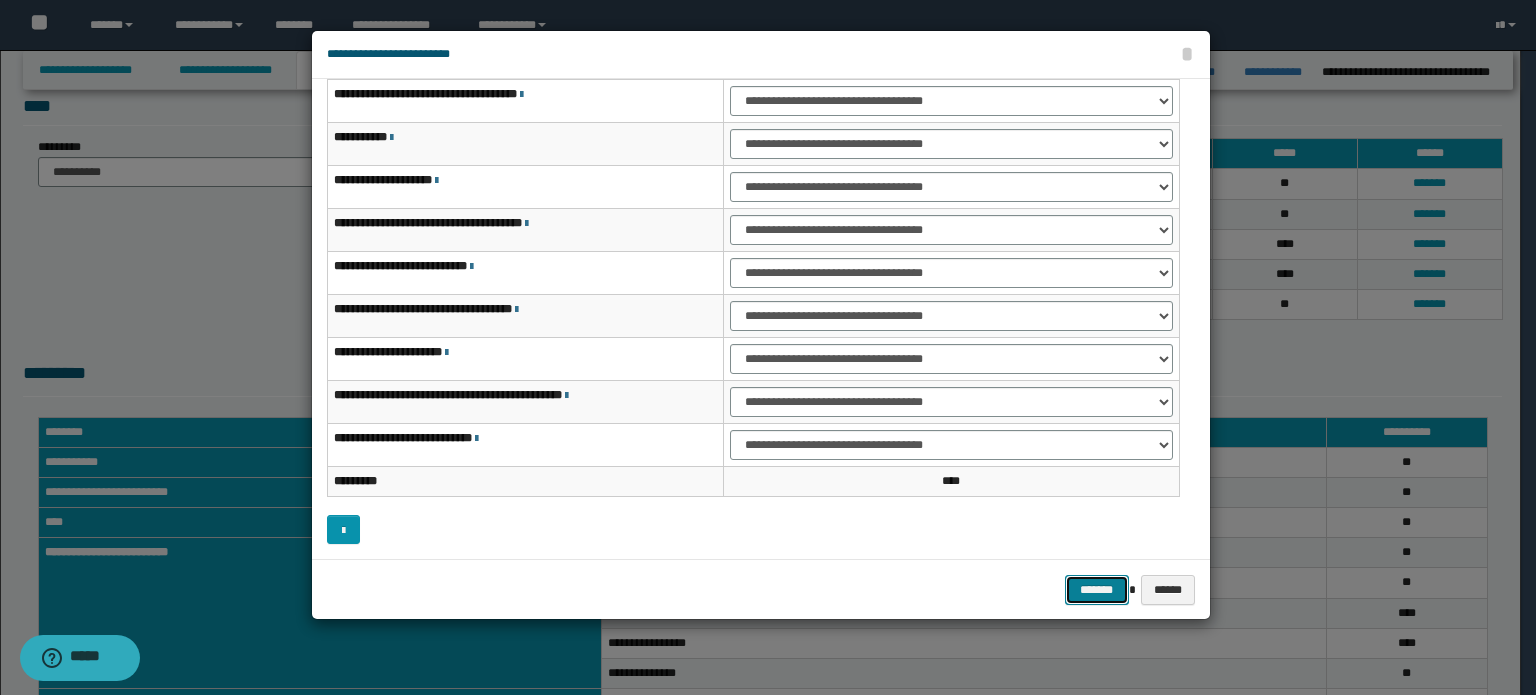 click on "*******" at bounding box center [1097, 590] 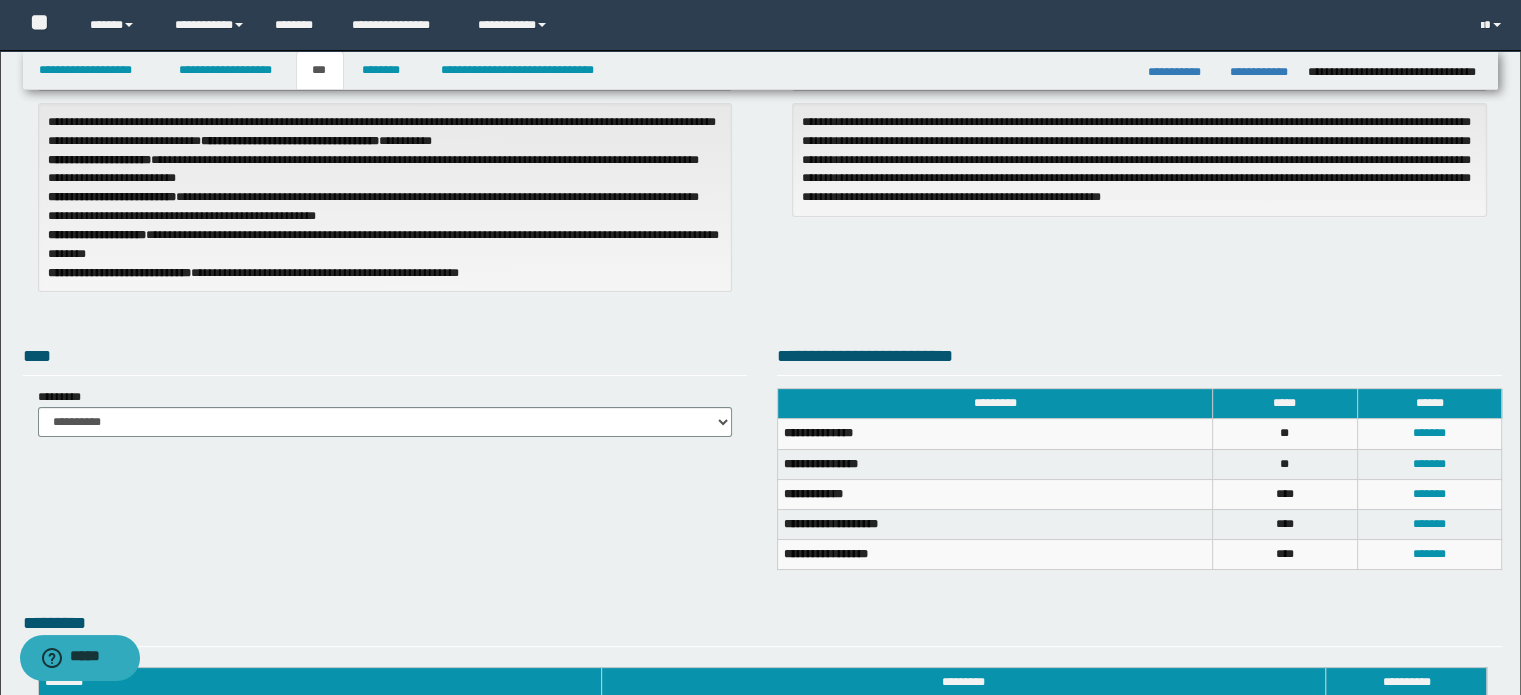 scroll, scrollTop: 0, scrollLeft: 0, axis: both 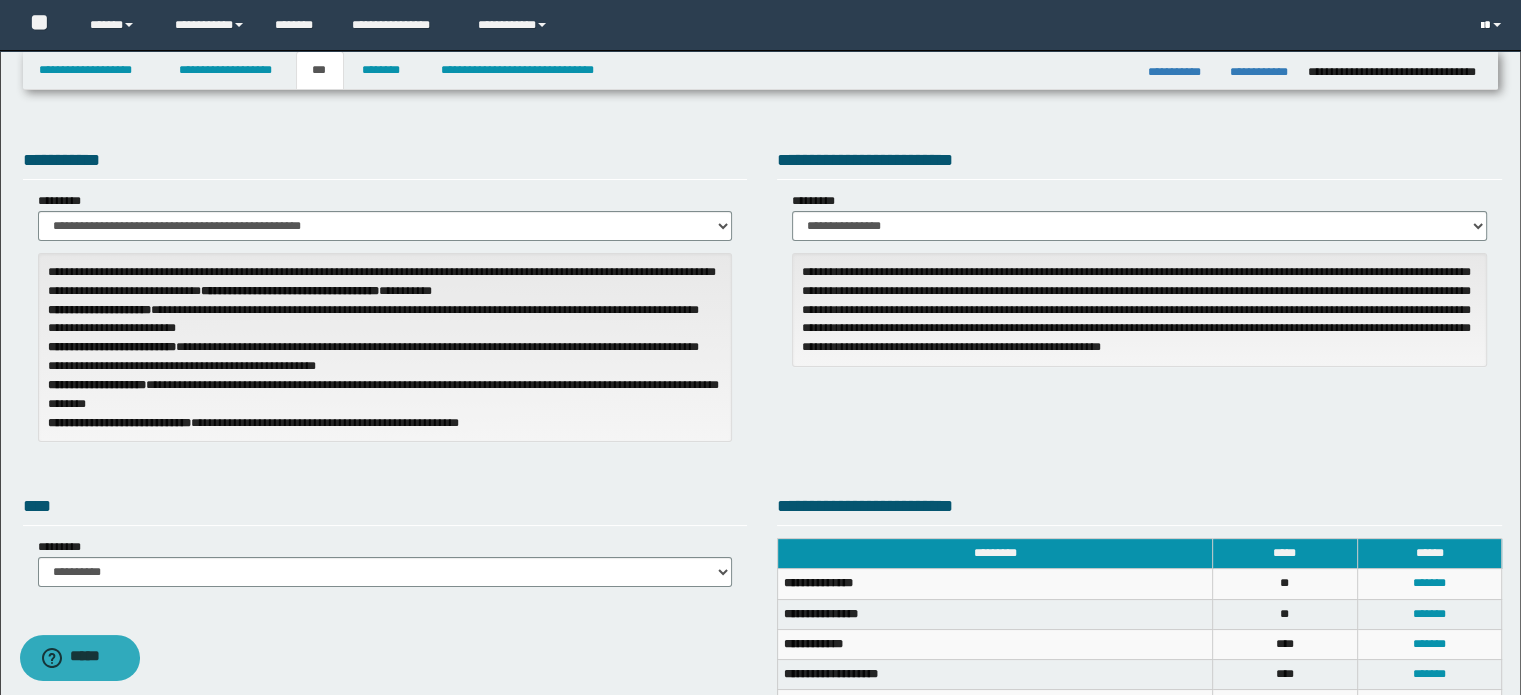 click at bounding box center [1493, 25] 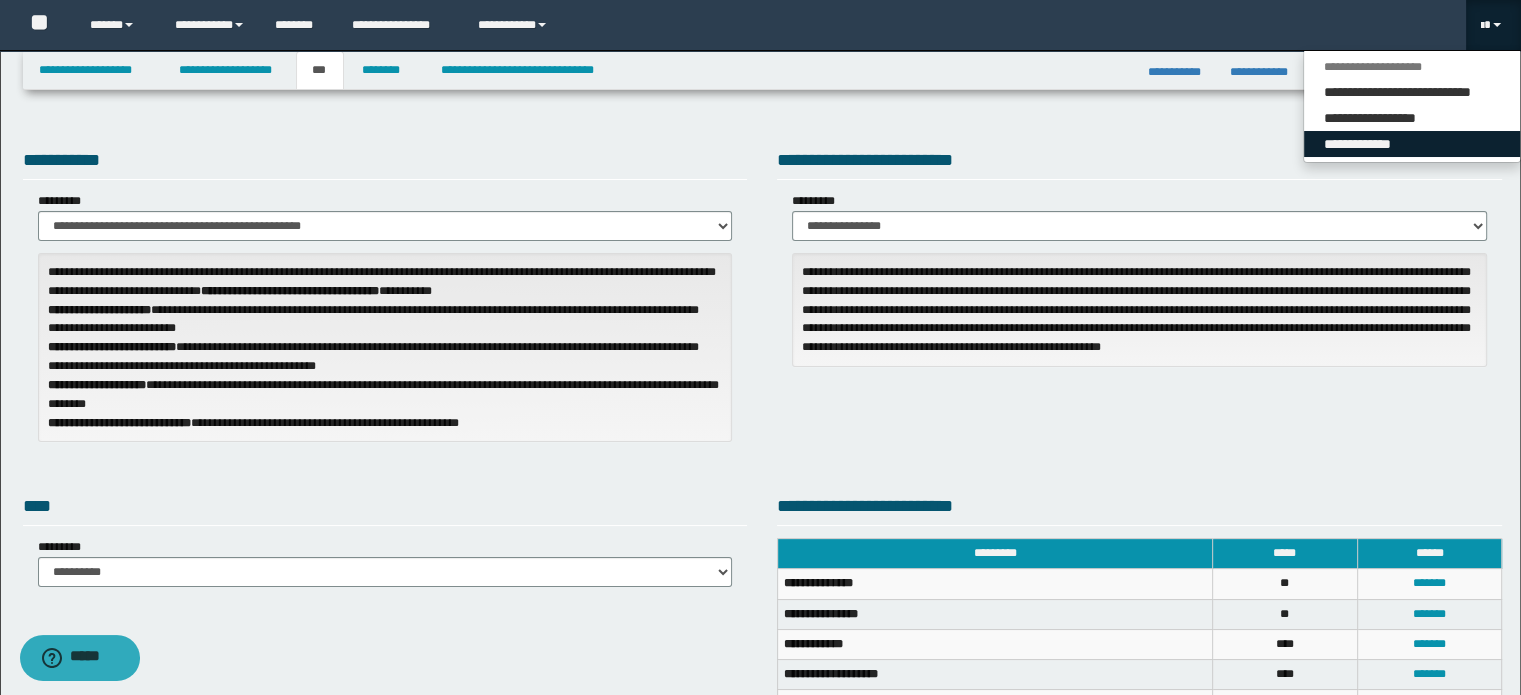 click on "**********" at bounding box center [1412, 144] 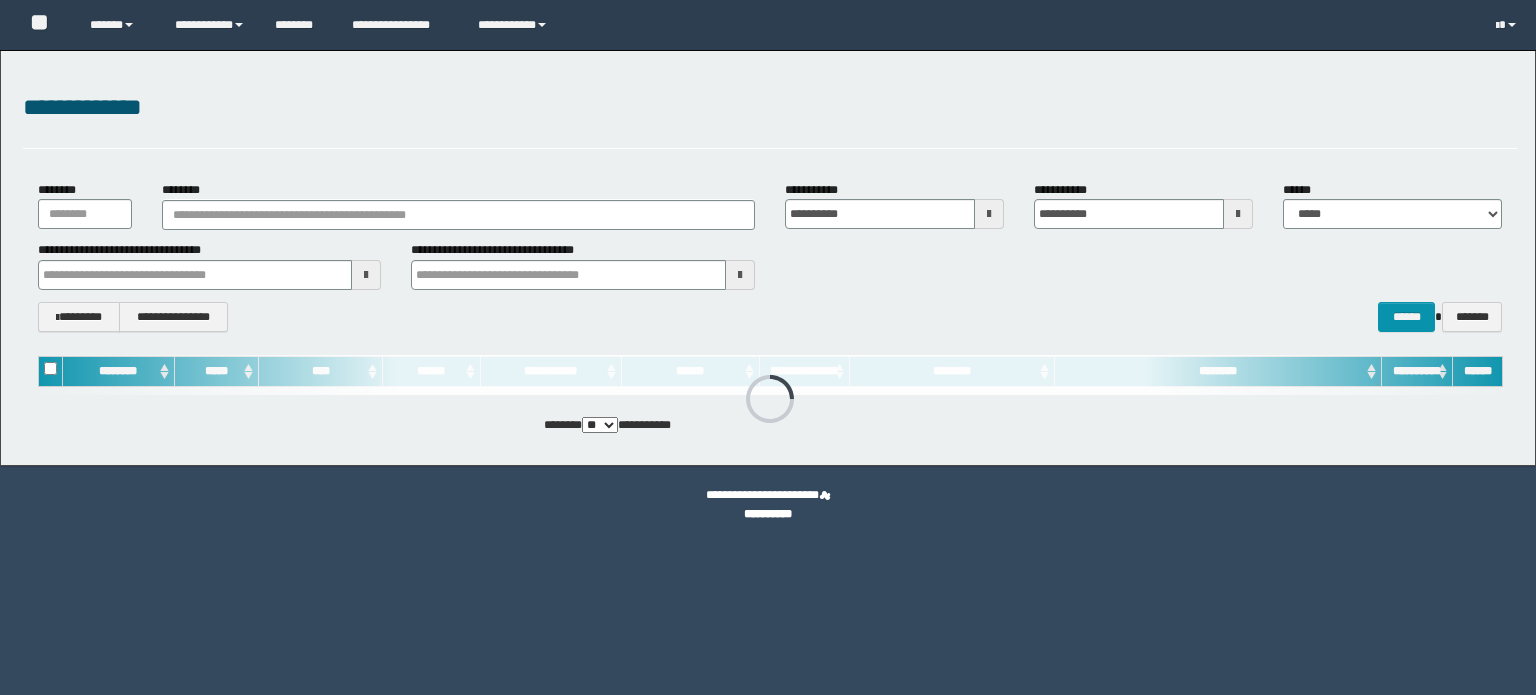 scroll, scrollTop: 0, scrollLeft: 0, axis: both 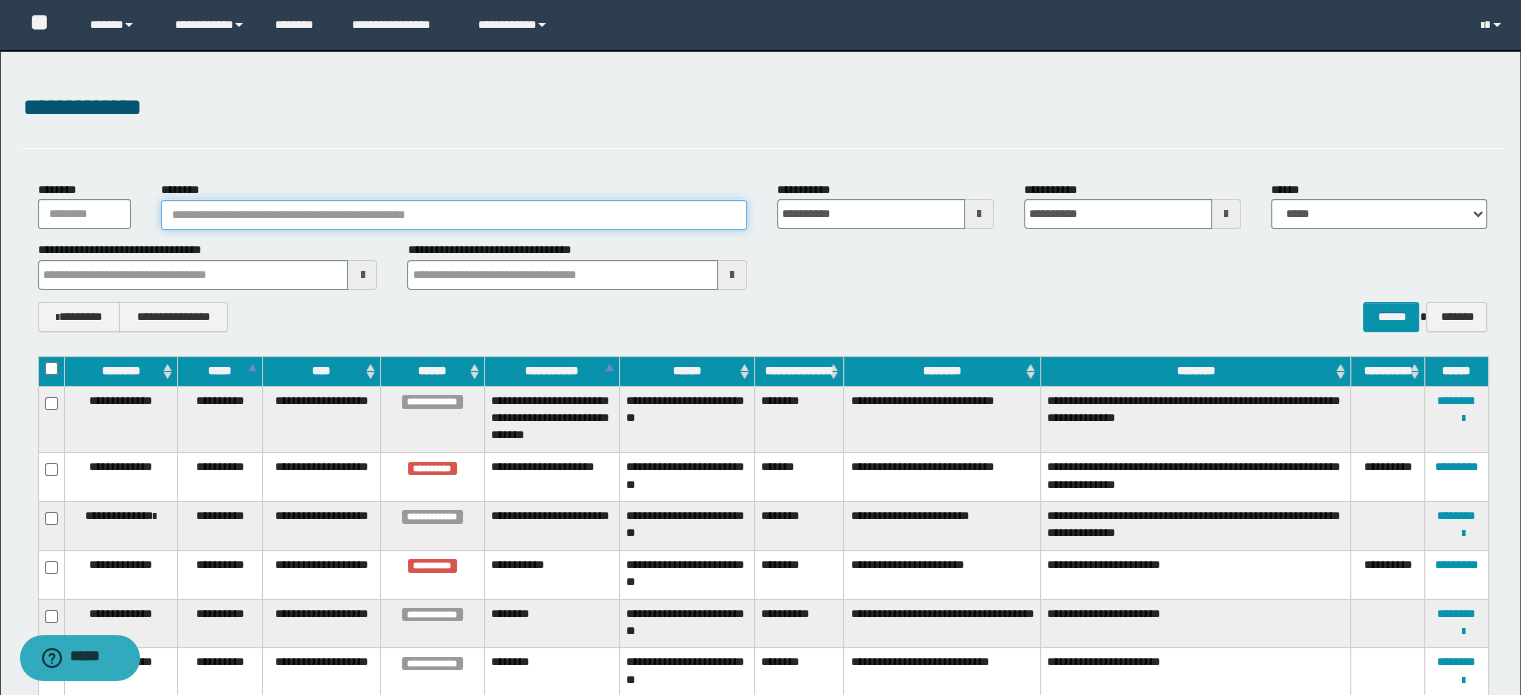 click on "********" at bounding box center [454, 215] 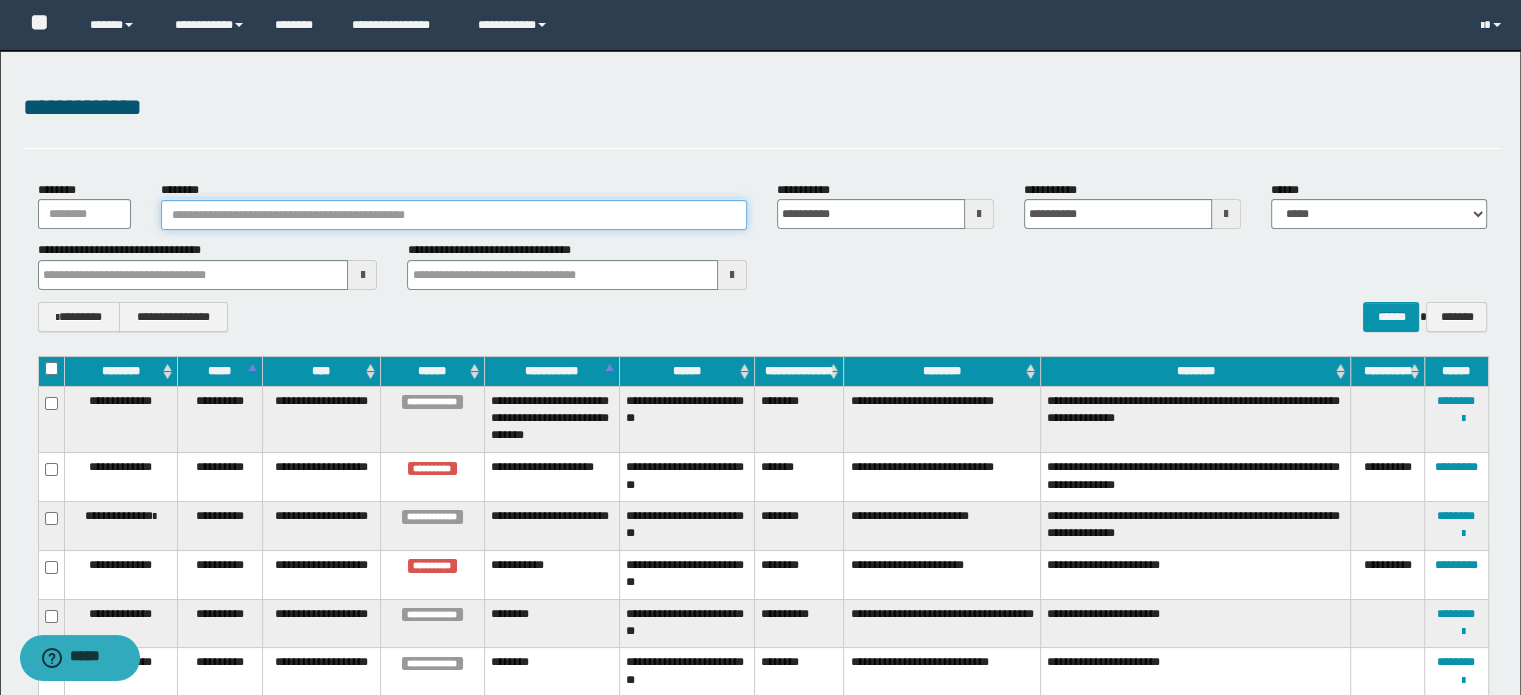 paste on "**********" 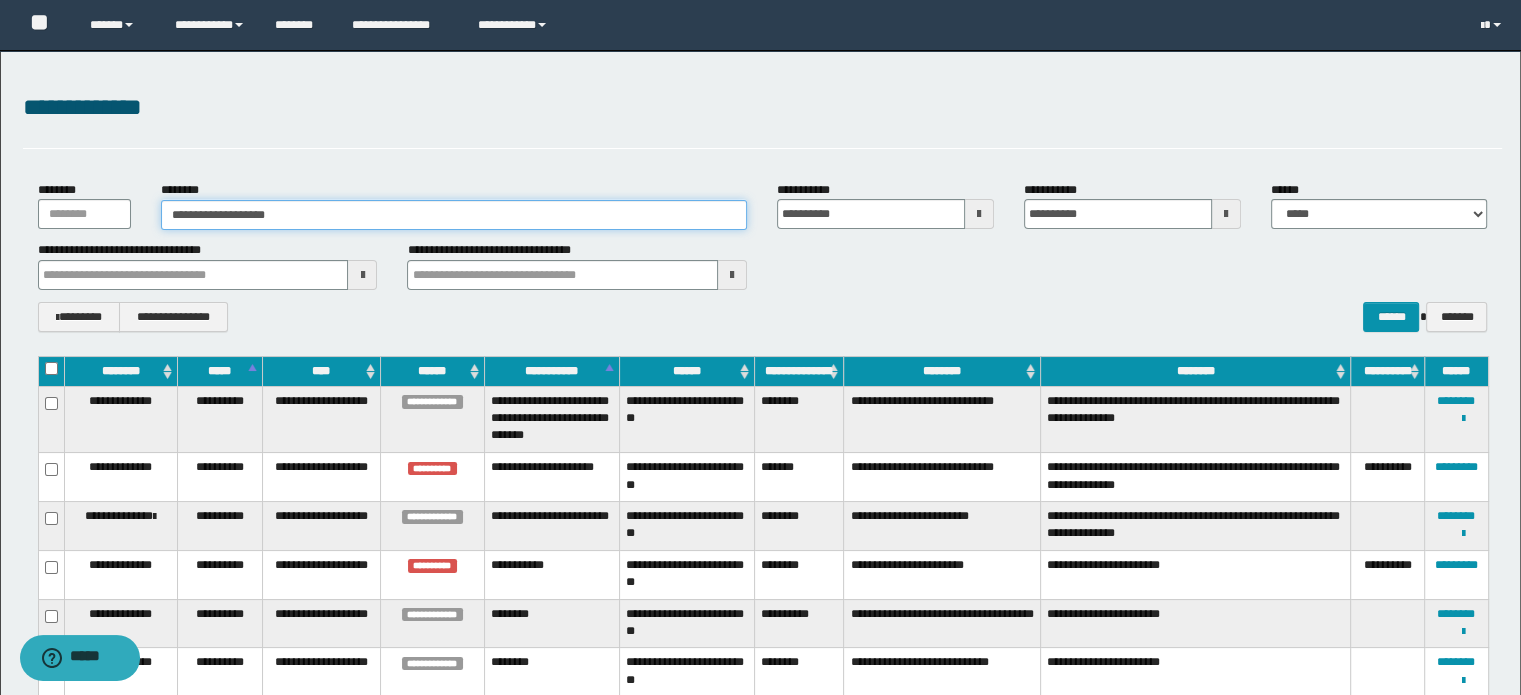 type on "**********" 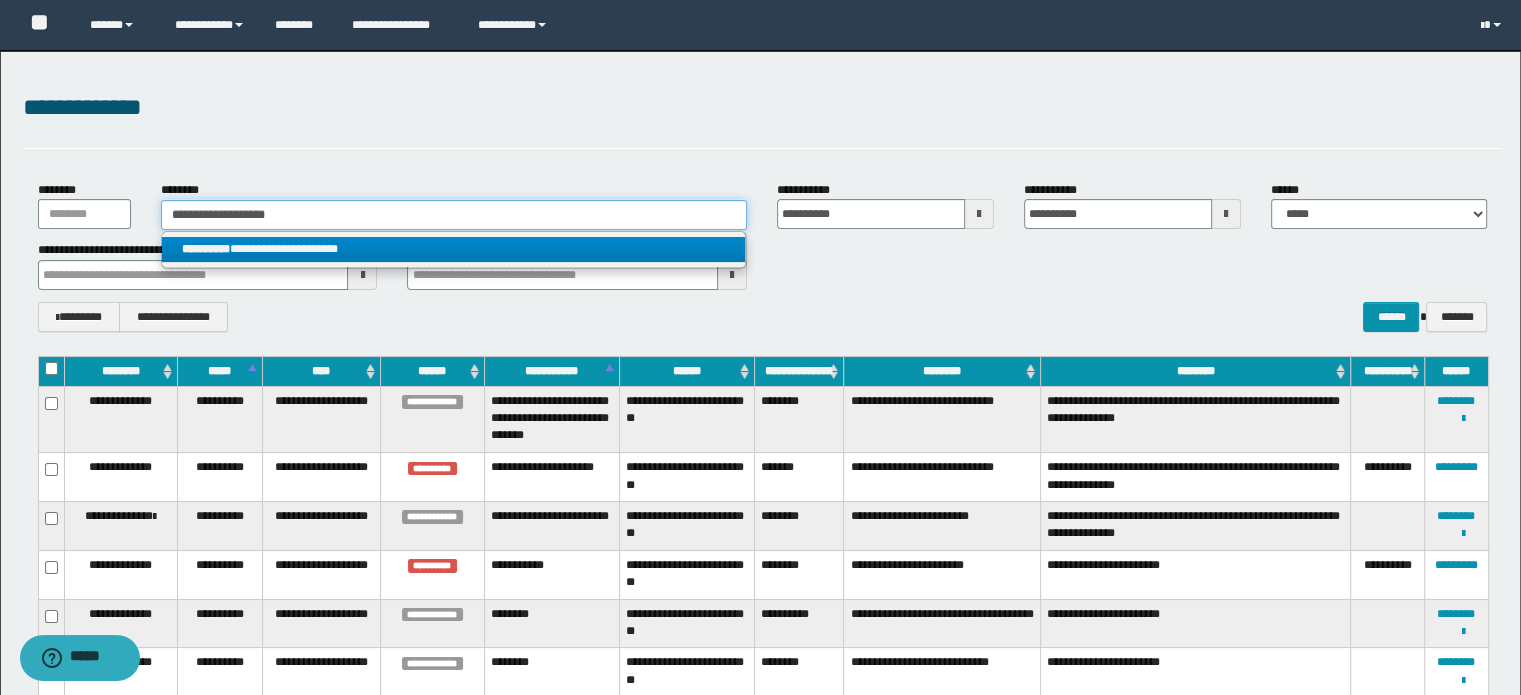 type on "**********" 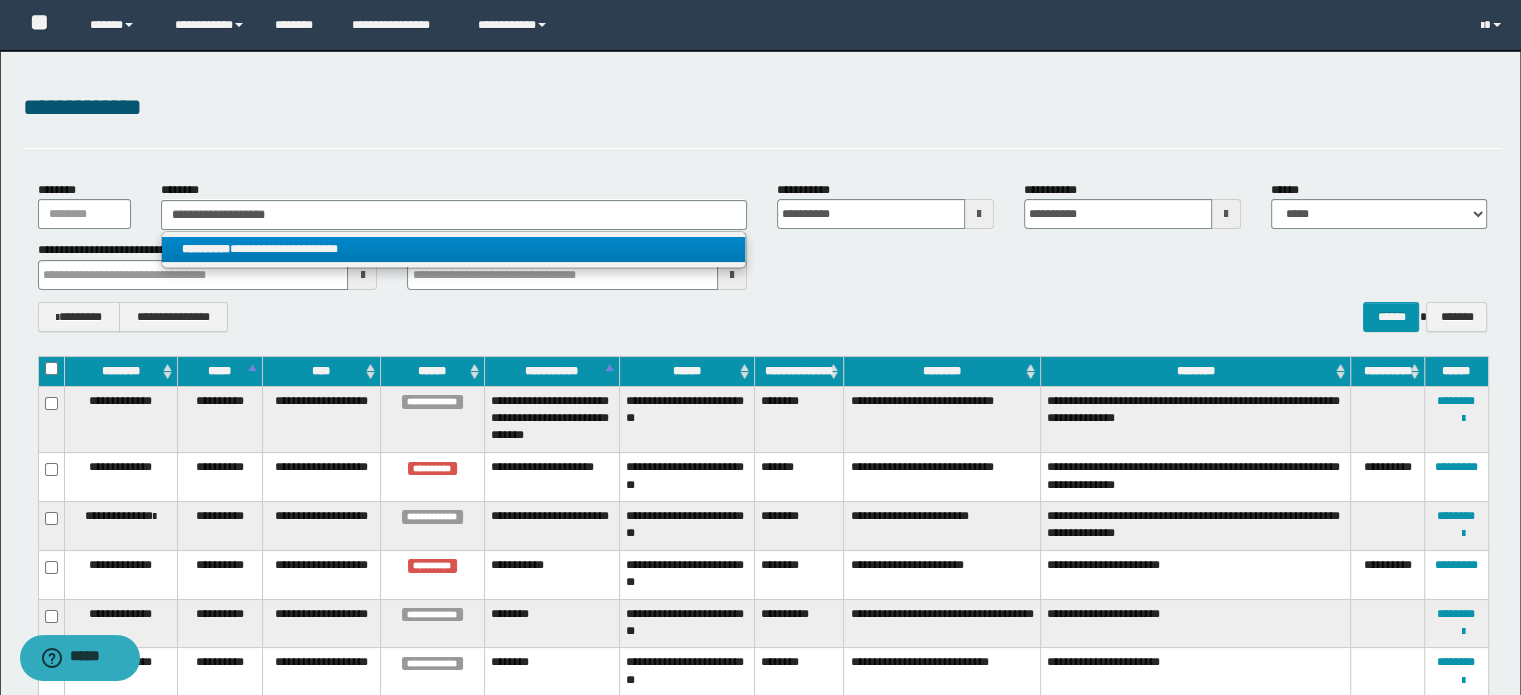 click on "**********" at bounding box center (454, 249) 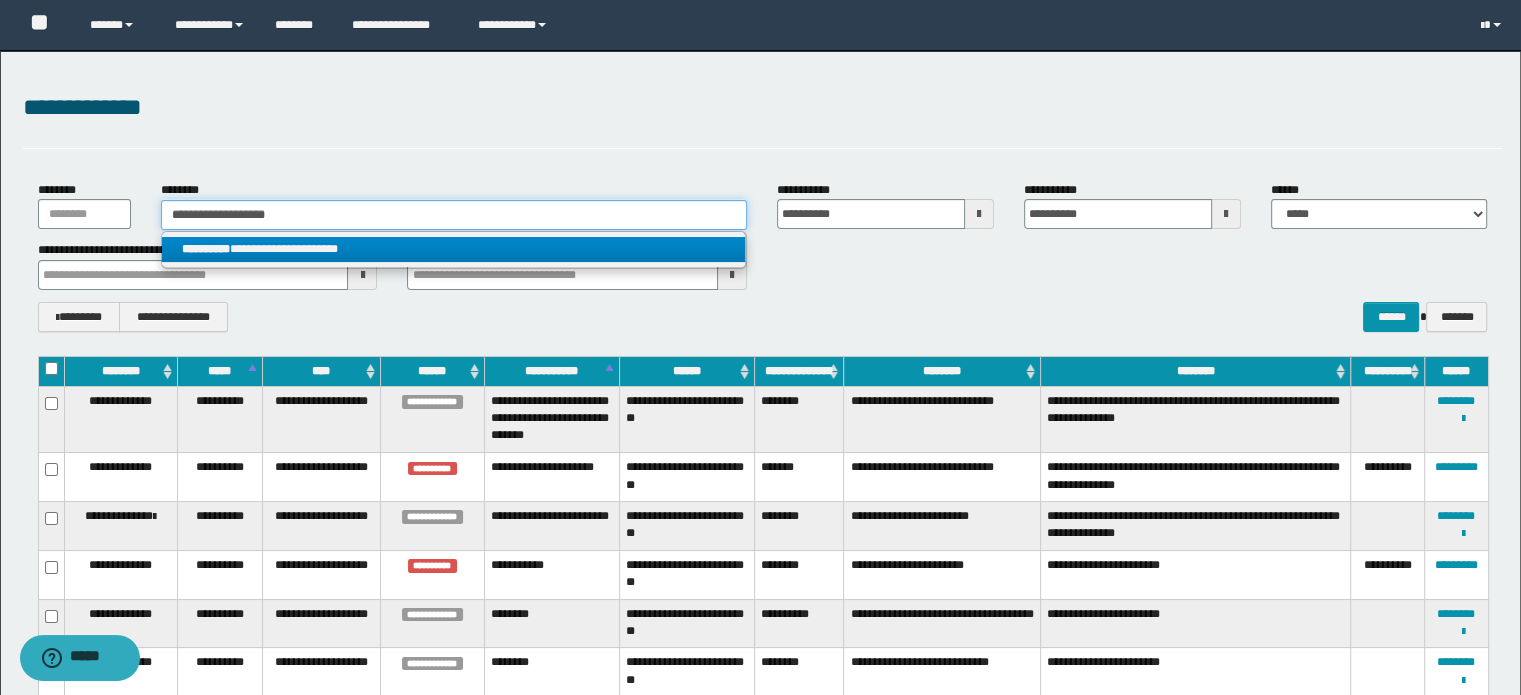 type 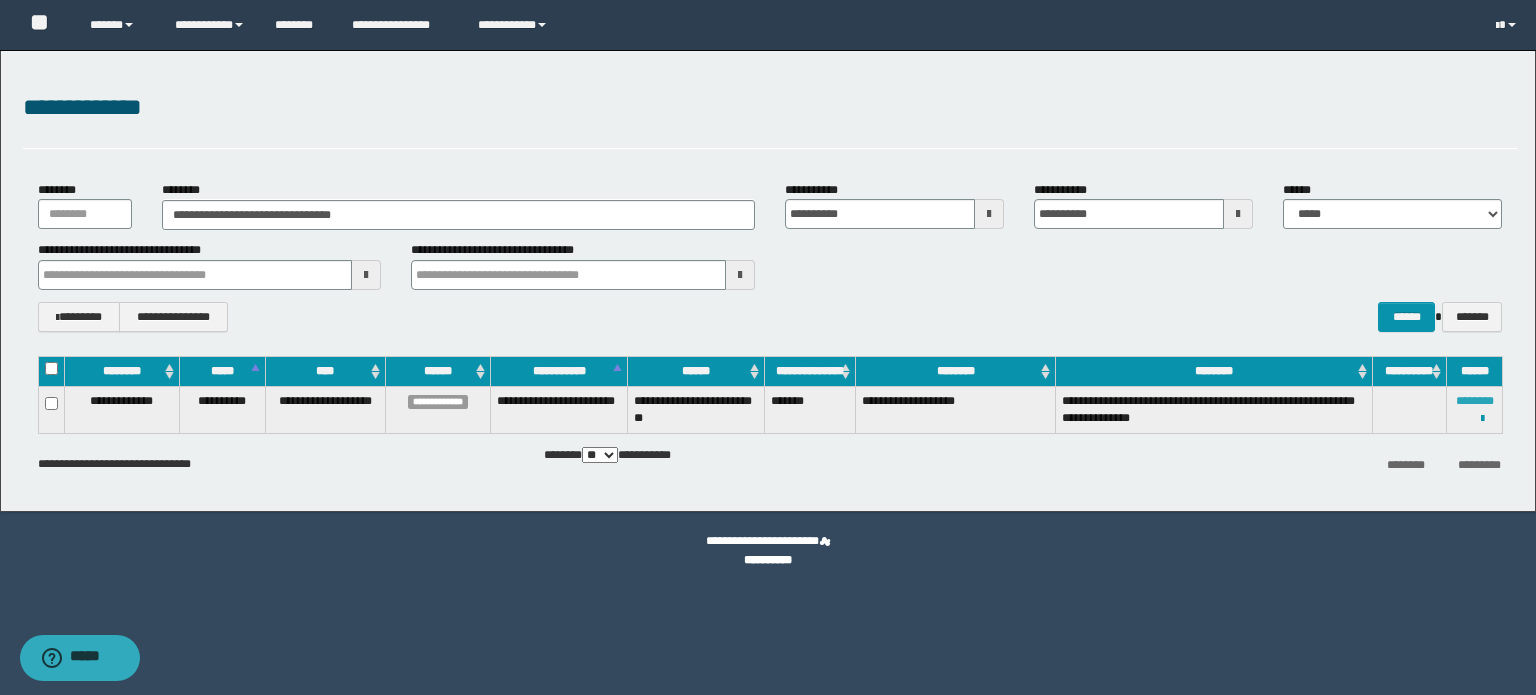 click on "********" at bounding box center [1475, 401] 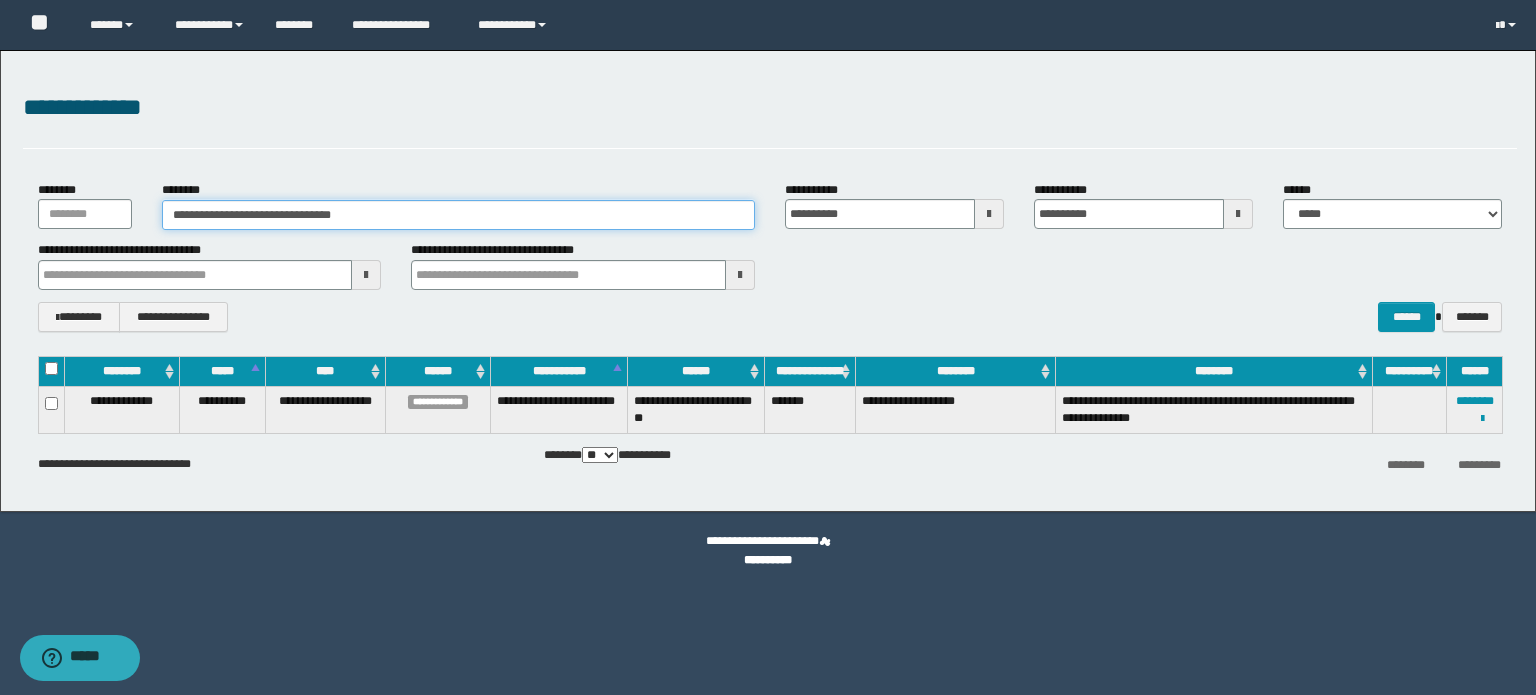 type on "***" 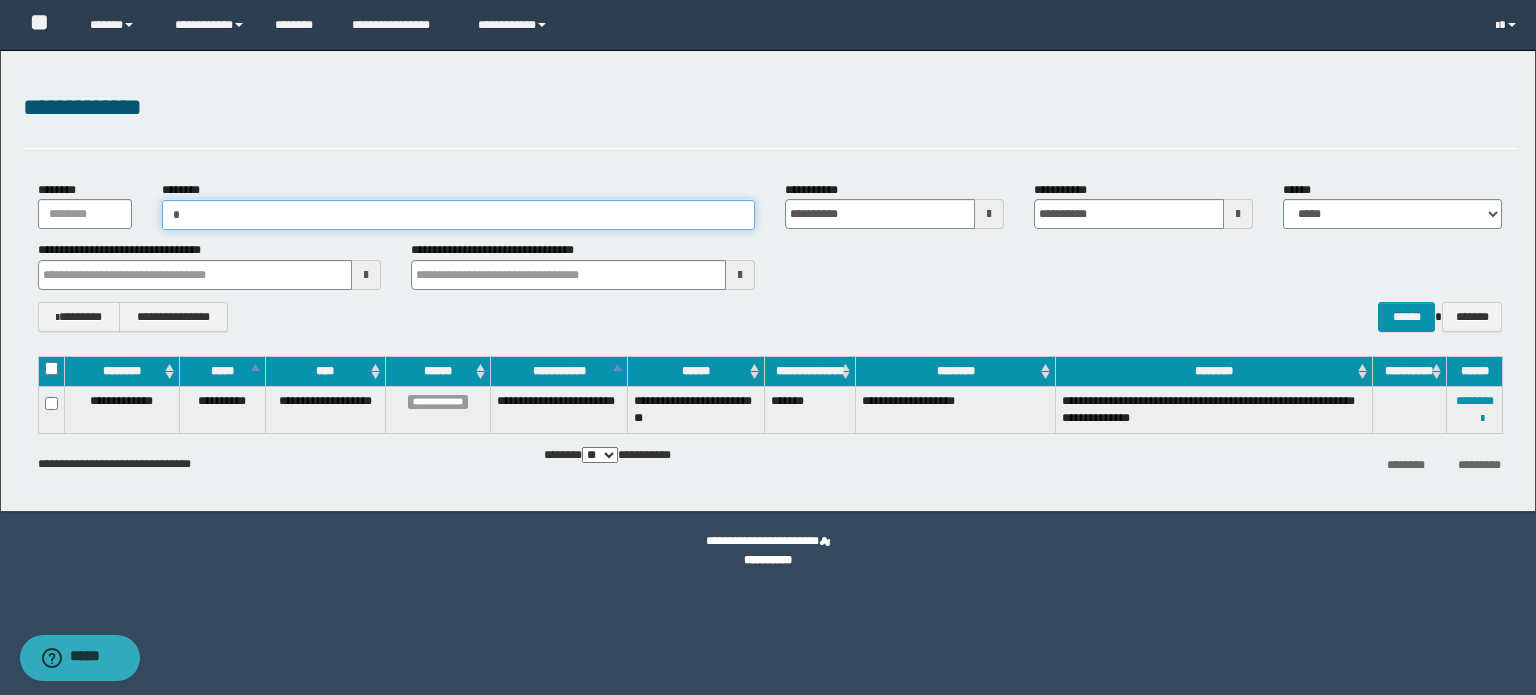 paste on "**********" 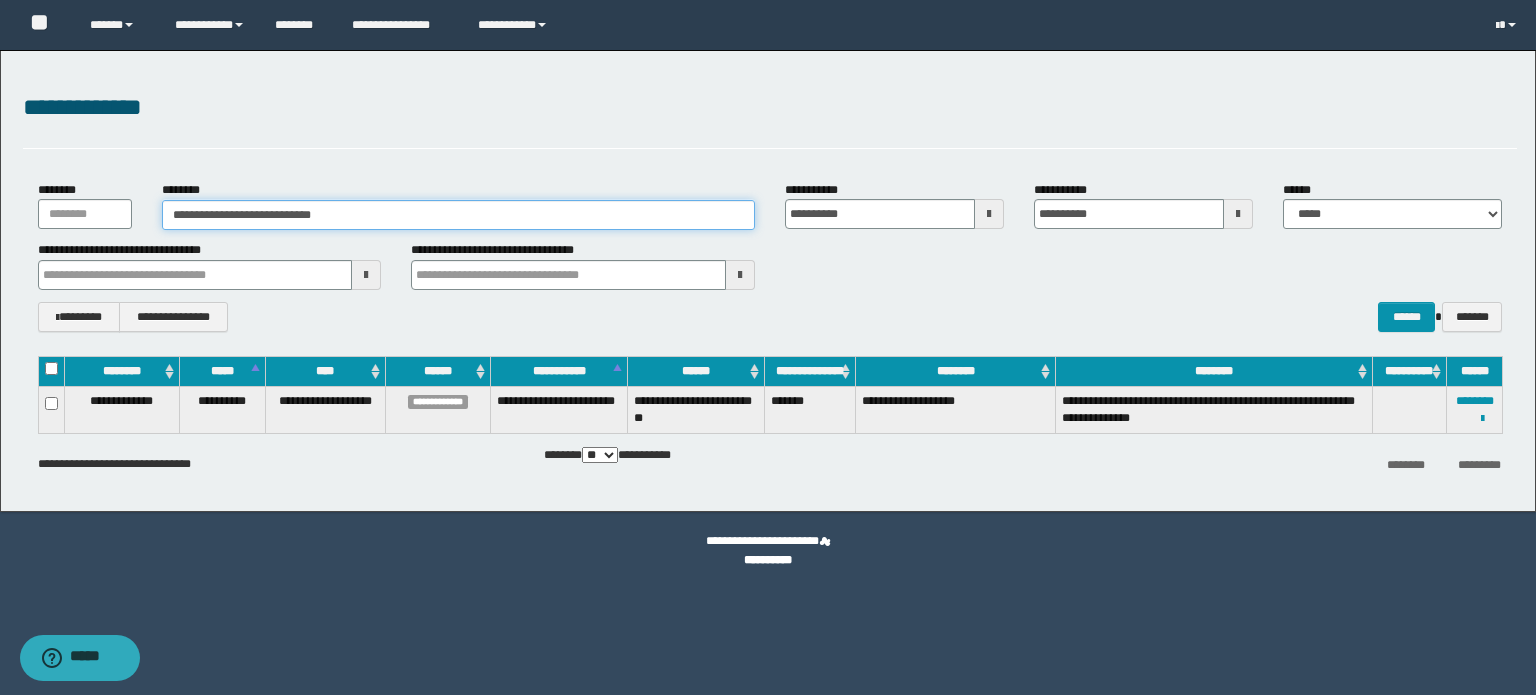 type on "**********" 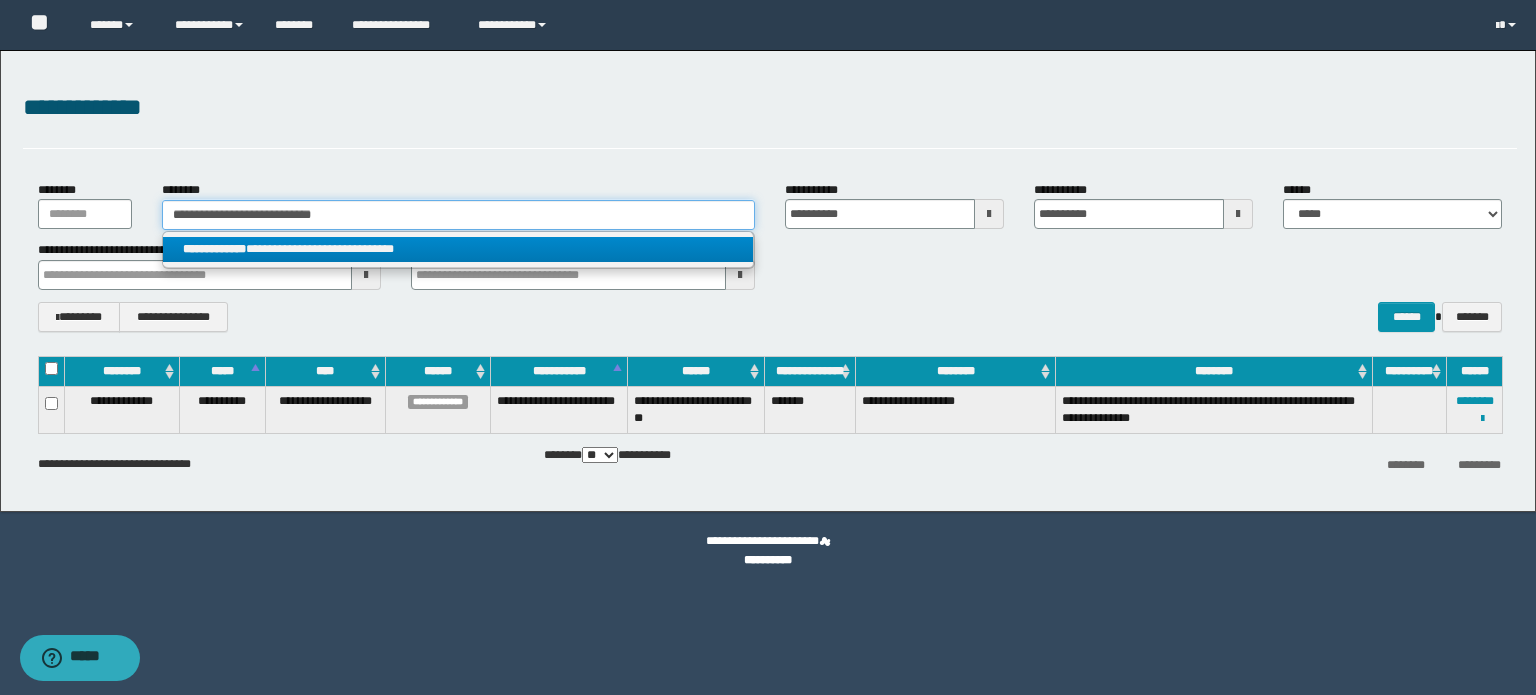 type on "**********" 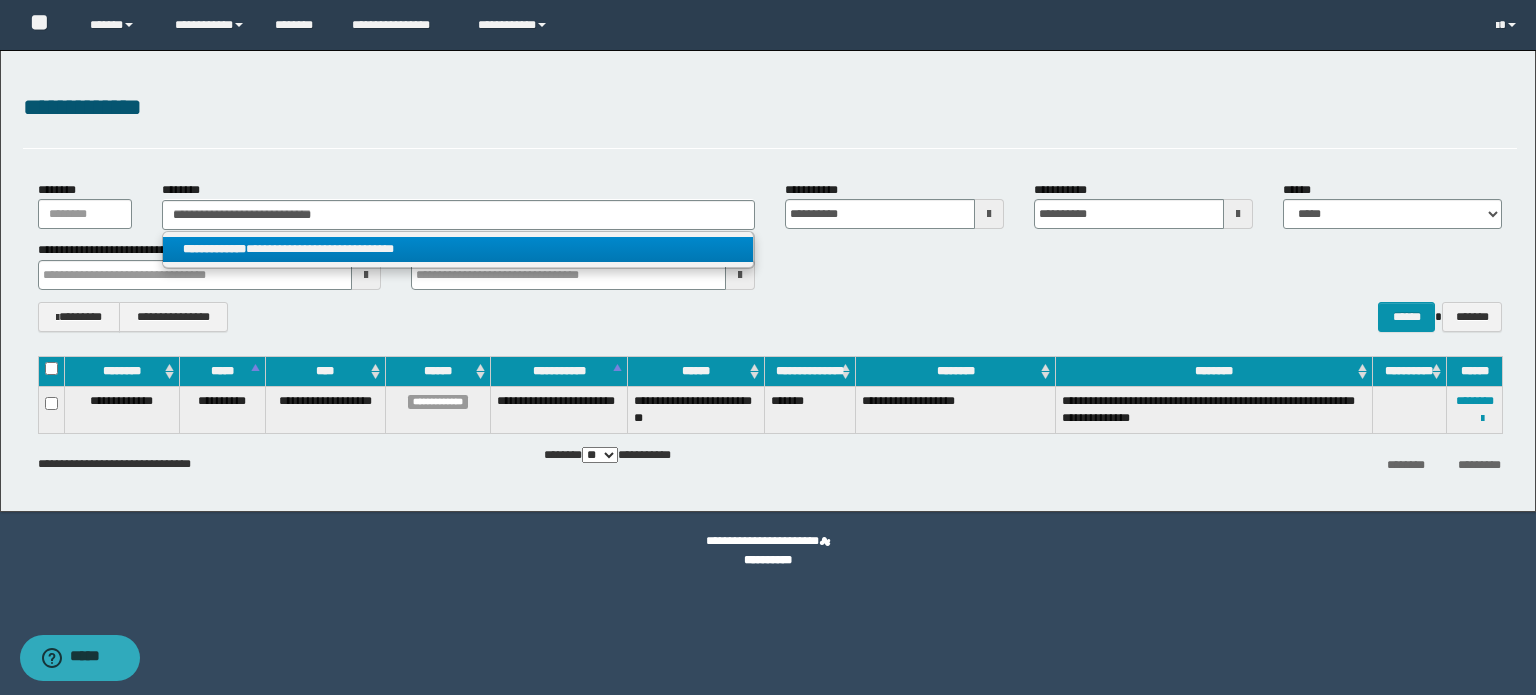 click on "**********" at bounding box center [458, 249] 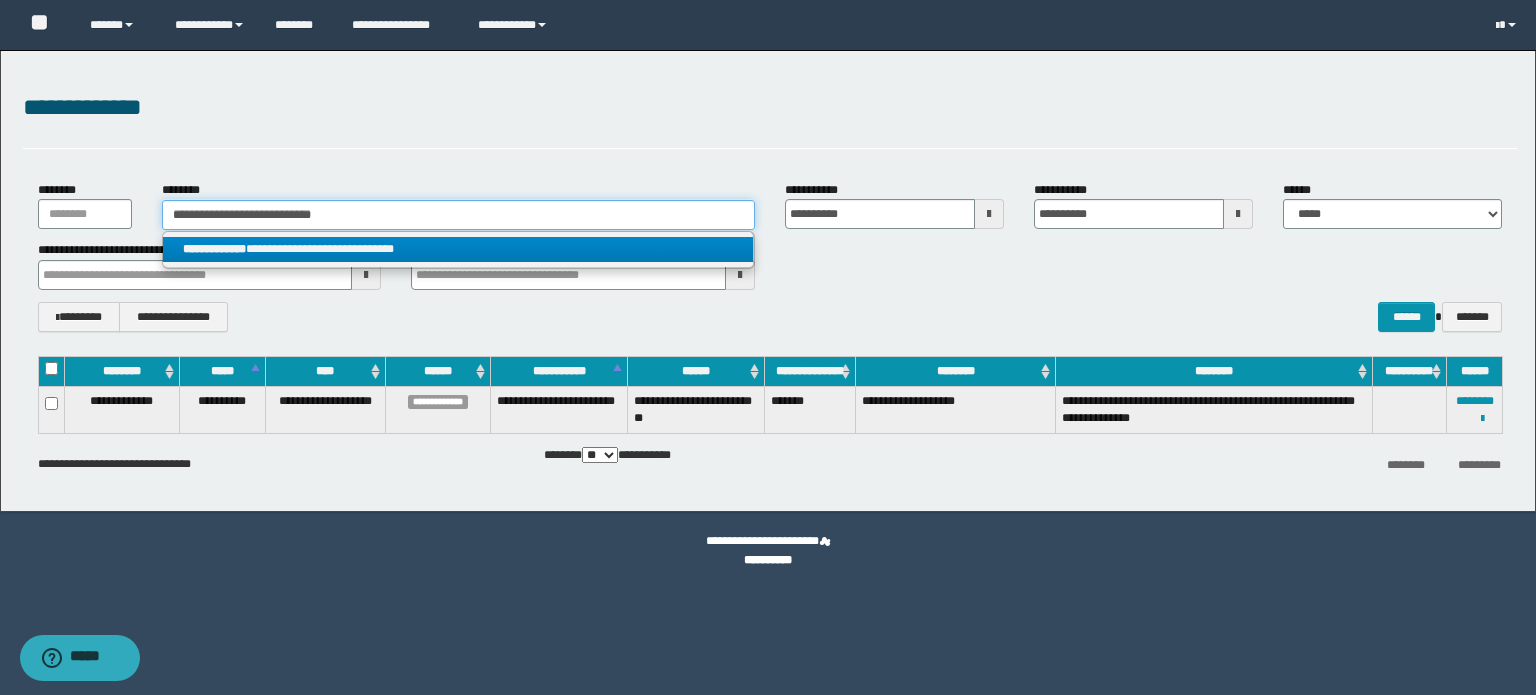 type 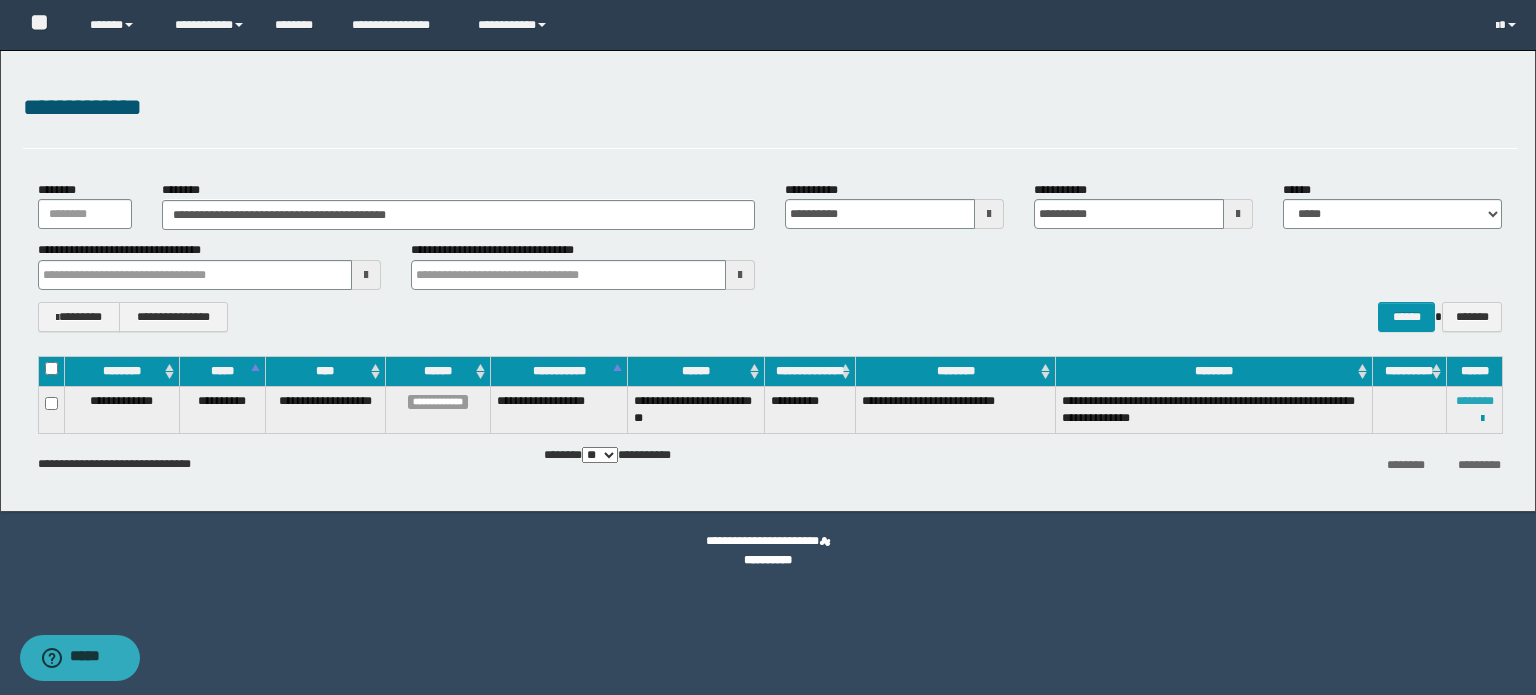 click on "********" at bounding box center (1475, 401) 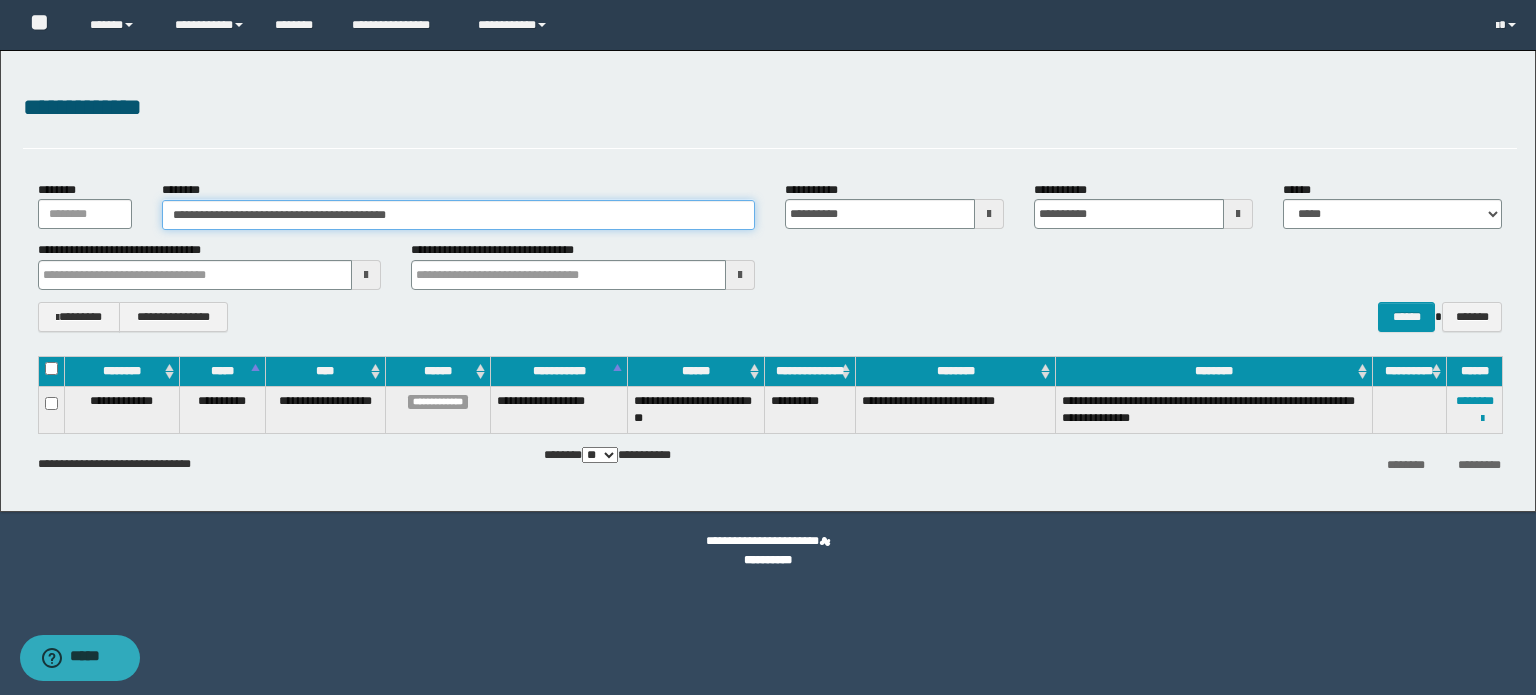 drag, startPoint x: 448, startPoint y: 211, endPoint x: 96, endPoint y: 209, distance: 352.00568 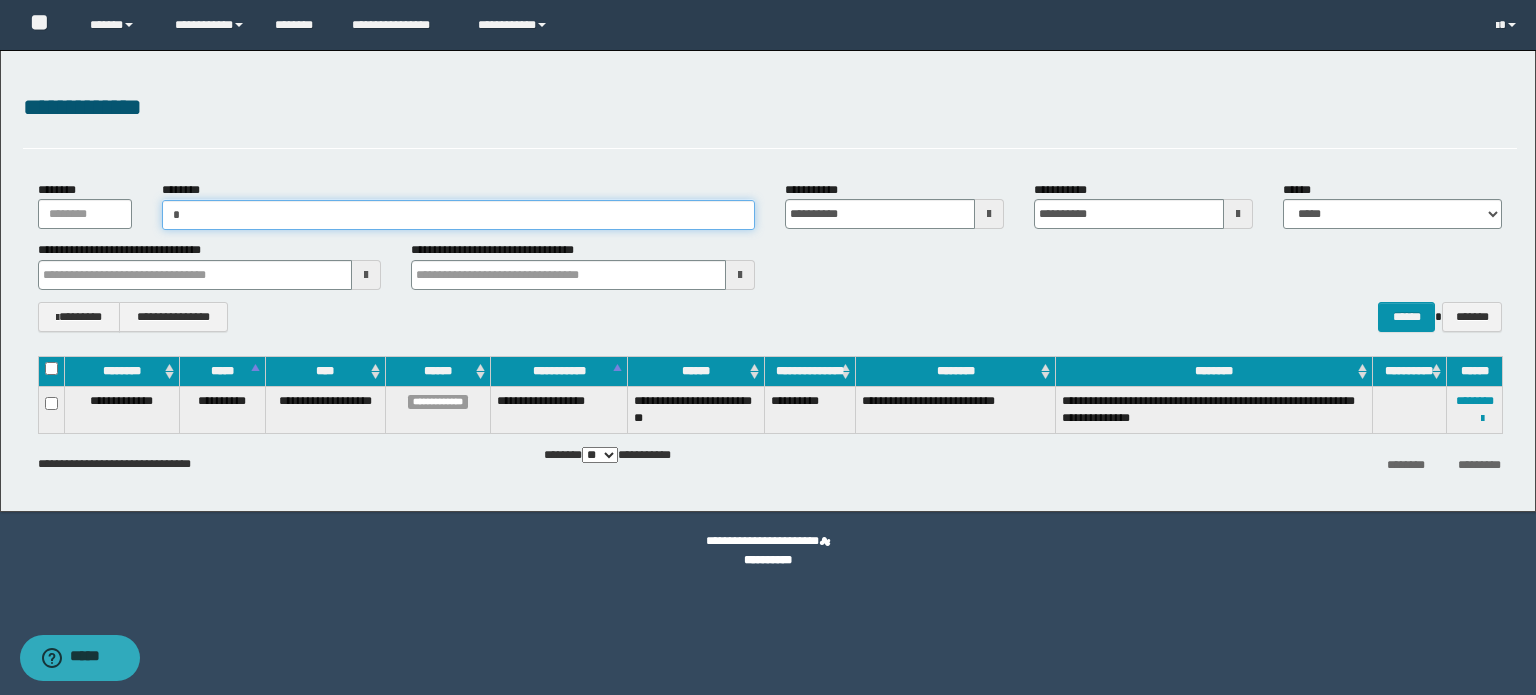 paste on "**********" 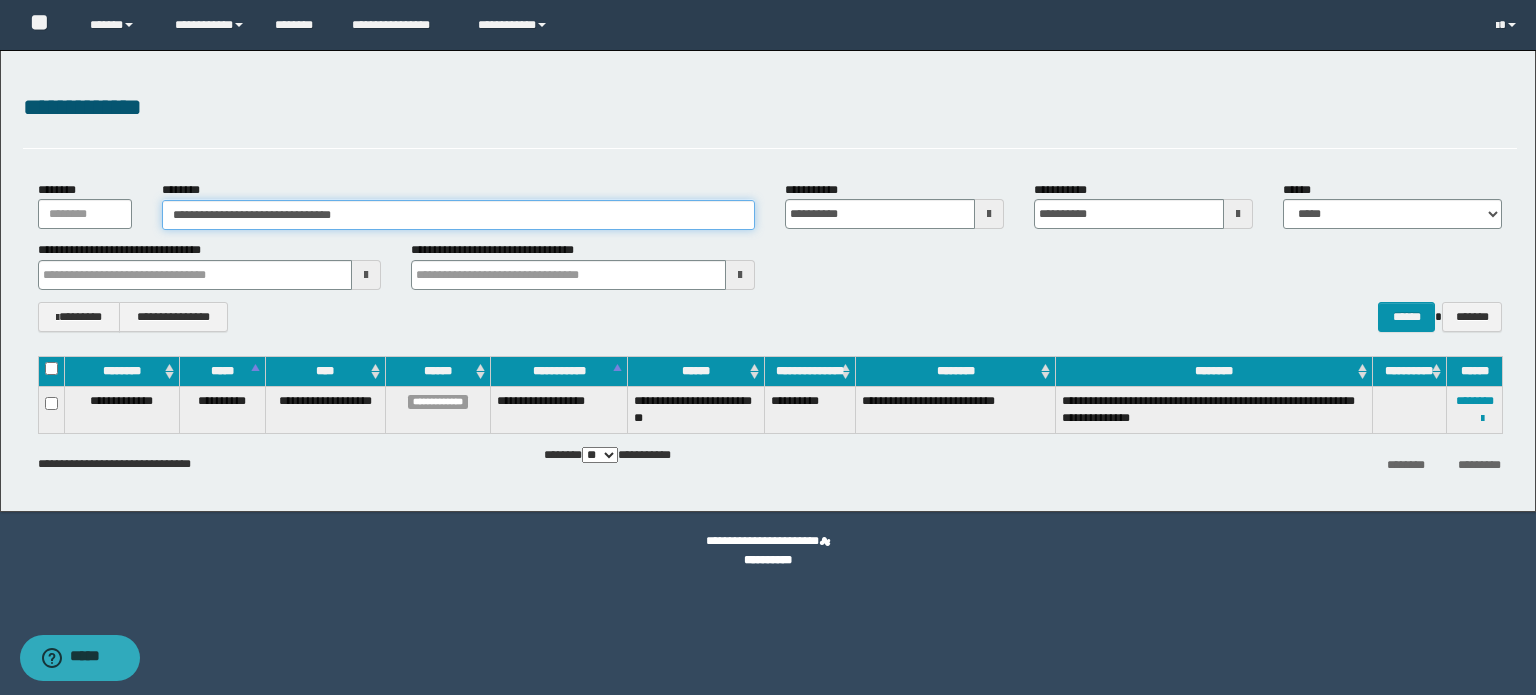 type on "**********" 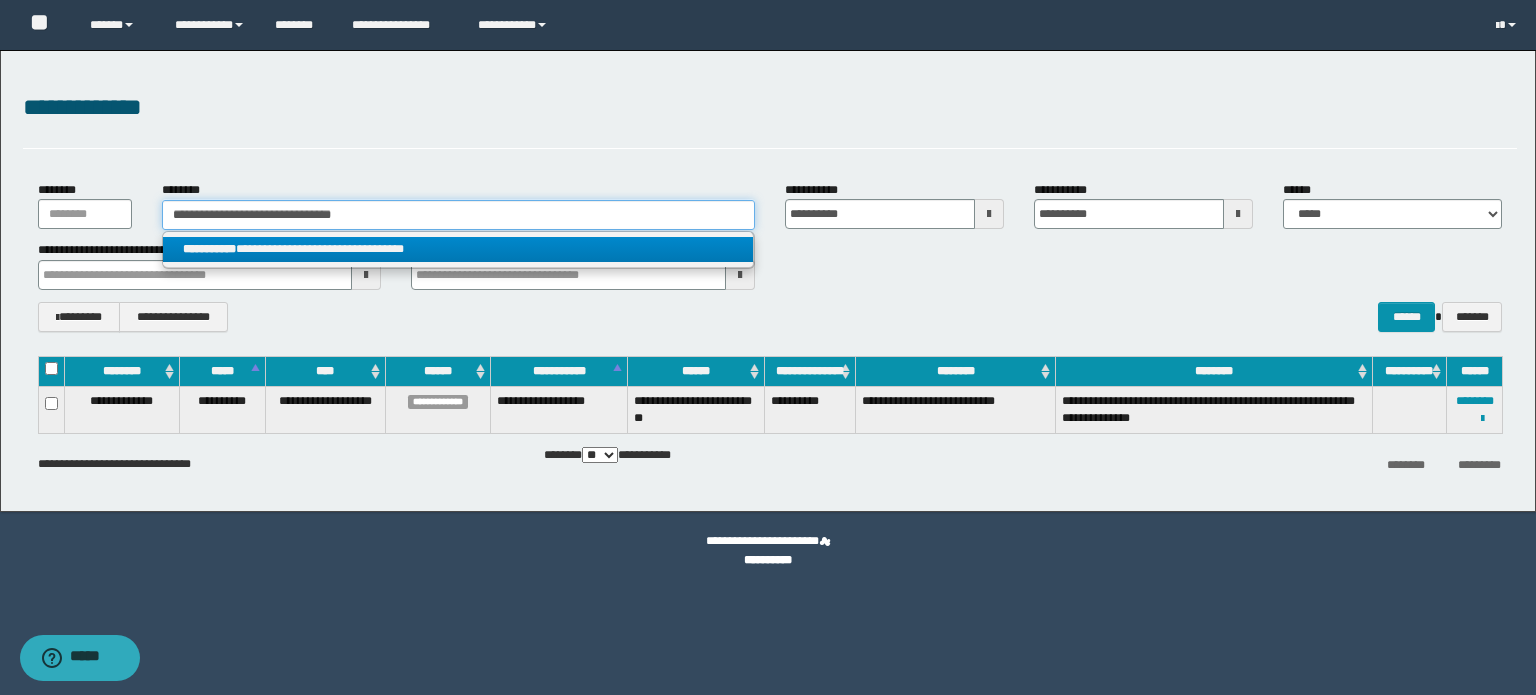 type on "**********" 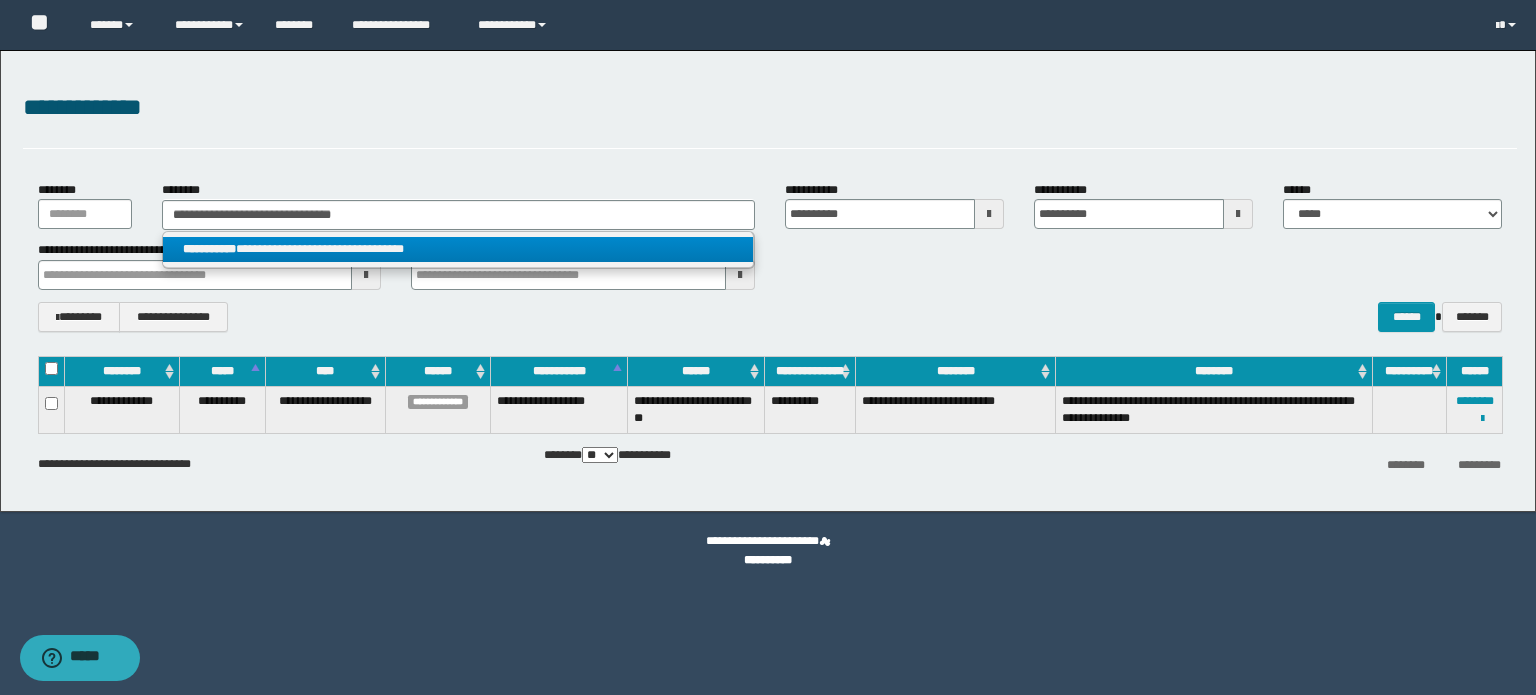 click on "**********" at bounding box center [458, 249] 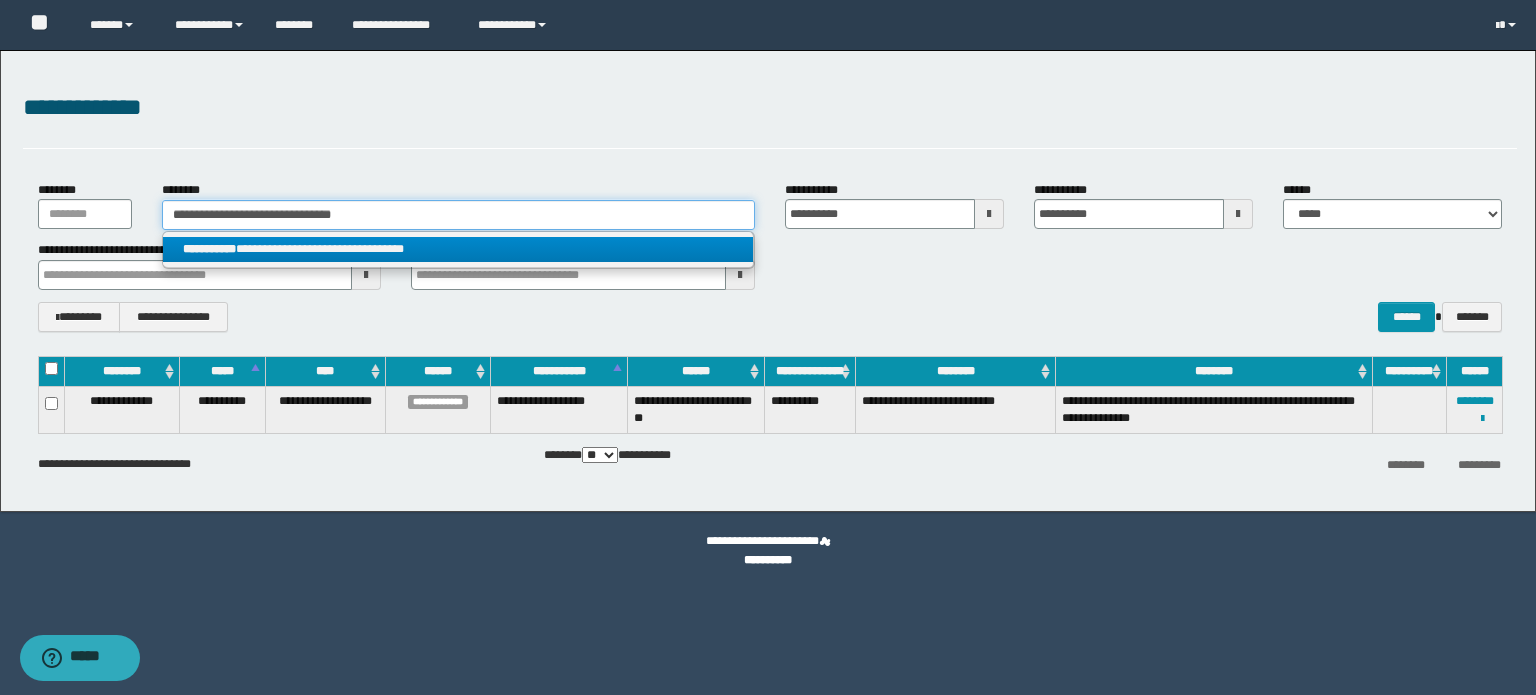 type 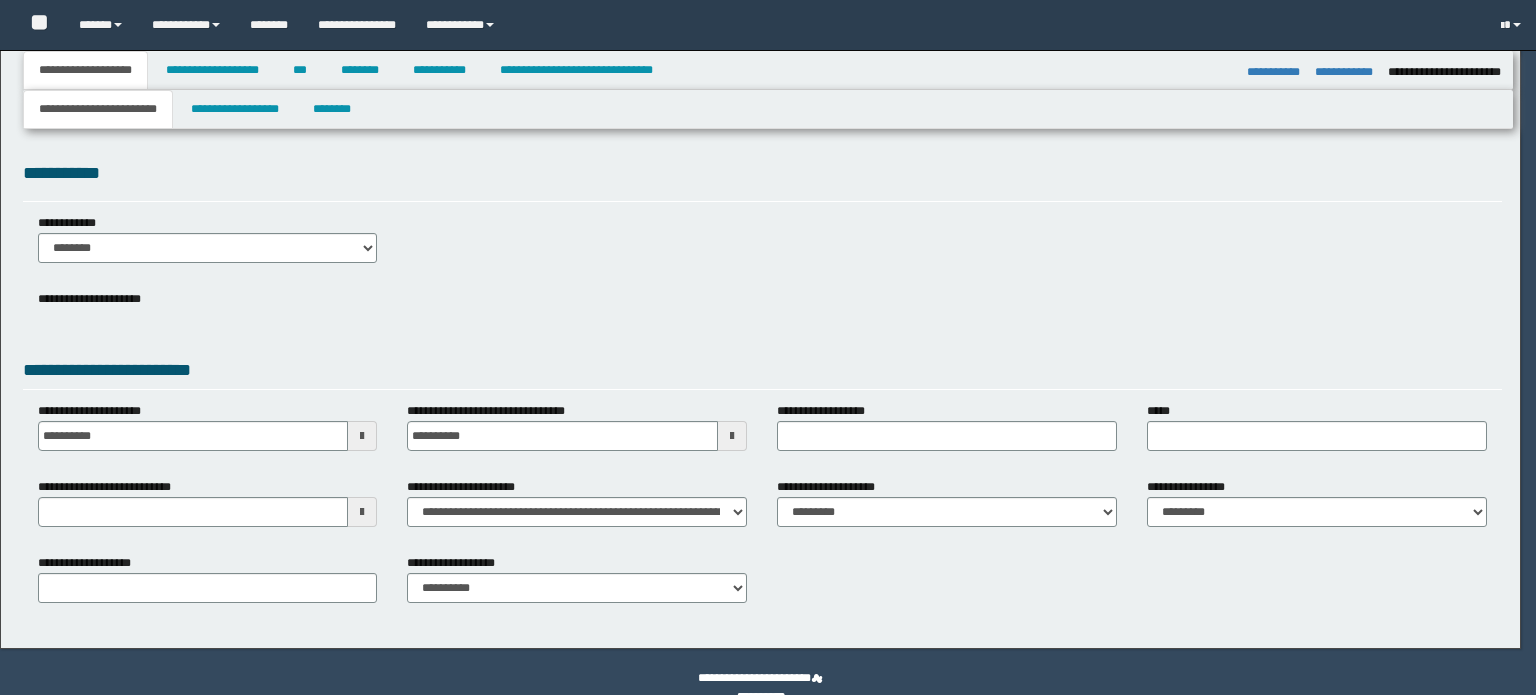 select on "*" 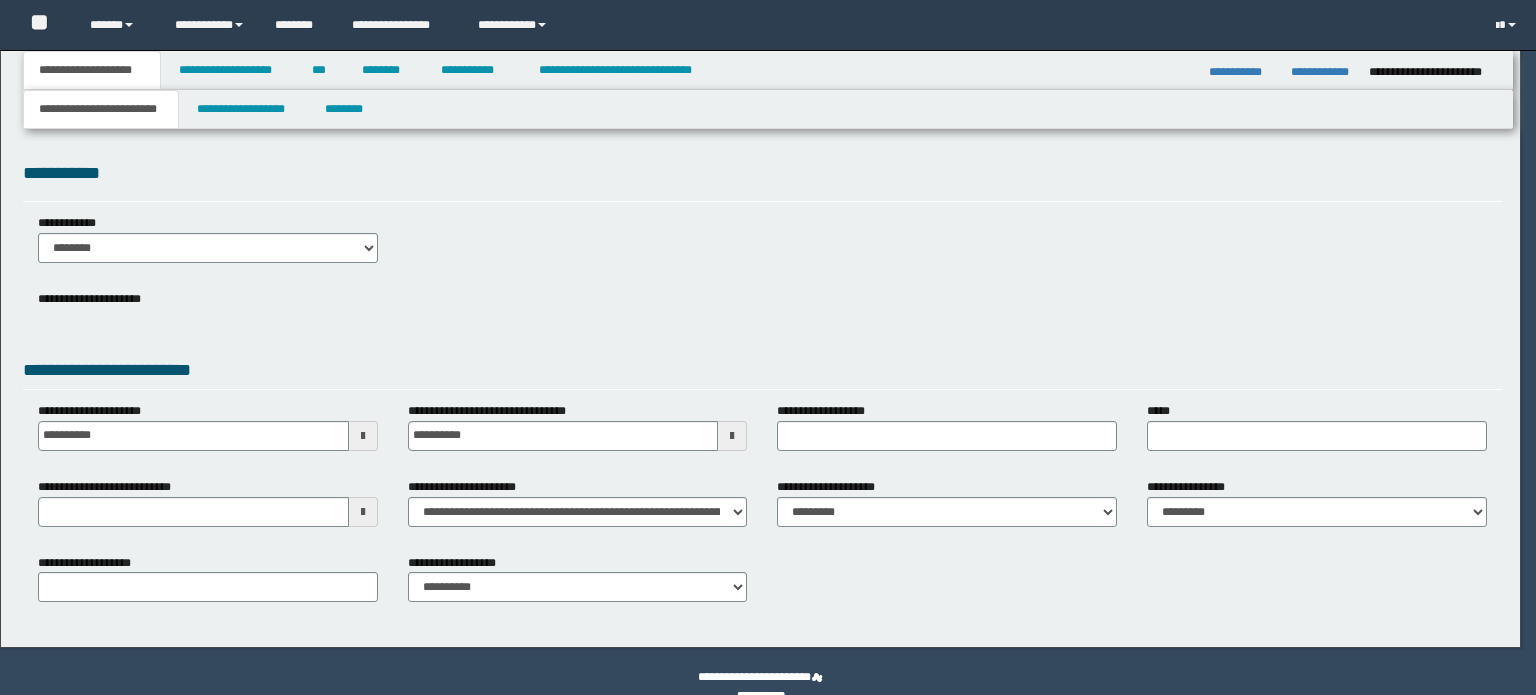 scroll, scrollTop: 0, scrollLeft: 0, axis: both 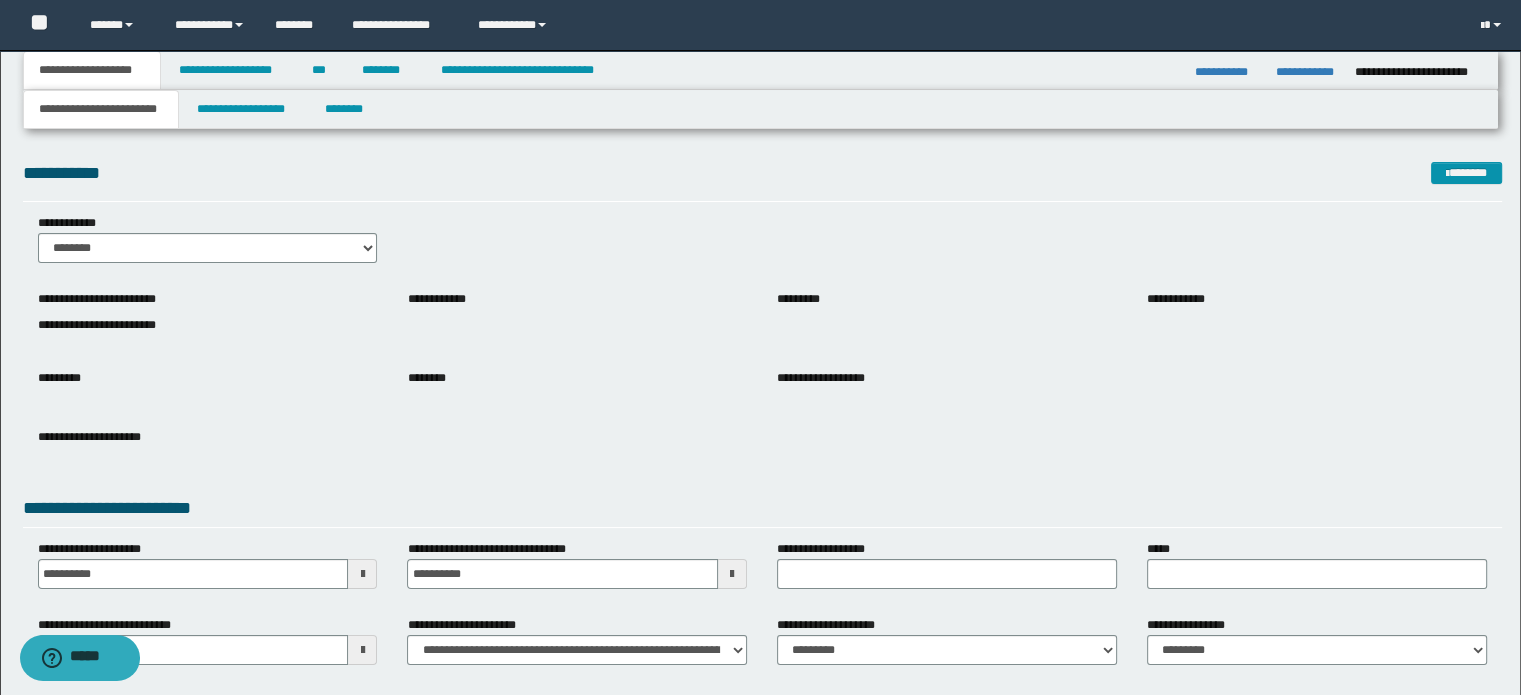 click on "**********" at bounding box center [760, 25] 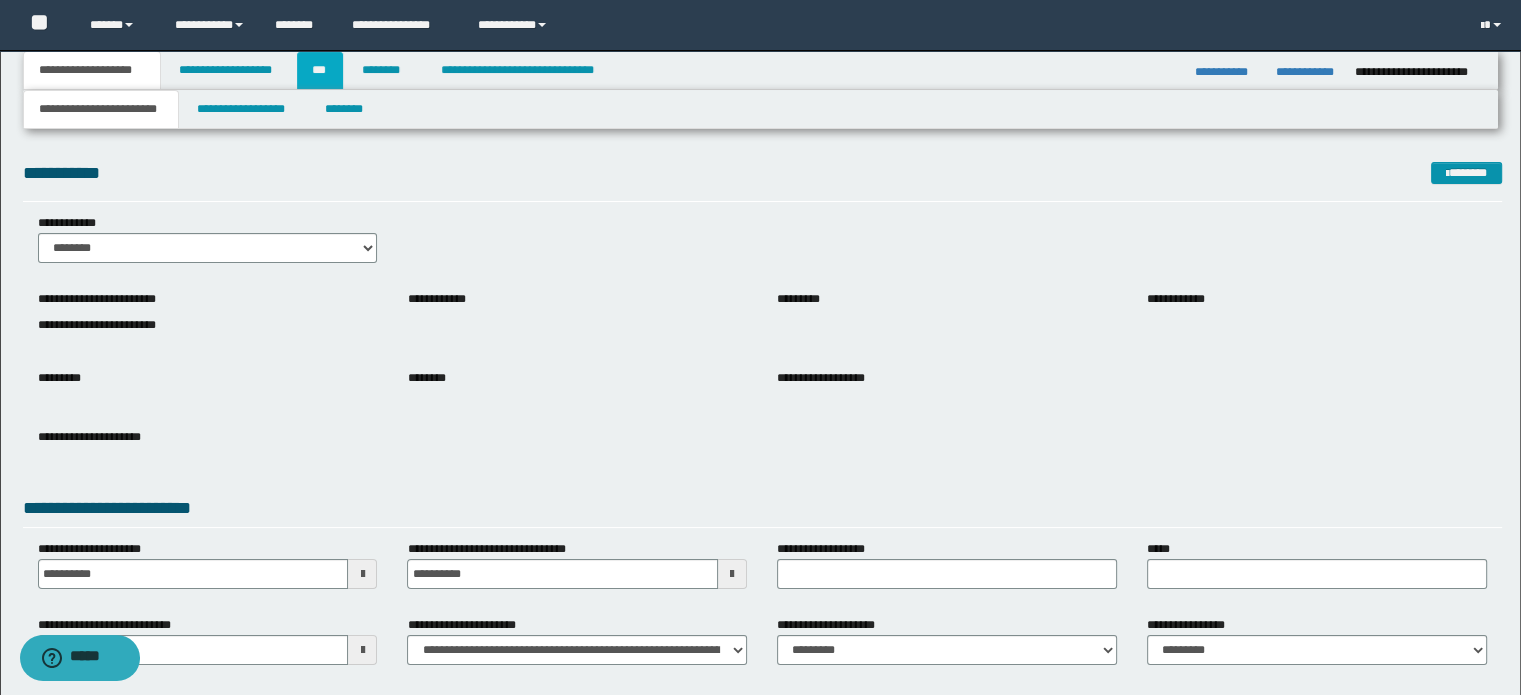 click on "***" at bounding box center [320, 70] 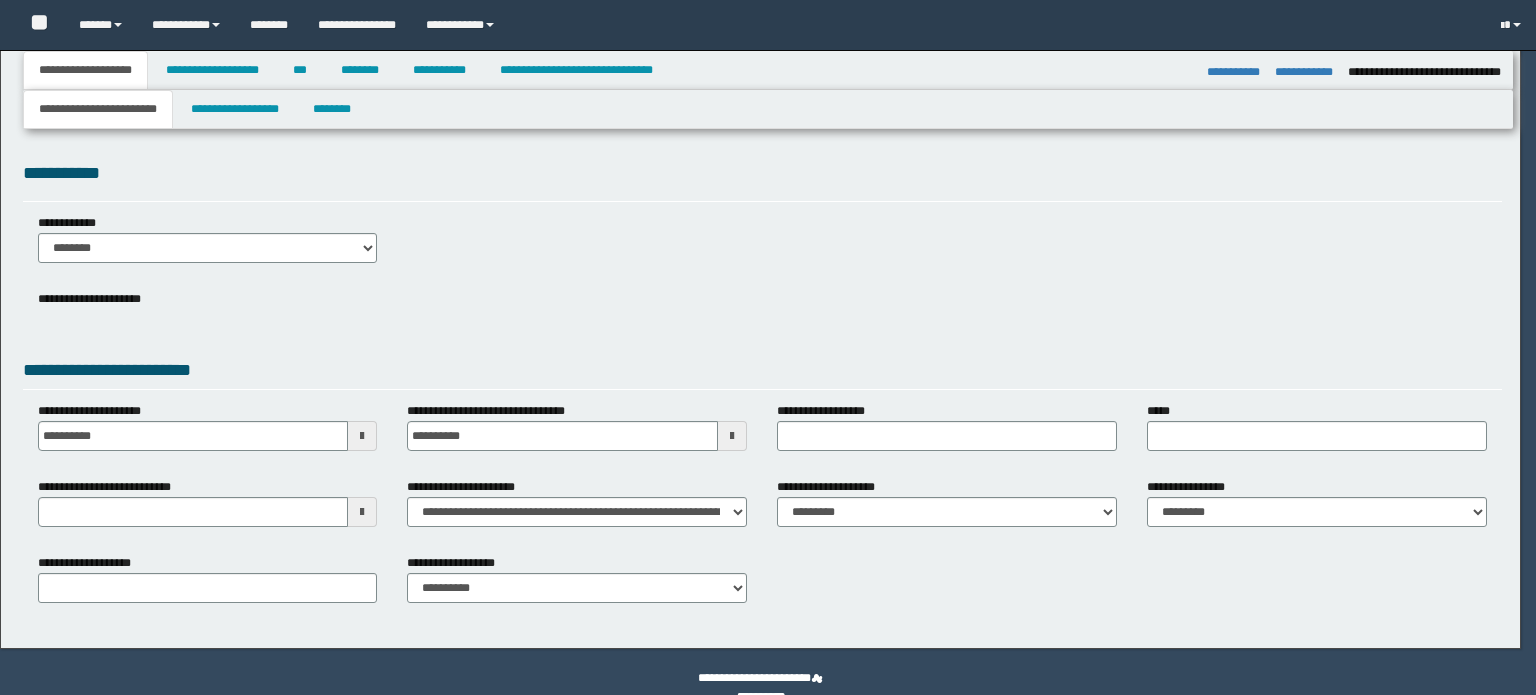 select on "*" 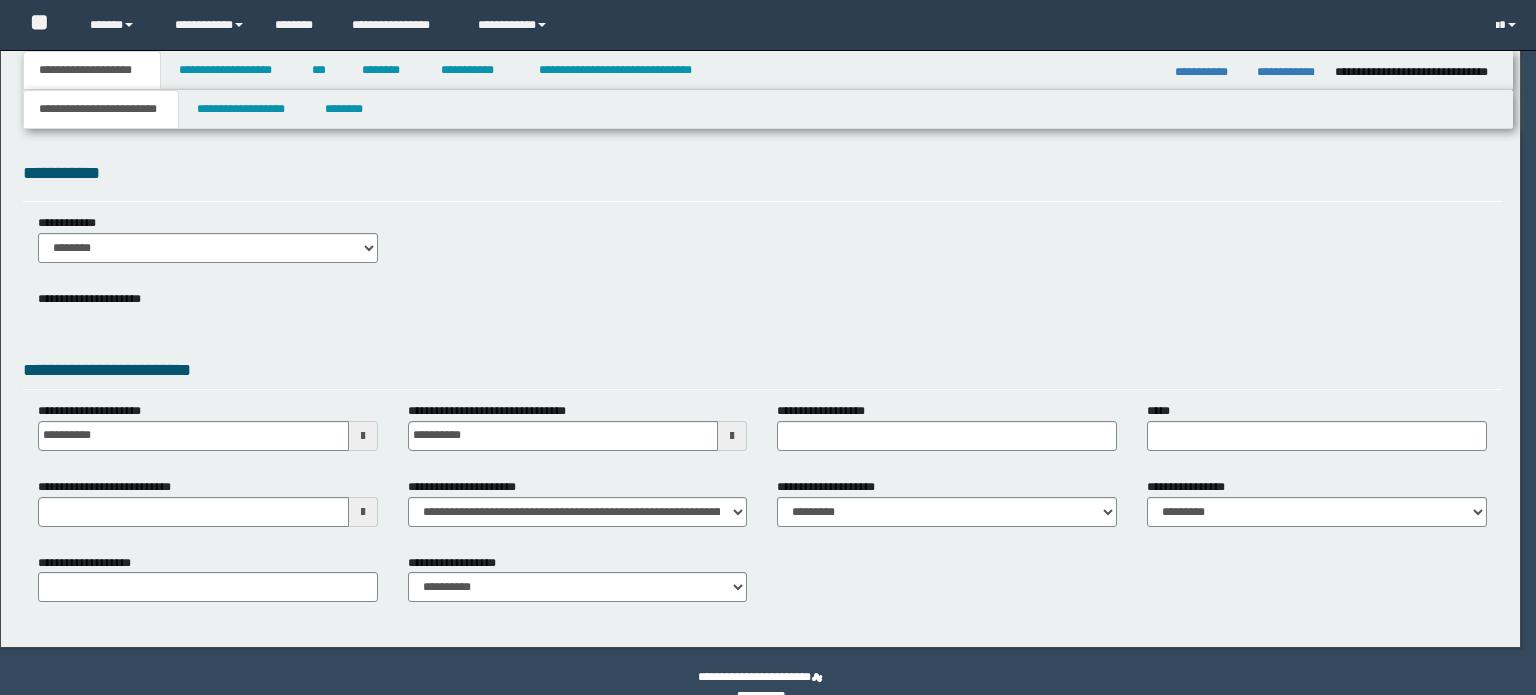 scroll, scrollTop: 0, scrollLeft: 0, axis: both 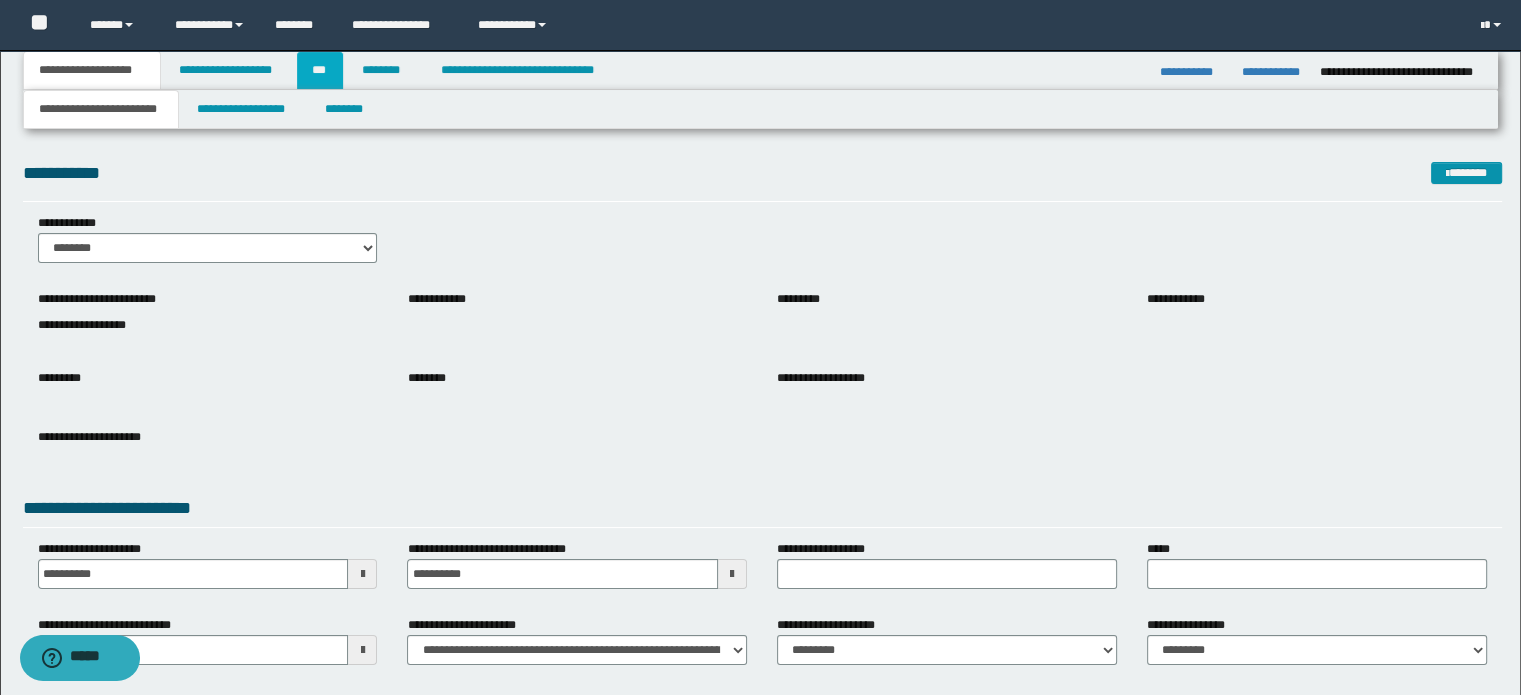 click on "***" at bounding box center (320, 70) 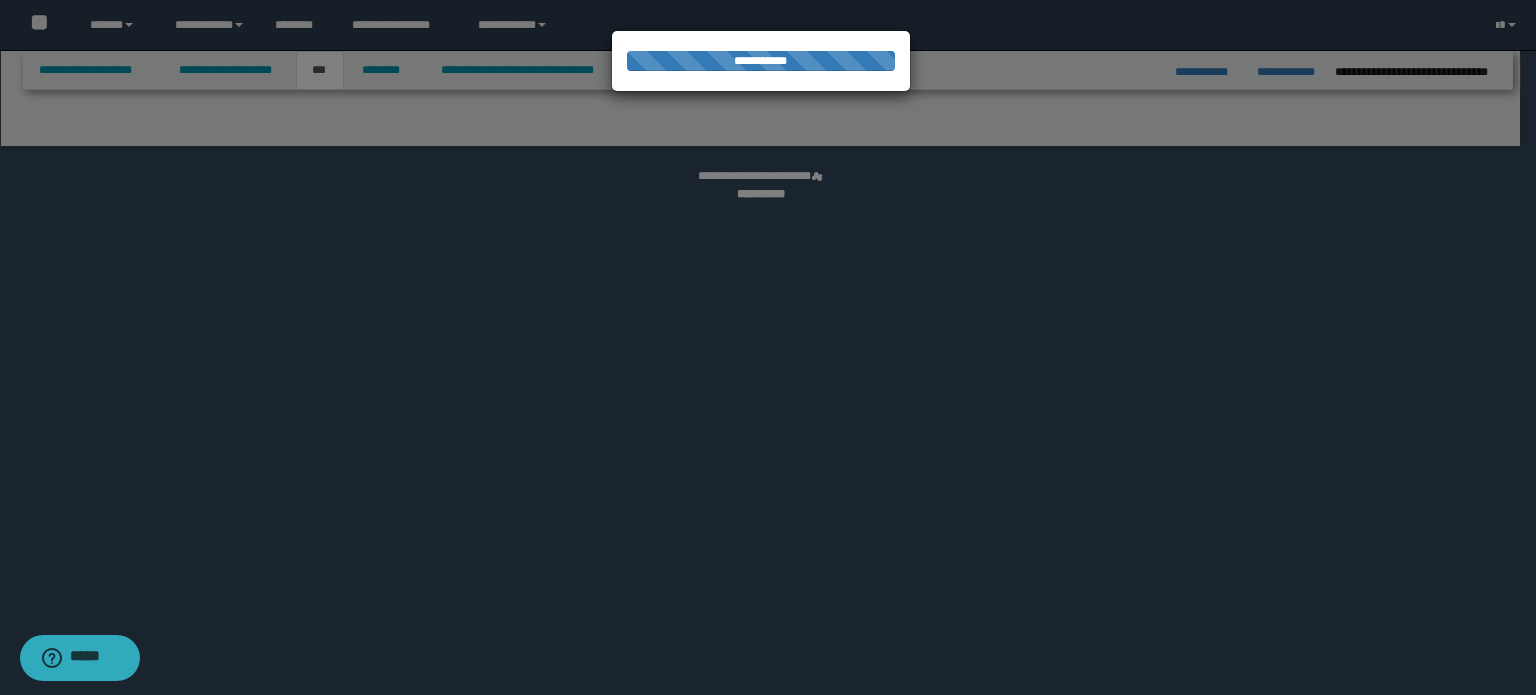 select on "***" 